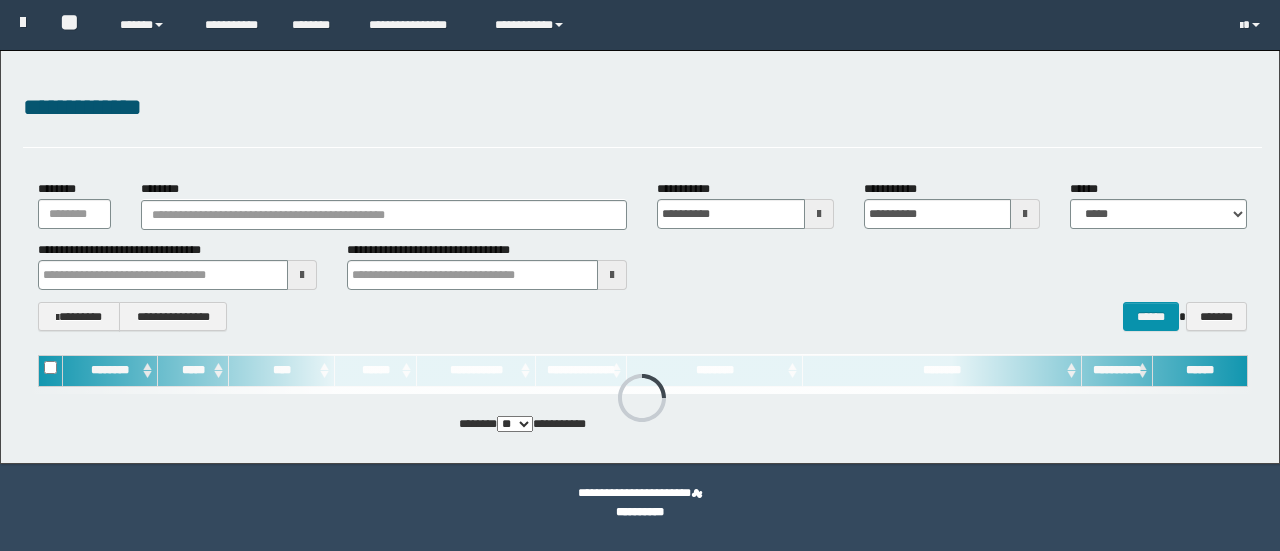 scroll, scrollTop: 0, scrollLeft: 0, axis: both 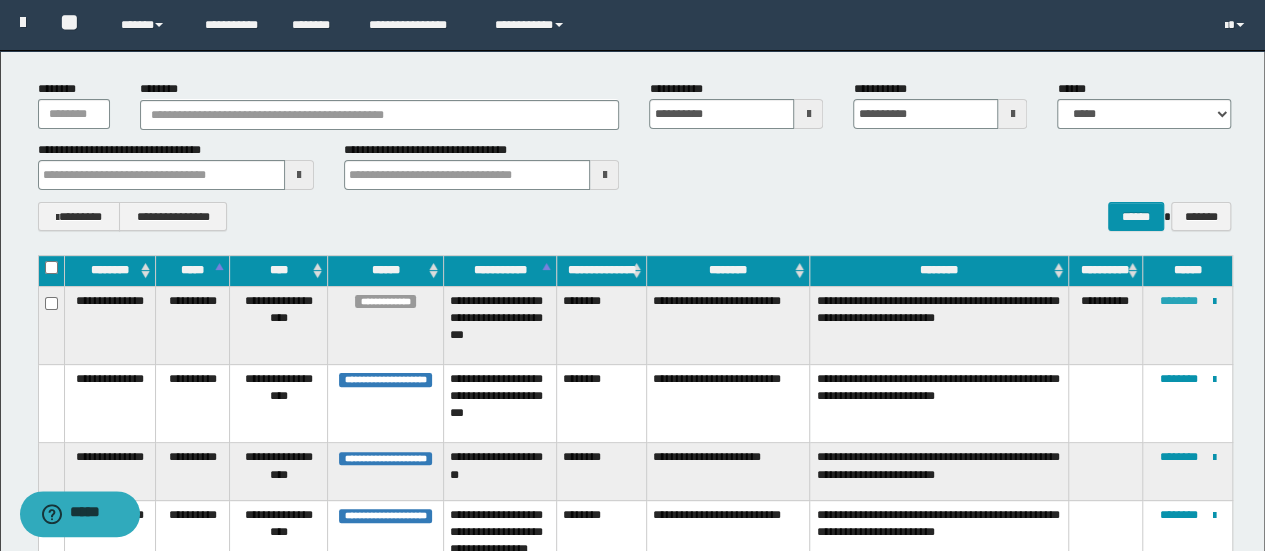 click on "********" at bounding box center [1178, 301] 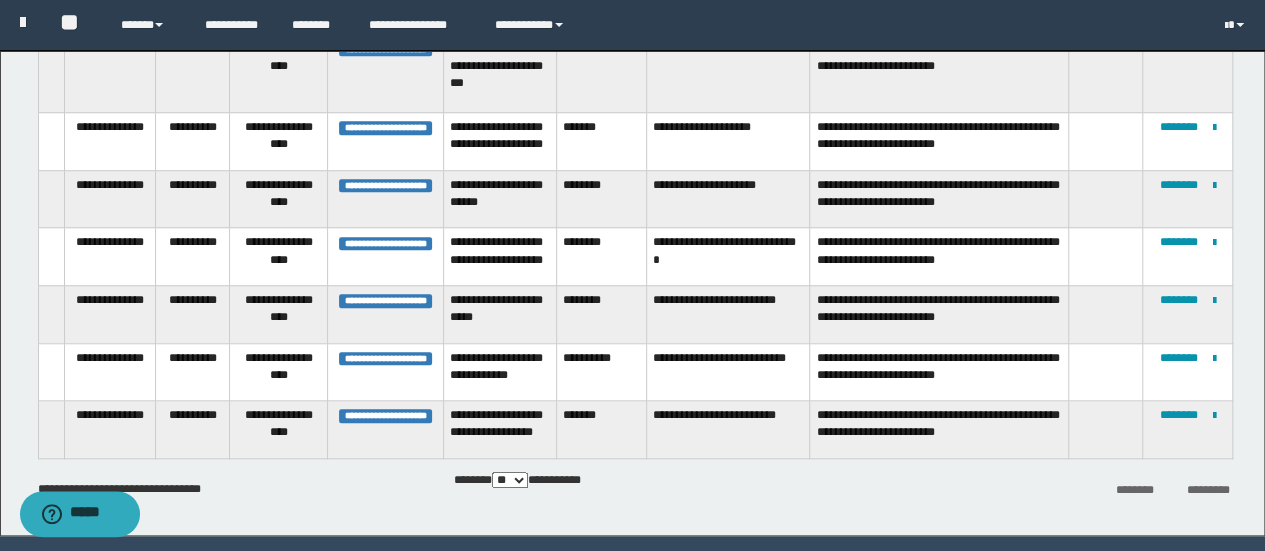 scroll, scrollTop: 800, scrollLeft: 0, axis: vertical 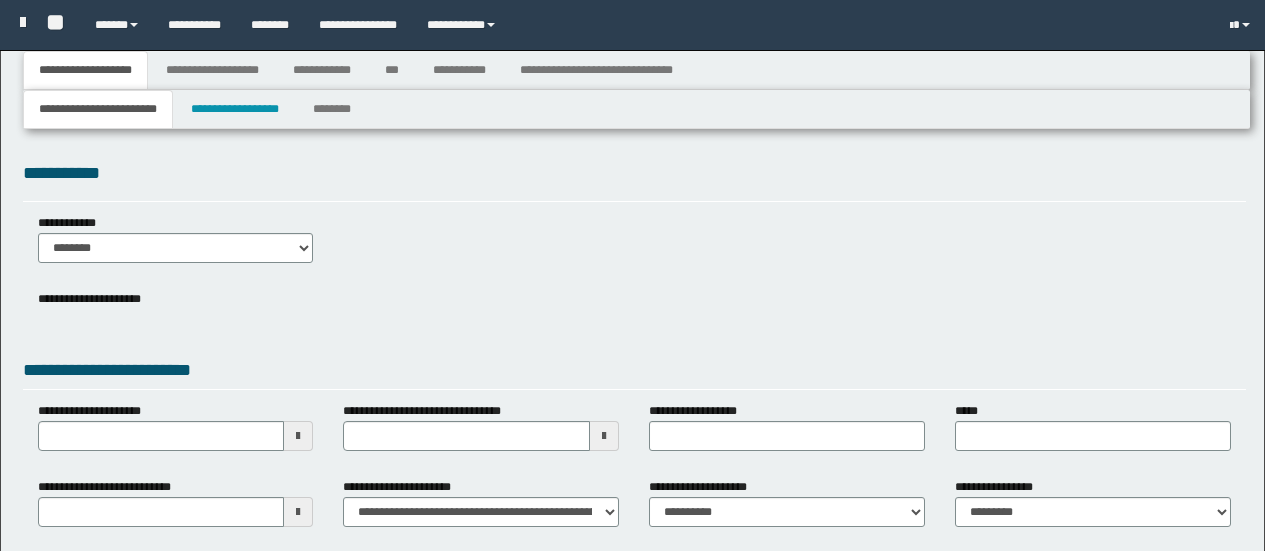 type 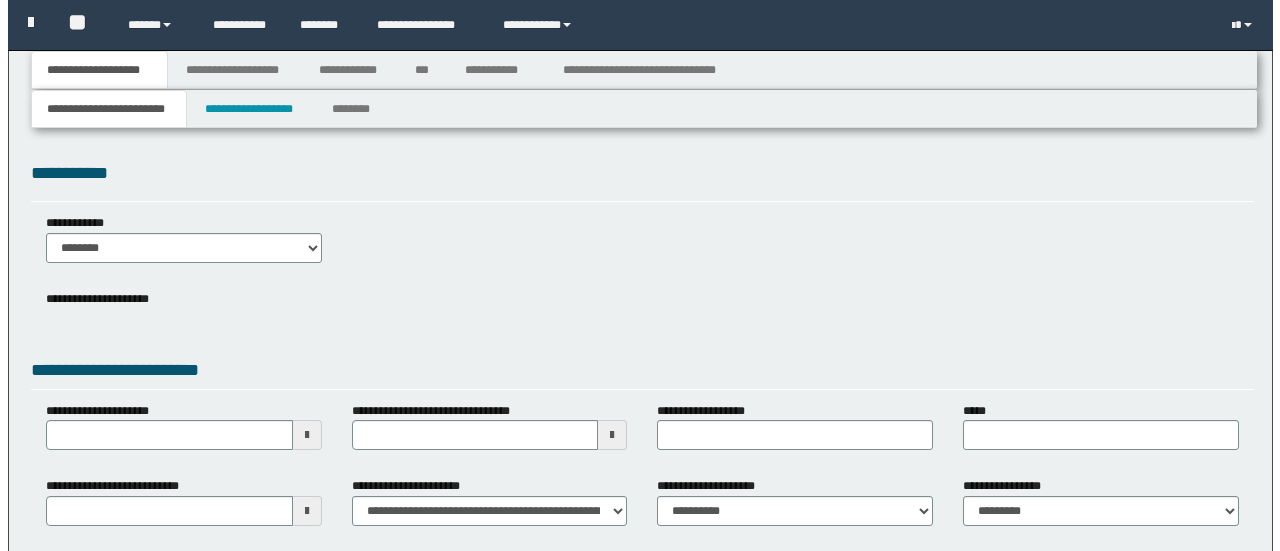 scroll, scrollTop: 0, scrollLeft: 0, axis: both 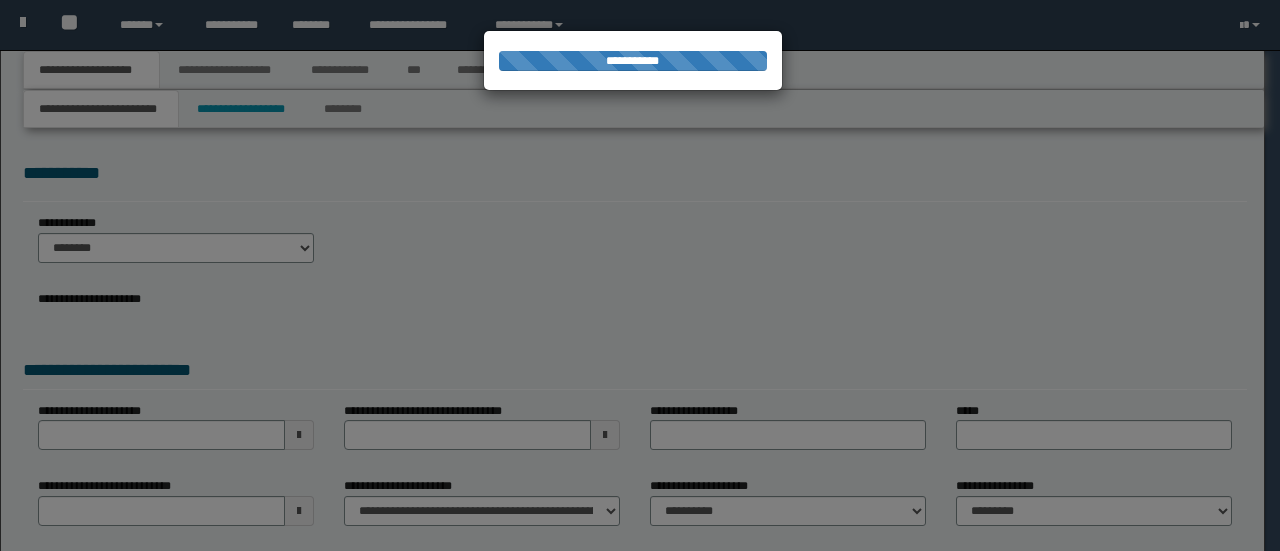 type on "**********" 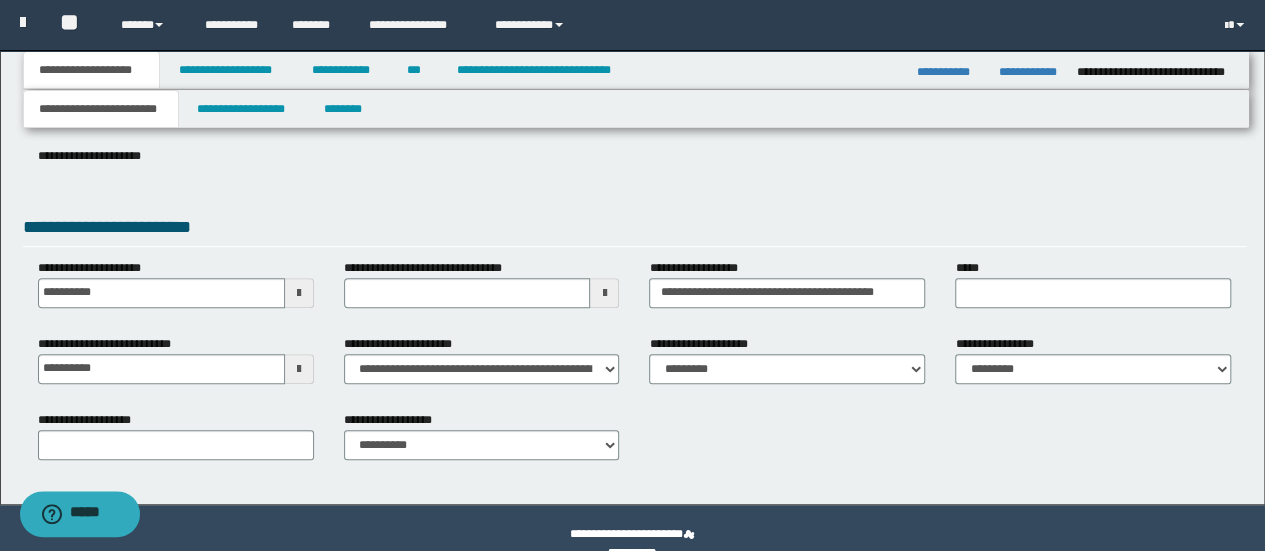 scroll, scrollTop: 331, scrollLeft: 0, axis: vertical 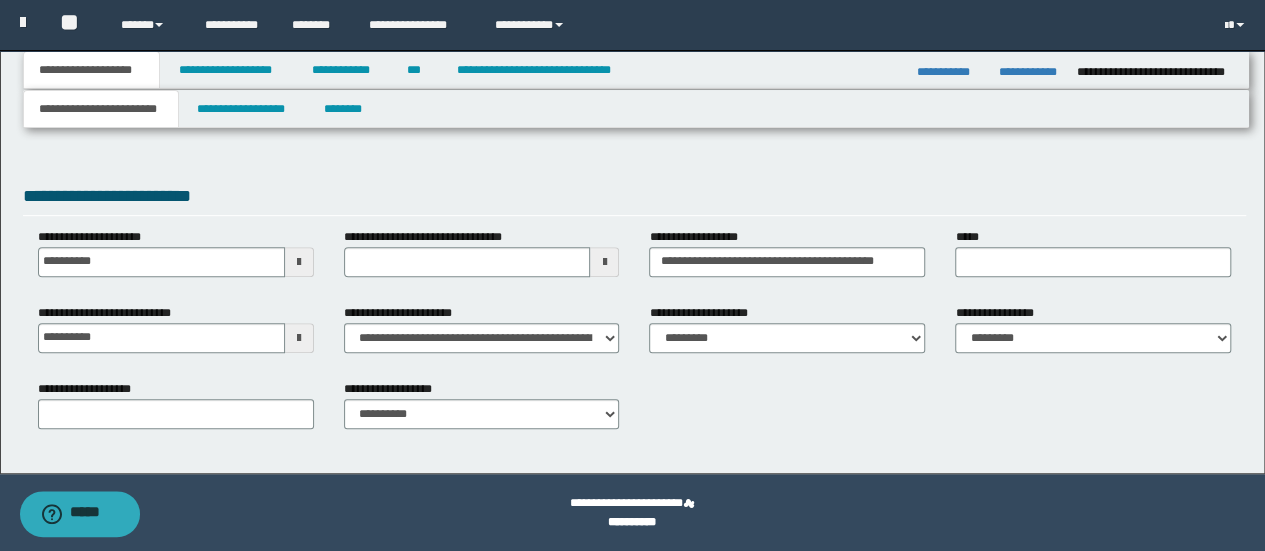 type 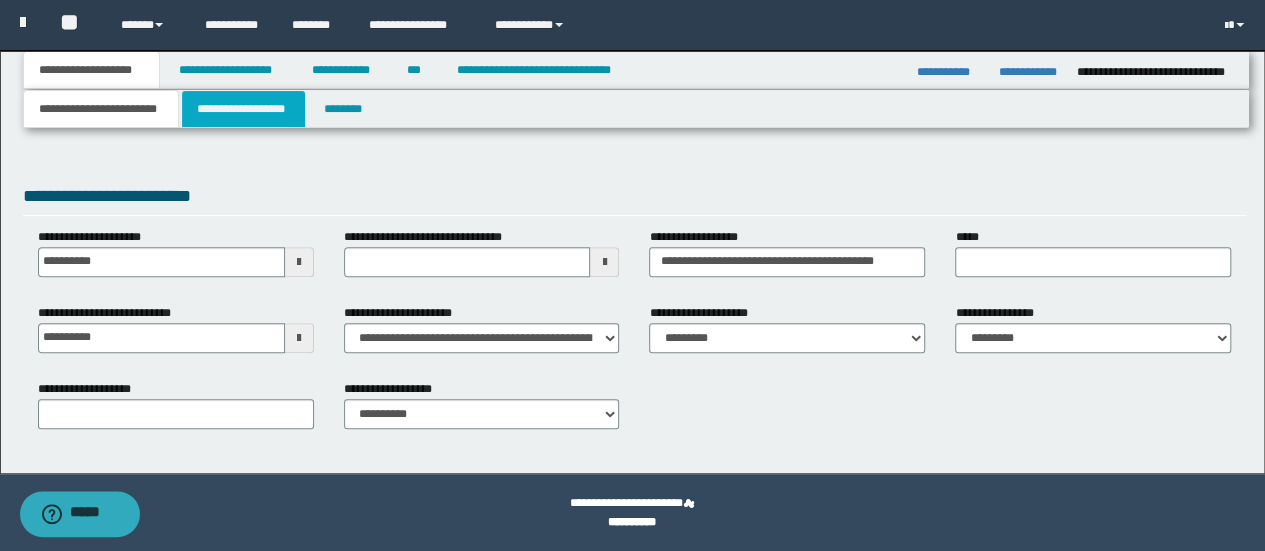 click on "**********" at bounding box center (243, 109) 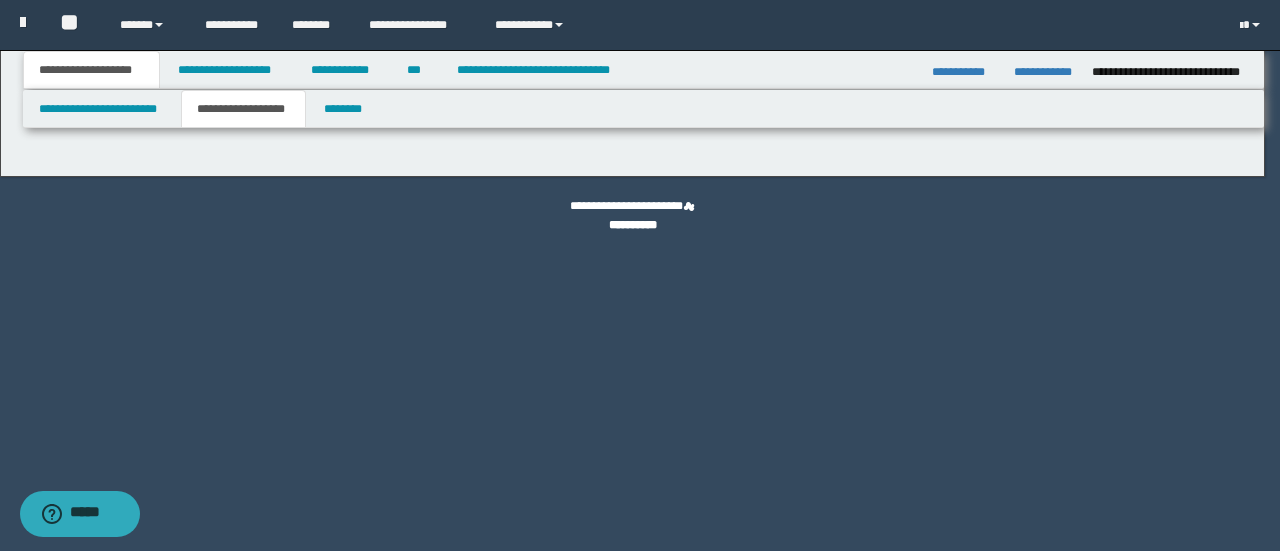 type on "********" 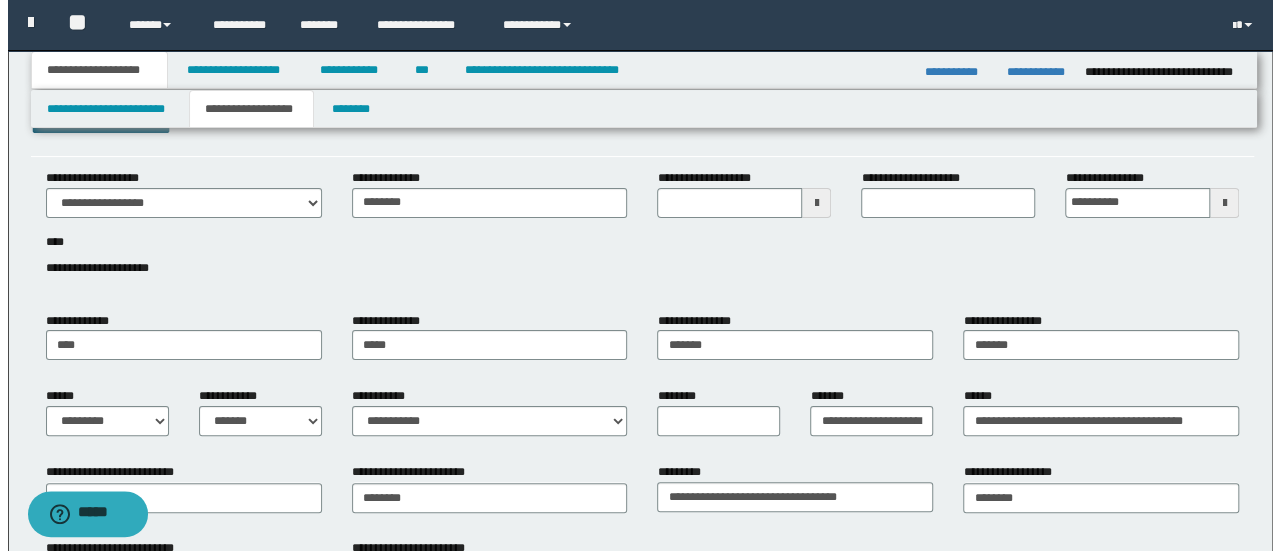 scroll, scrollTop: 0, scrollLeft: 0, axis: both 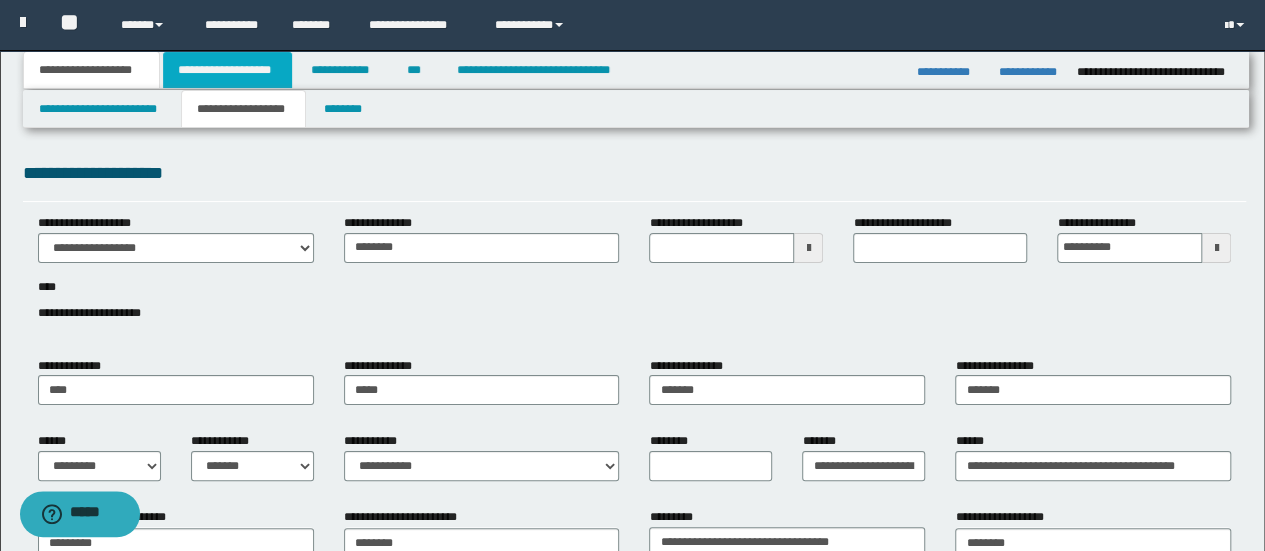 click on "**********" at bounding box center [227, 70] 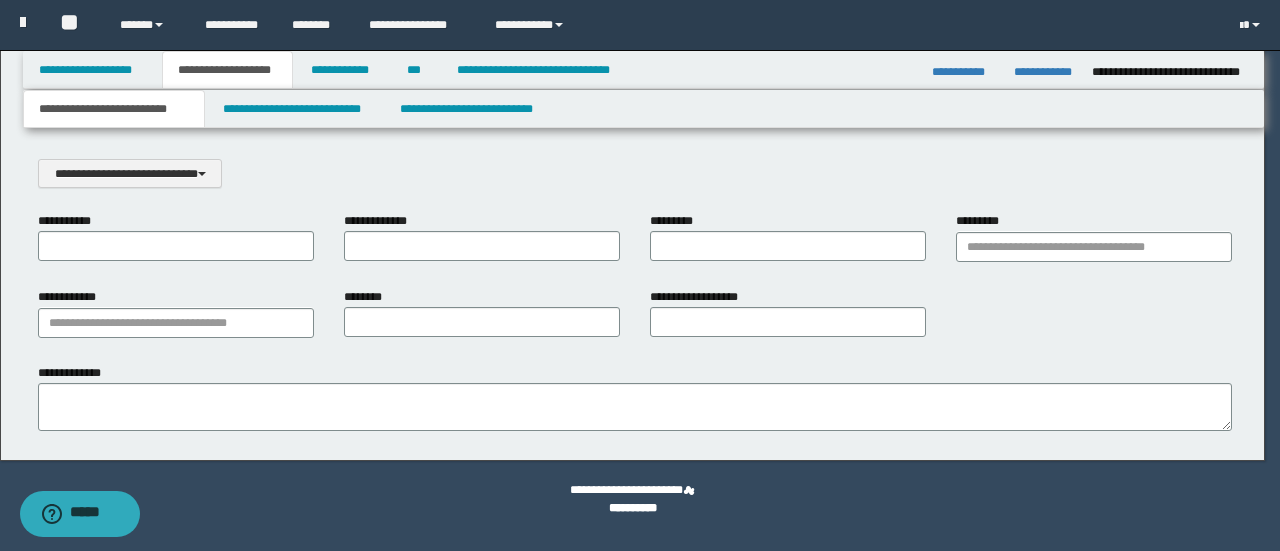 scroll, scrollTop: 0, scrollLeft: 0, axis: both 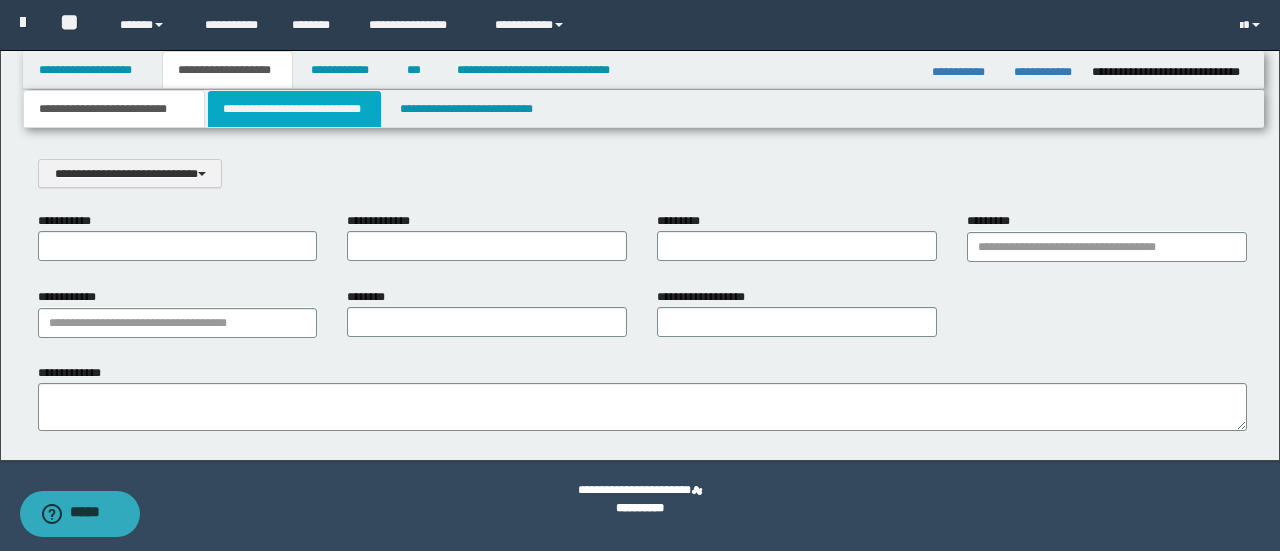 click on "**********" at bounding box center (294, 109) 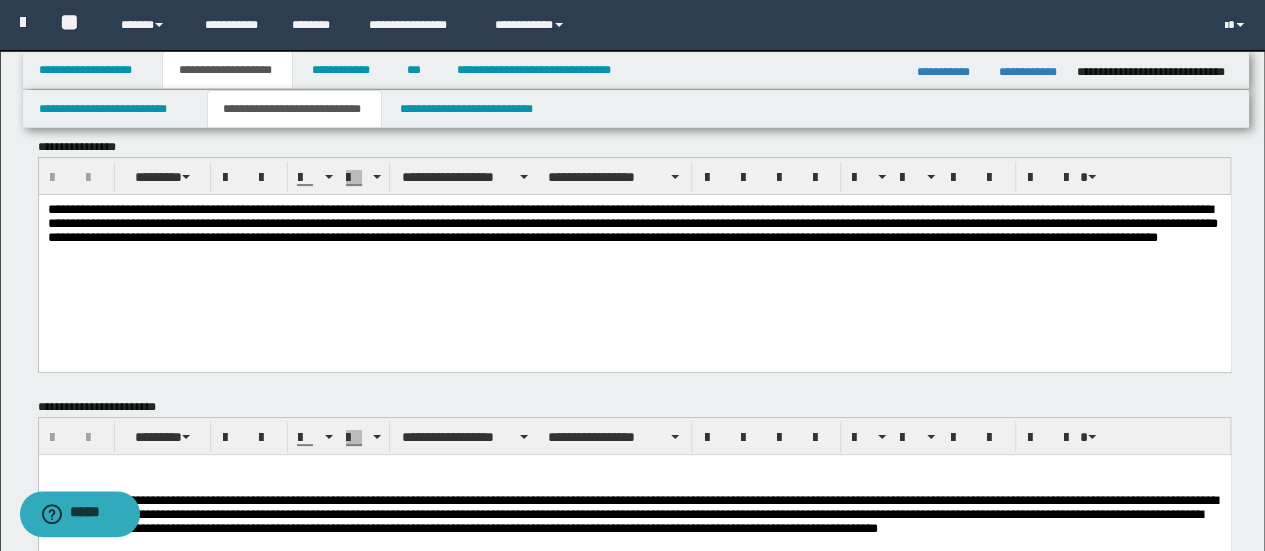 scroll, scrollTop: 0, scrollLeft: 0, axis: both 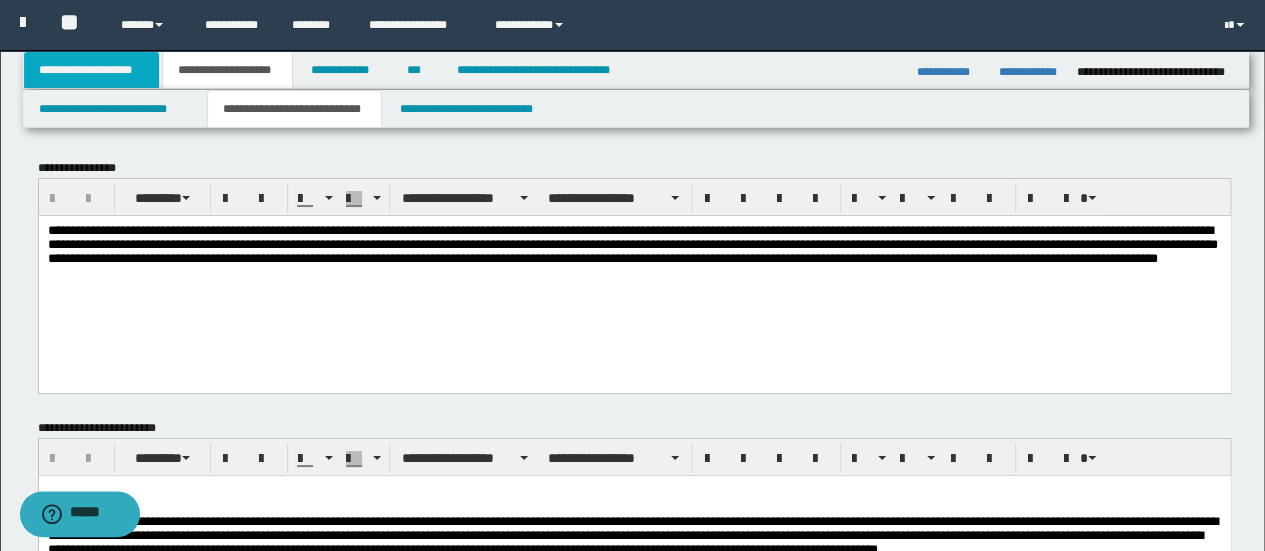 click on "**********" at bounding box center [92, 70] 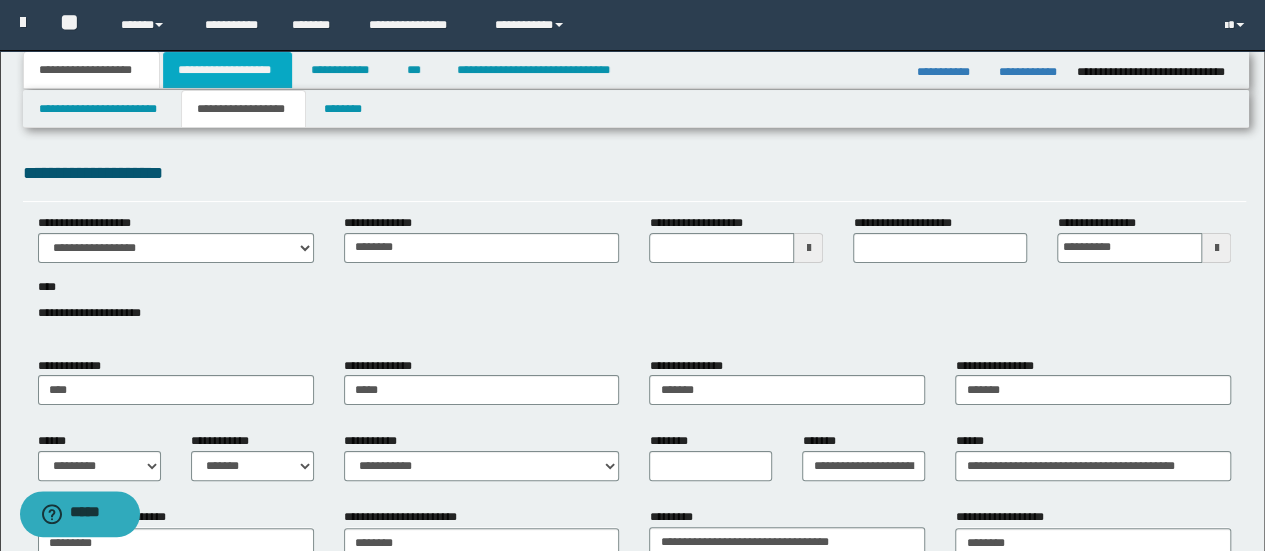 click on "**********" at bounding box center (227, 70) 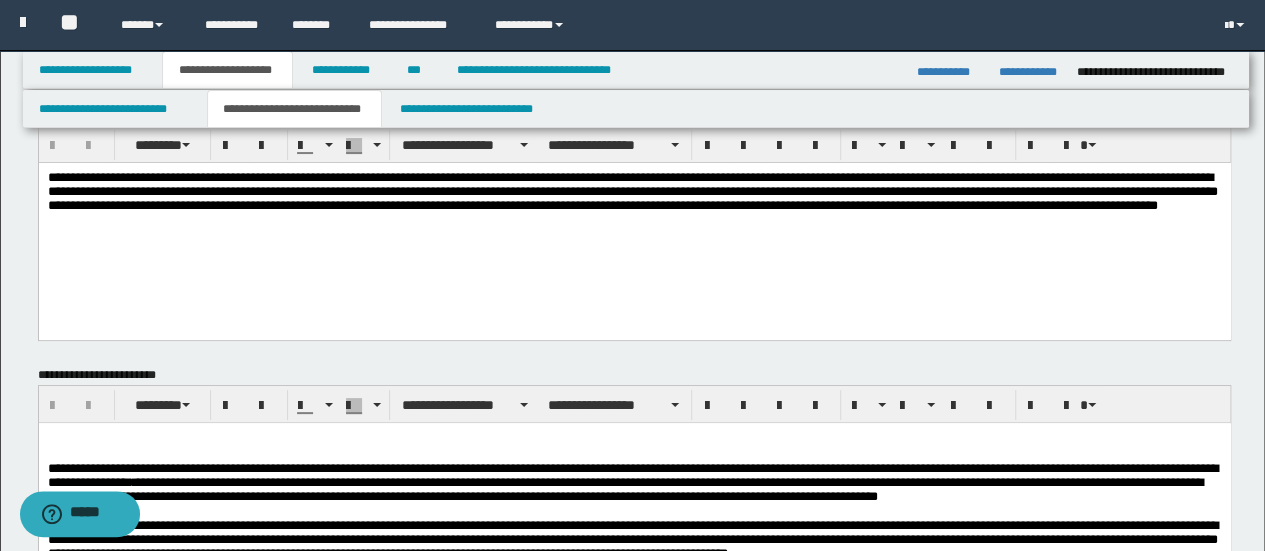 scroll, scrollTop: 0, scrollLeft: 0, axis: both 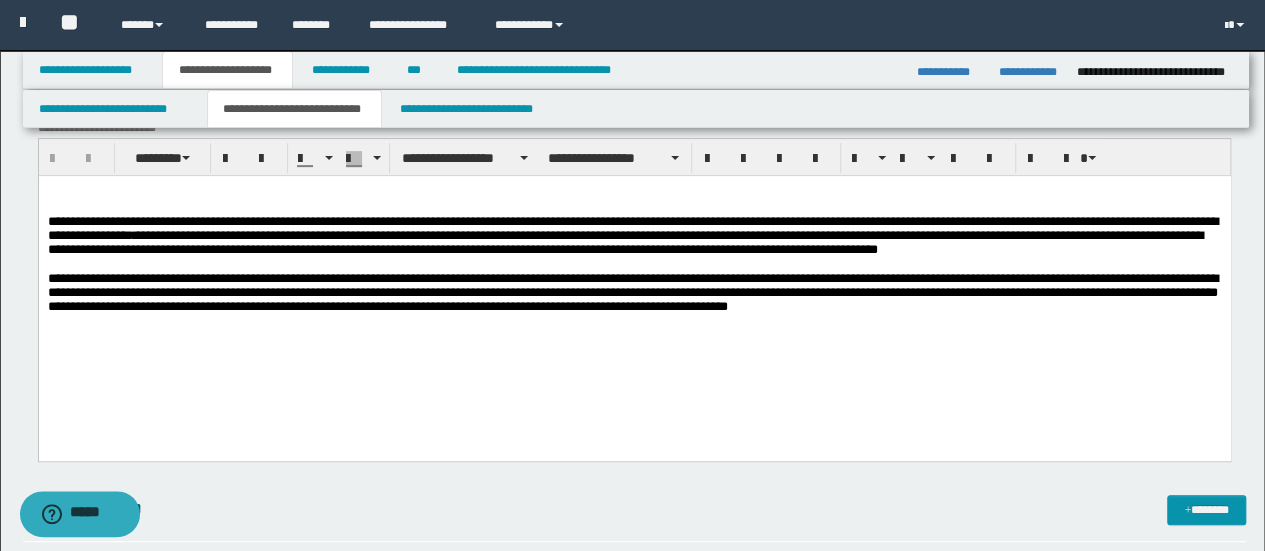 click on "**********" at bounding box center [632, 292] 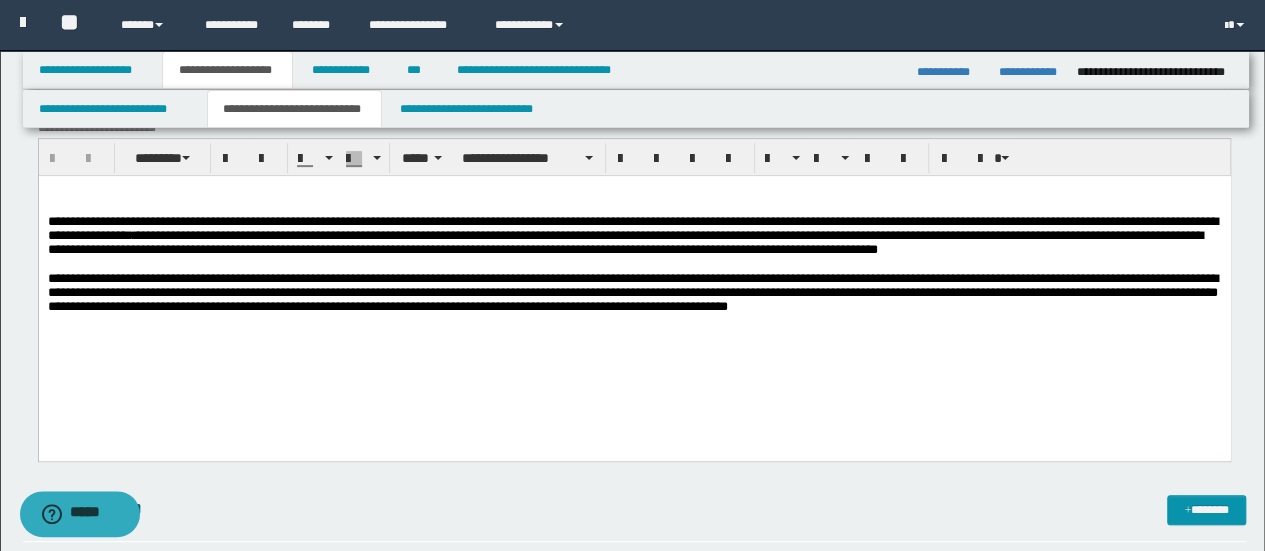 type 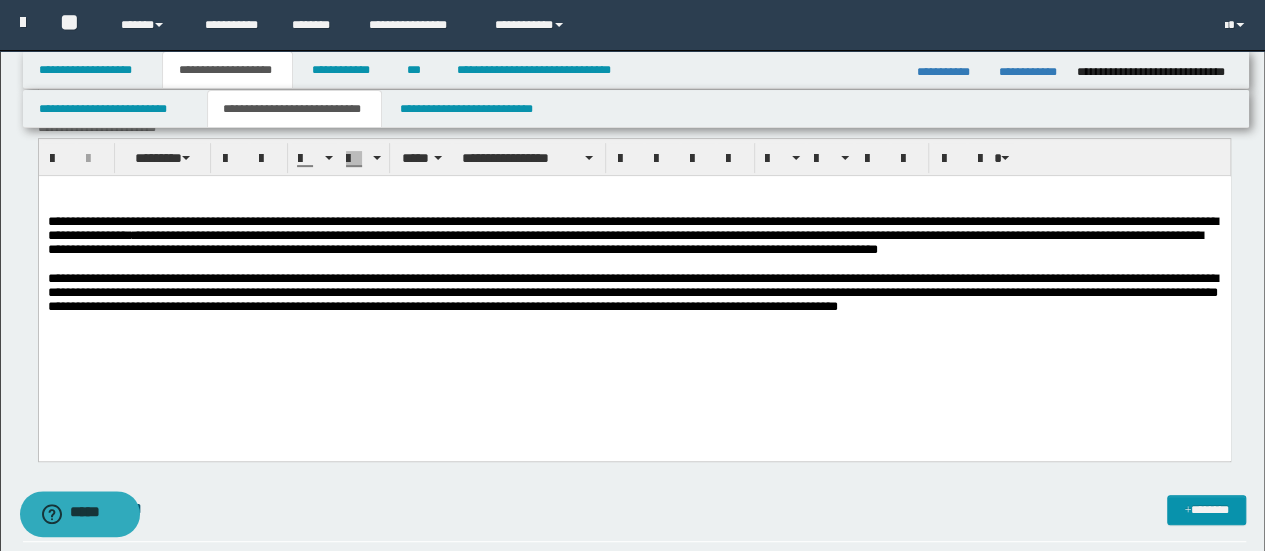 click on "**********" at bounding box center (632, 292) 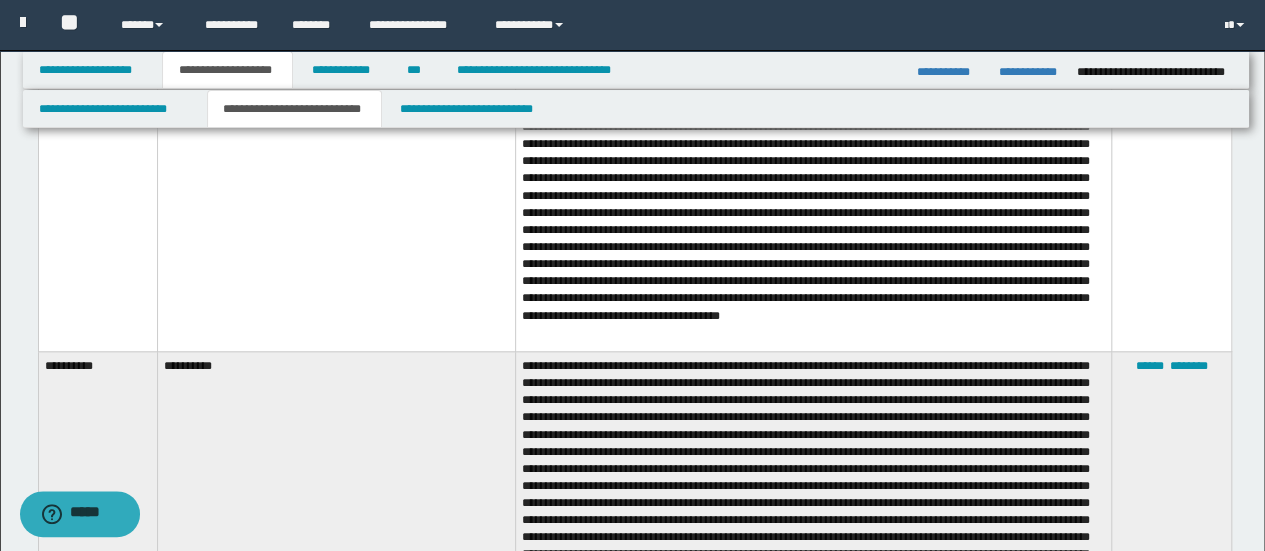 scroll, scrollTop: 1000, scrollLeft: 0, axis: vertical 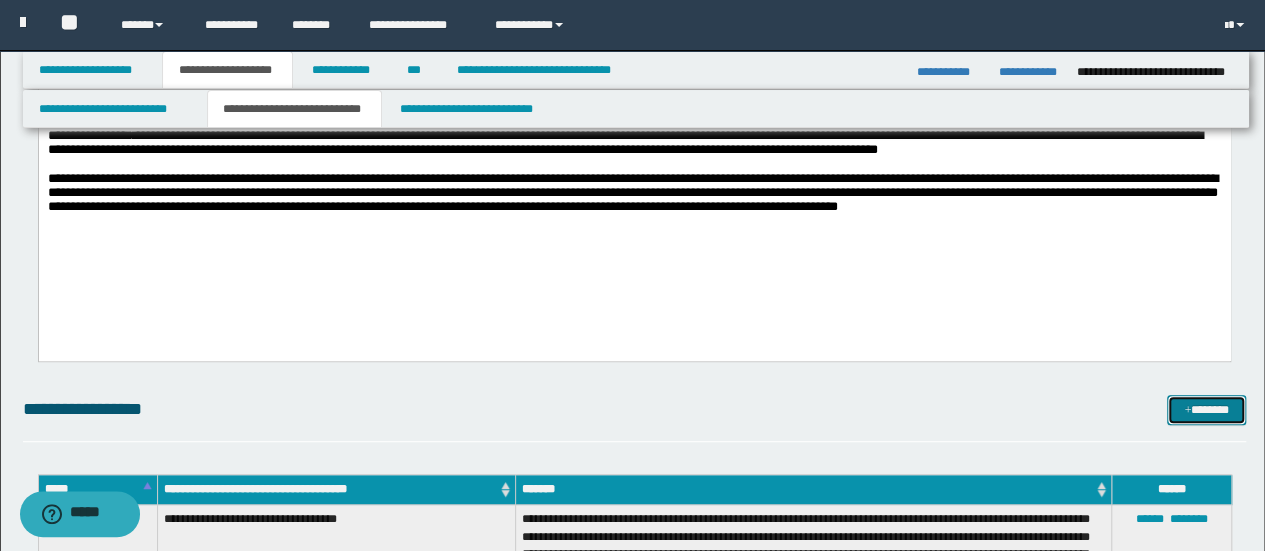 click on "*******" at bounding box center (1206, 409) 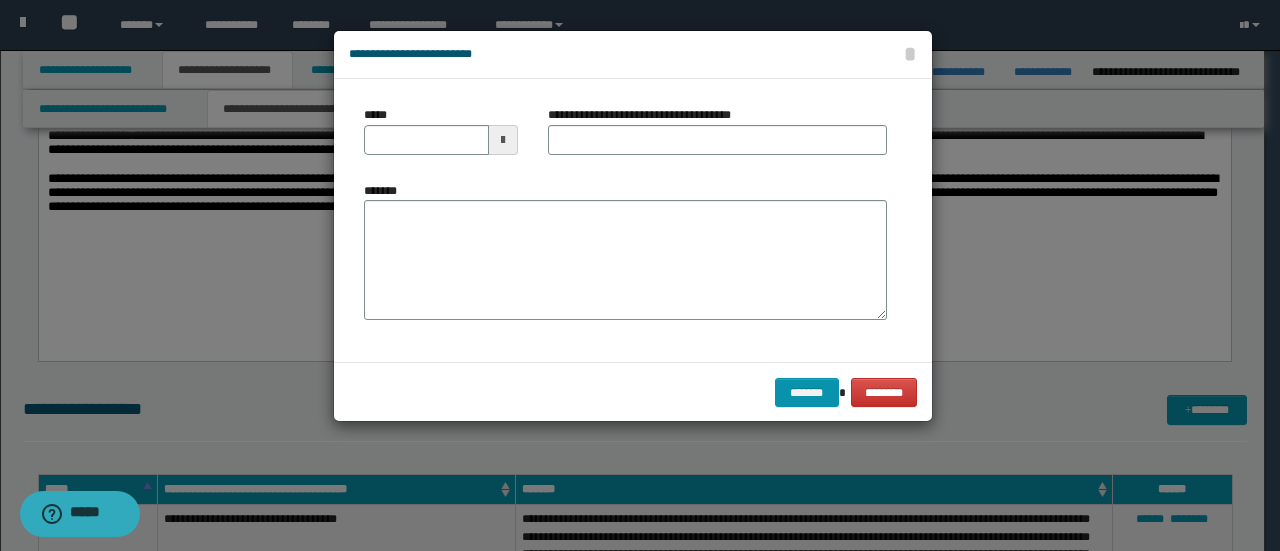 click at bounding box center (503, 140) 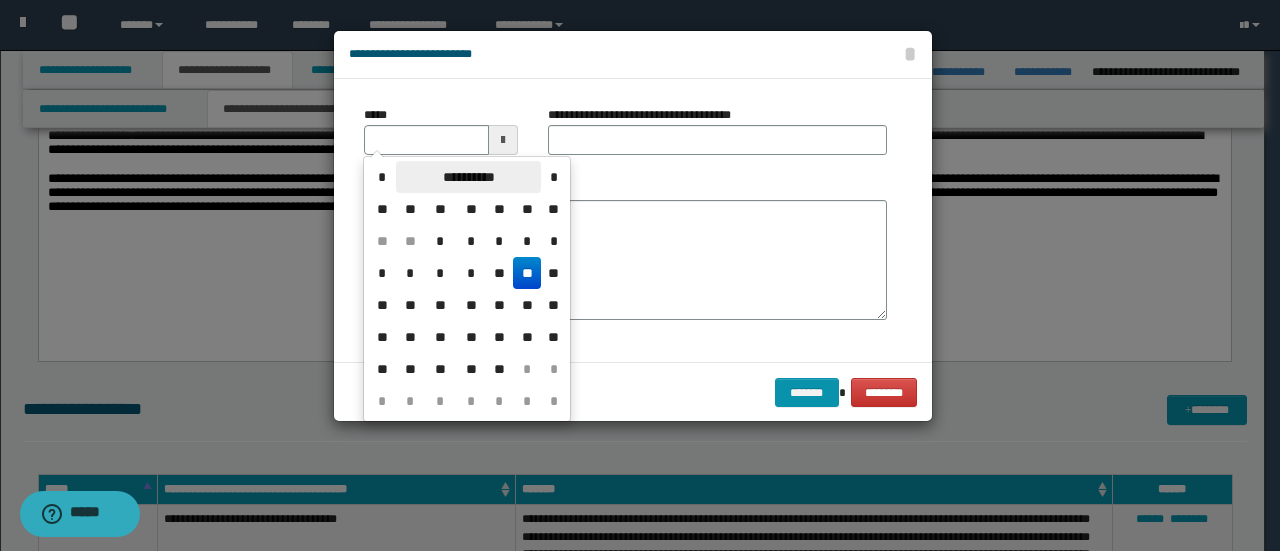 click on "**********" at bounding box center (468, 177) 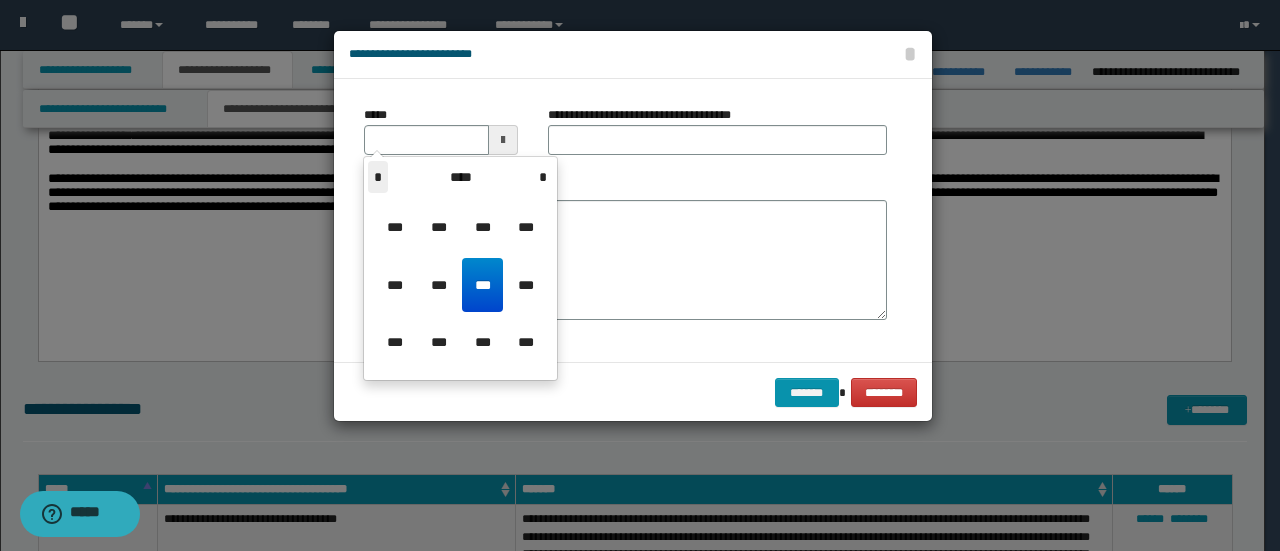 click on "*" at bounding box center (378, 177) 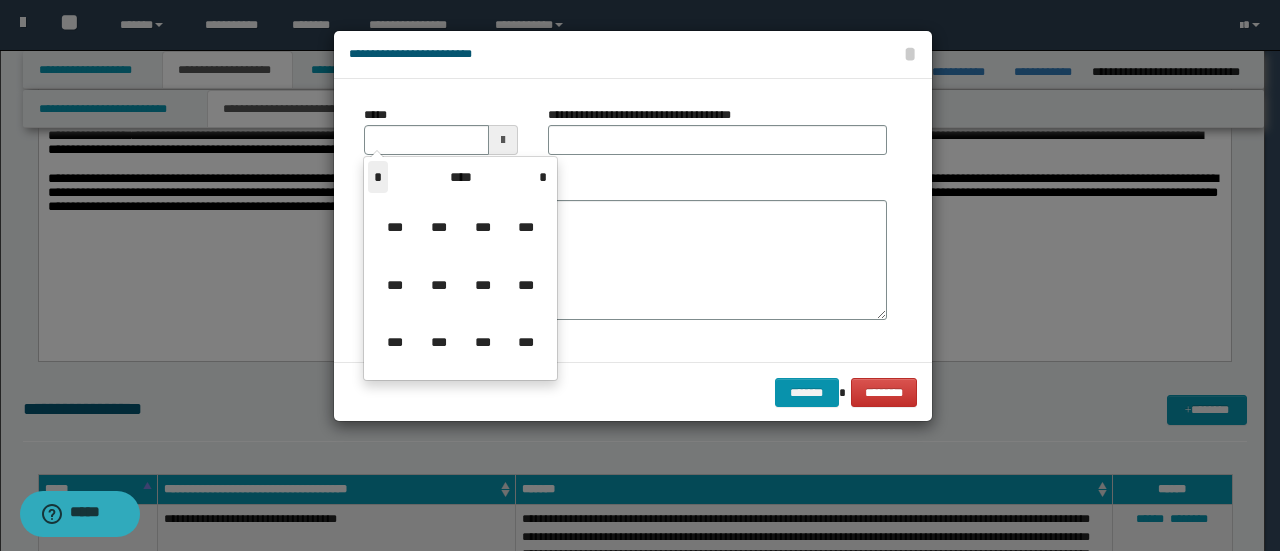 click on "*" at bounding box center [378, 177] 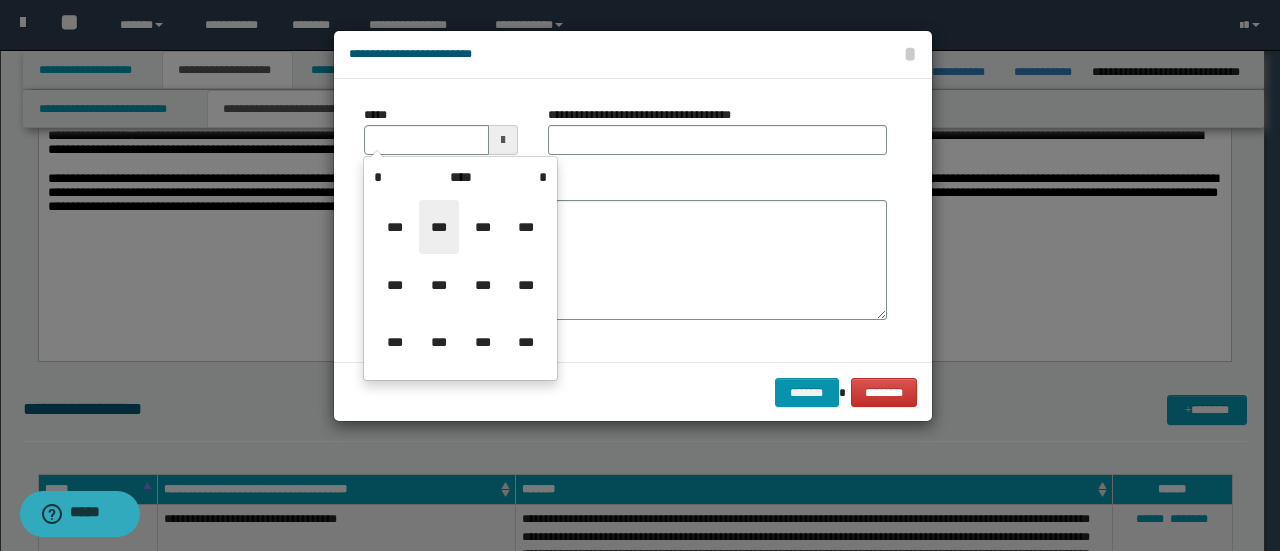 click on "***" at bounding box center [439, 227] 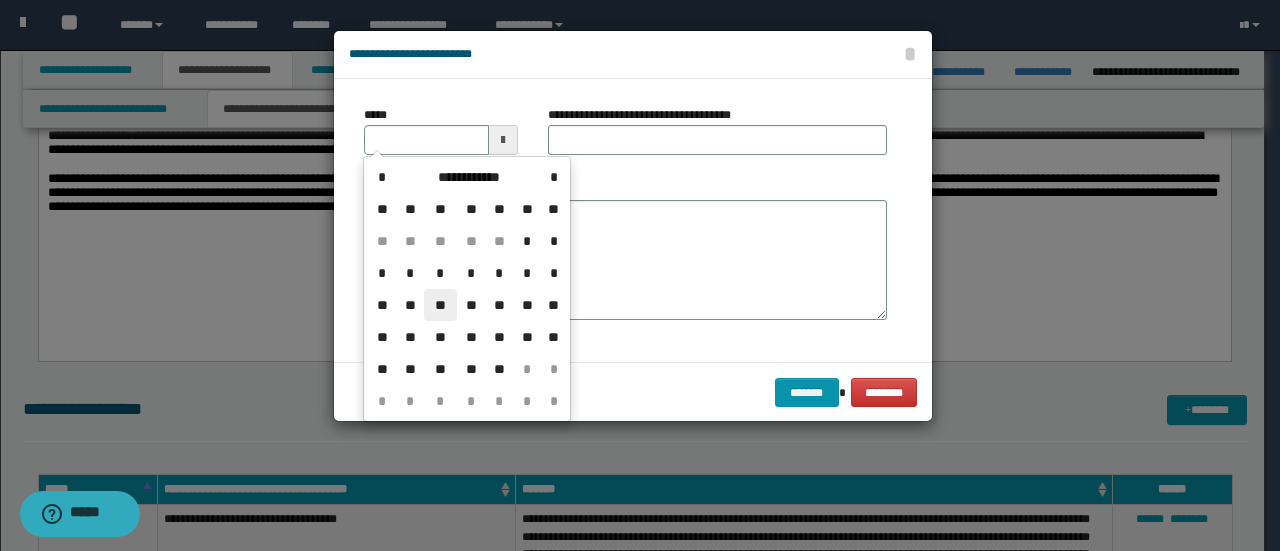 click on "**" at bounding box center (440, 305) 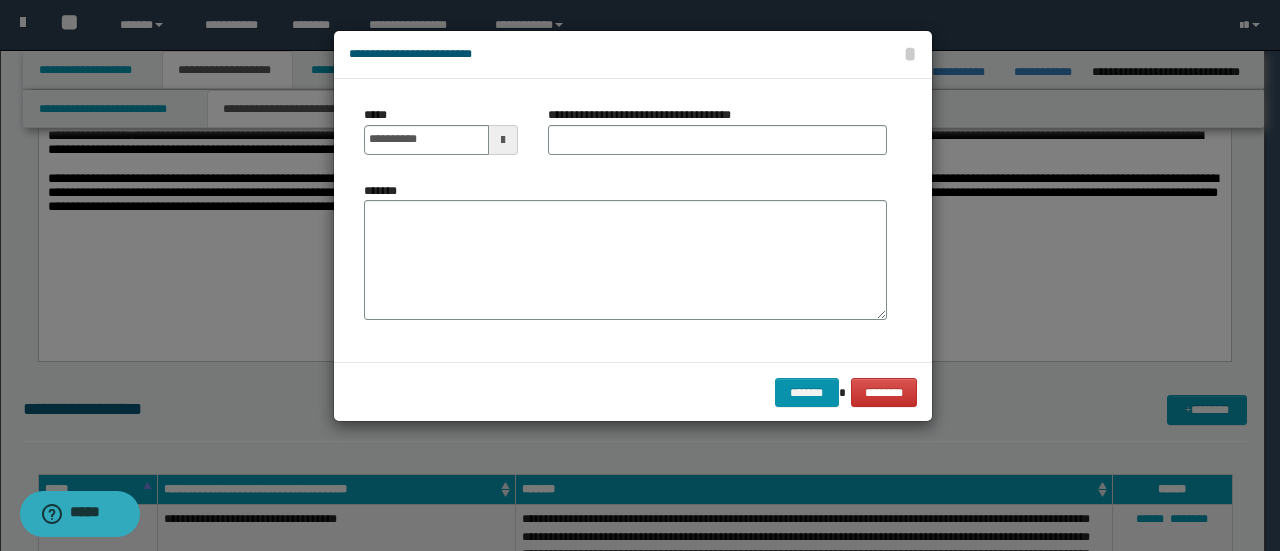 click at bounding box center (503, 140) 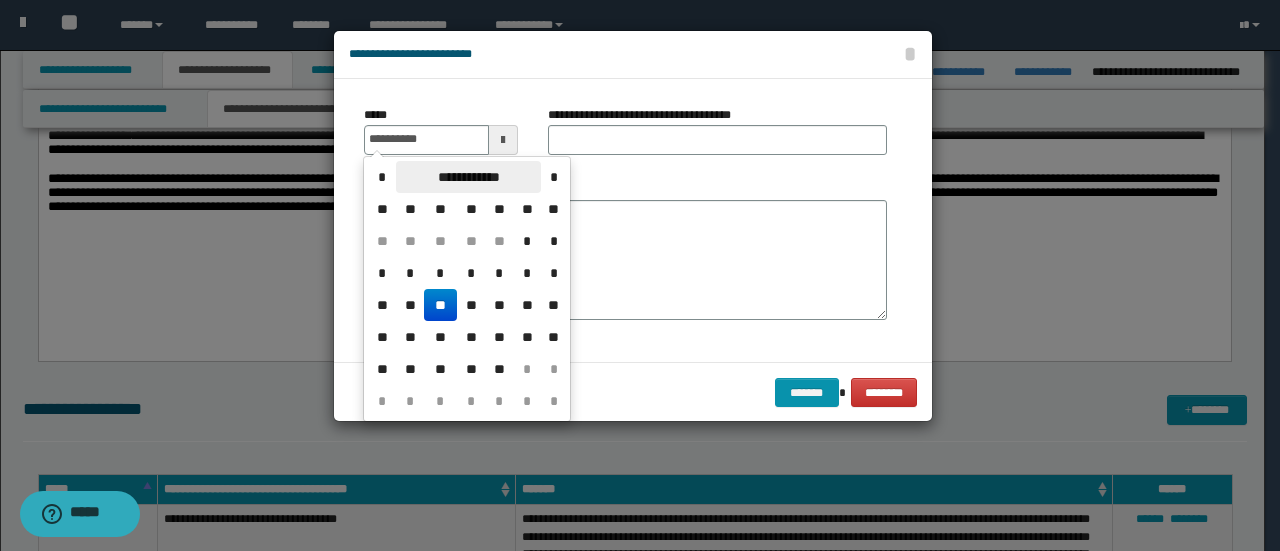click on "**********" at bounding box center (468, 177) 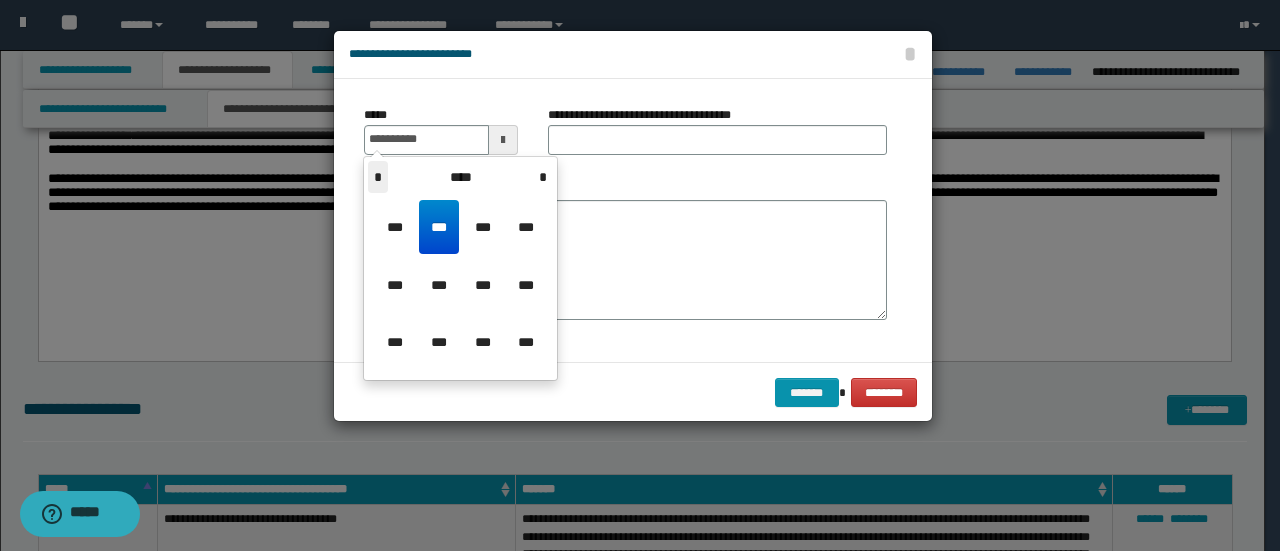 click on "*" at bounding box center [378, 177] 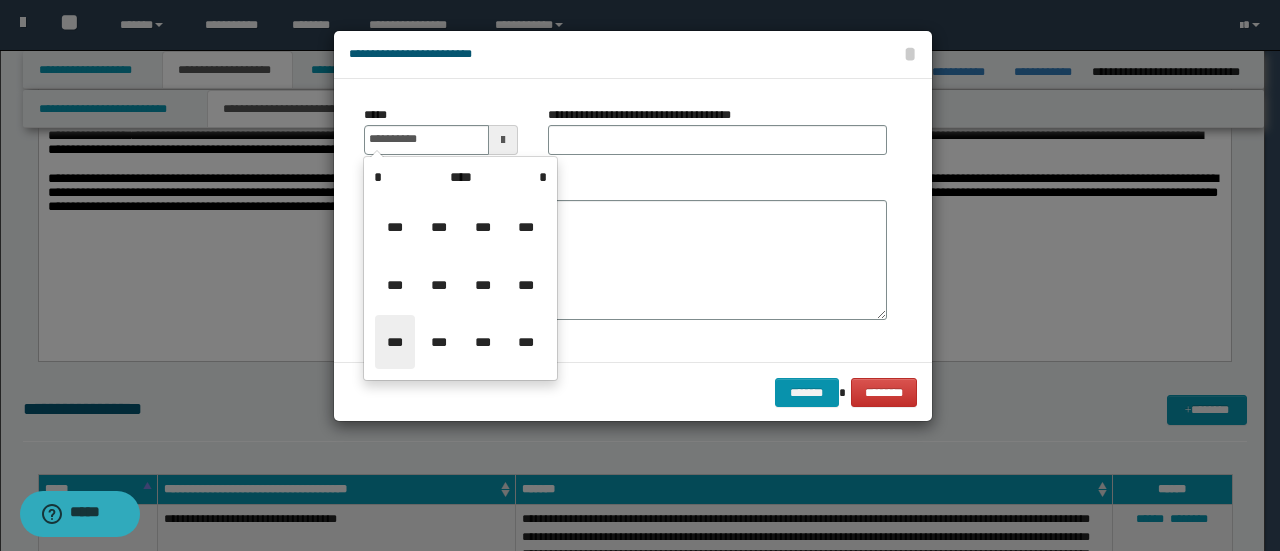 click on "***" at bounding box center (395, 342) 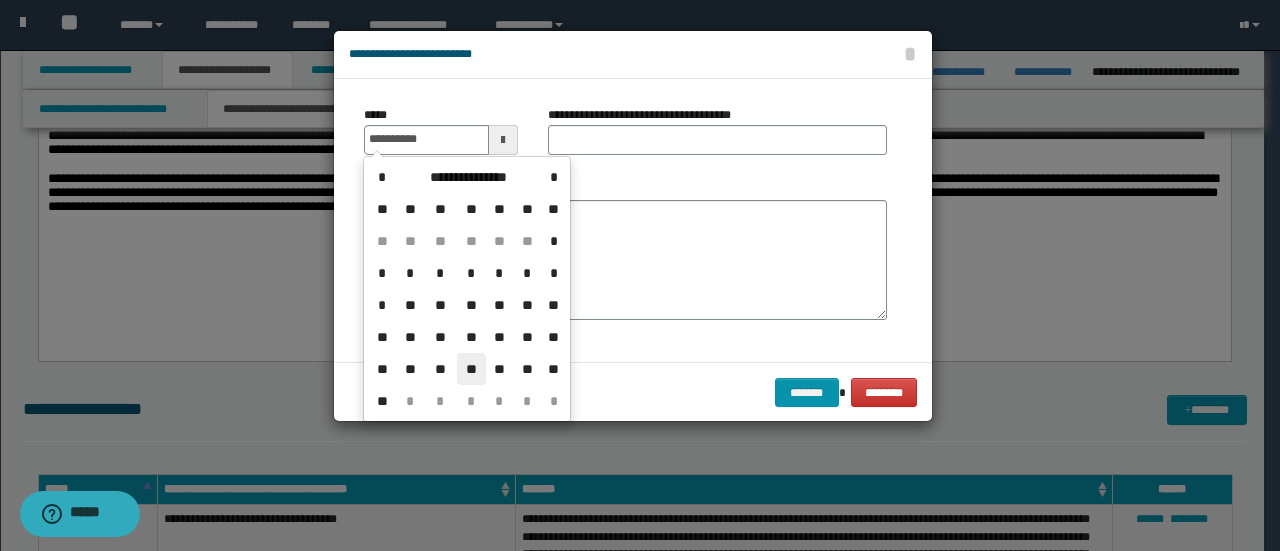 click on "**" at bounding box center [471, 369] 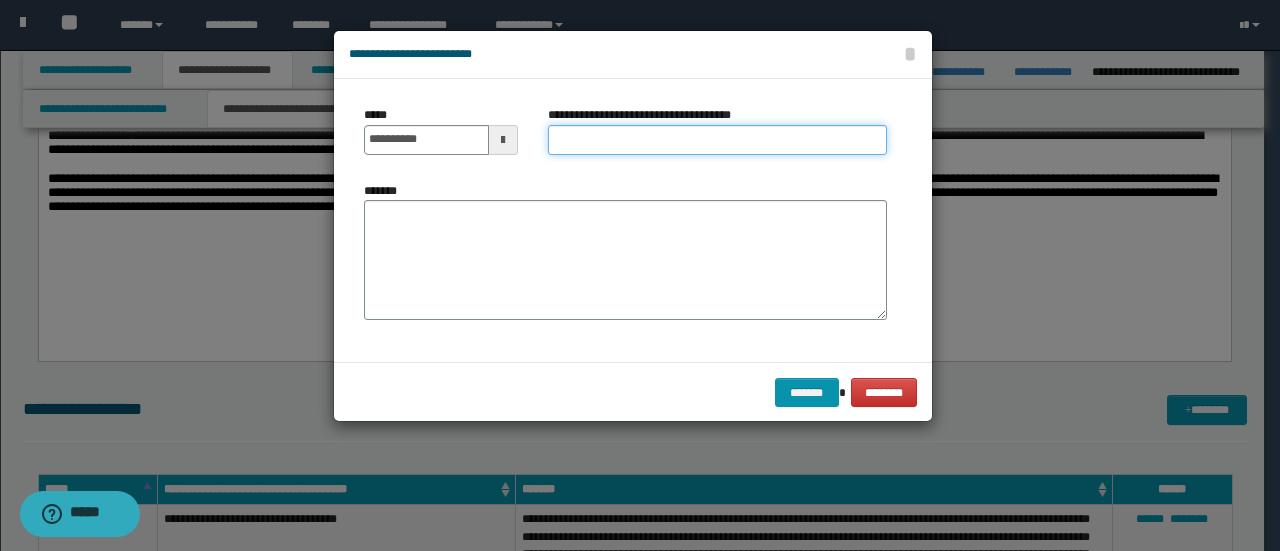 click on "**********" at bounding box center (717, 140) 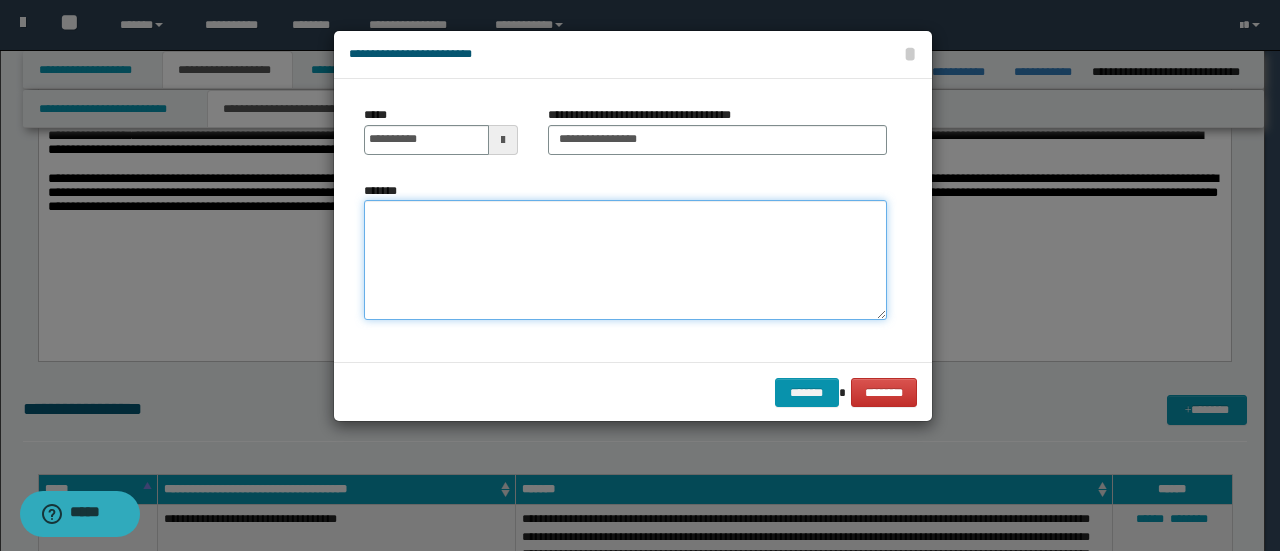 click on "*******" at bounding box center [625, 260] 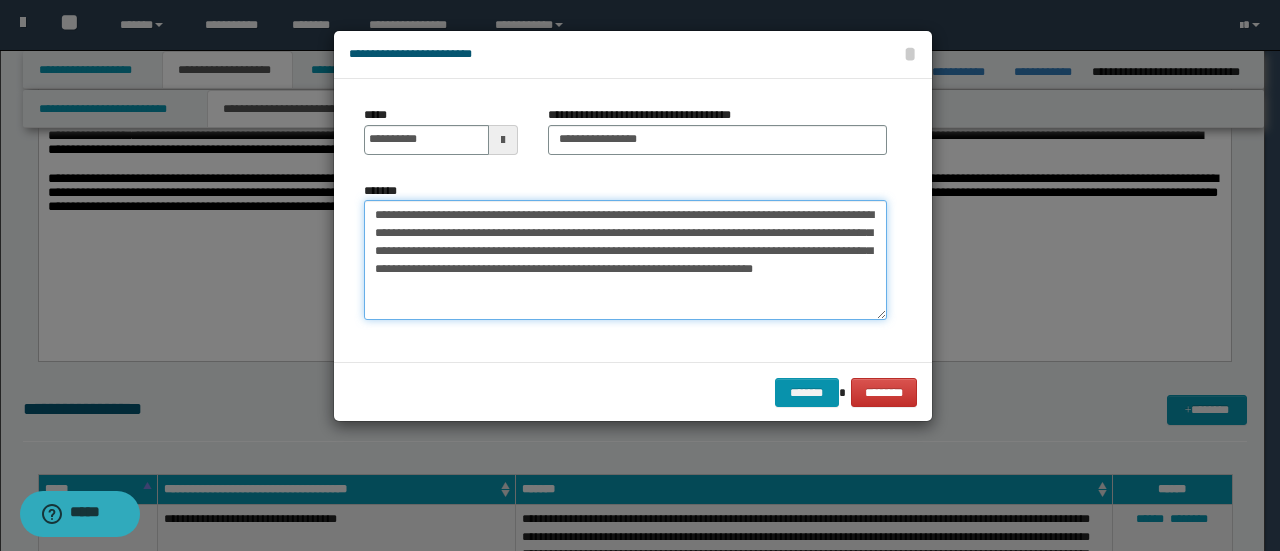 click on "**********" at bounding box center (625, 260) 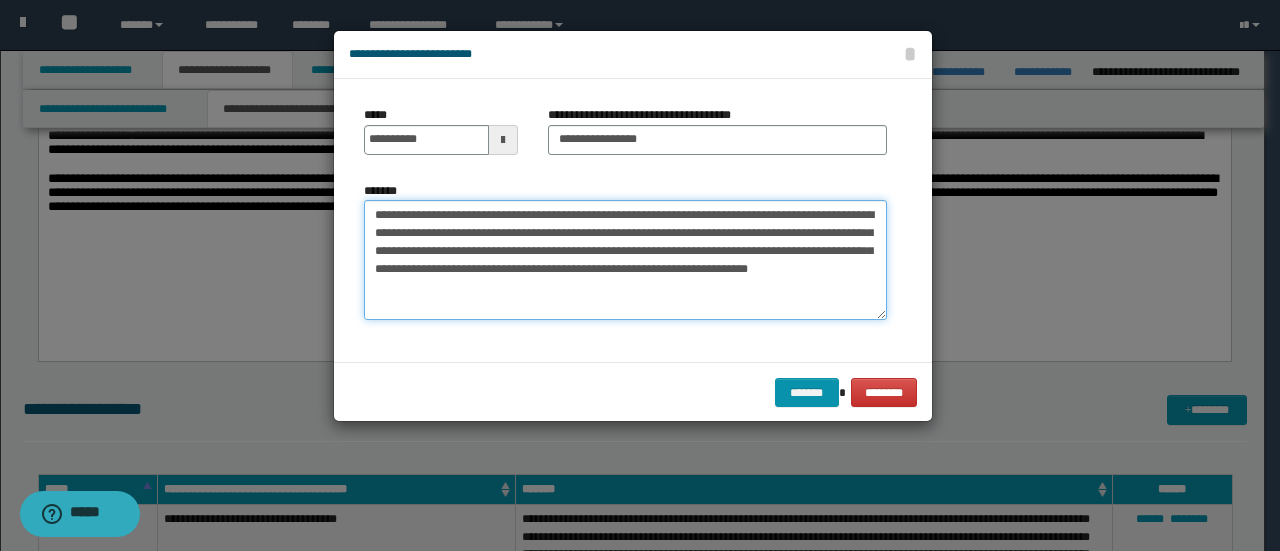 click on "**********" at bounding box center [625, 260] 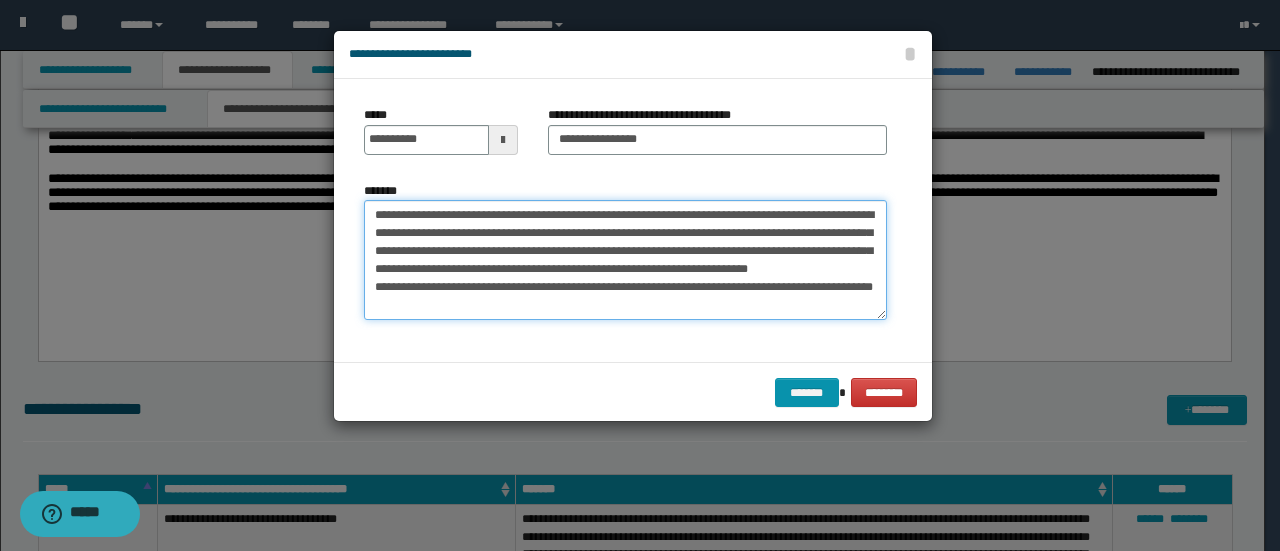 scroll, scrollTop: 12, scrollLeft: 0, axis: vertical 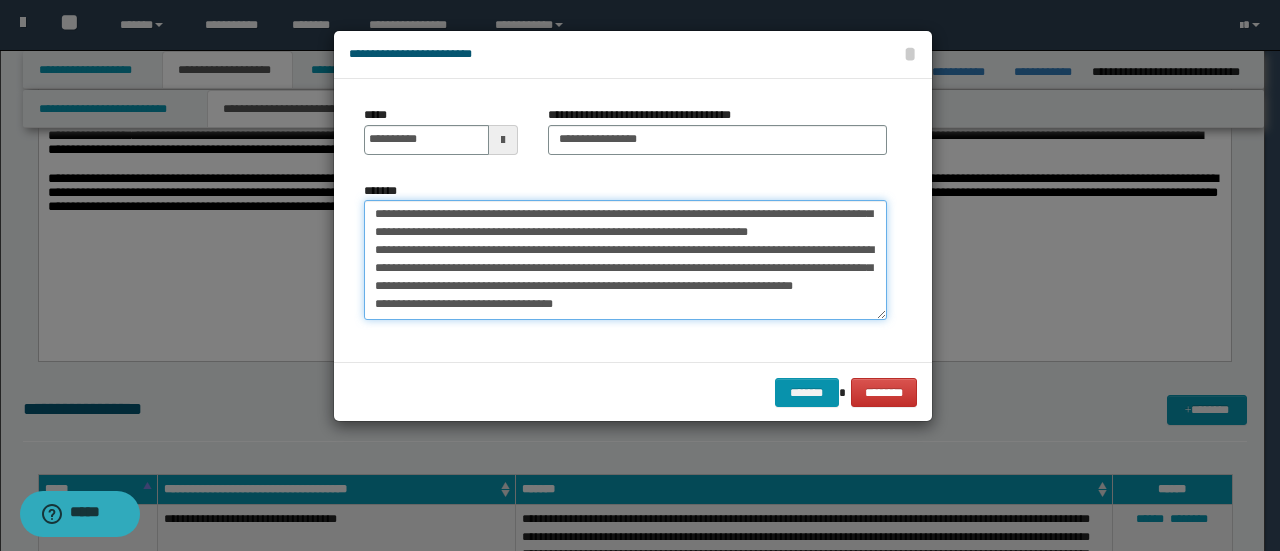 type on "**********" 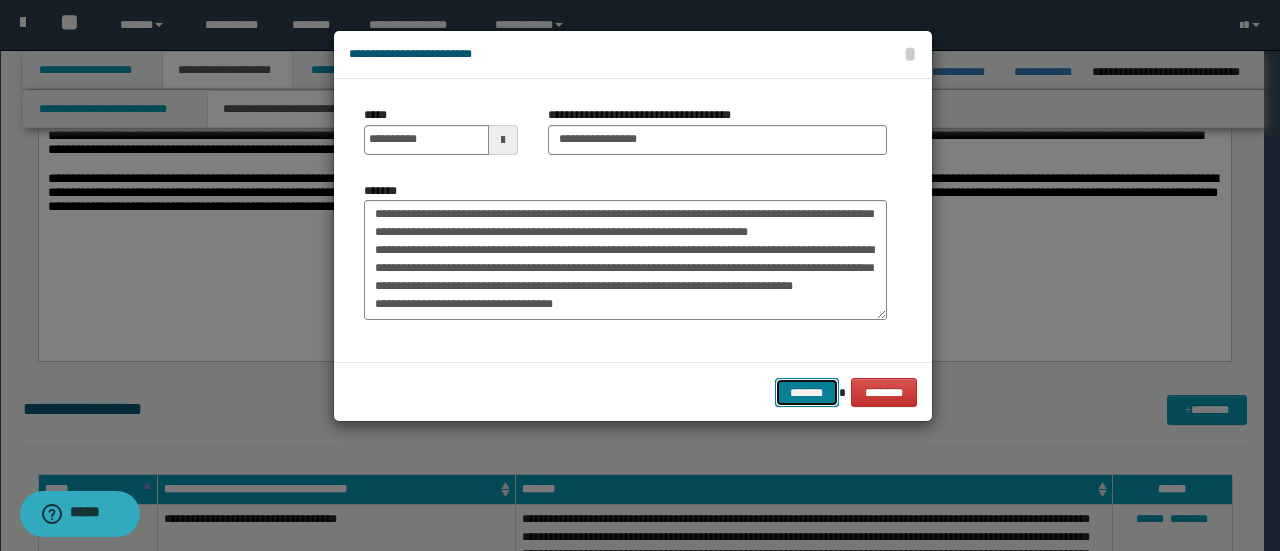 click on "*******" at bounding box center [807, 392] 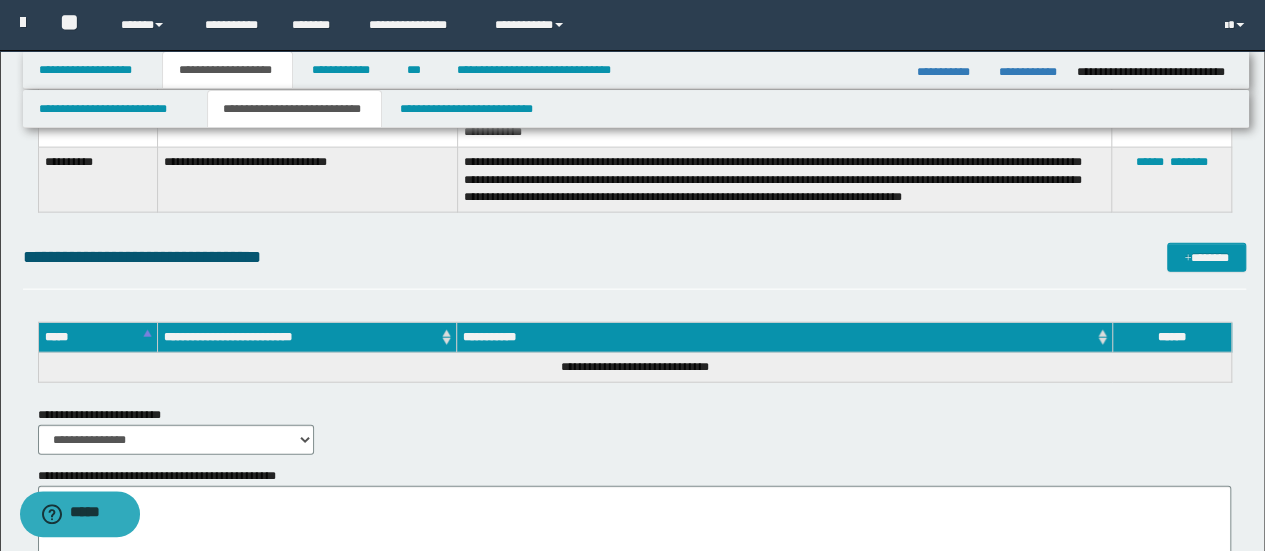 scroll, scrollTop: 2300, scrollLeft: 0, axis: vertical 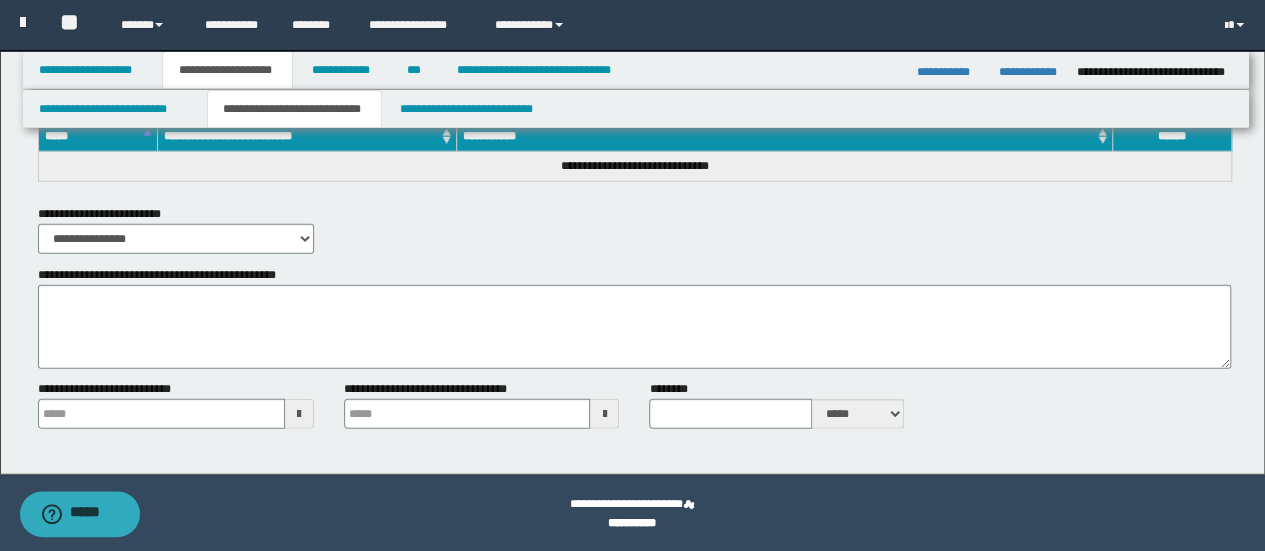 type 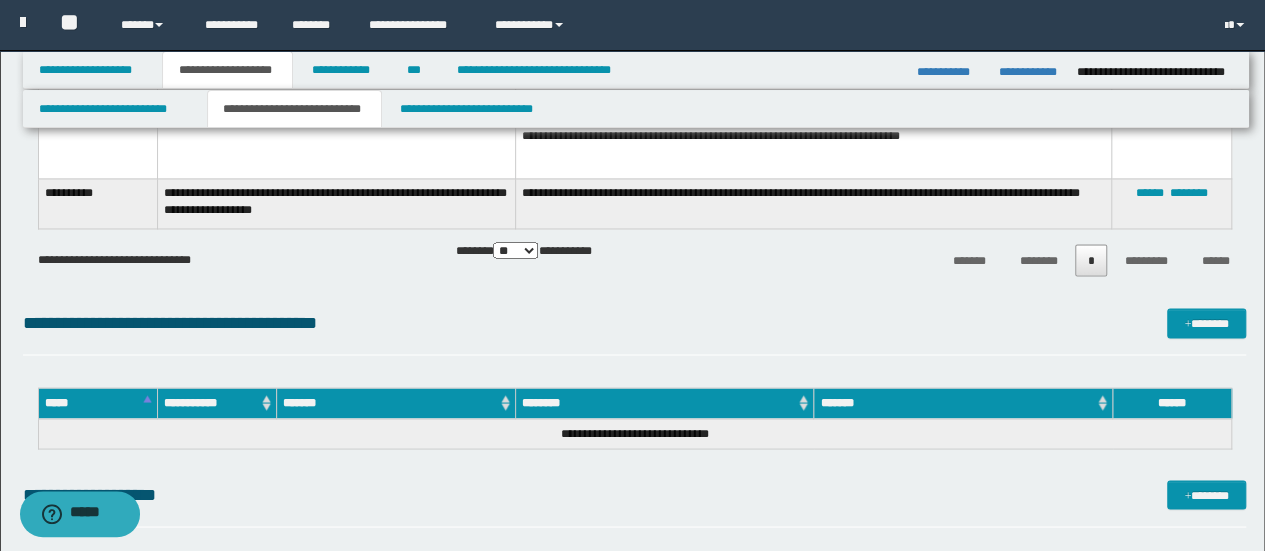 scroll, scrollTop: 1602, scrollLeft: 0, axis: vertical 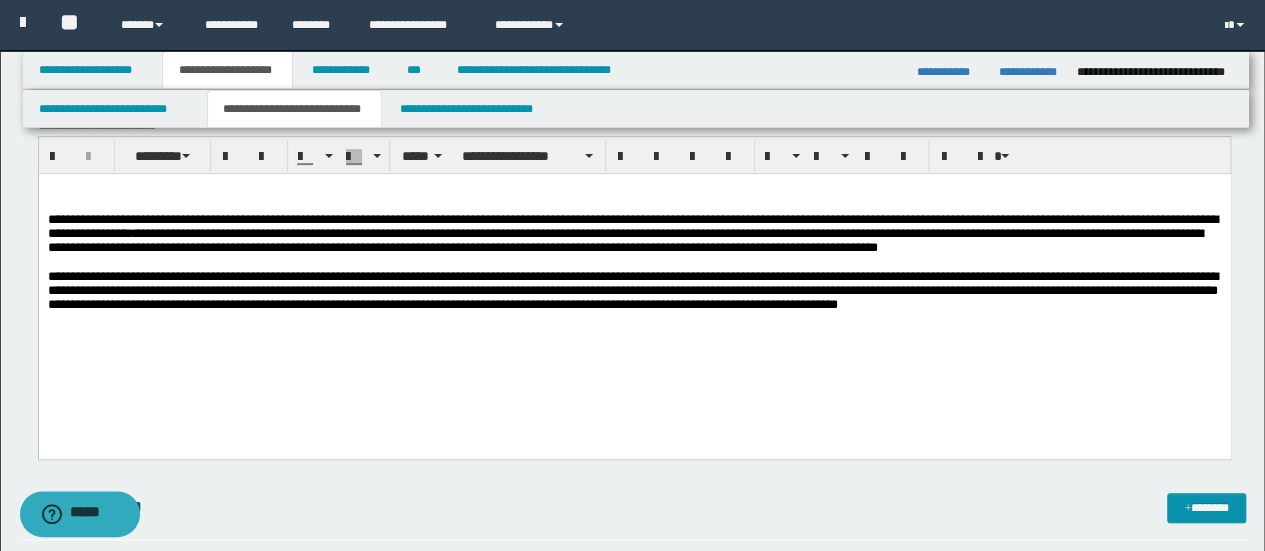 click at bounding box center [634, 189] 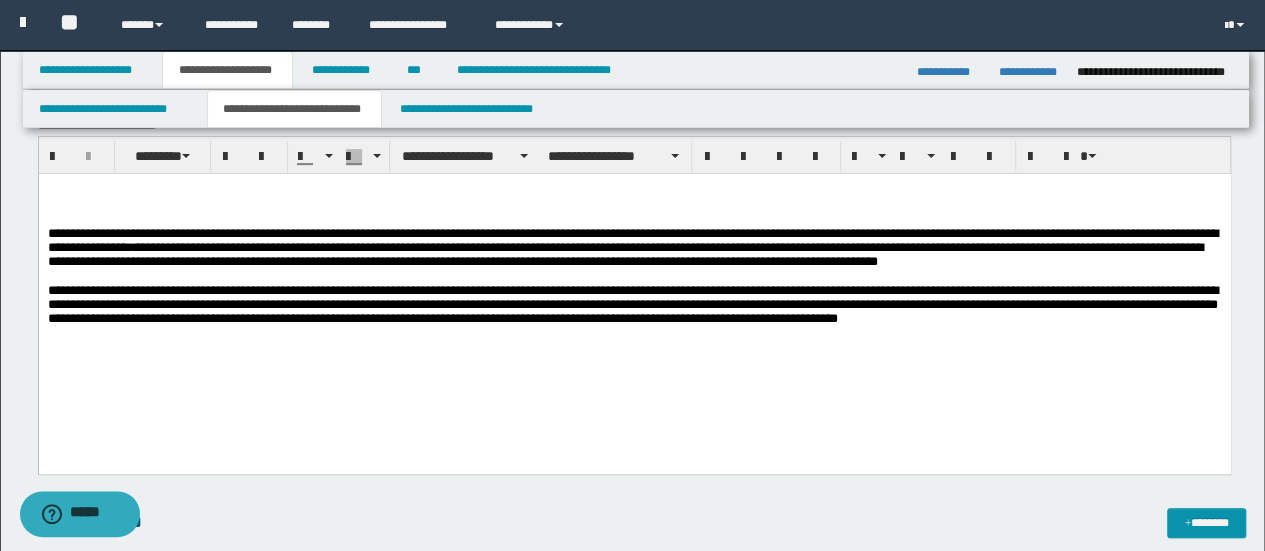 scroll, scrollTop: 202, scrollLeft: 0, axis: vertical 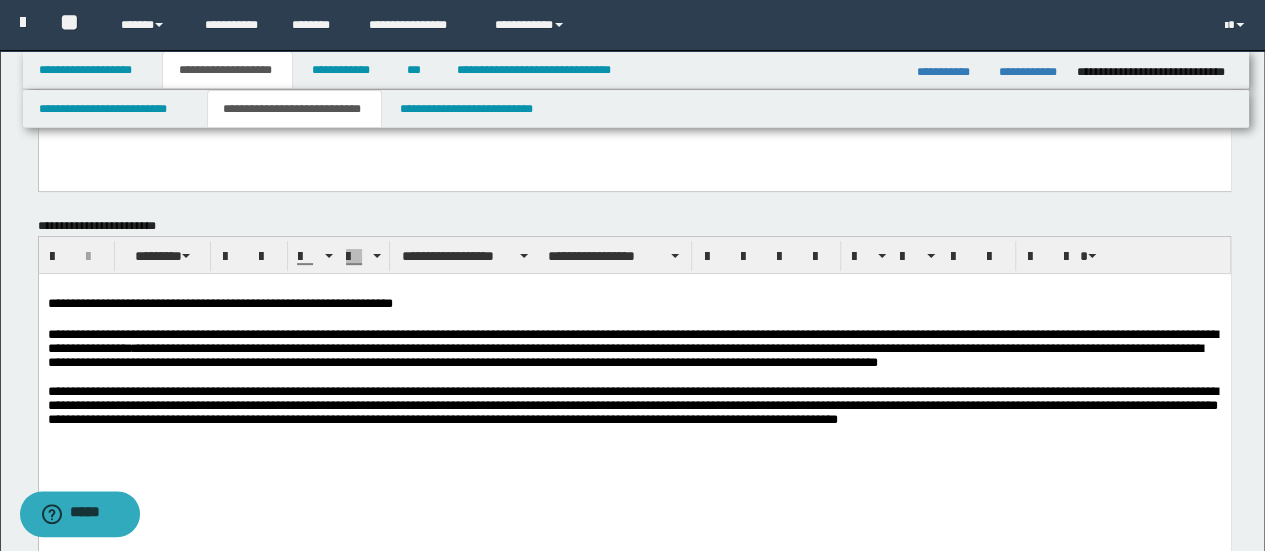 click on "**********" at bounding box center [634, 304] 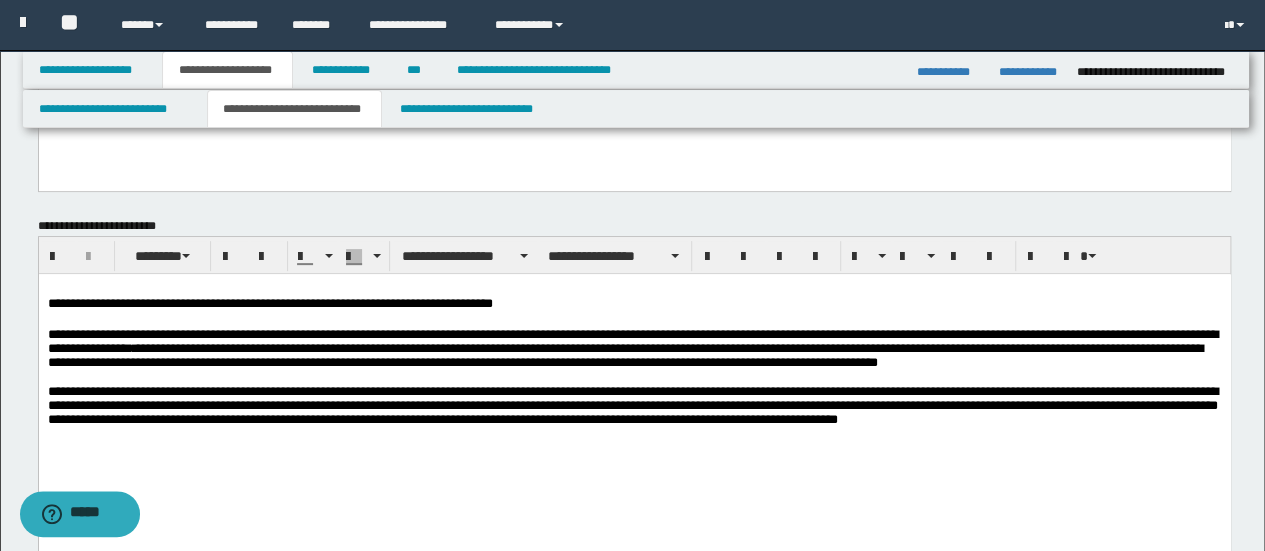 click on "**********" at bounding box center (634, 304) 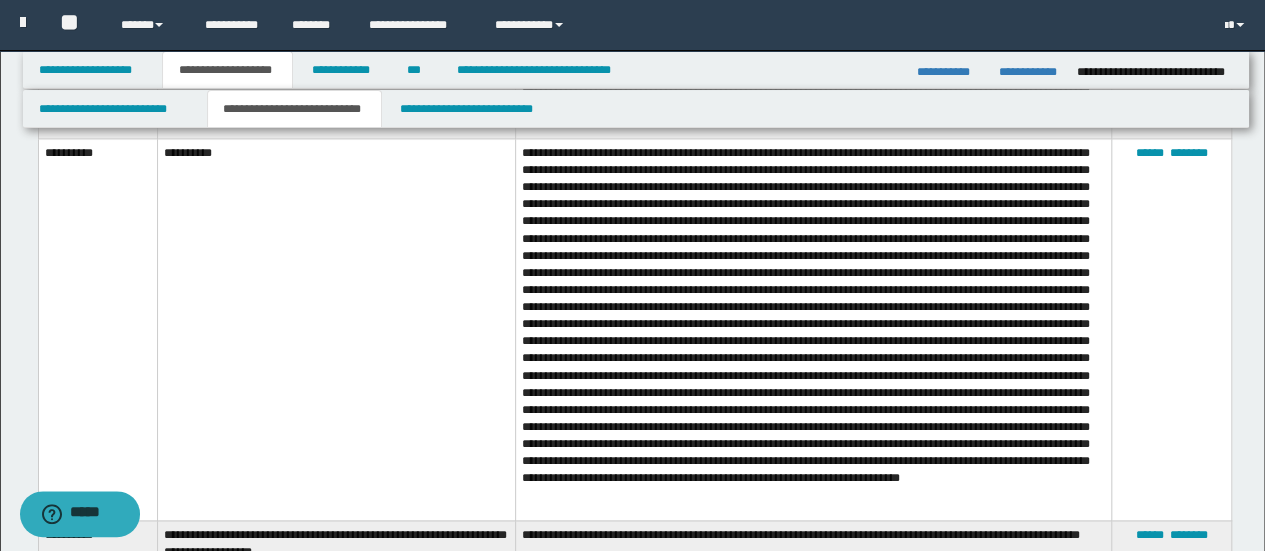 scroll, scrollTop: 1202, scrollLeft: 0, axis: vertical 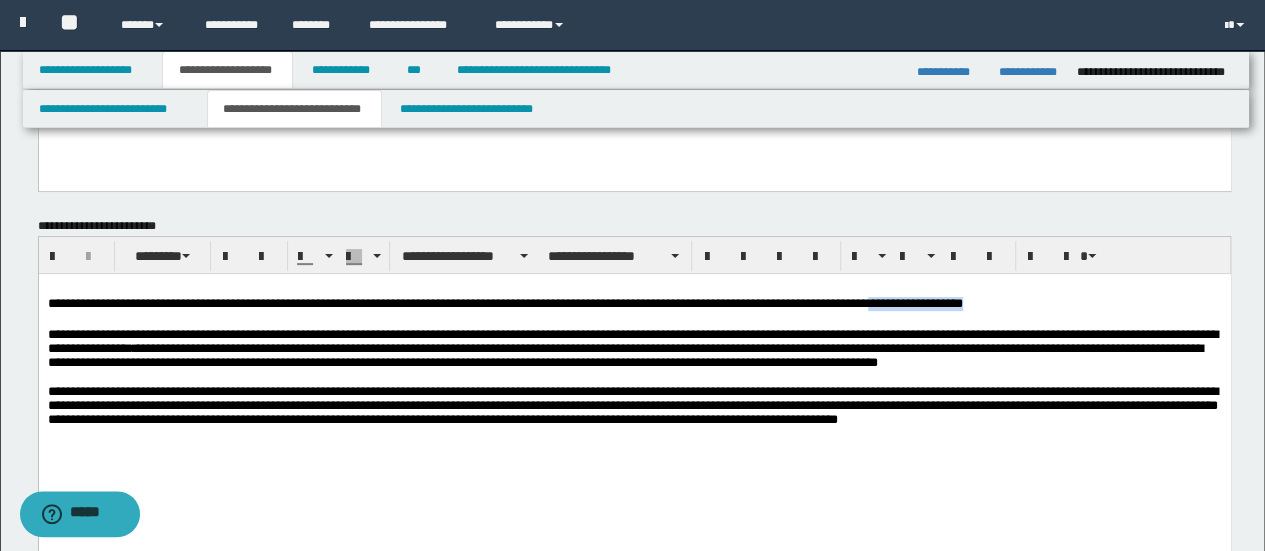 drag, startPoint x: 1040, startPoint y: 303, endPoint x: 922, endPoint y: 311, distance: 118.270874 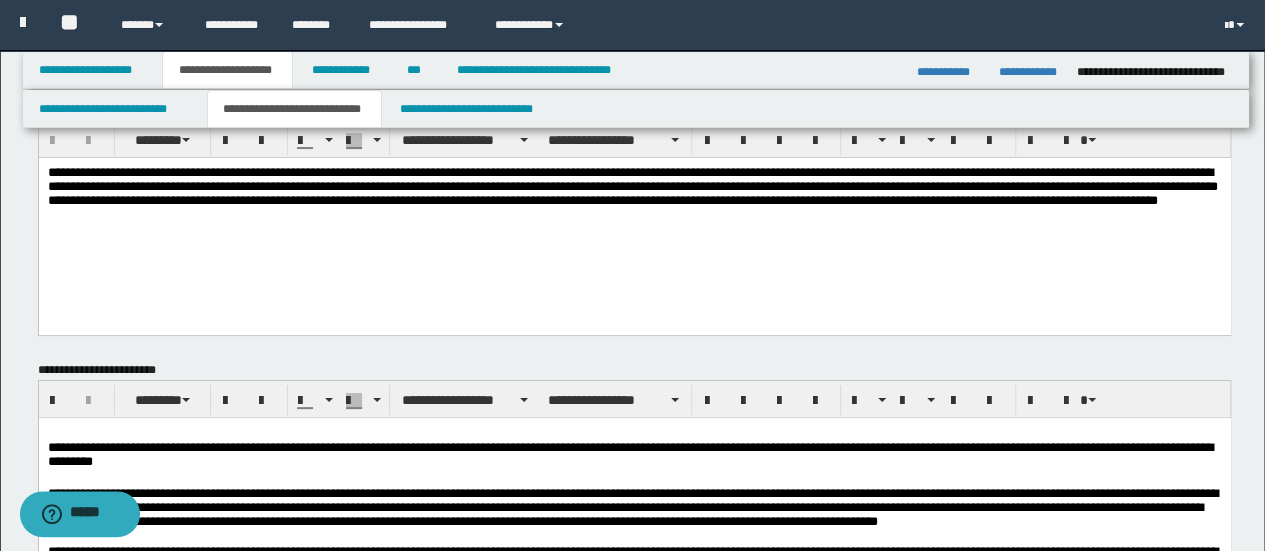 scroll, scrollTop: 100, scrollLeft: 0, axis: vertical 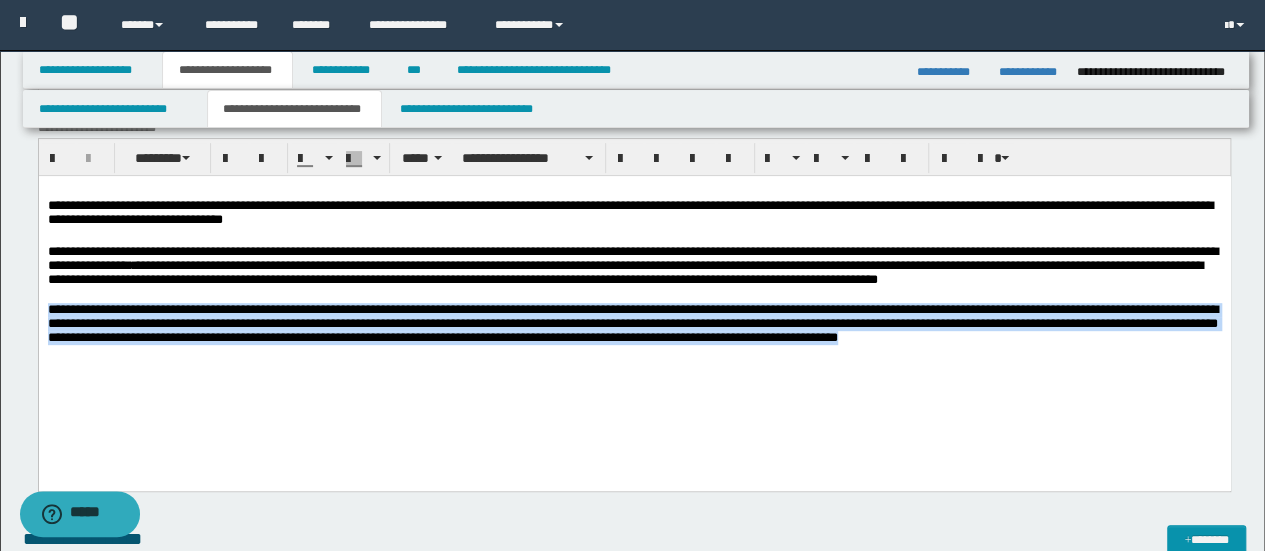 drag, startPoint x: 352, startPoint y: 381, endPoint x: 48, endPoint y: 329, distance: 308.4153 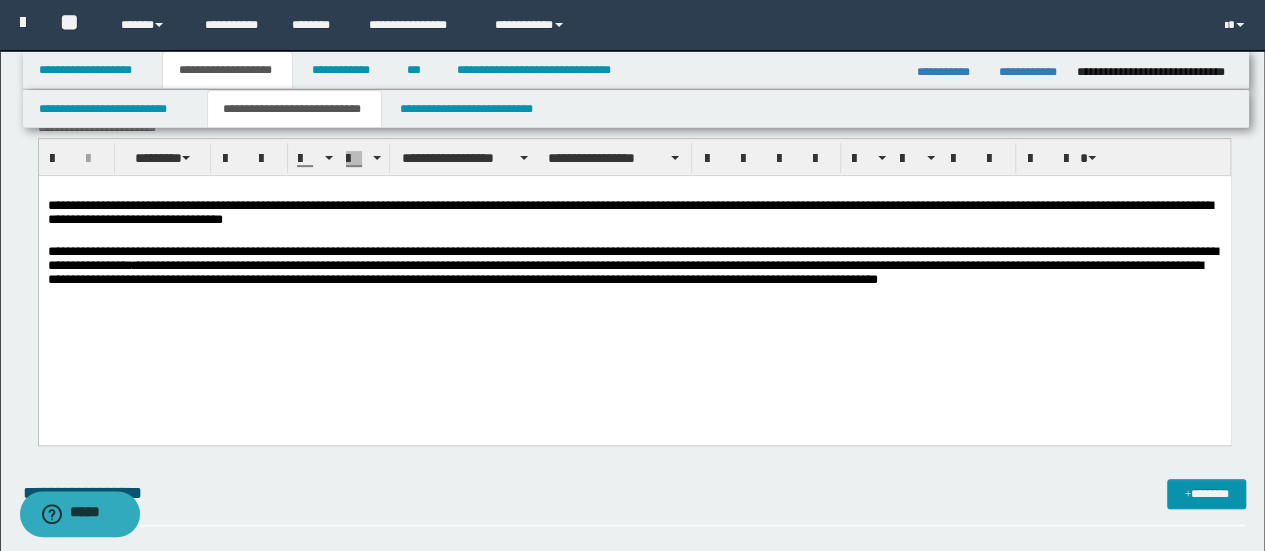 click on "**********" at bounding box center (634, 214) 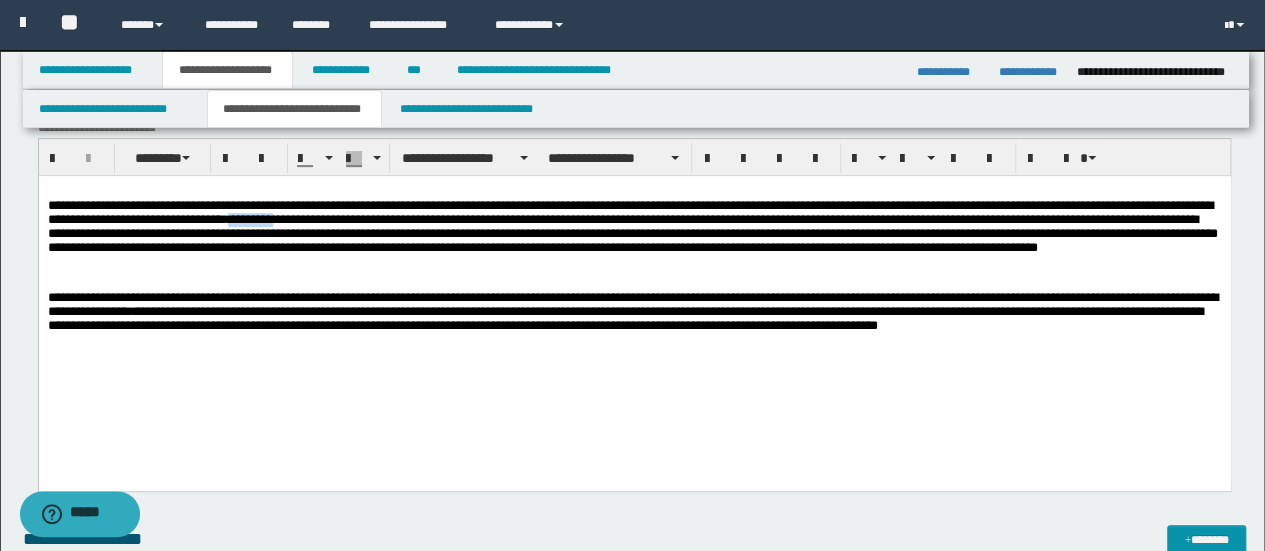 drag, startPoint x: 401, startPoint y: 225, endPoint x: 352, endPoint y: 226, distance: 49.010204 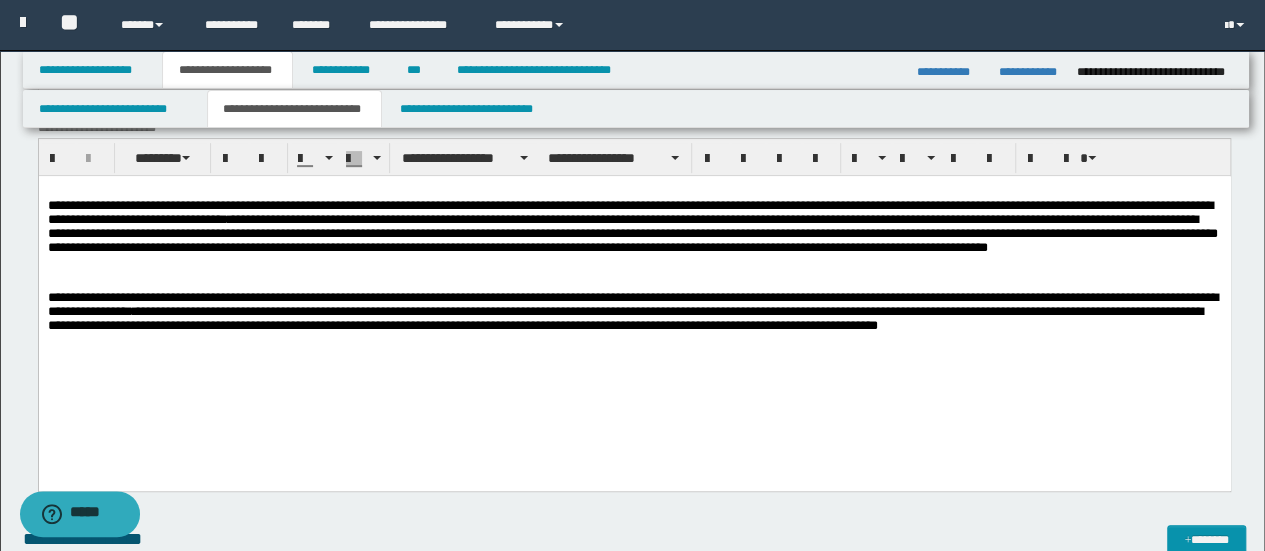 click on "**********" at bounding box center (634, 237) 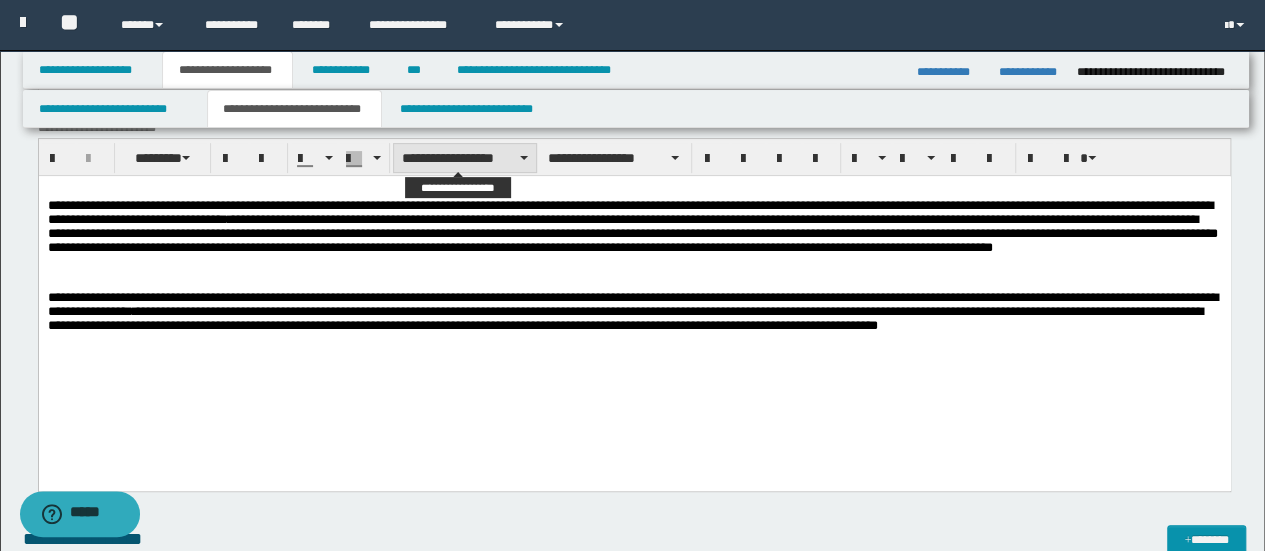 click on "**********" at bounding box center [465, 158] 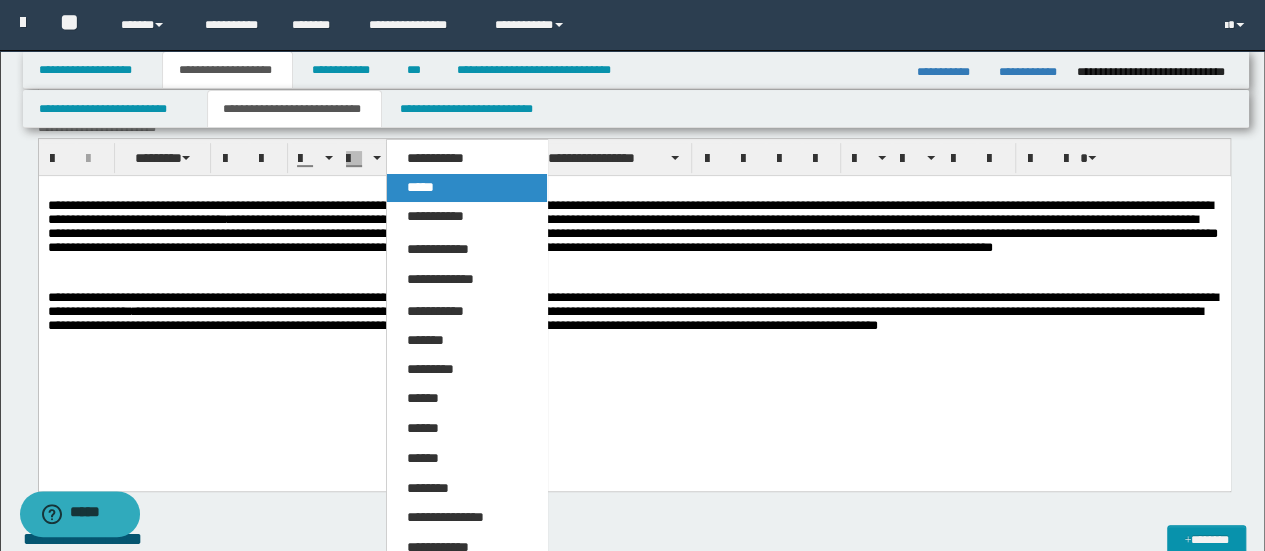click on "*****" at bounding box center [466, 188] 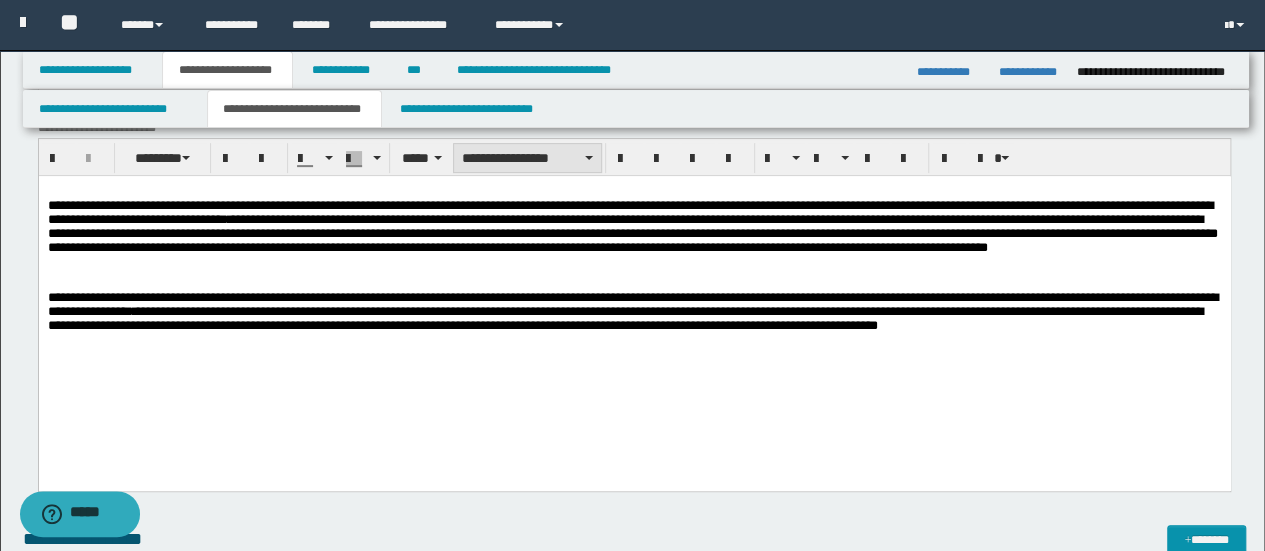 click at bounding box center (589, 158) 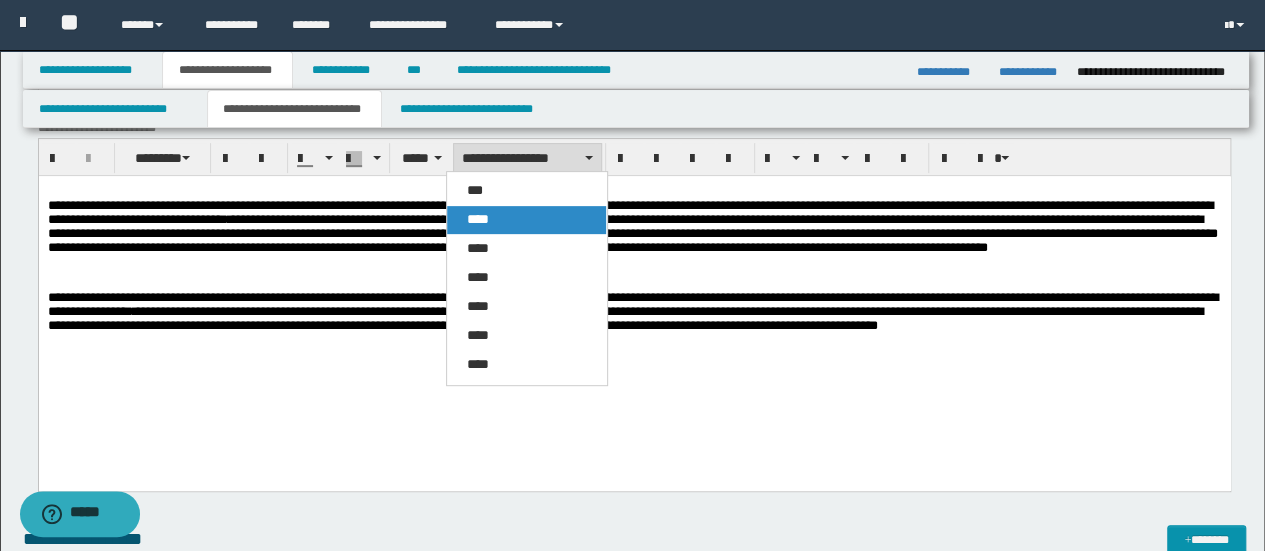 click on "****" at bounding box center [478, 219] 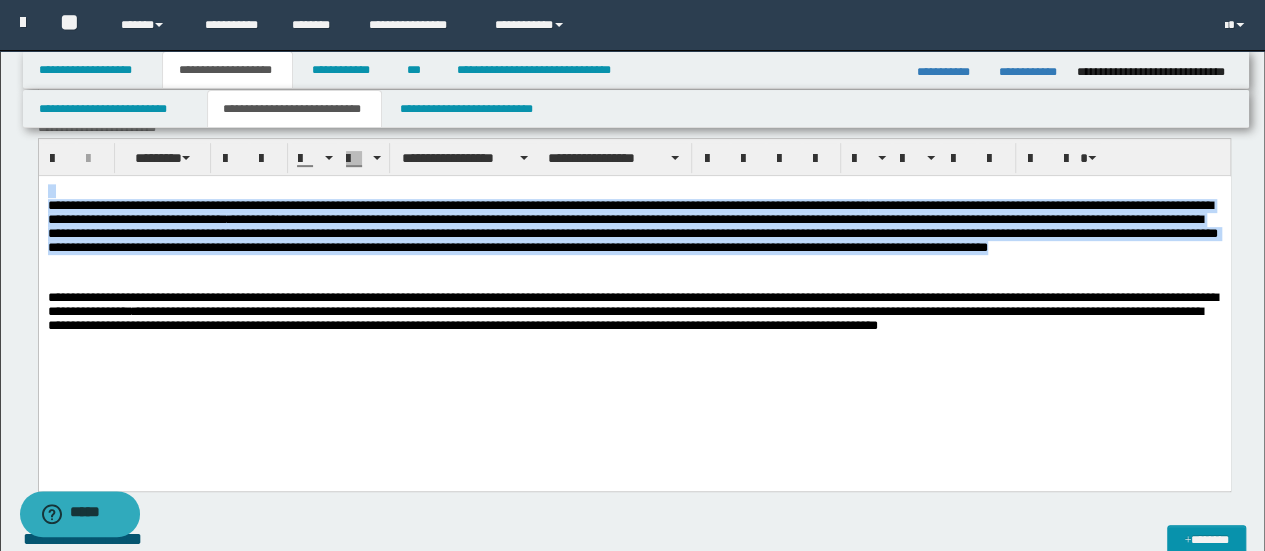 drag, startPoint x: 234, startPoint y: 267, endPoint x: 70, endPoint y: 371, distance: 194.19577 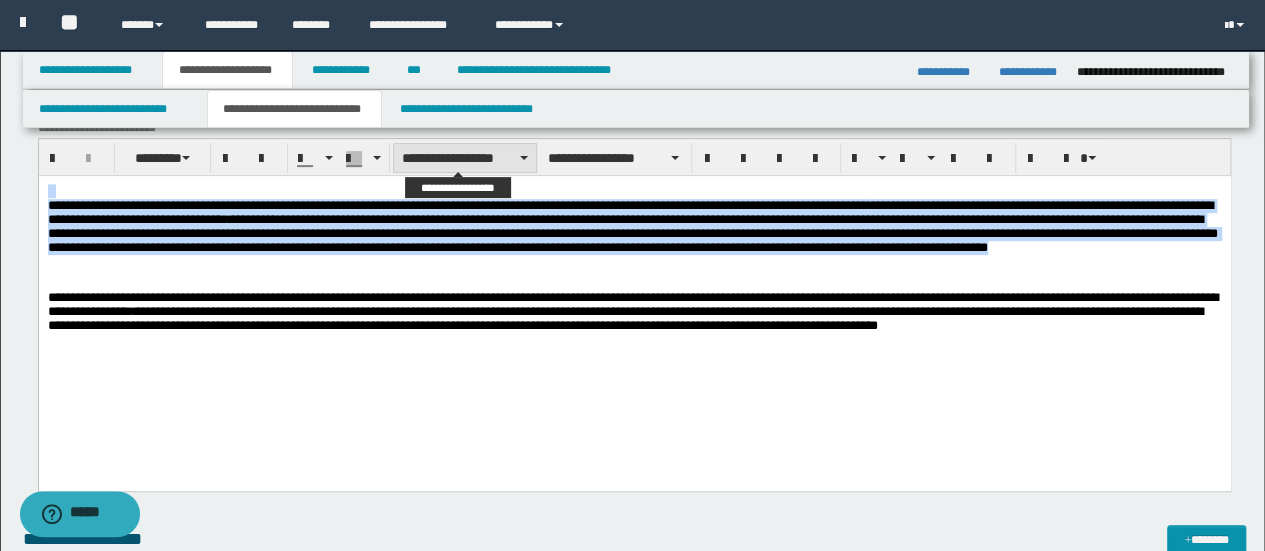 click on "**********" at bounding box center (465, 158) 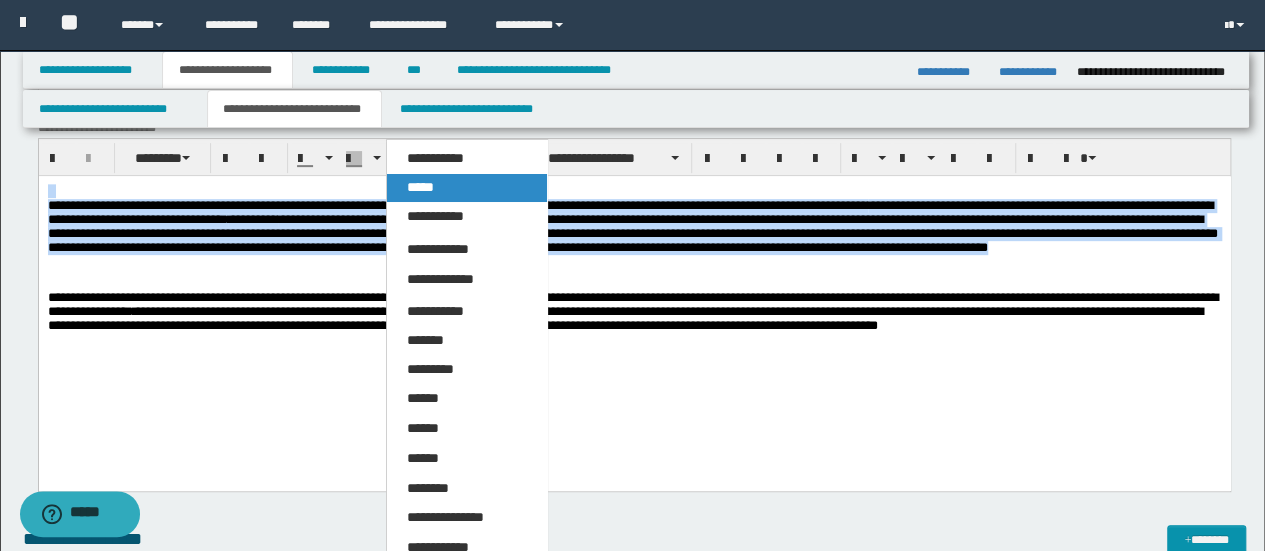 drag, startPoint x: 468, startPoint y: 187, endPoint x: 498, endPoint y: 0, distance: 189.39113 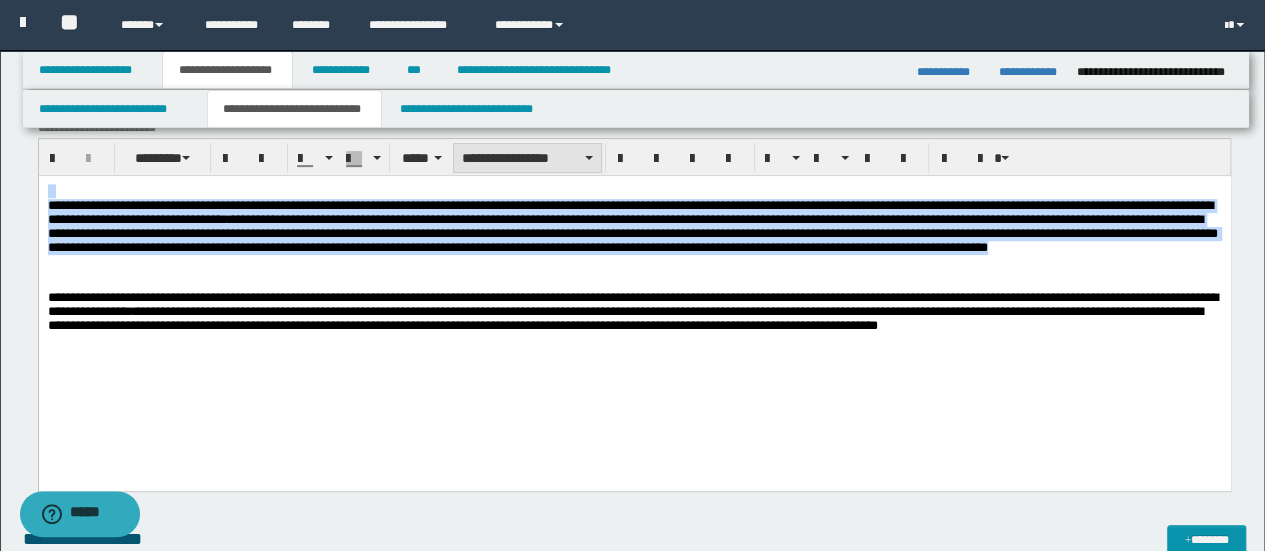 click on "**********" at bounding box center (527, 158) 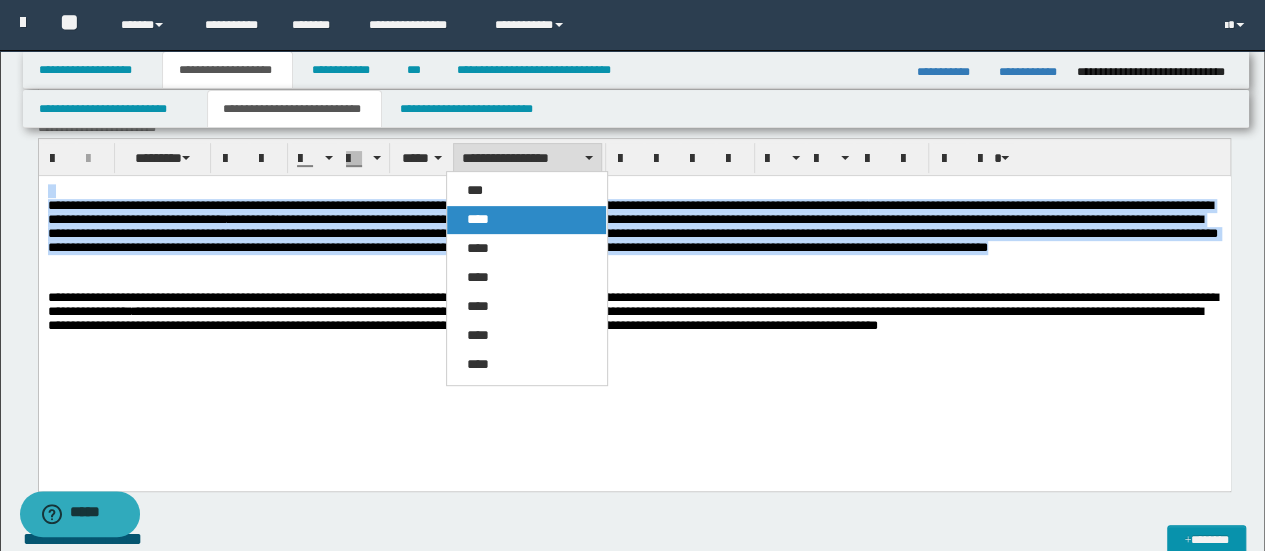 click on "****" at bounding box center [526, 220] 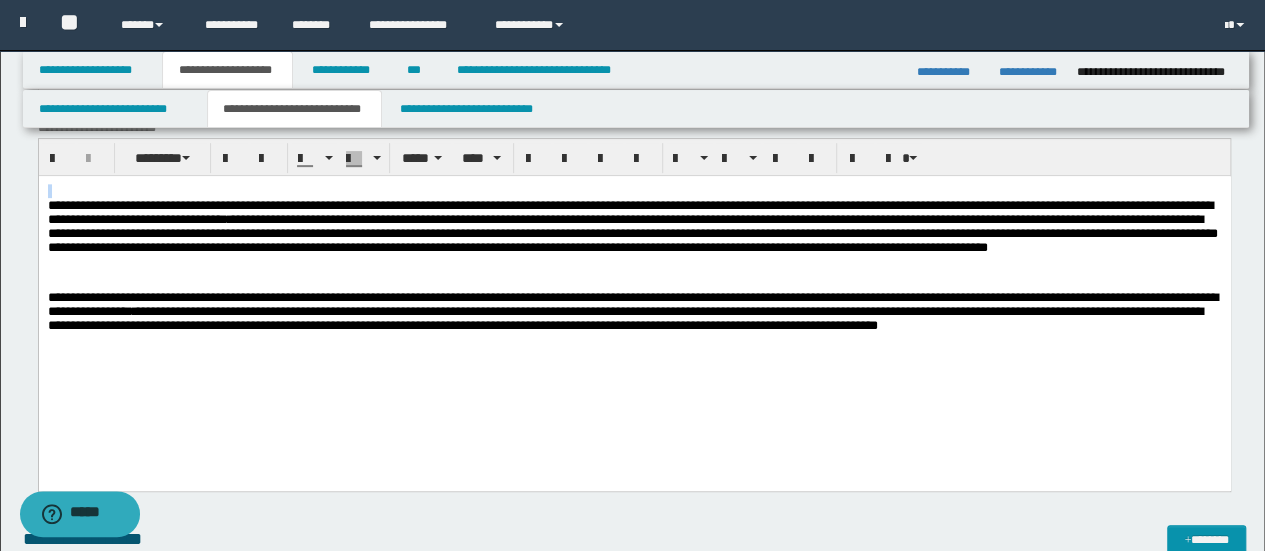 click on "**********" at bounding box center (634, 237) 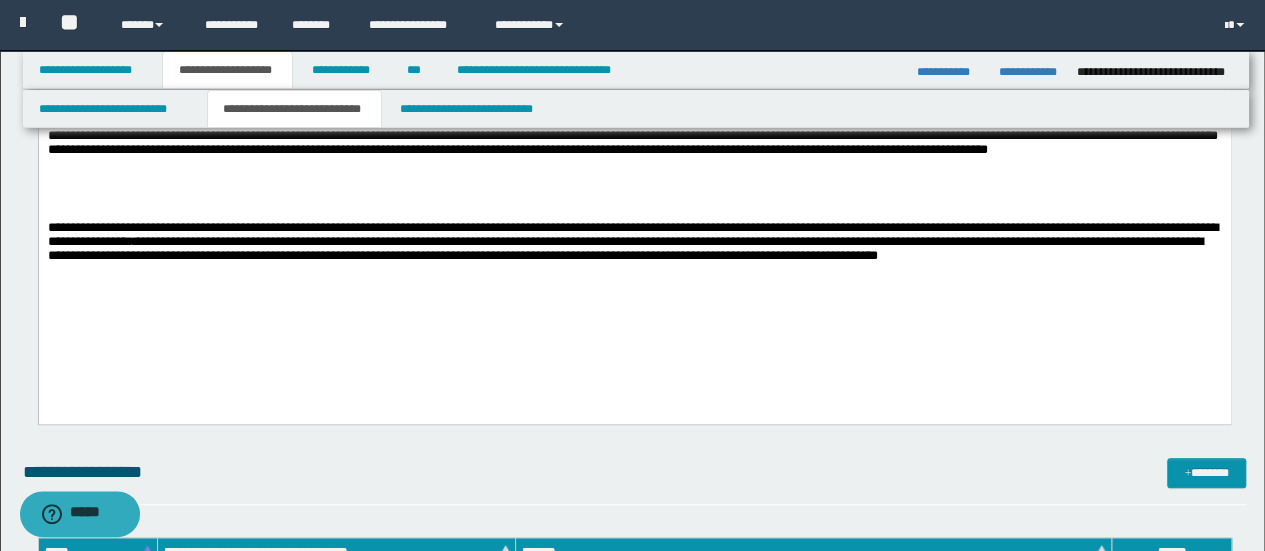 scroll, scrollTop: 400, scrollLeft: 0, axis: vertical 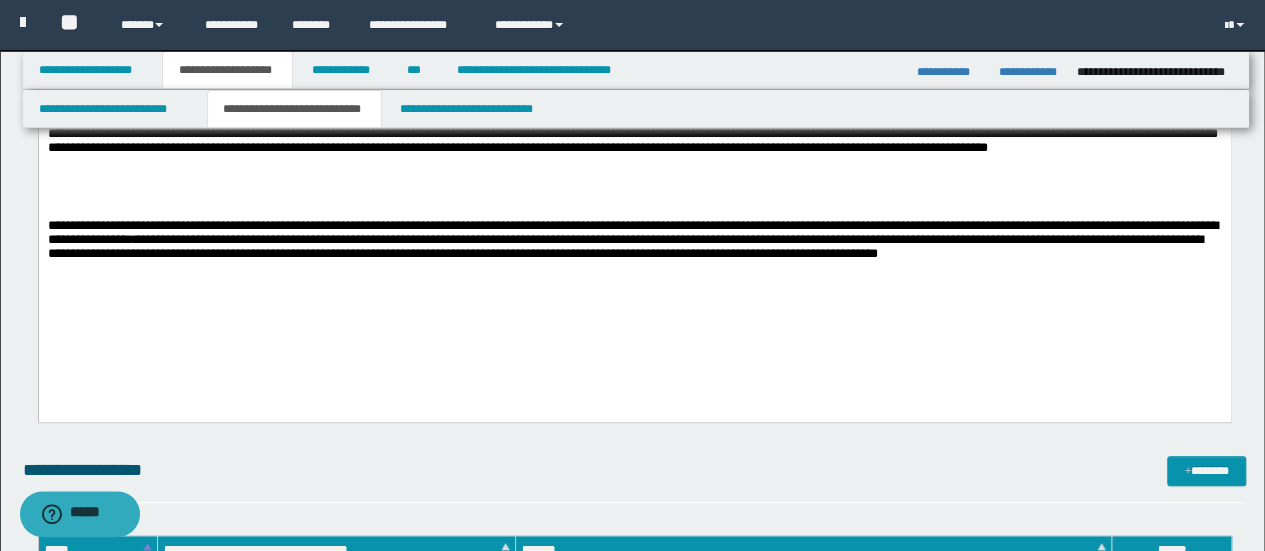 click at bounding box center [634, 183] 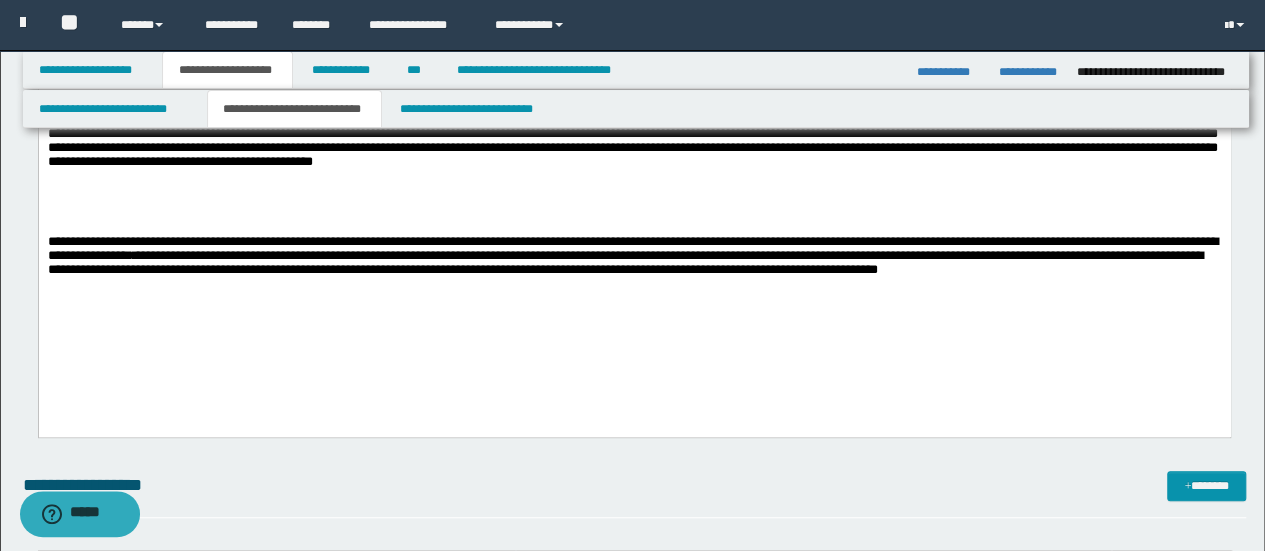 click on "**********" at bounding box center [632, 133] 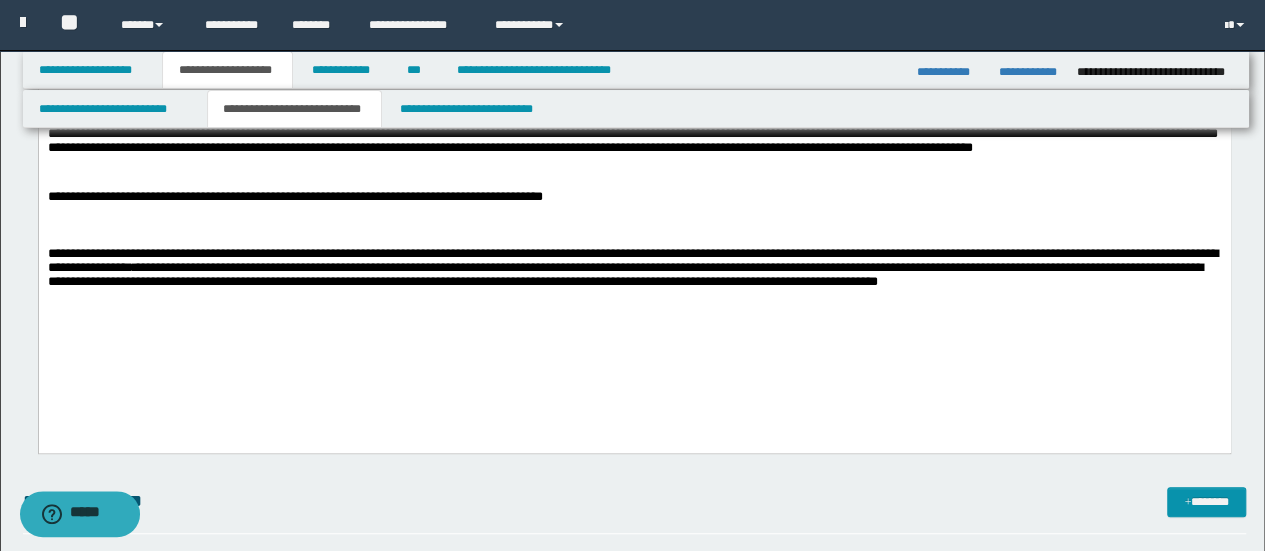 click on "**********" at bounding box center [634, 197] 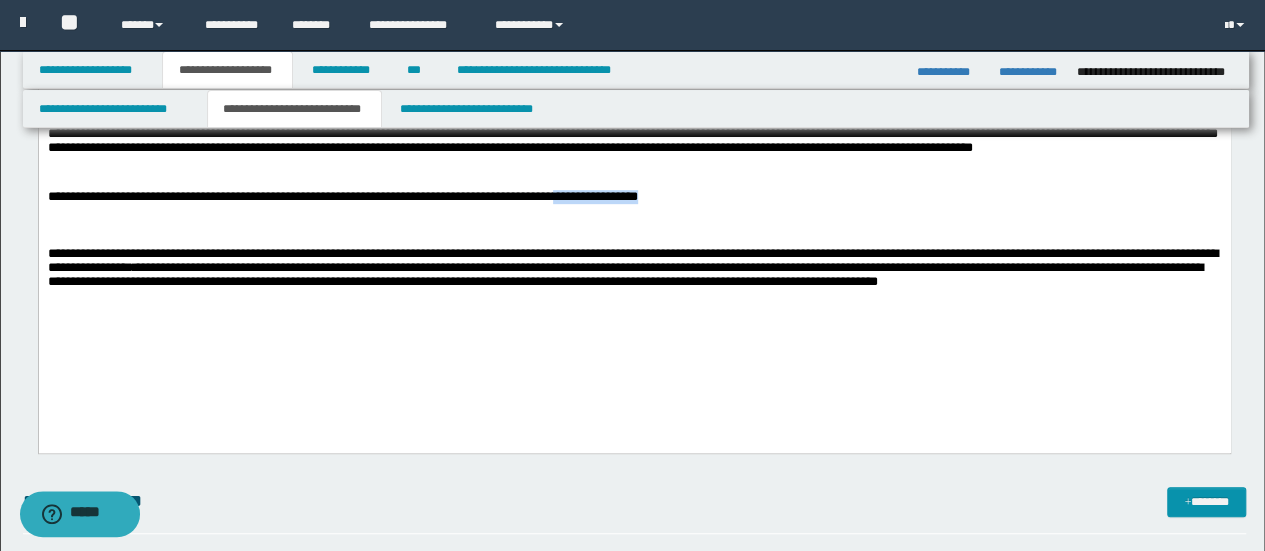 drag, startPoint x: 796, startPoint y: 205, endPoint x: 670, endPoint y: 198, distance: 126.1943 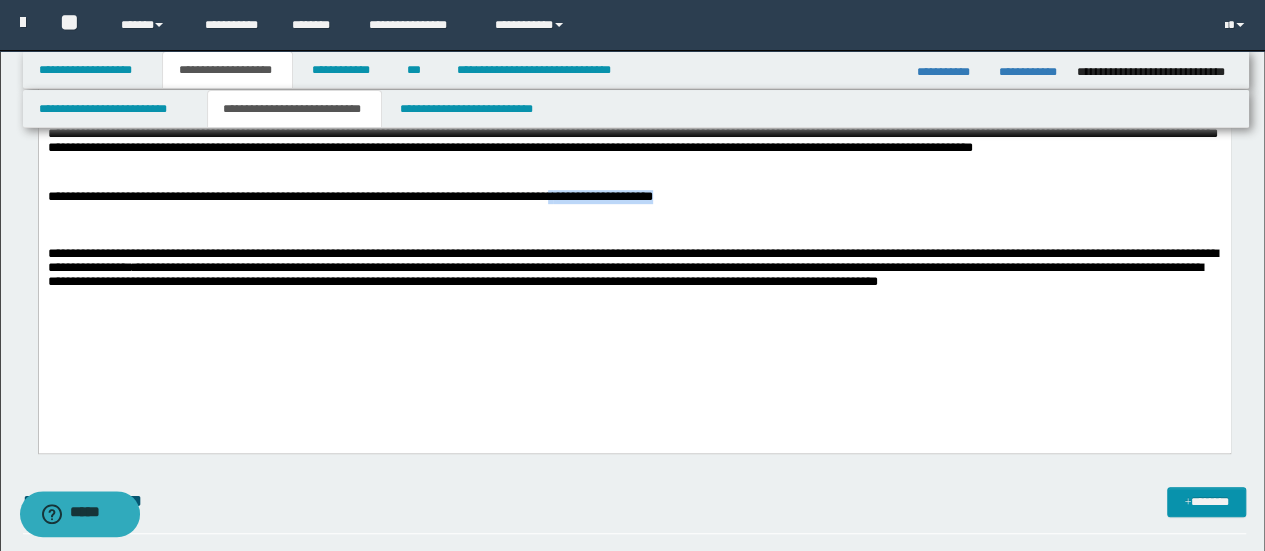 drag, startPoint x: 795, startPoint y: 197, endPoint x: 659, endPoint y: 197, distance: 136 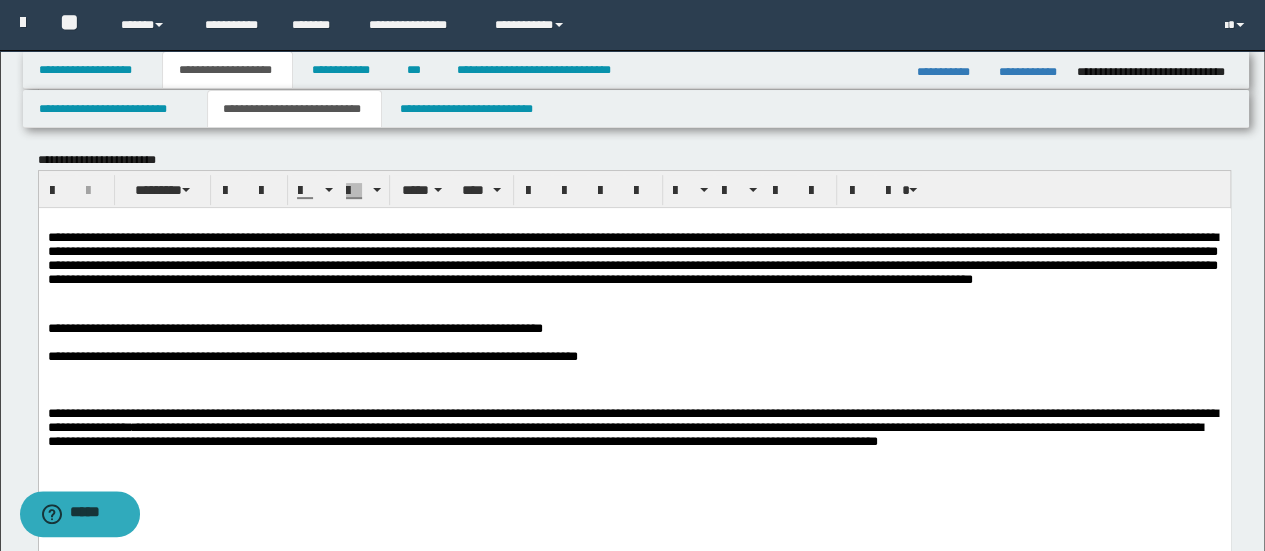 scroll, scrollTop: 300, scrollLeft: 0, axis: vertical 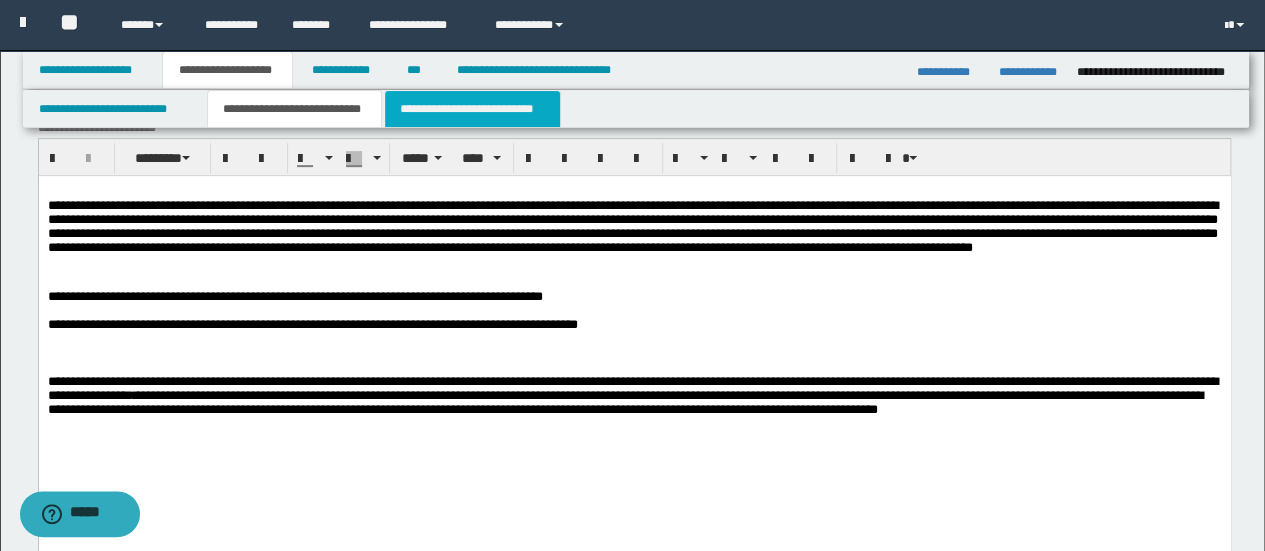 click on "**********" at bounding box center [472, 109] 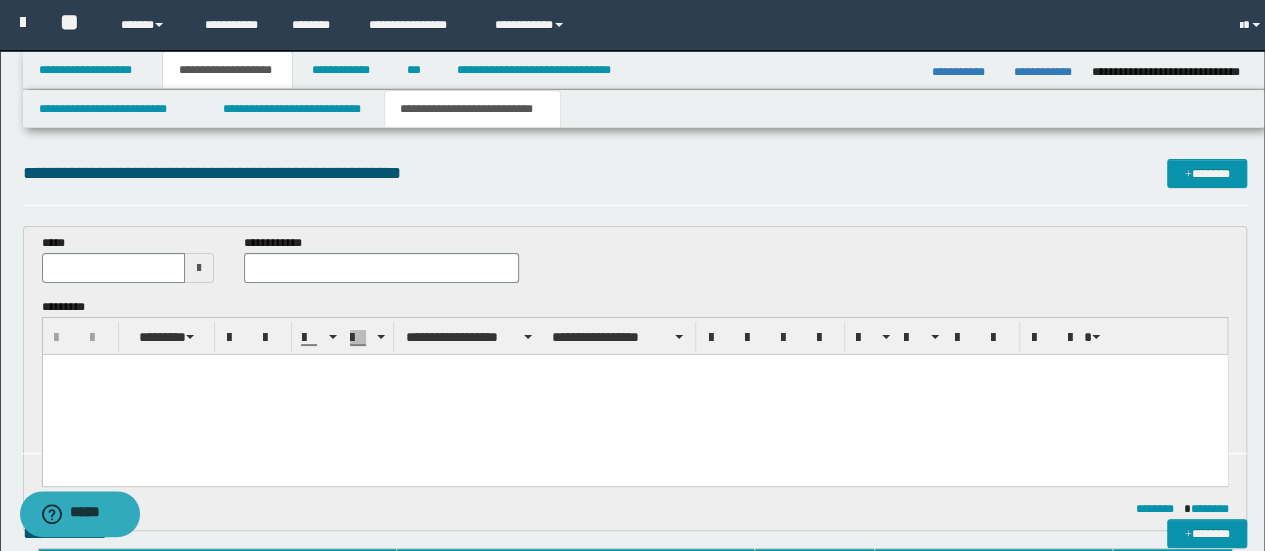 scroll, scrollTop: 0, scrollLeft: 0, axis: both 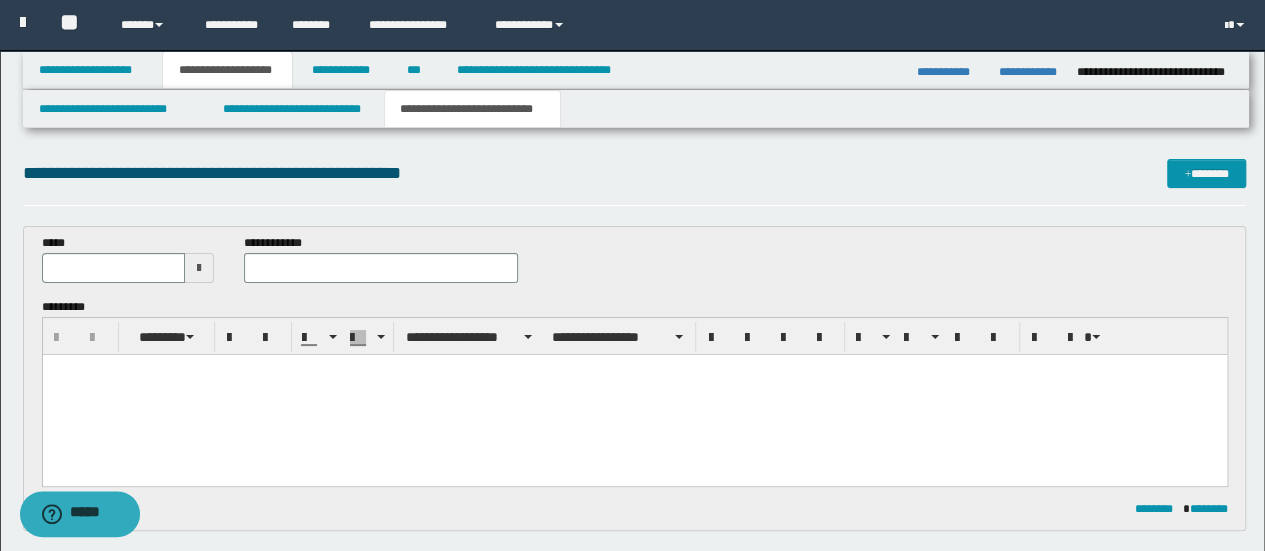 click at bounding box center (199, 268) 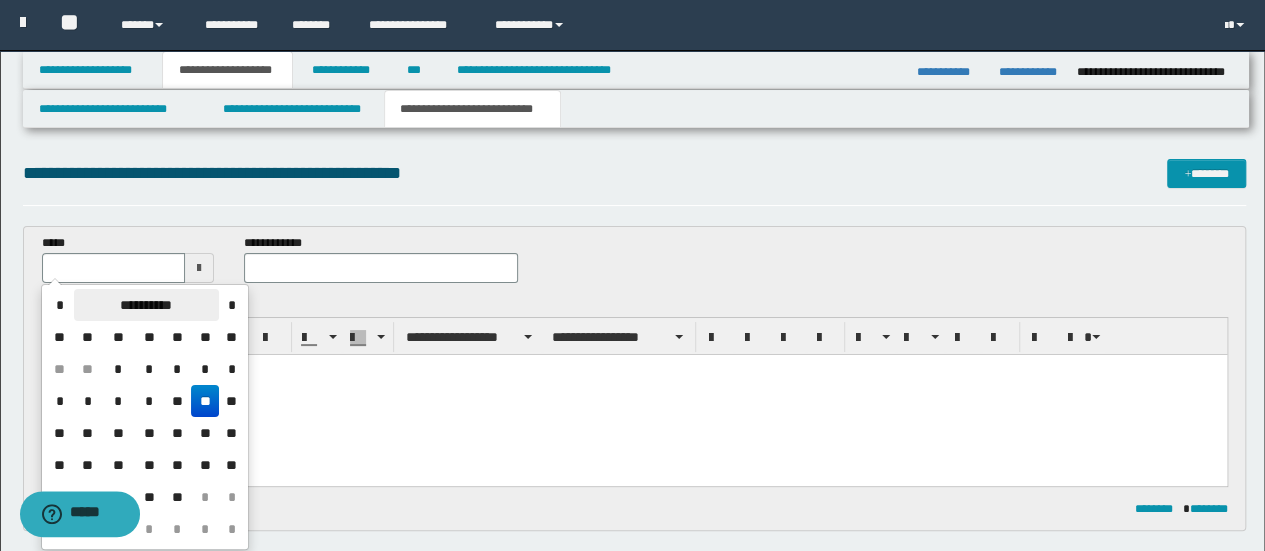 click on "**********" at bounding box center (146, 305) 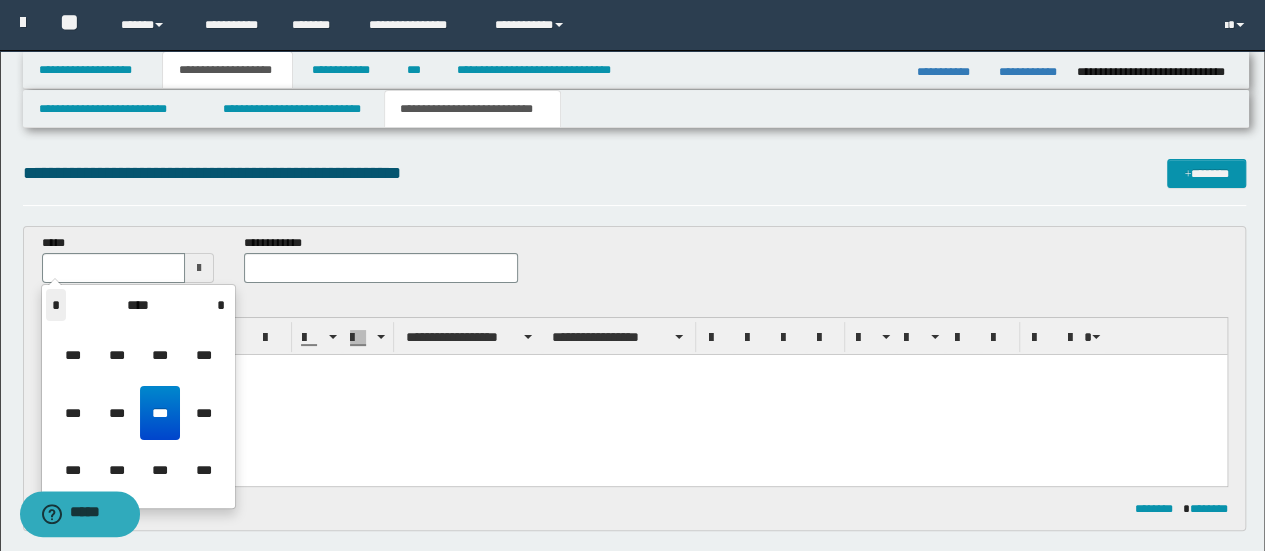 click on "*" at bounding box center (56, 305) 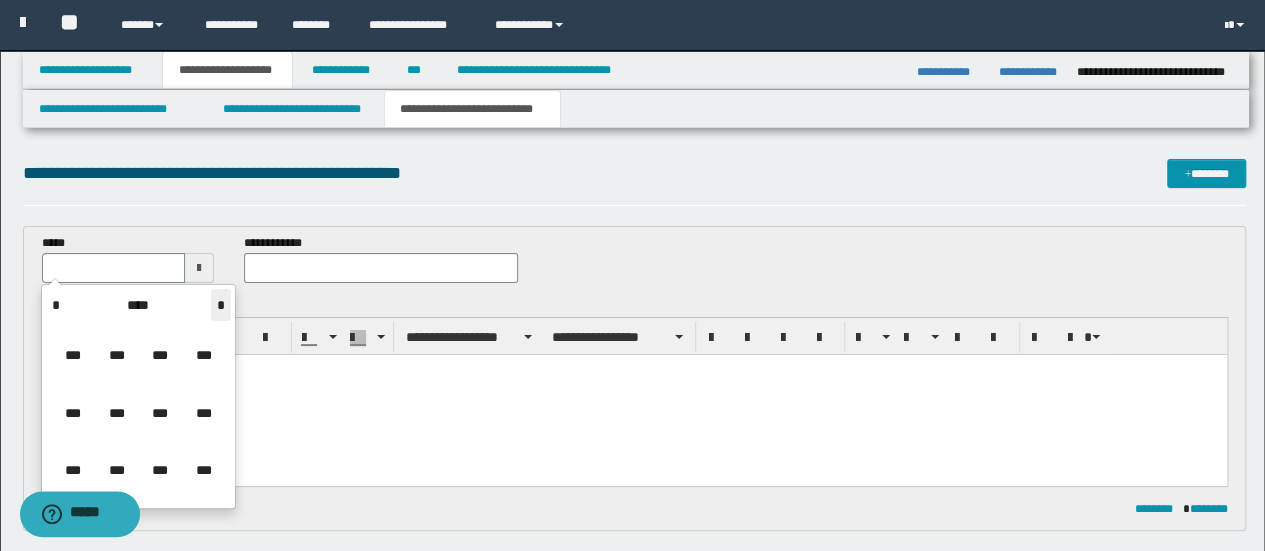 click on "*" at bounding box center (221, 305) 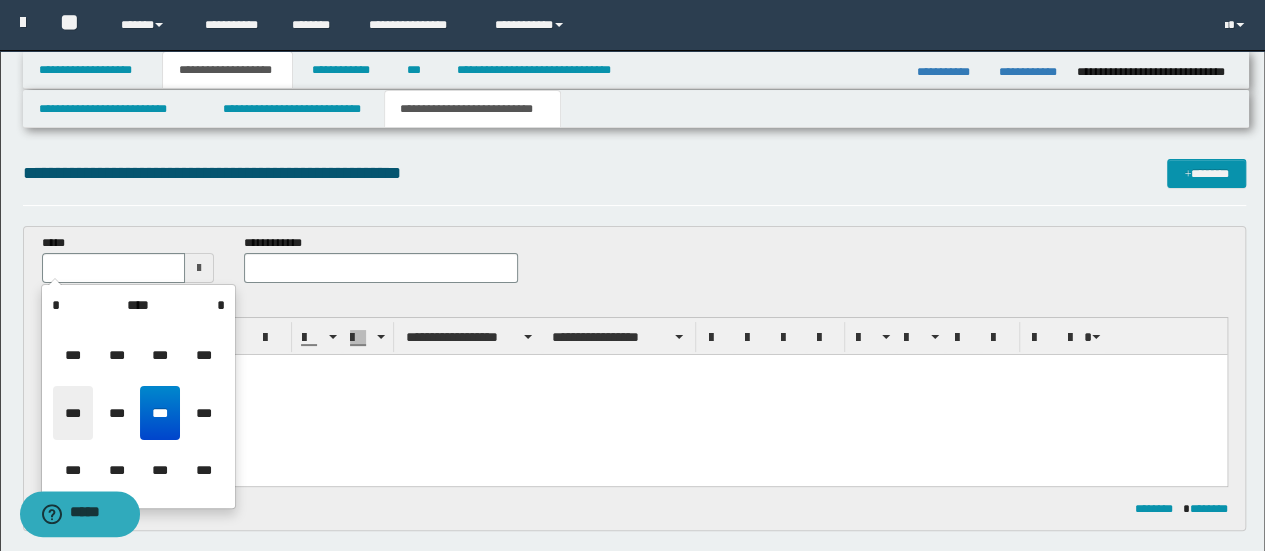 click on "***" at bounding box center [73, 413] 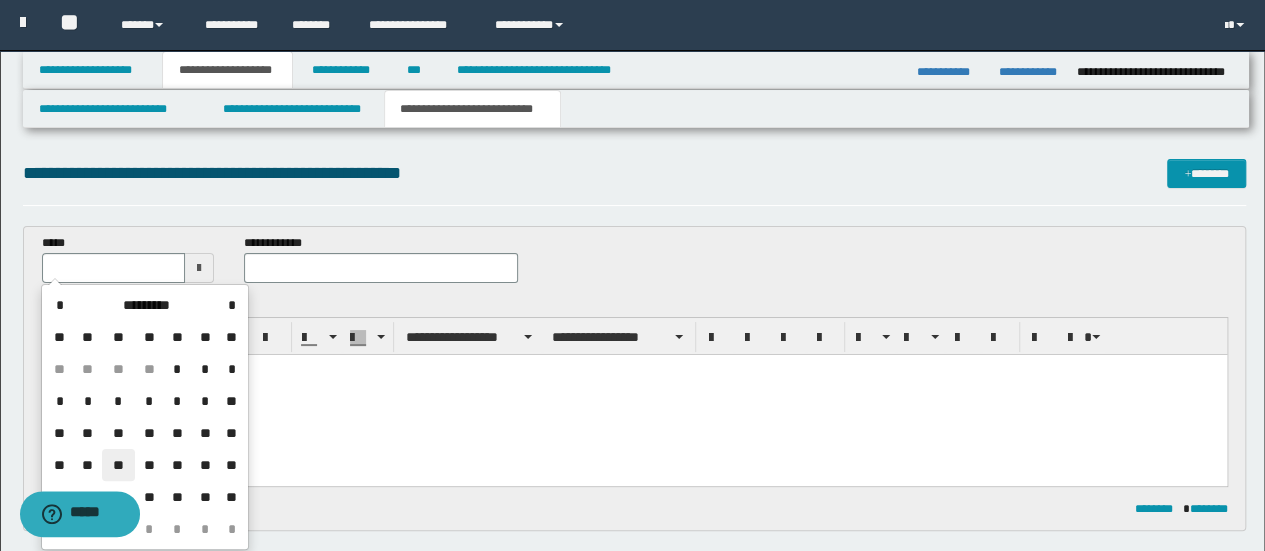click on "**" at bounding box center [118, 465] 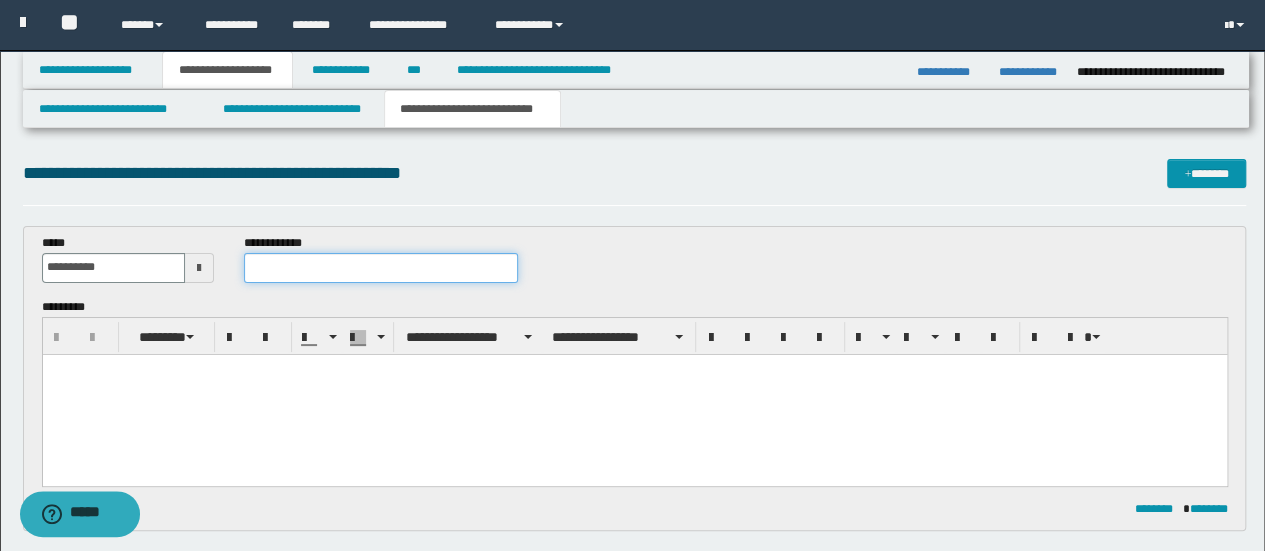 click at bounding box center (381, 268) 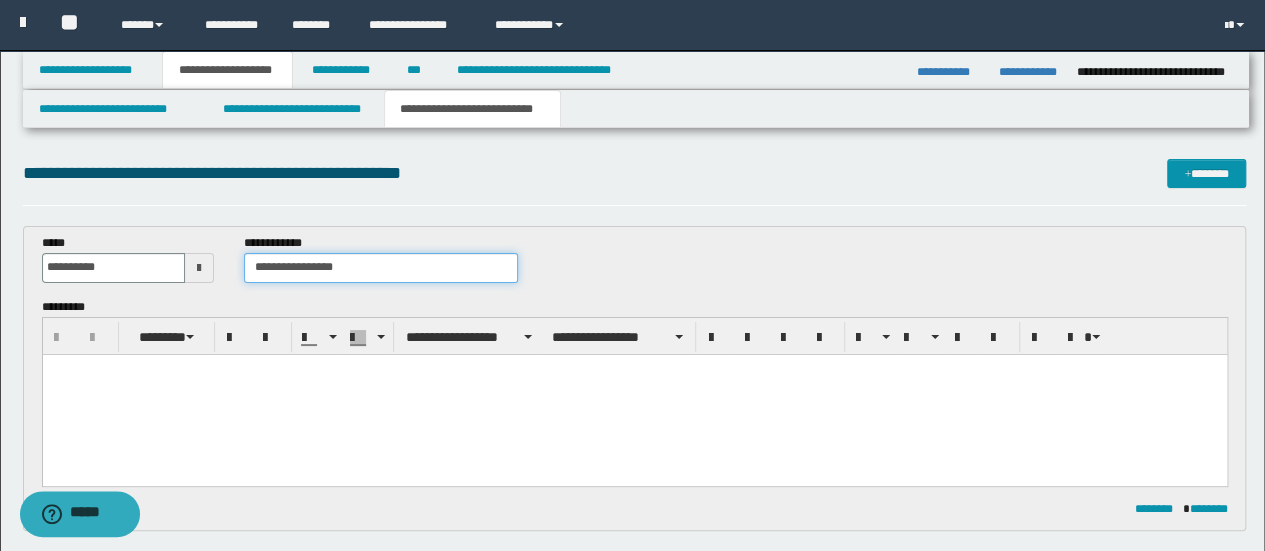 scroll, scrollTop: 0, scrollLeft: 0, axis: both 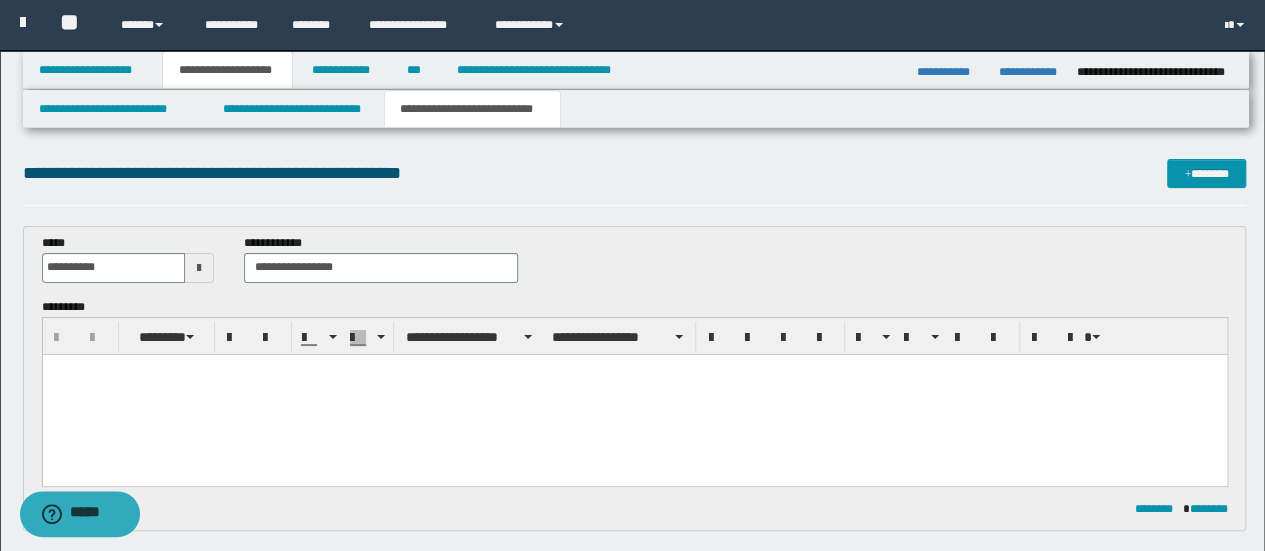 click at bounding box center [634, 394] 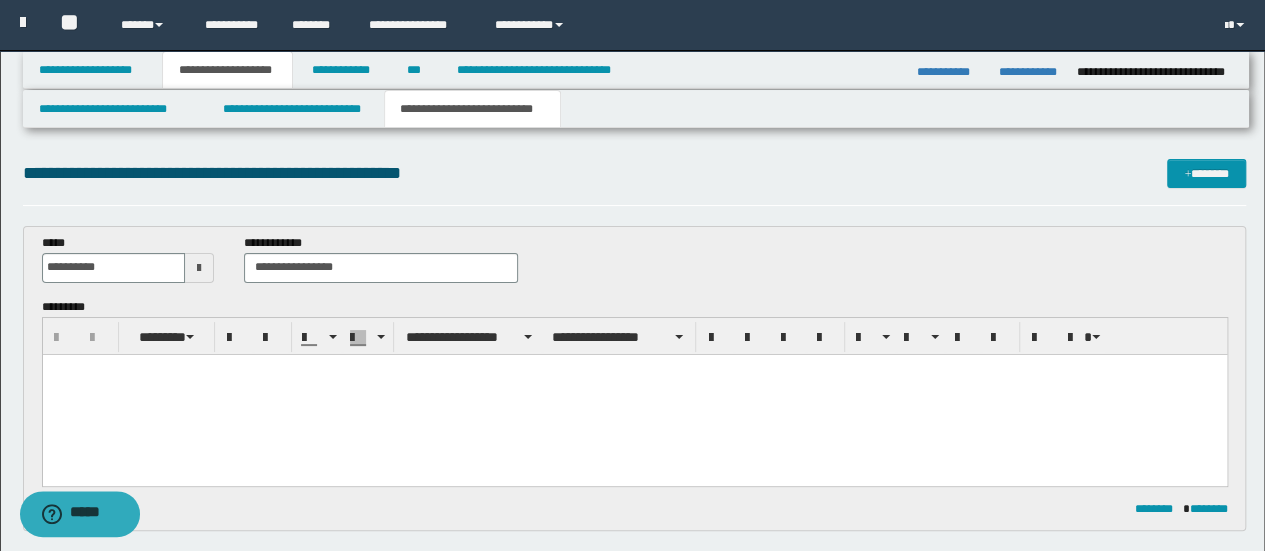 type 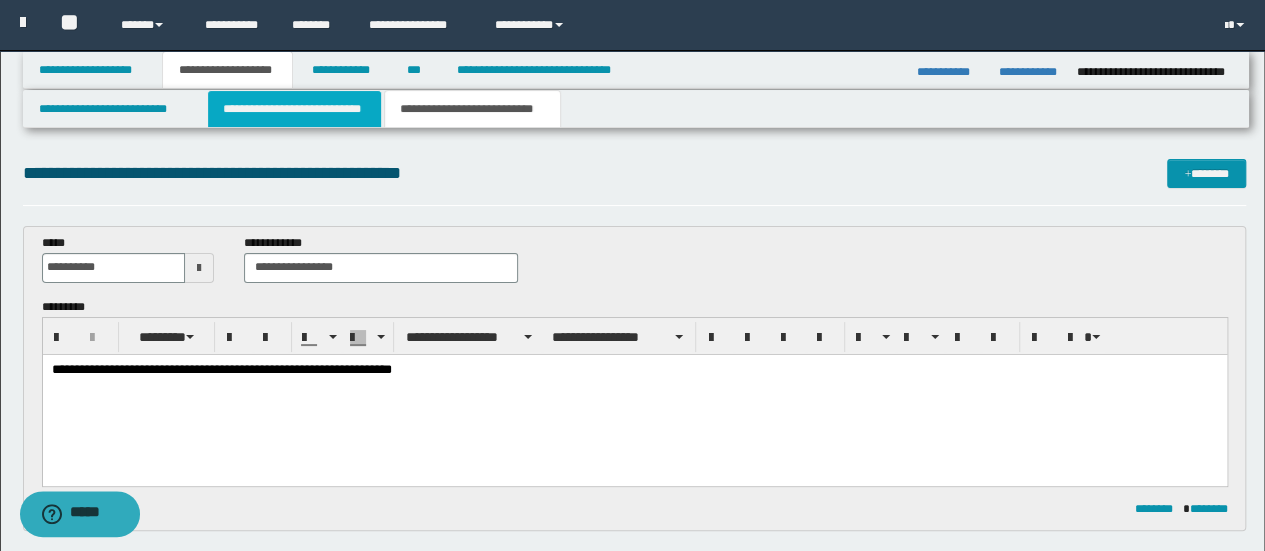 click on "**********" at bounding box center [294, 109] 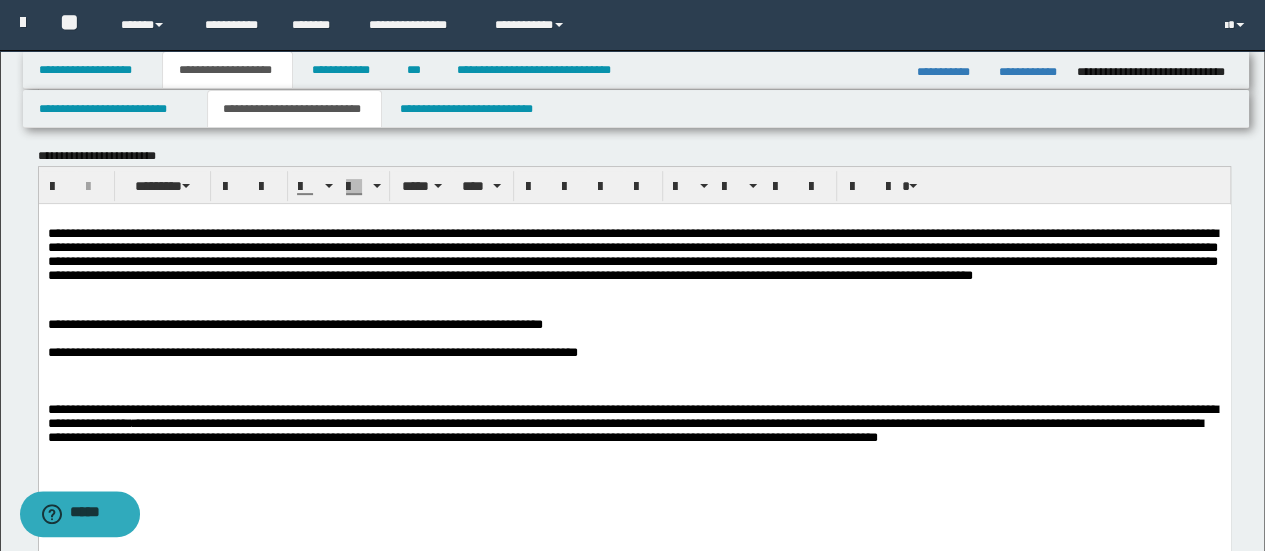 scroll, scrollTop: 300, scrollLeft: 0, axis: vertical 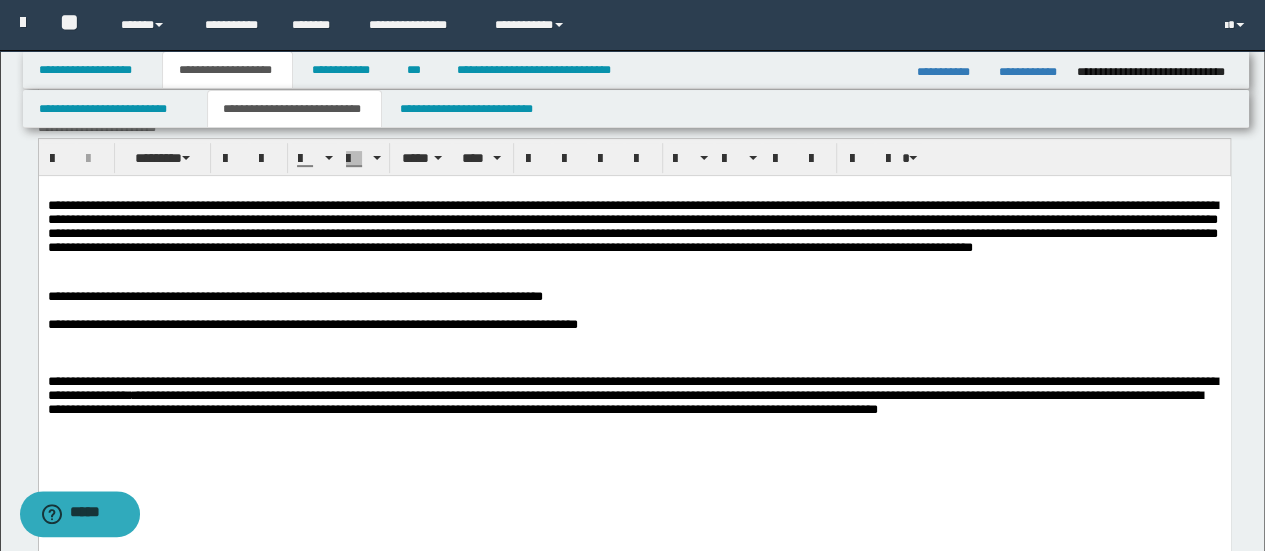 click on "**********" at bounding box center (632, 226) 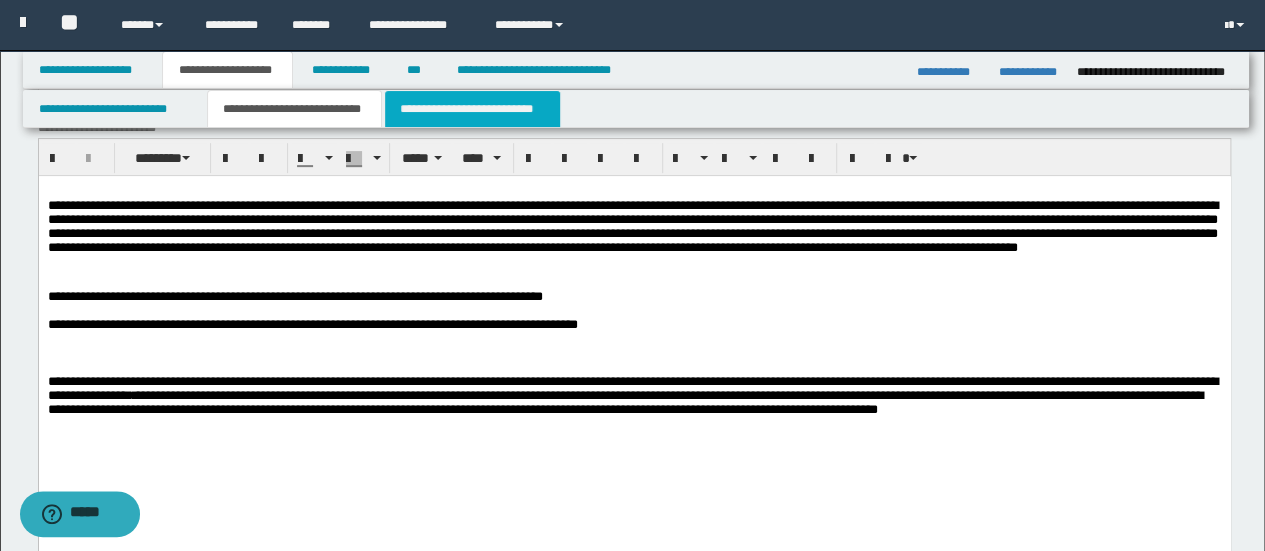 click on "**********" at bounding box center [472, 109] 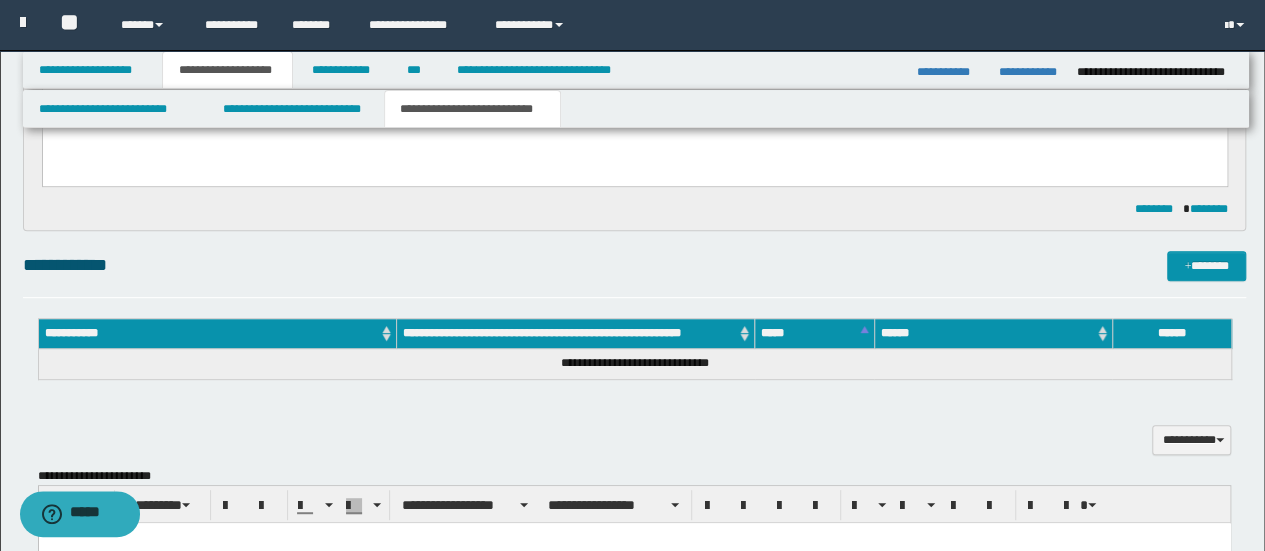 scroll, scrollTop: 100, scrollLeft: 0, axis: vertical 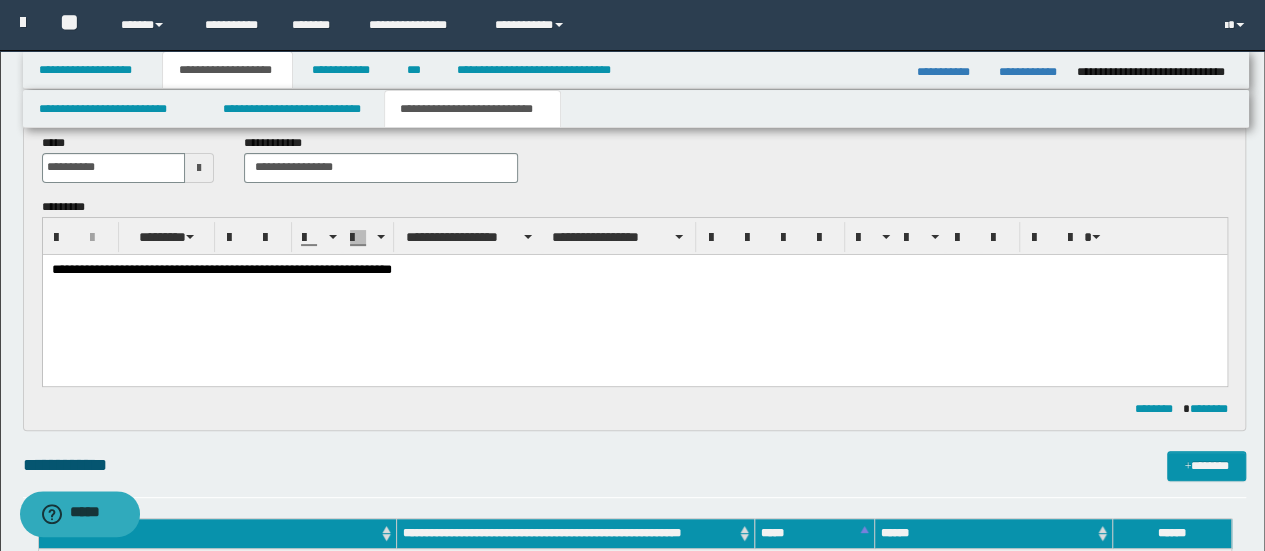 click on "**********" at bounding box center (634, 269) 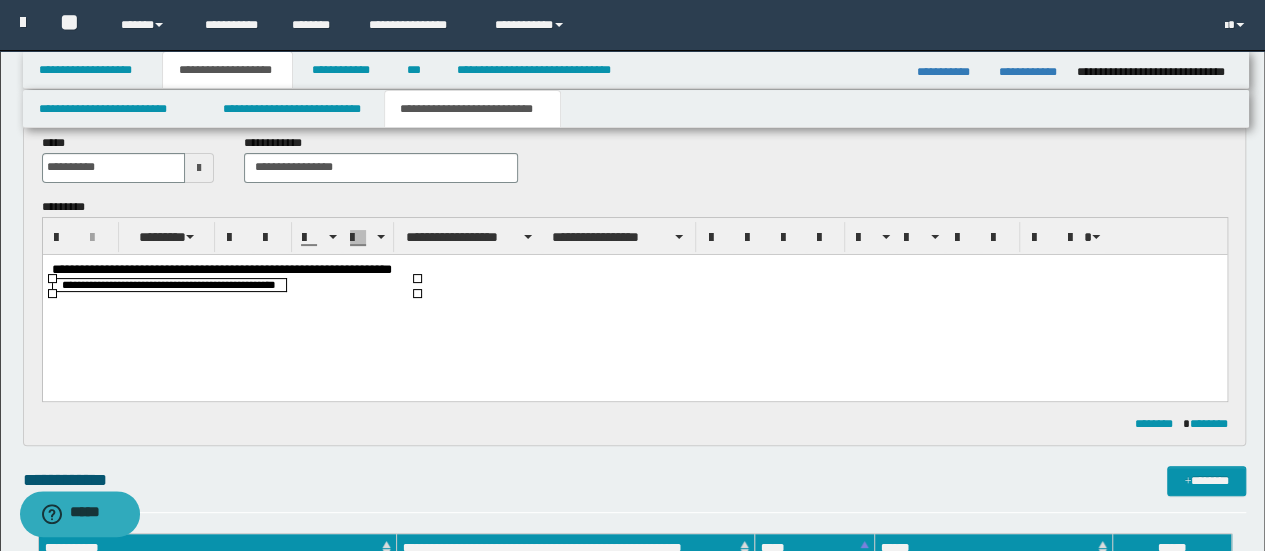 click on "**********" at bounding box center [634, 269] 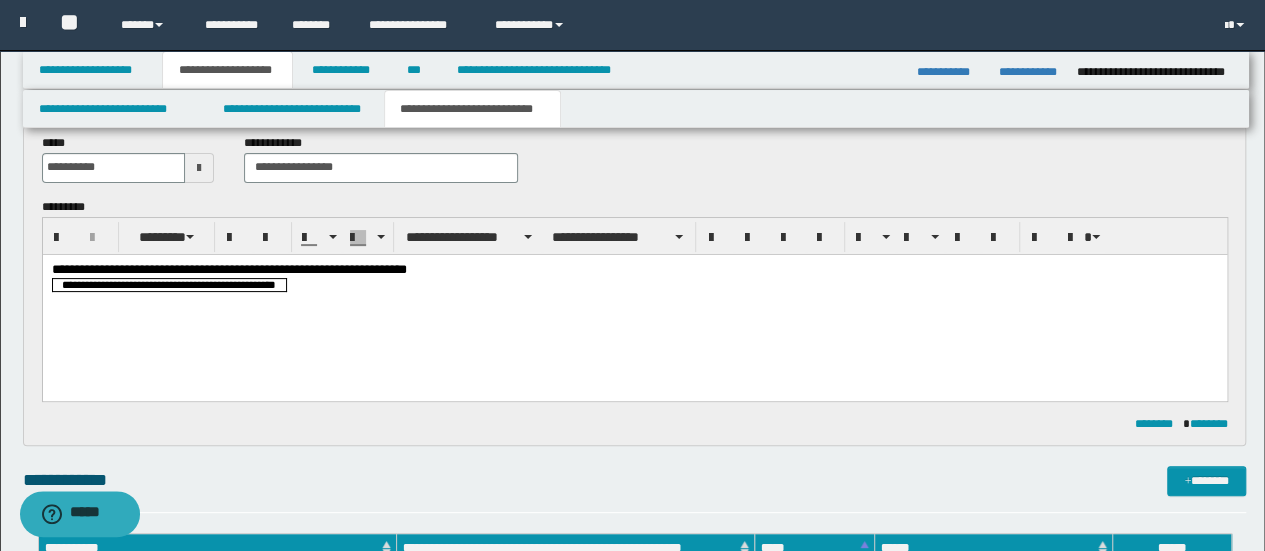 click on "**********" at bounding box center [634, 269] 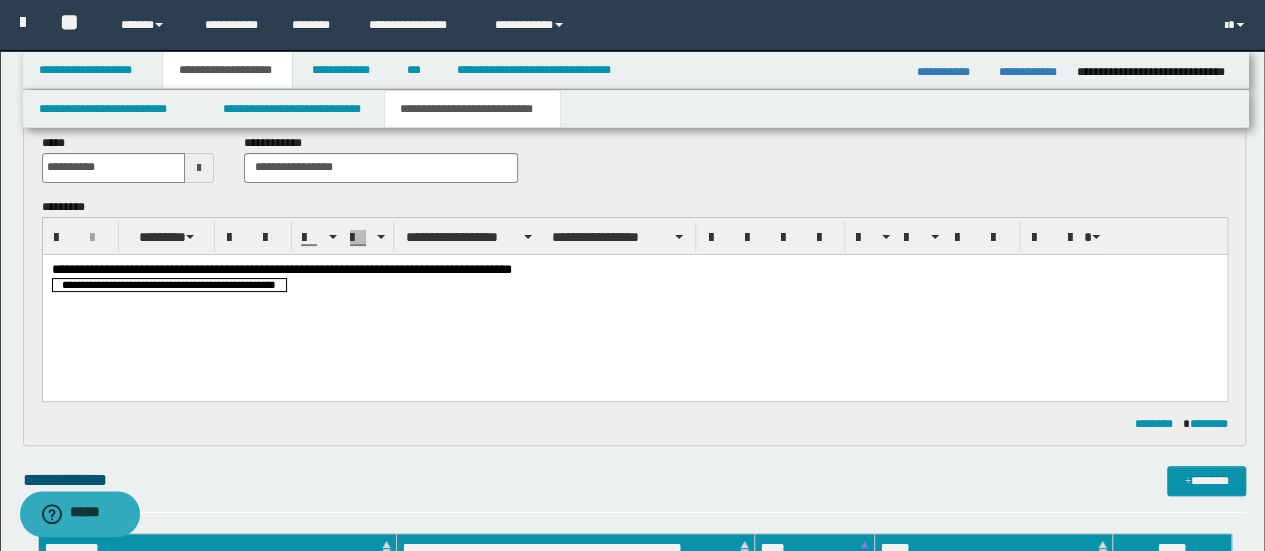 click on "**********" at bounding box center (634, 269) 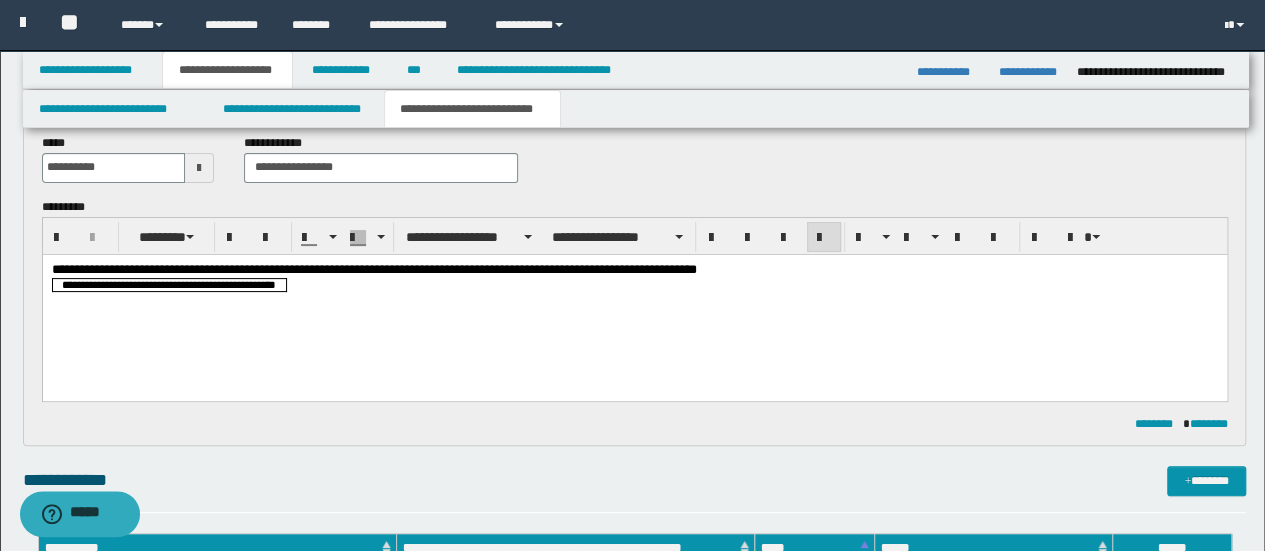click on "**********" at bounding box center [169, 284] 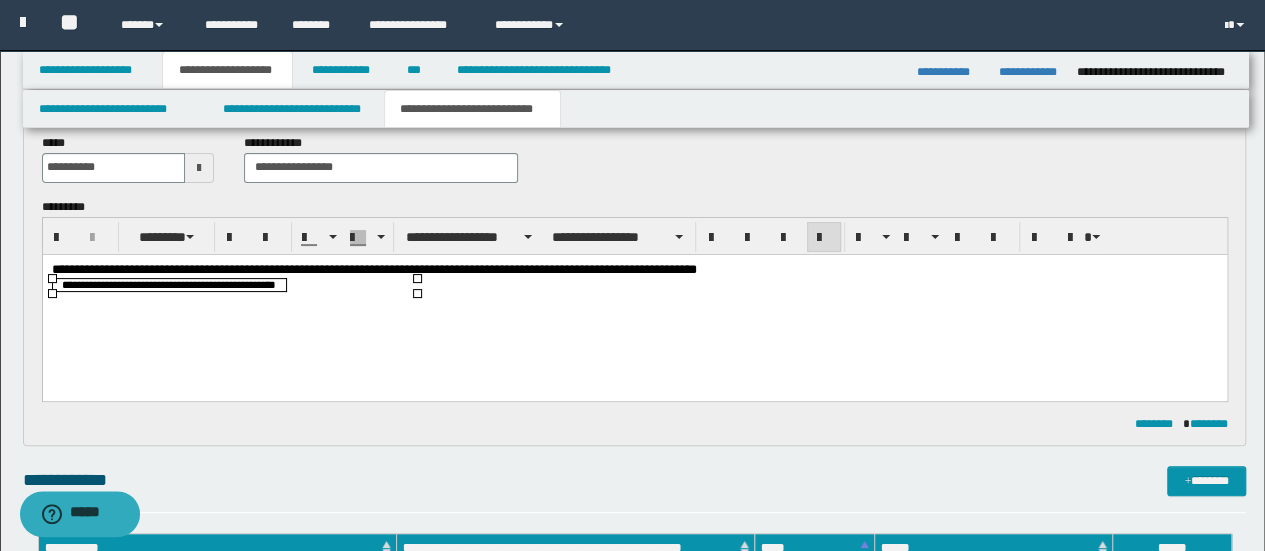 drag, startPoint x: 408, startPoint y: 288, endPoint x: 326, endPoint y: 285, distance: 82.05486 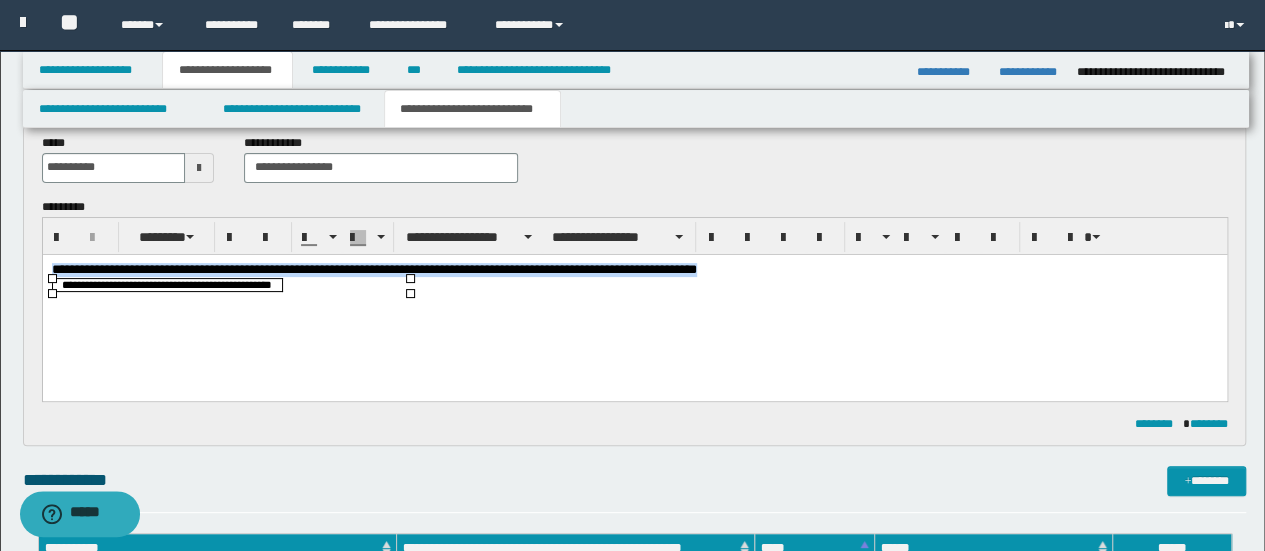 drag, startPoint x: 430, startPoint y: 286, endPoint x: 42, endPoint y: 543, distance: 465.39554 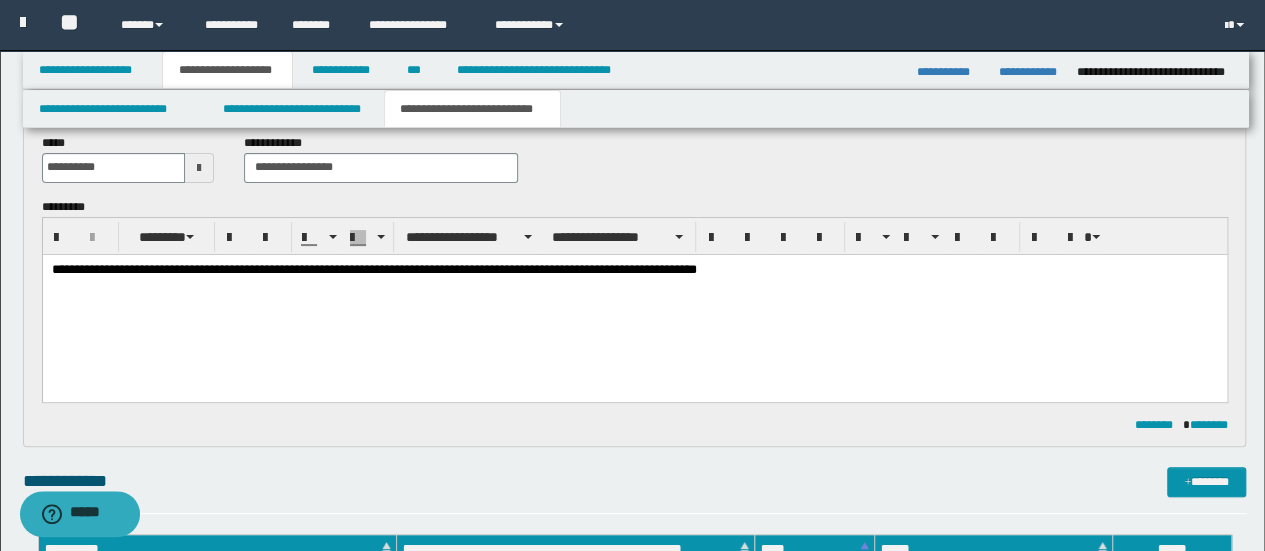 click on "**********" at bounding box center (634, 269) 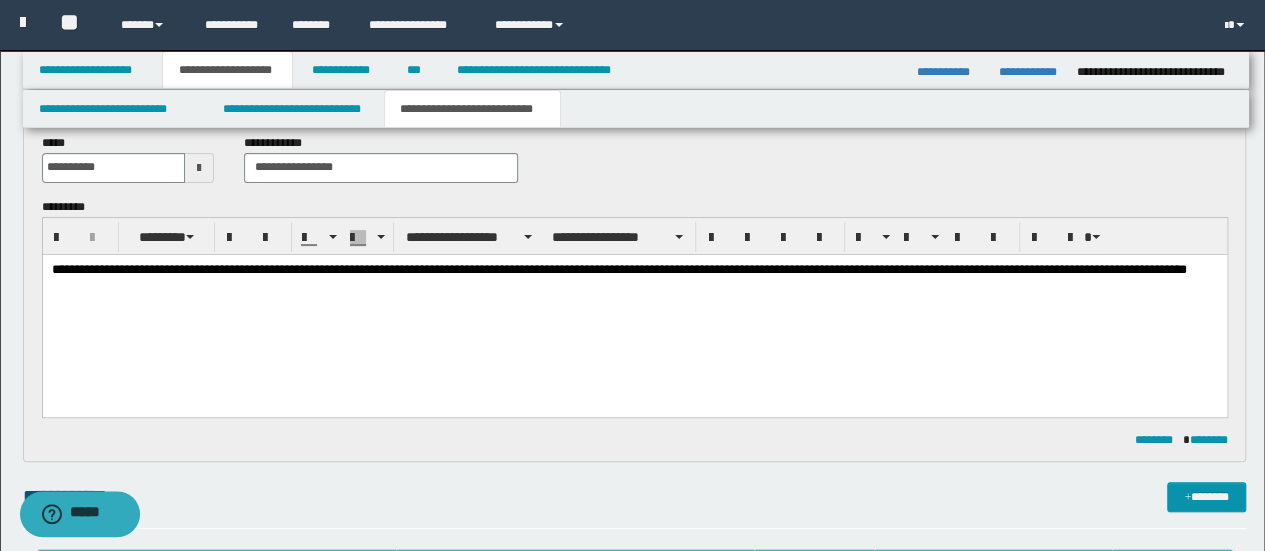 click on "**********" at bounding box center (634, 309) 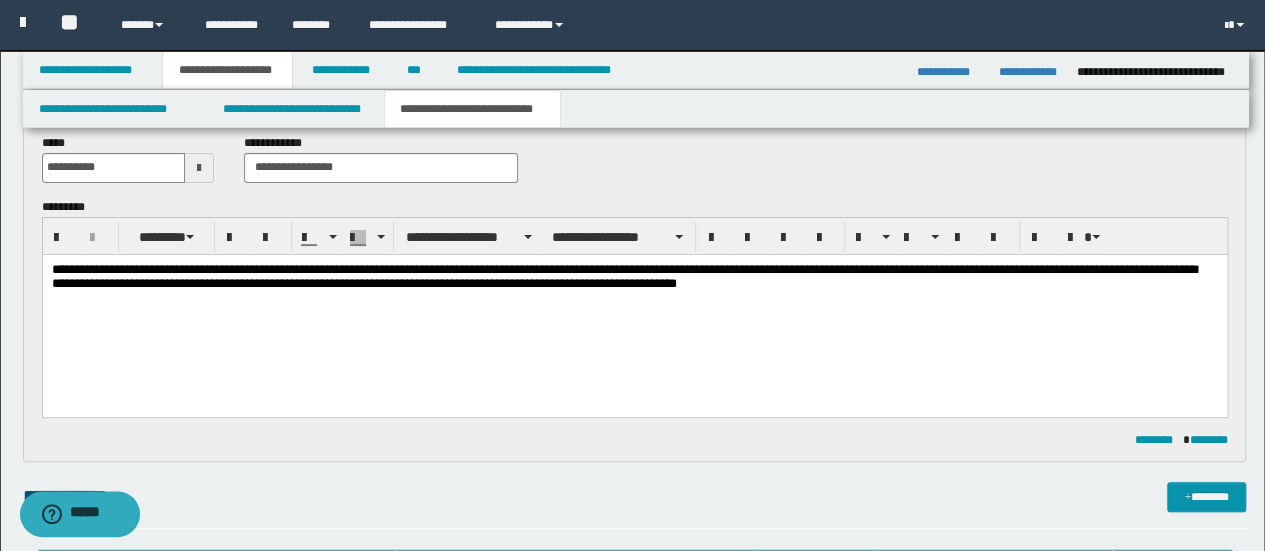 click on "**********" at bounding box center [634, 277] 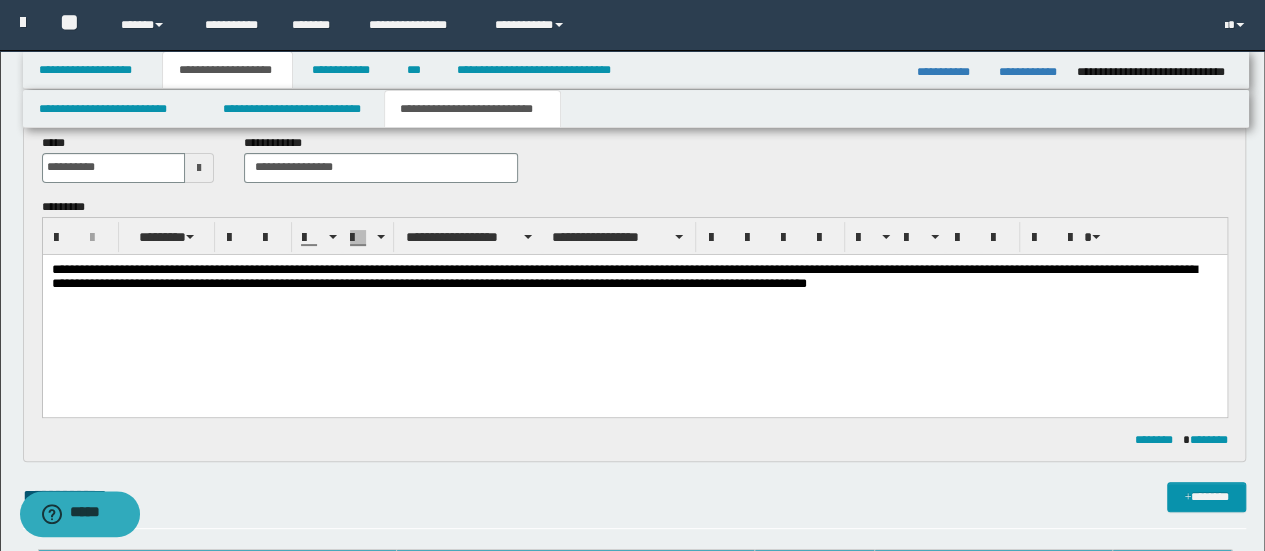 click on "**********" at bounding box center [634, 277] 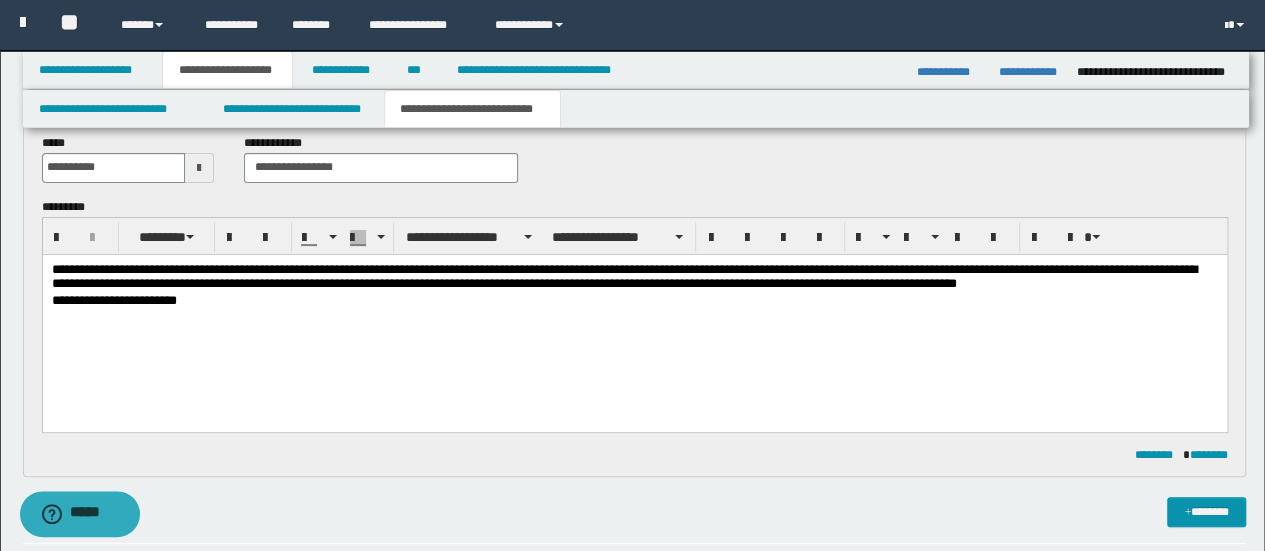 click on "**********" at bounding box center [634, 277] 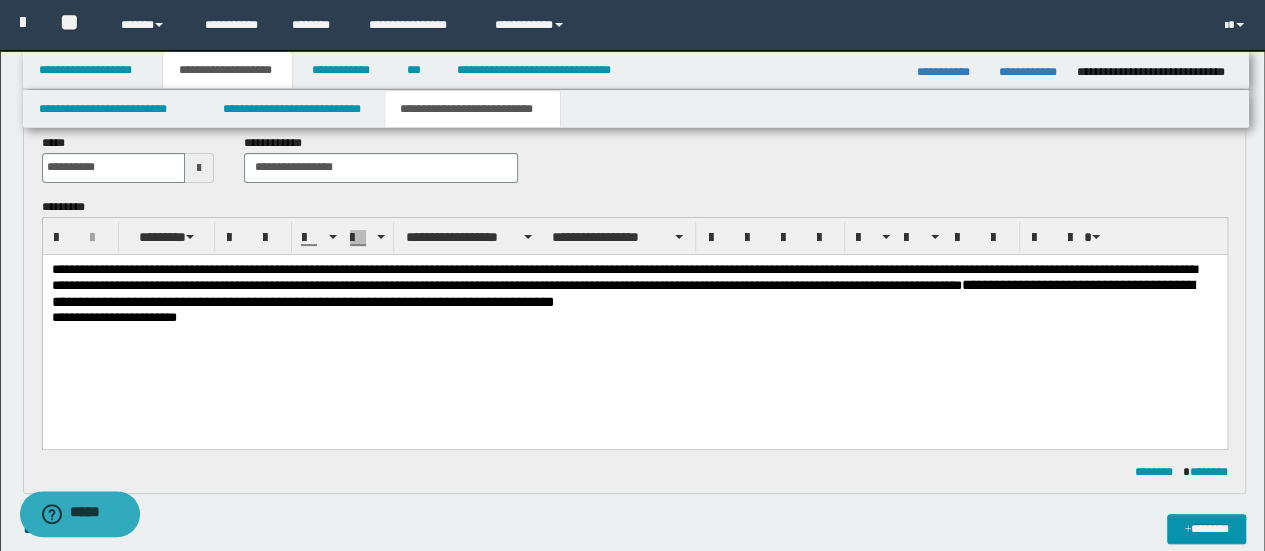 click on "**********" at bounding box center [634, 286] 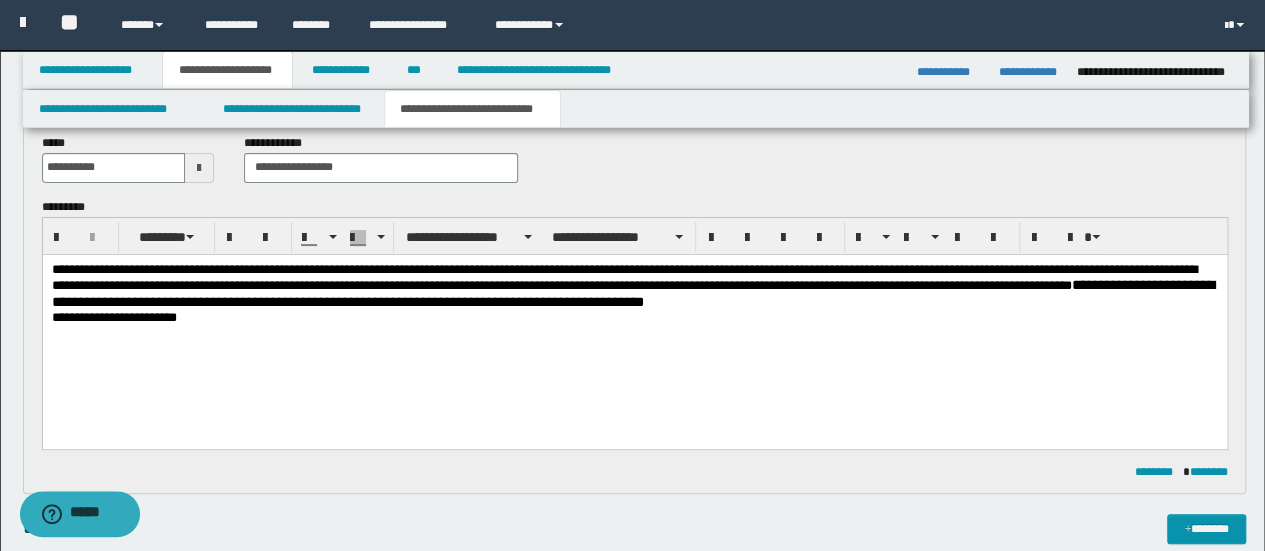 click on "**********" at bounding box center (634, 286) 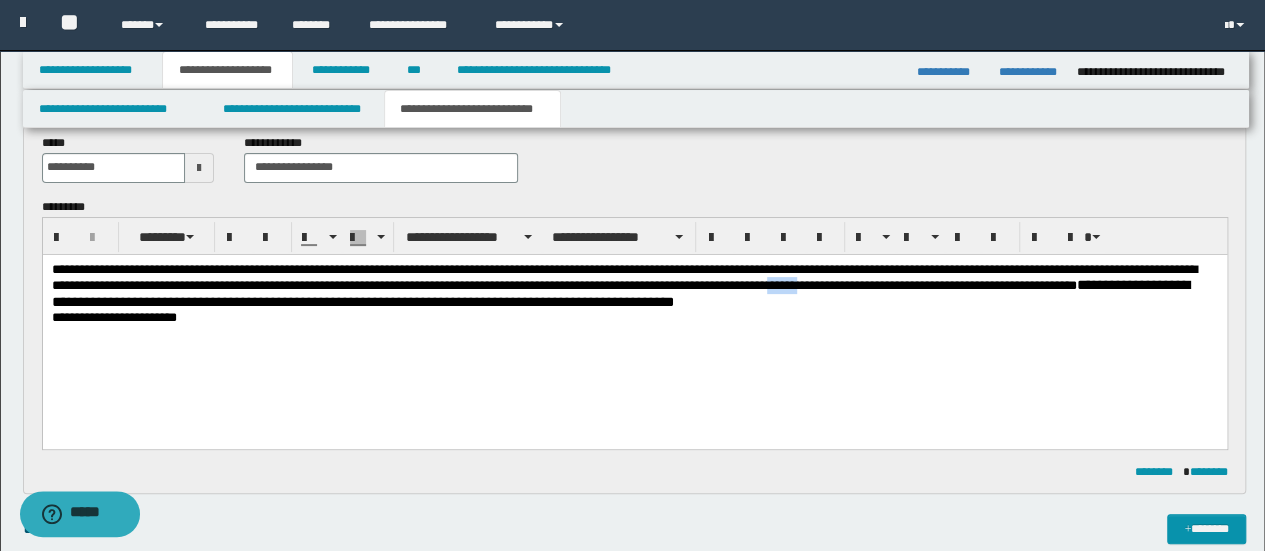 drag, startPoint x: 979, startPoint y: 290, endPoint x: 952, endPoint y: 290, distance: 27 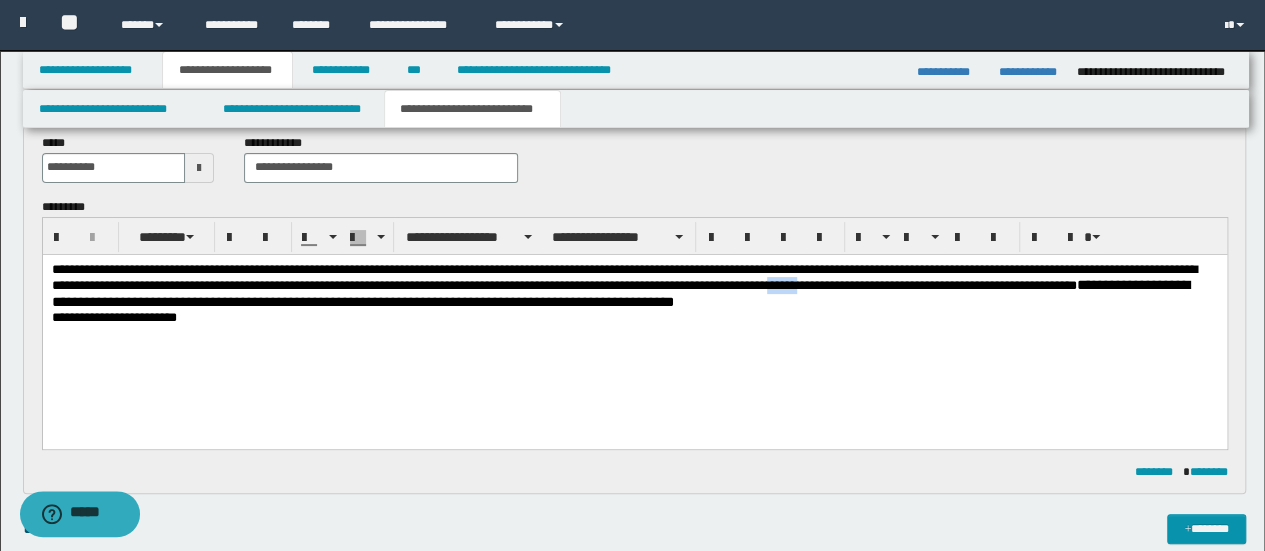 click on "**********" at bounding box center (634, 286) 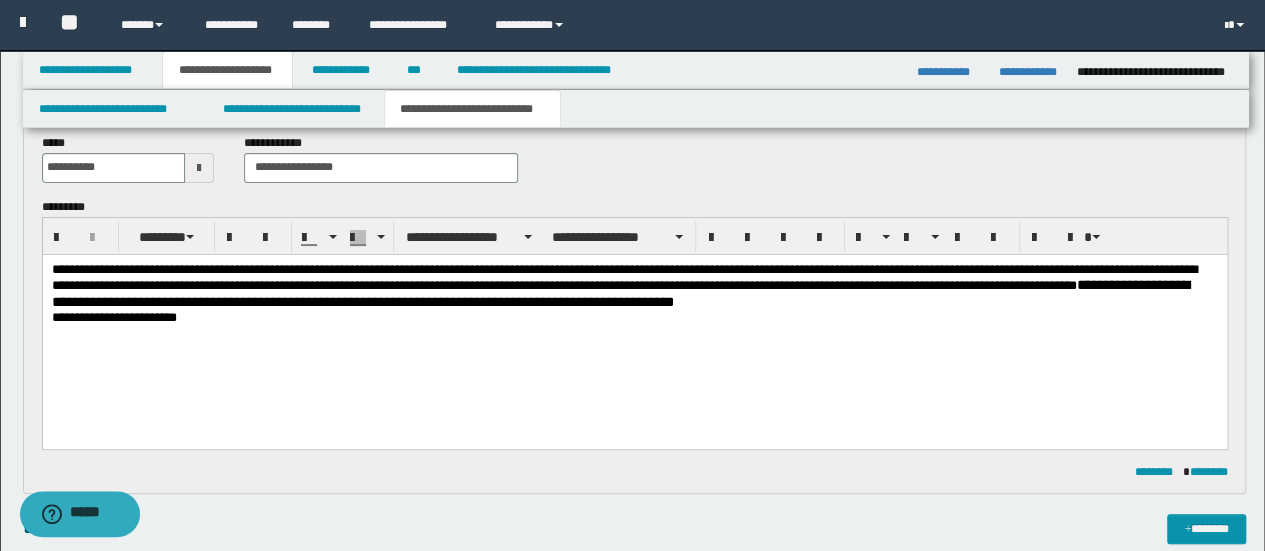 click at bounding box center (634, 332) 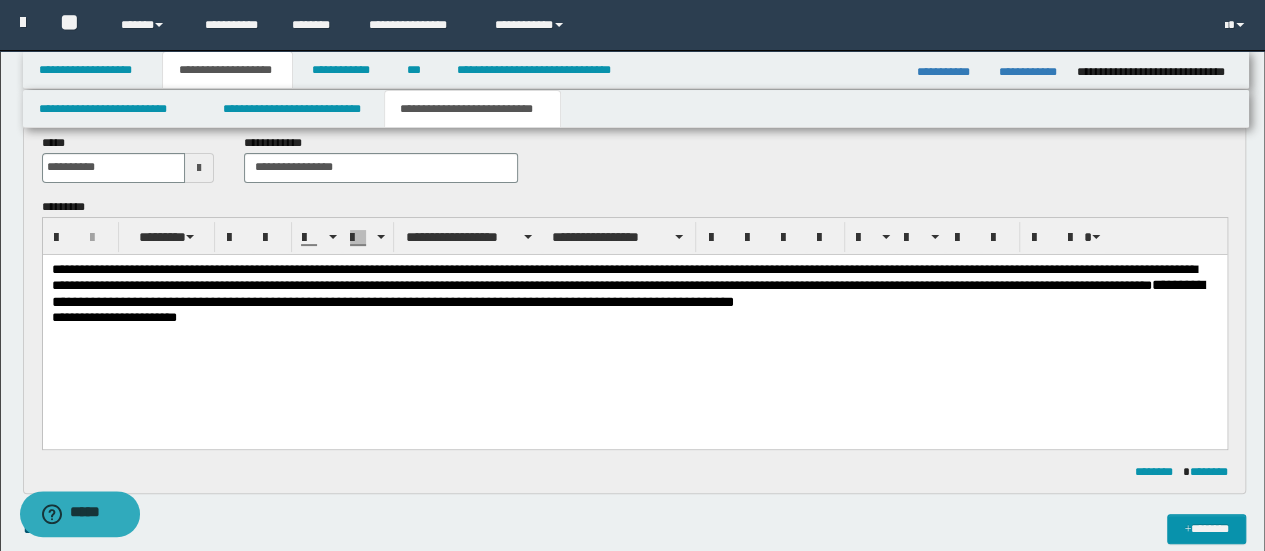 drag, startPoint x: 1107, startPoint y: 302, endPoint x: 253, endPoint y: 314, distance: 854.0843 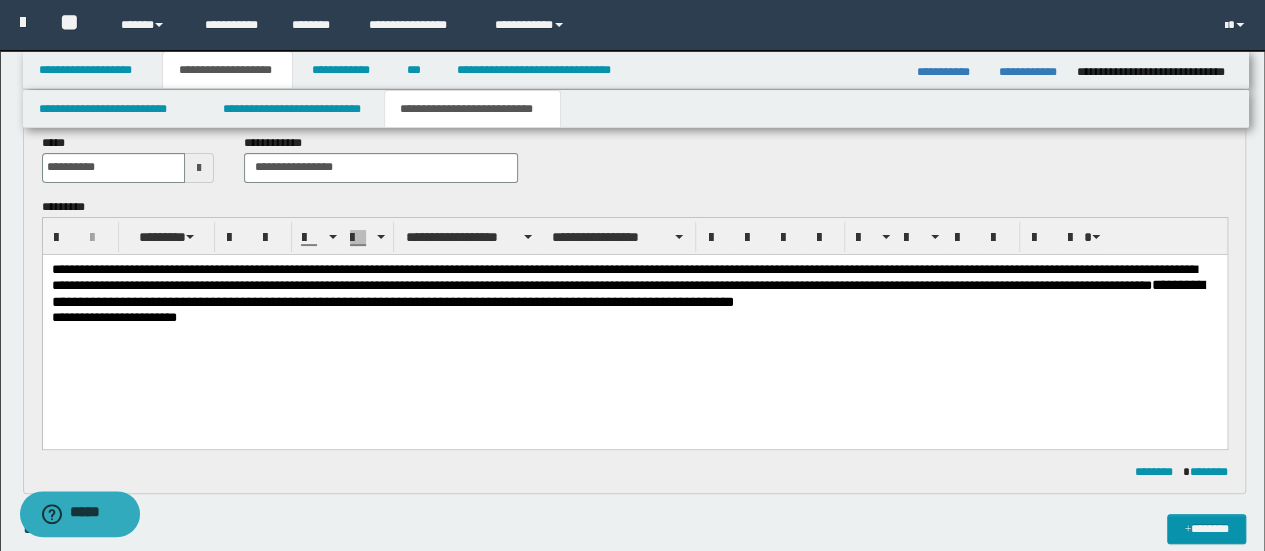 click on "**********" at bounding box center [634, 325] 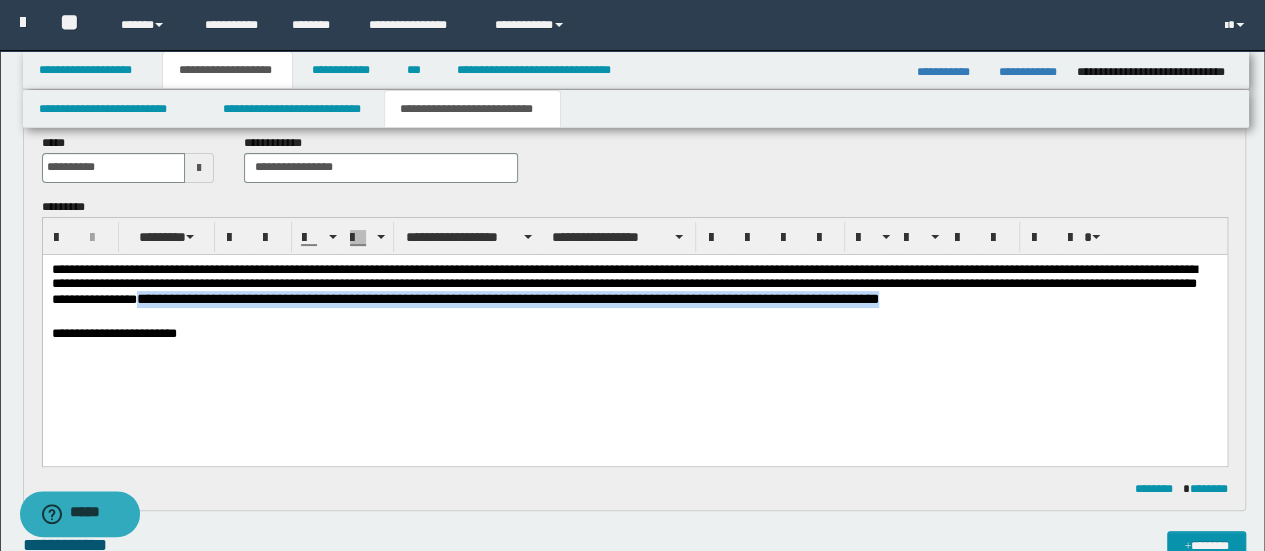 drag, startPoint x: 387, startPoint y: 305, endPoint x: 432, endPoint y: 316, distance: 46.32494 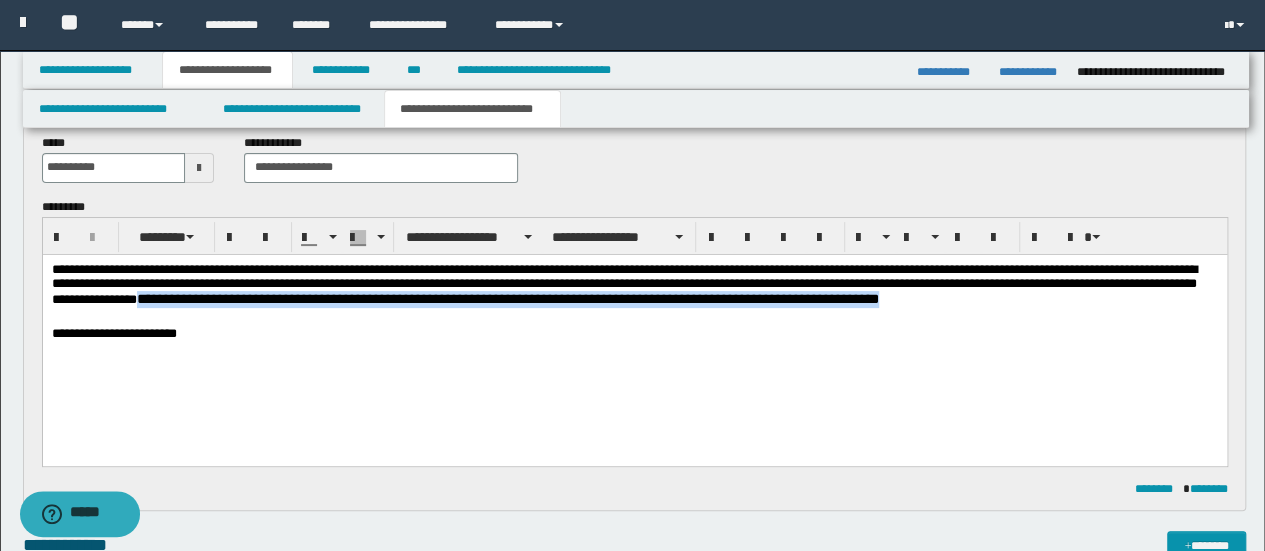 click on "**********" at bounding box center [634, 294] 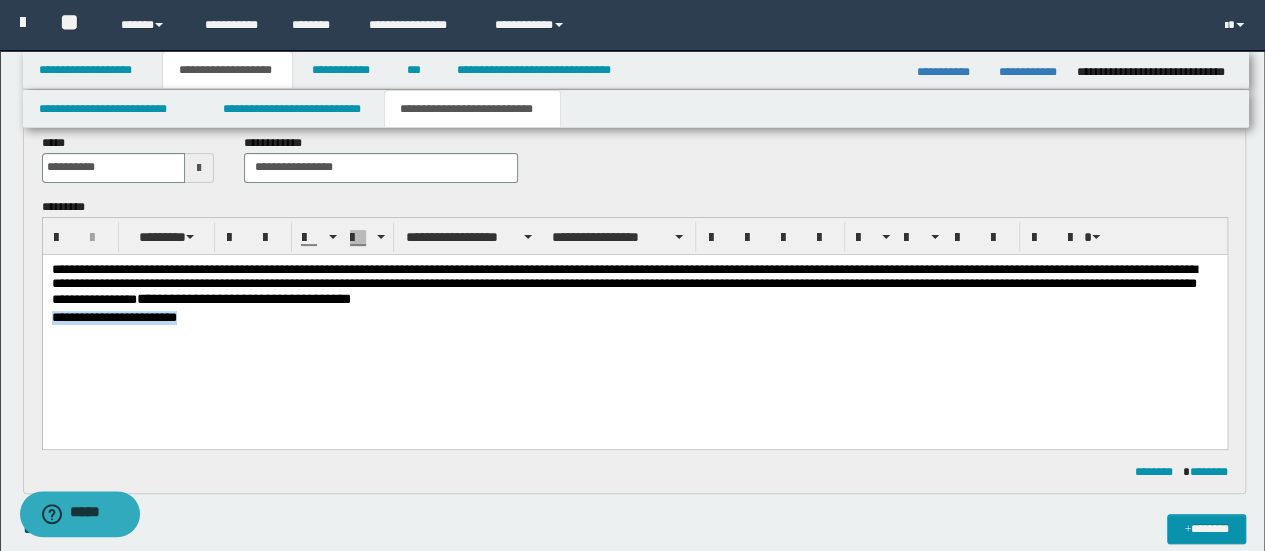 drag, startPoint x: 221, startPoint y: 322, endPoint x: 51, endPoint y: 315, distance: 170.14406 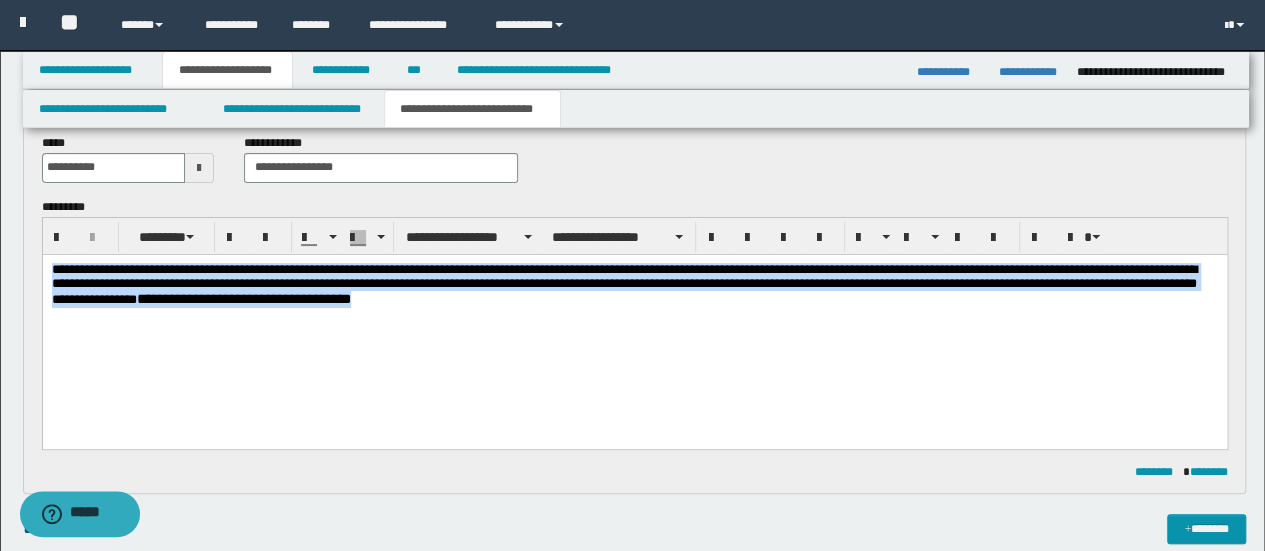 drag, startPoint x: 624, startPoint y: 304, endPoint x: 205, endPoint y: 501, distance: 463.00107 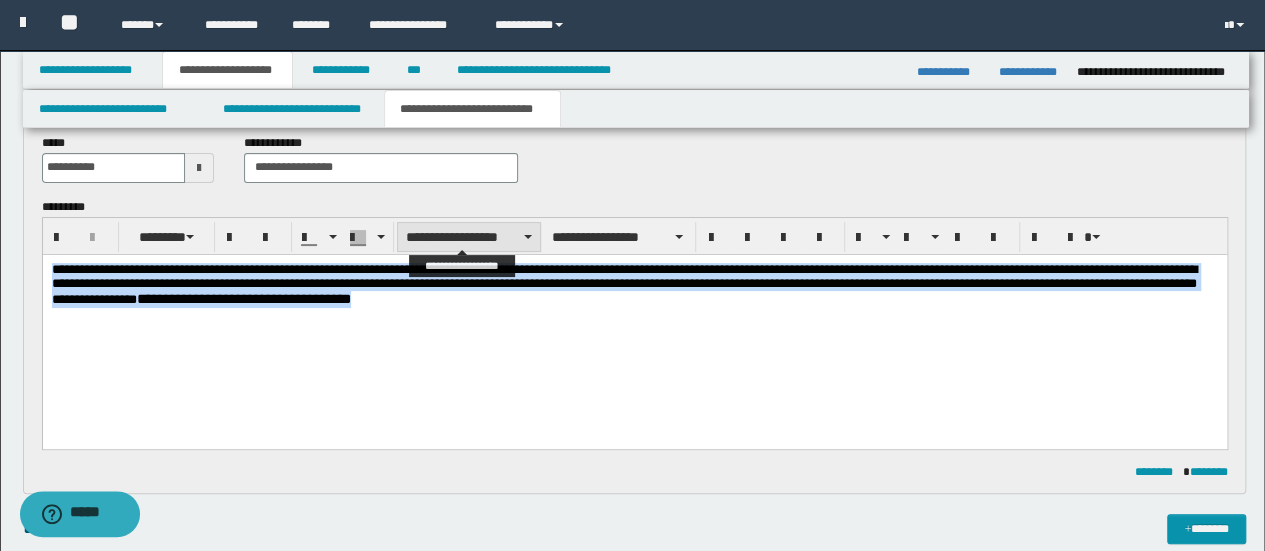 click on "**********" at bounding box center [469, 237] 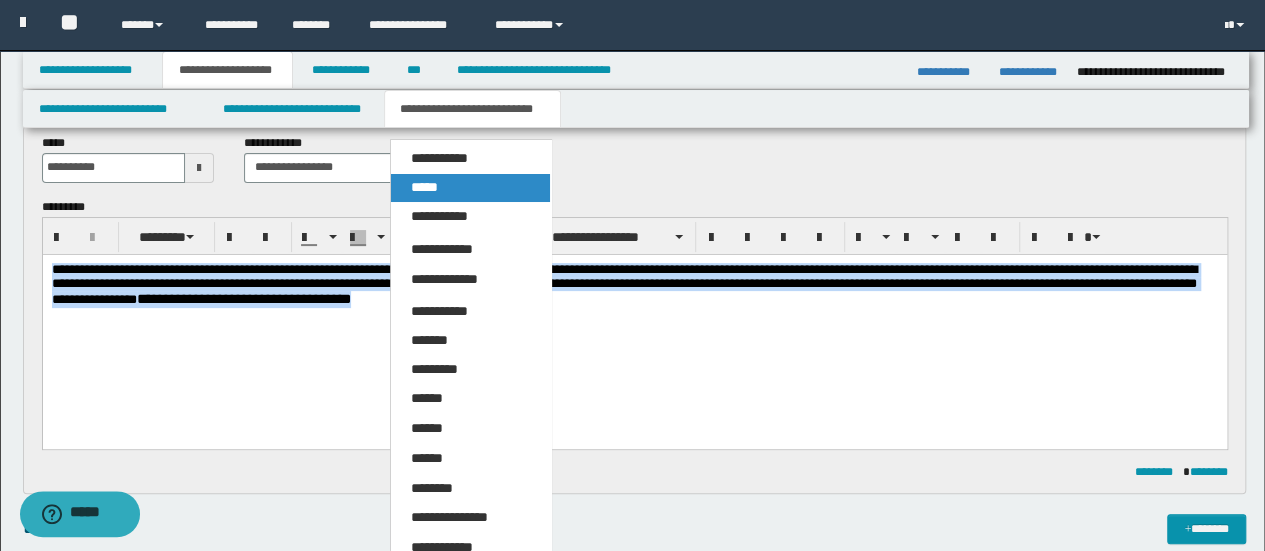 click on "*****" at bounding box center (470, 188) 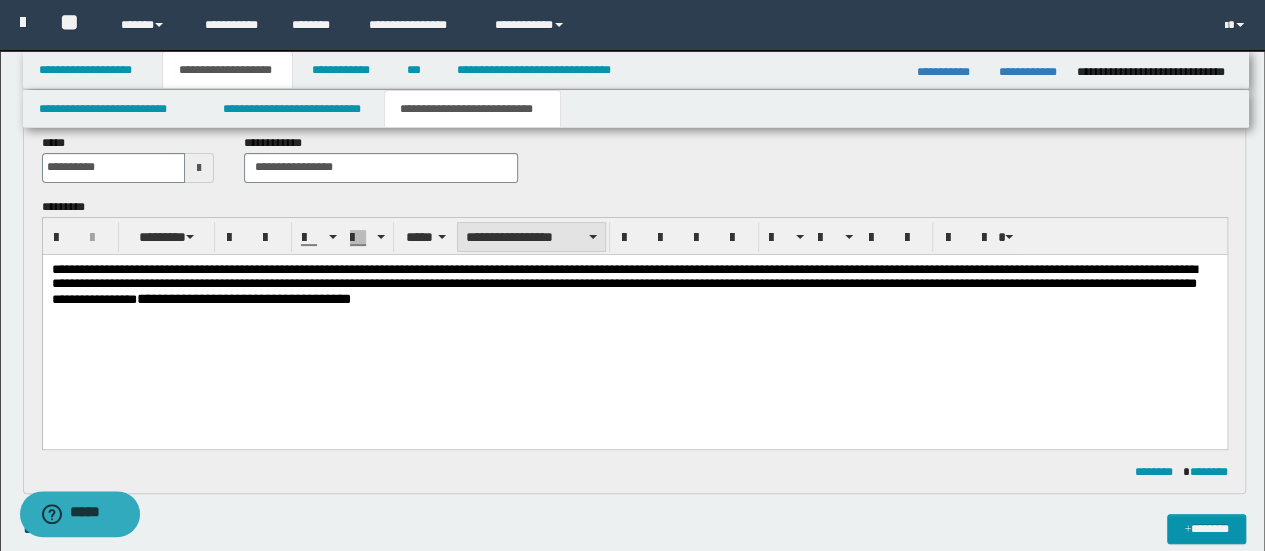 click at bounding box center [593, 237] 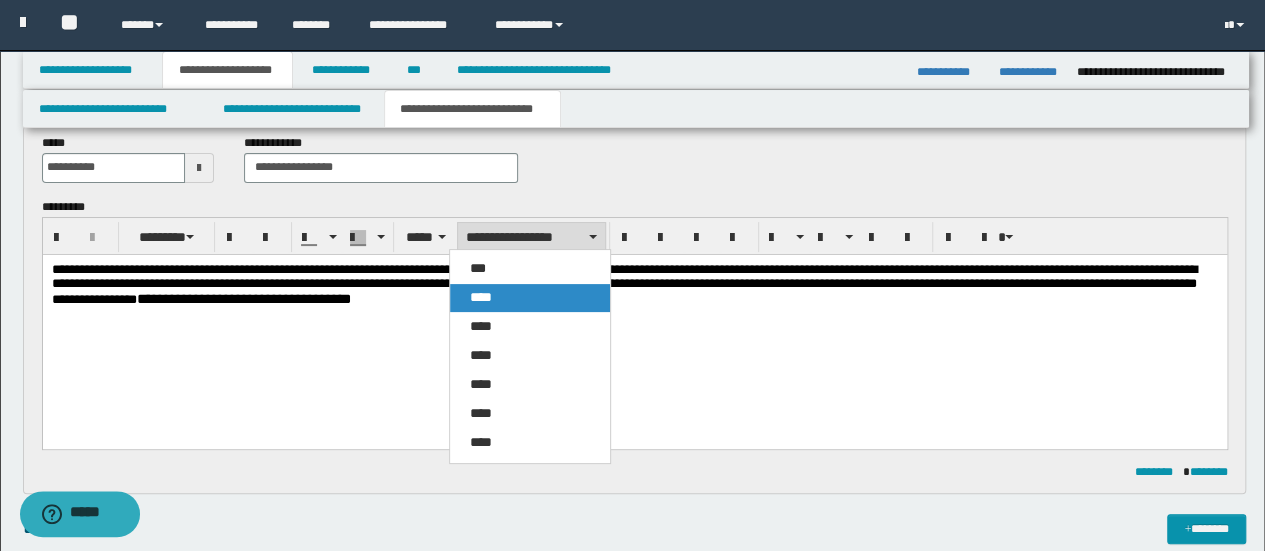 click on "****" at bounding box center (529, 298) 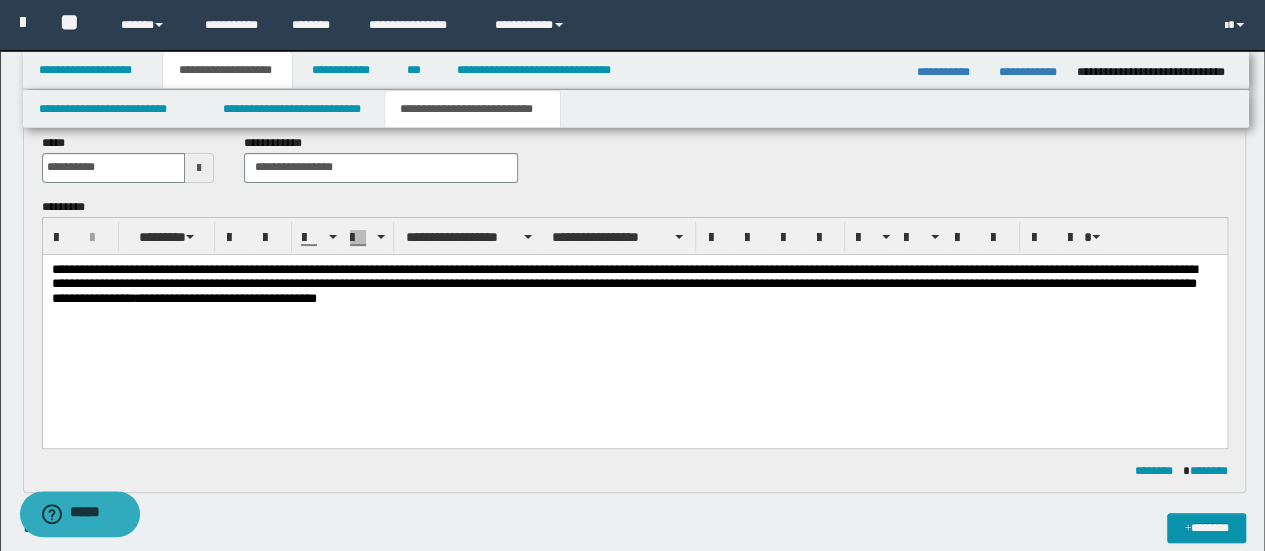 click on "**********" at bounding box center [634, 324] 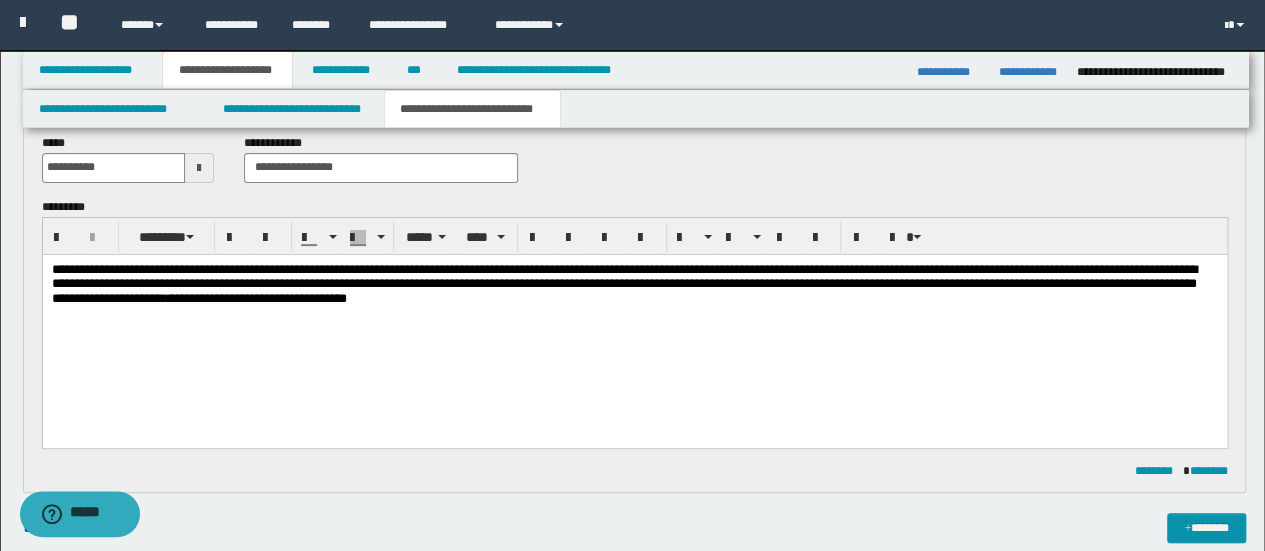 click on "**********" at bounding box center (634, 285) 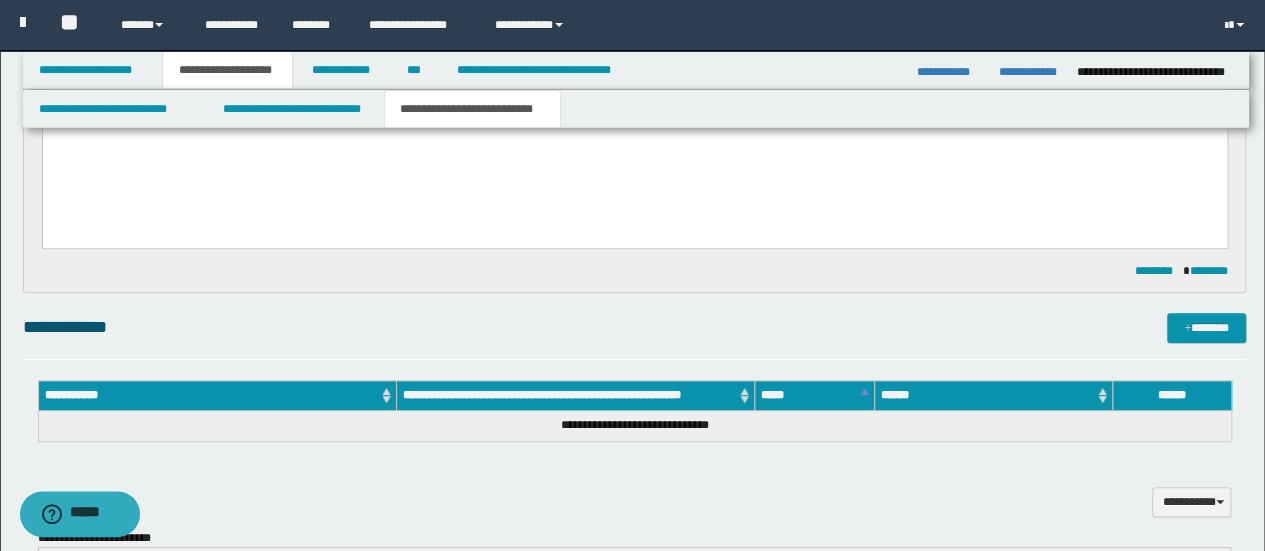 scroll, scrollTop: 200, scrollLeft: 0, axis: vertical 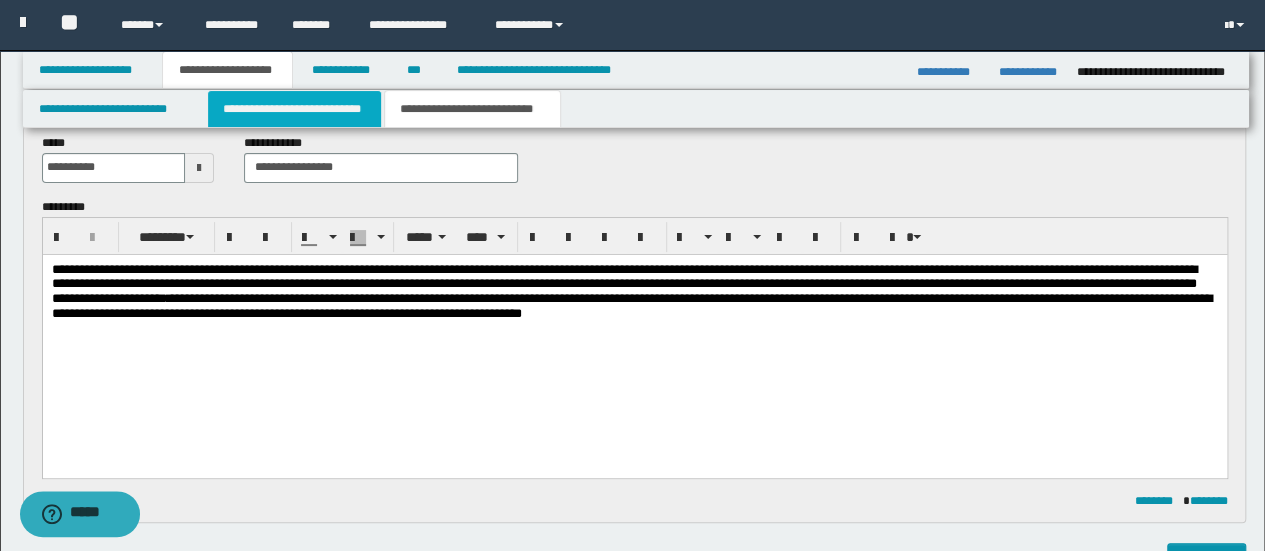 click on "**********" at bounding box center [294, 109] 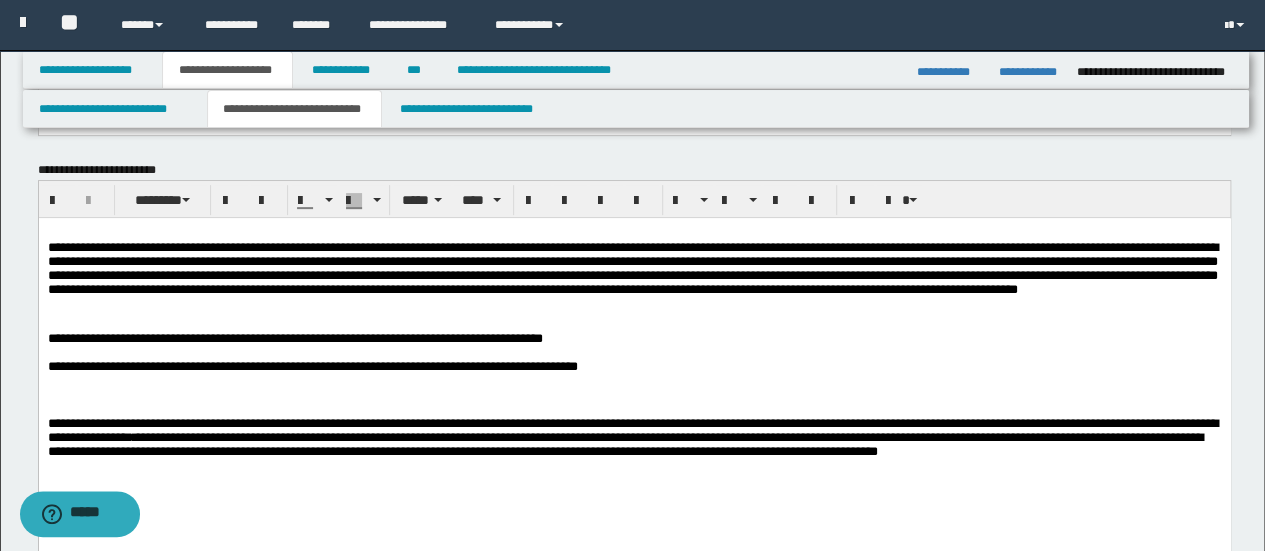 scroll, scrollTop: 300, scrollLeft: 0, axis: vertical 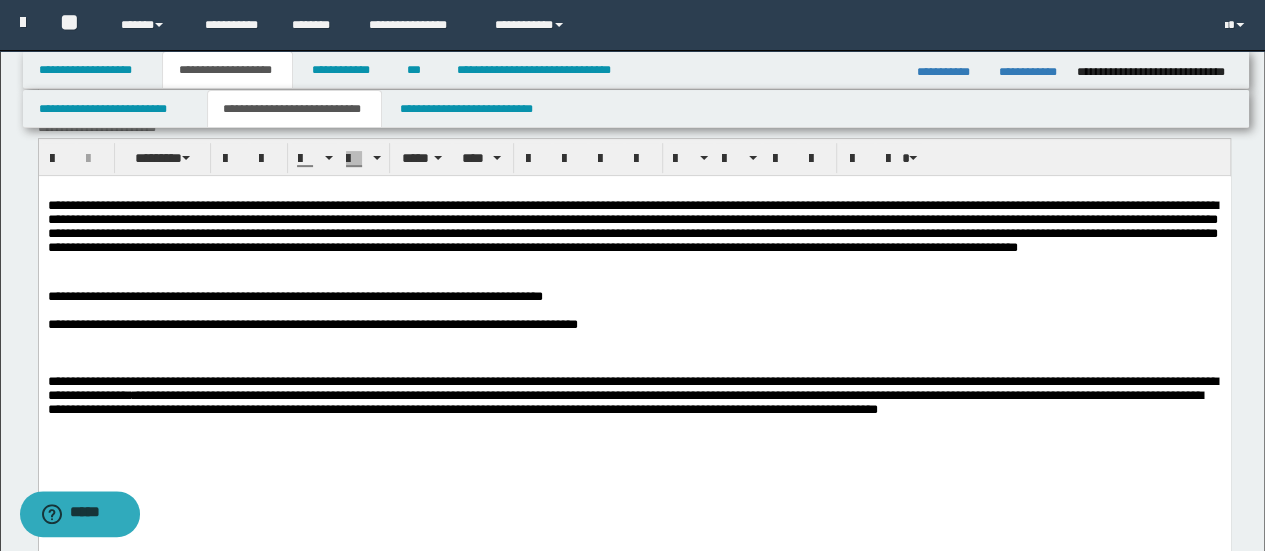 click on "**********" at bounding box center (634, 325) 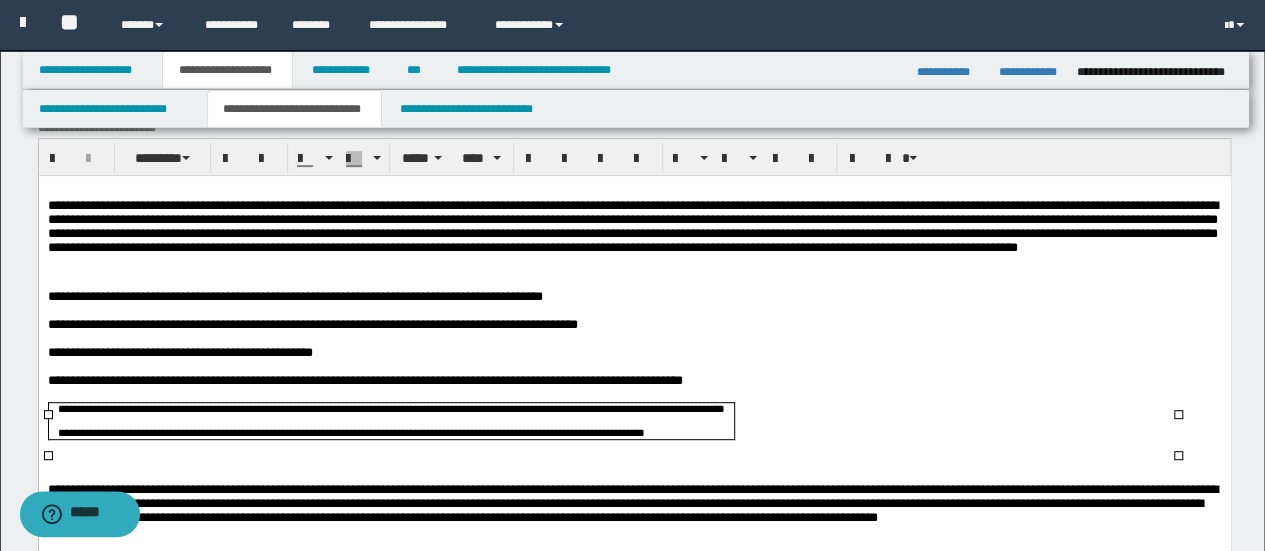 click on "**********" at bounding box center [634, 381] 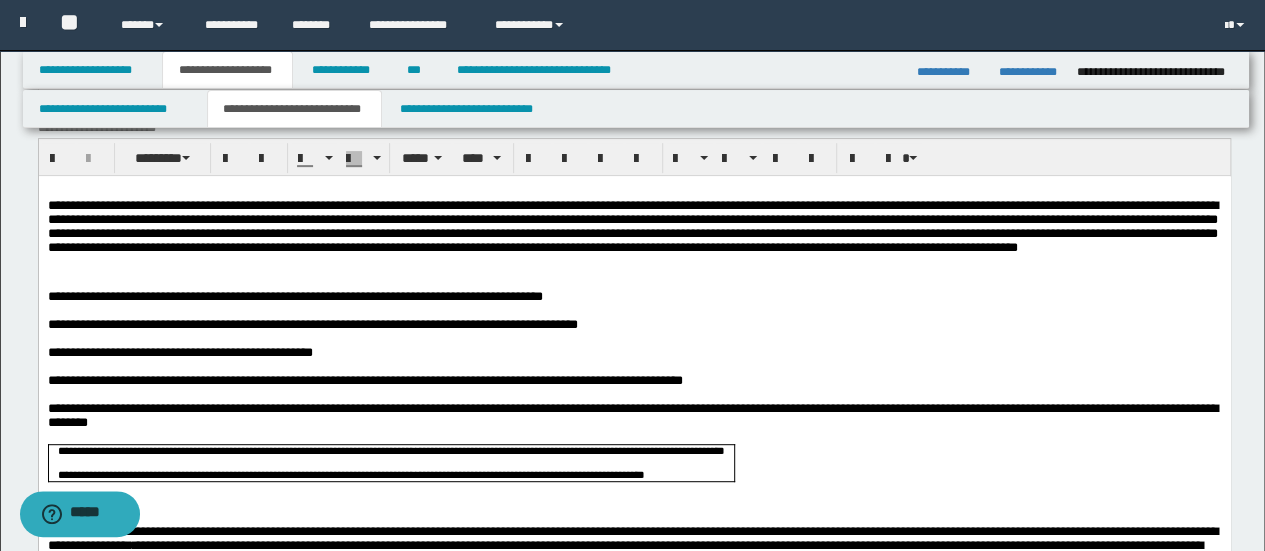 scroll, scrollTop: 500, scrollLeft: 0, axis: vertical 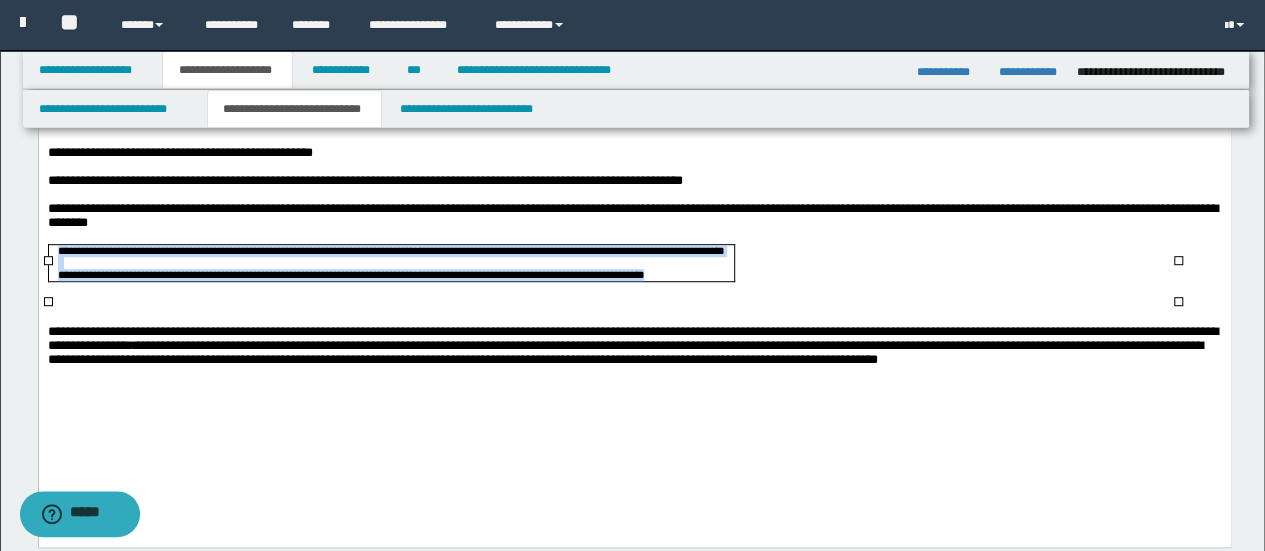 drag, startPoint x: 1051, startPoint y: 298, endPoint x: 56, endPoint y: 270, distance: 995.3939 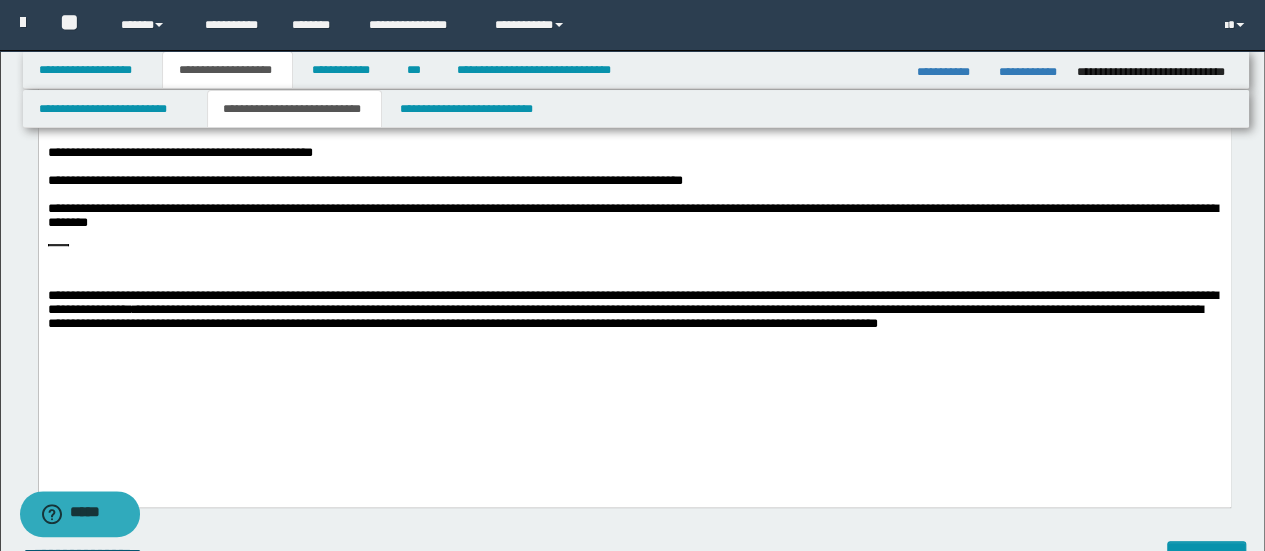 click at bounding box center [634, 238] 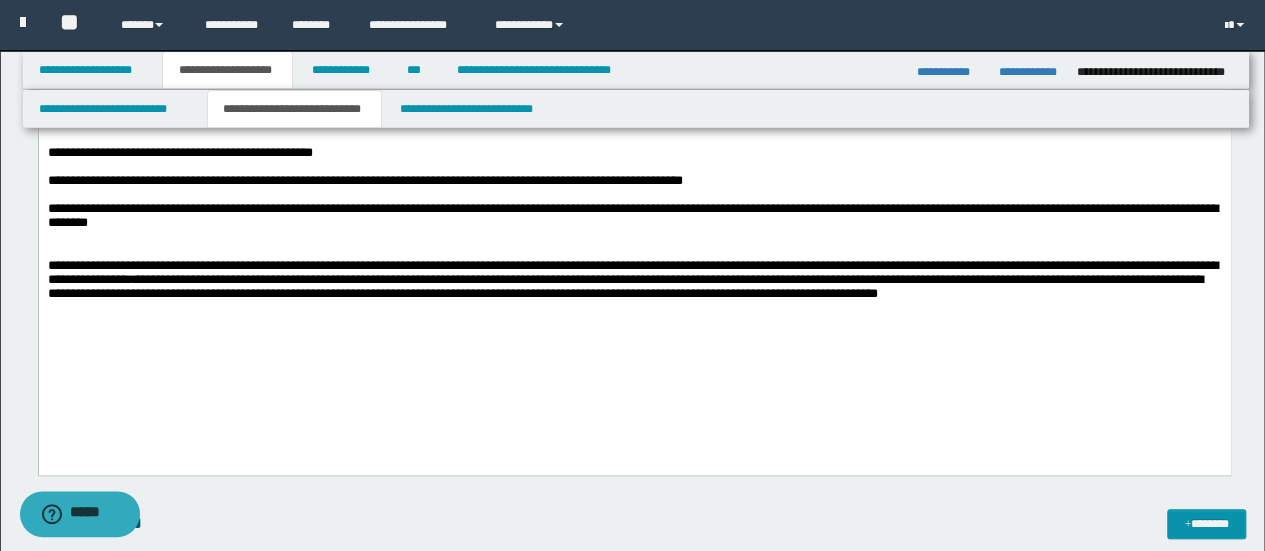 click at bounding box center (634, 238) 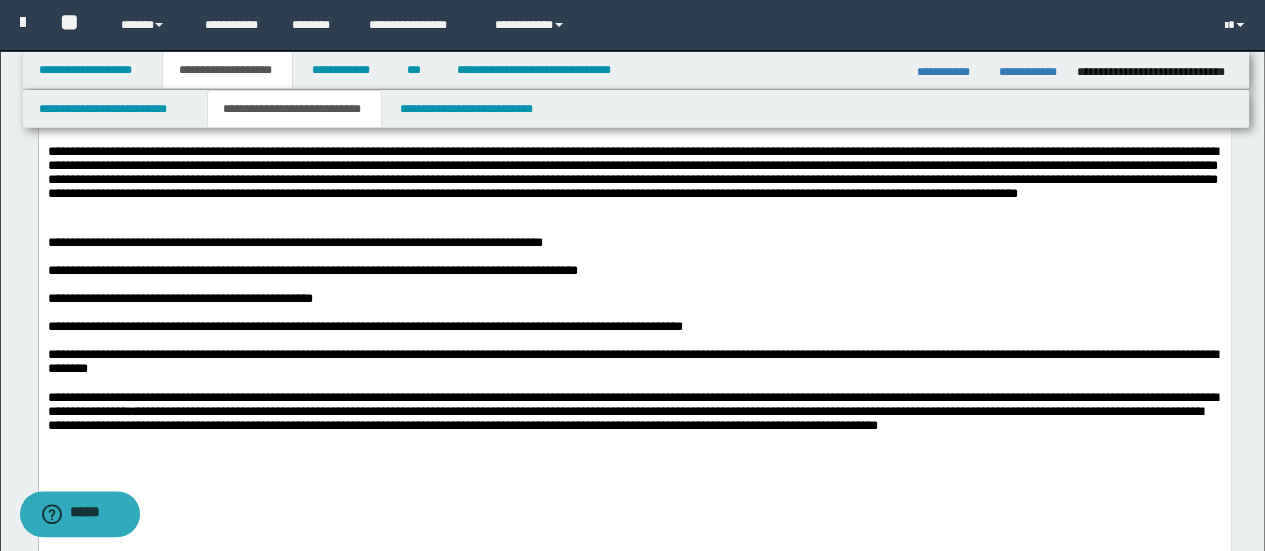 scroll, scrollTop: 400, scrollLeft: 0, axis: vertical 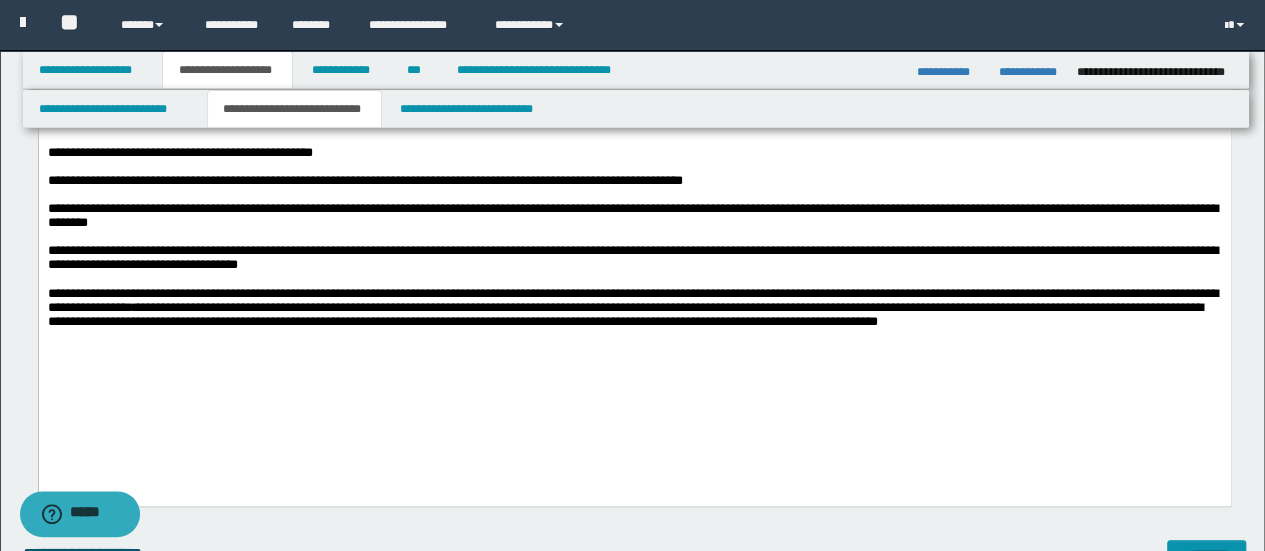click on "**********" at bounding box center [632, 301] 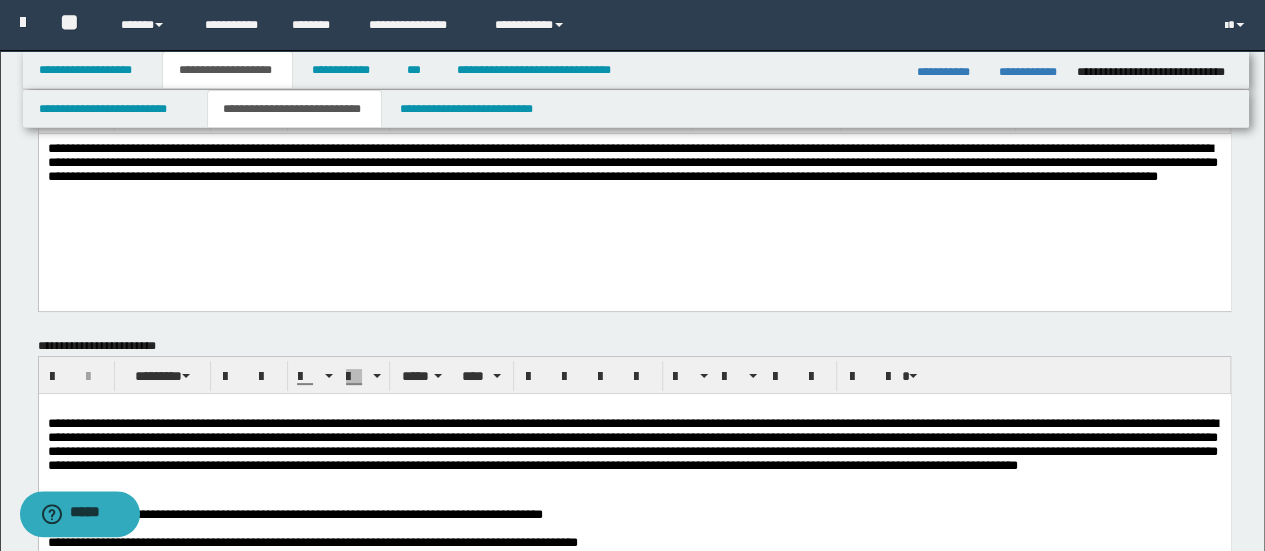 scroll, scrollTop: 0, scrollLeft: 0, axis: both 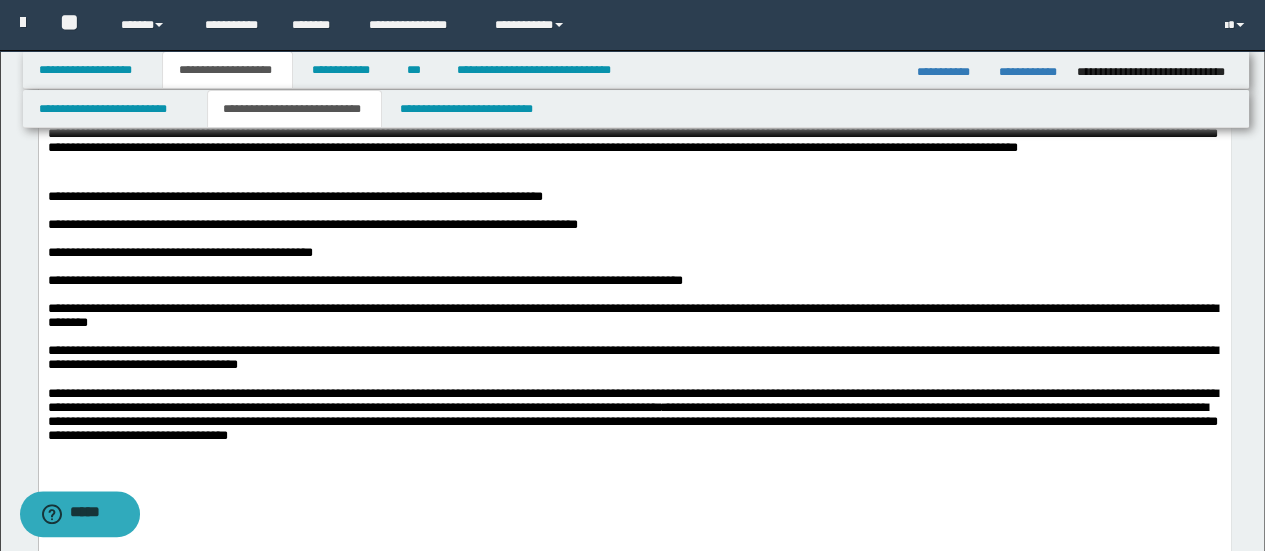click on "**********" at bounding box center [632, 400] 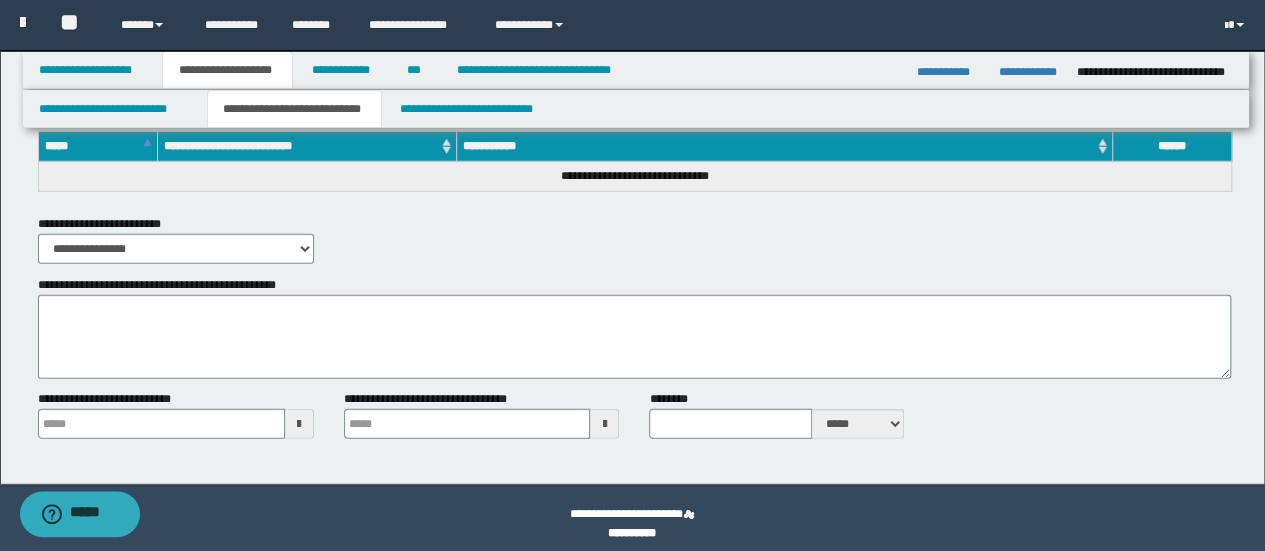 scroll, scrollTop: 2647, scrollLeft: 0, axis: vertical 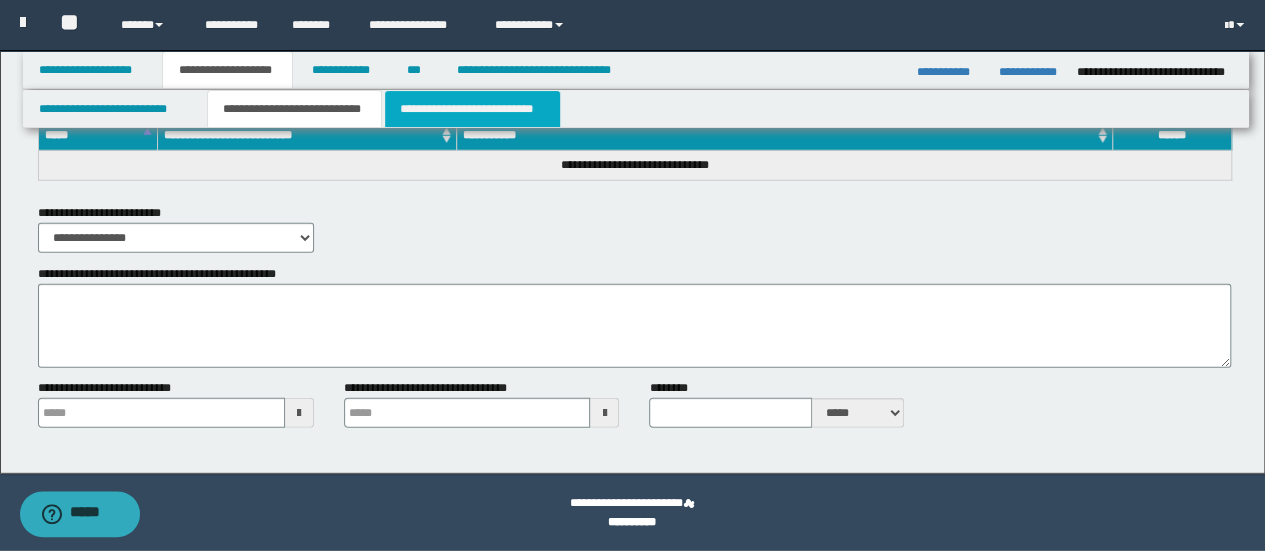 click on "**********" at bounding box center [472, 109] 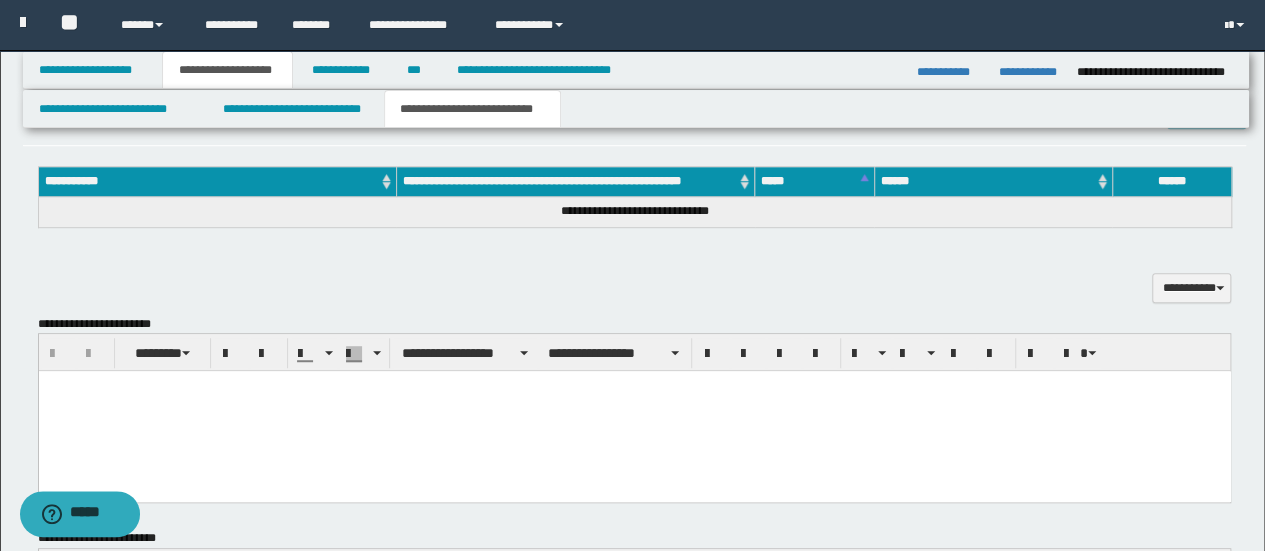 scroll, scrollTop: 496, scrollLeft: 0, axis: vertical 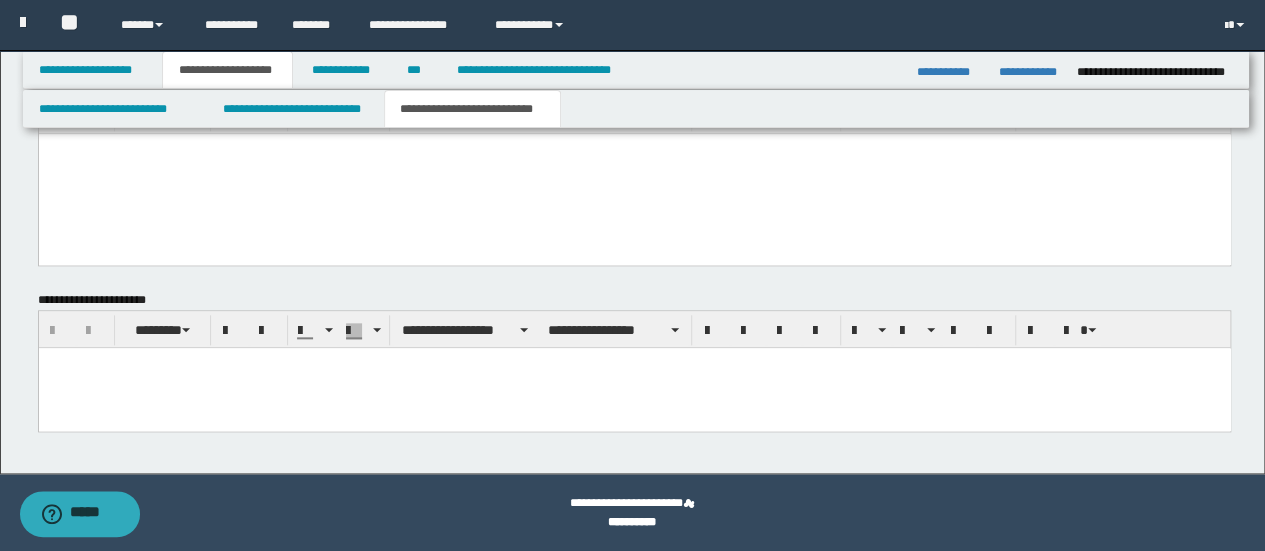 click at bounding box center (634, 362) 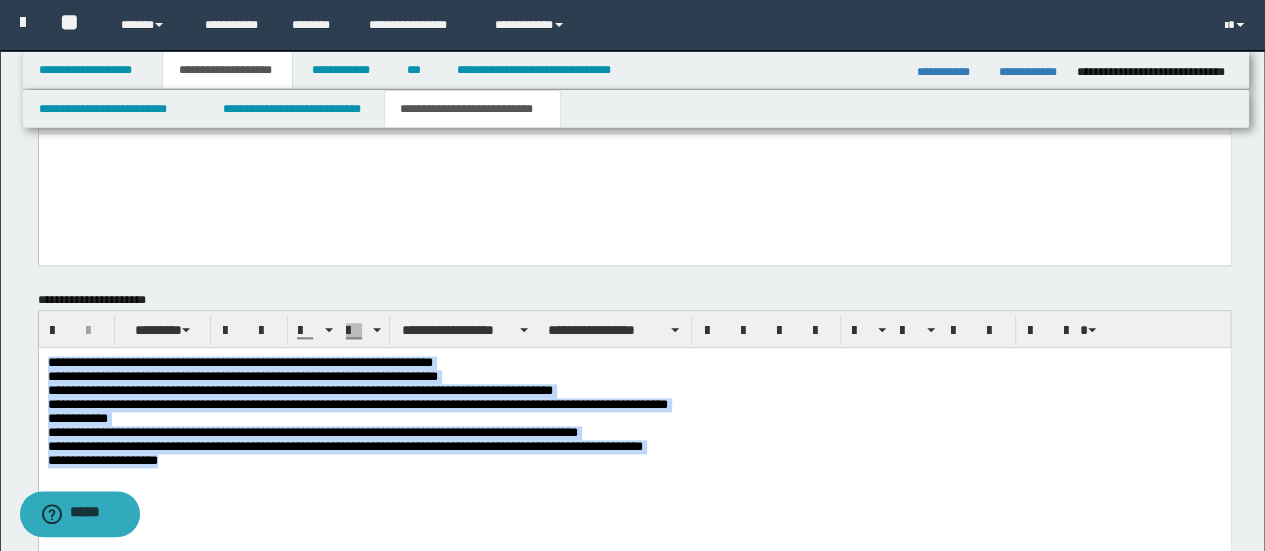 drag, startPoint x: 185, startPoint y: 476, endPoint x: 48, endPoint y: 363, distance: 177.58942 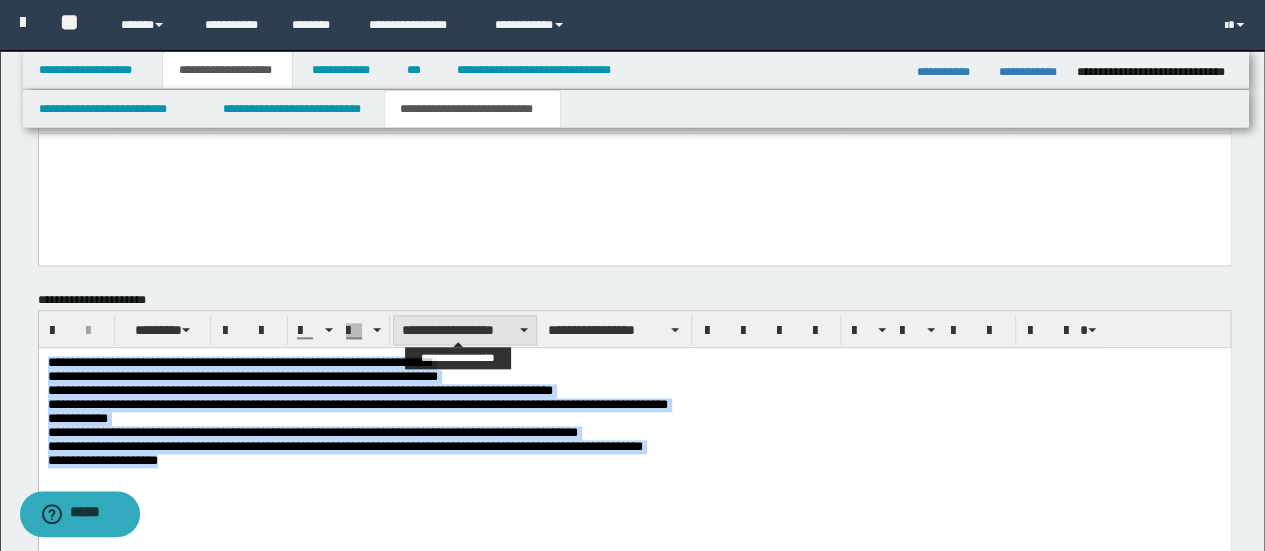 click at bounding box center [524, 330] 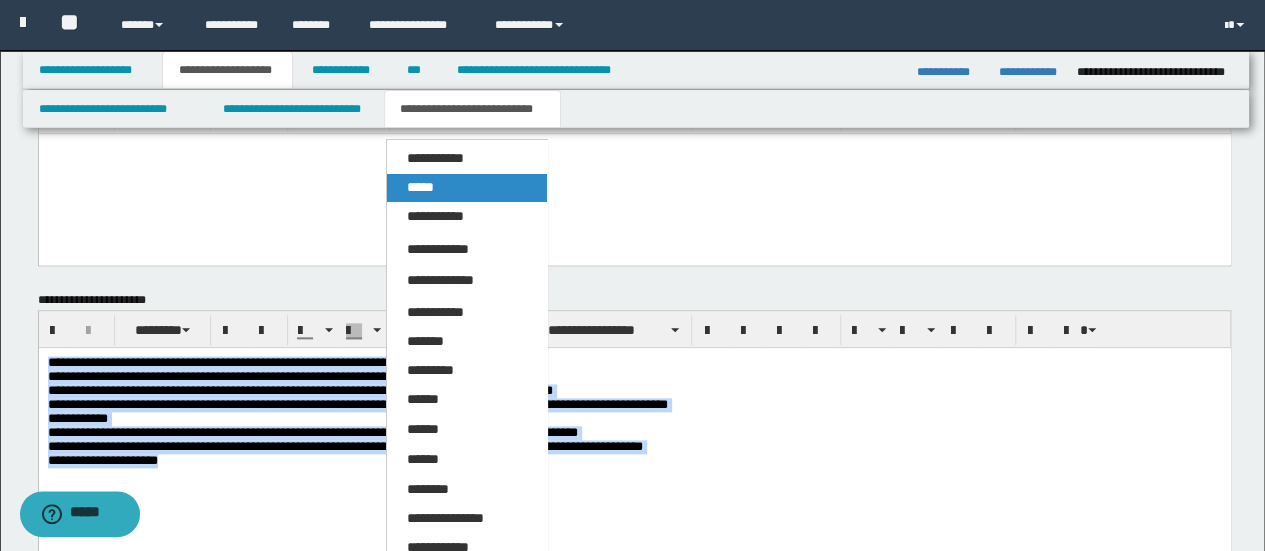 click on "*****" at bounding box center [466, 188] 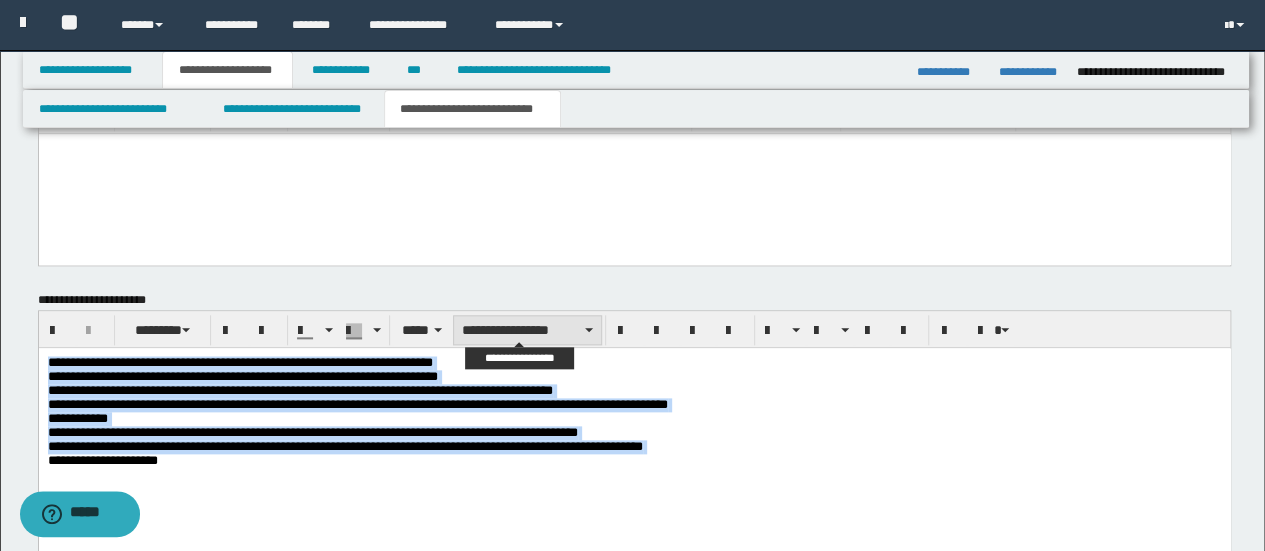 click at bounding box center (589, 330) 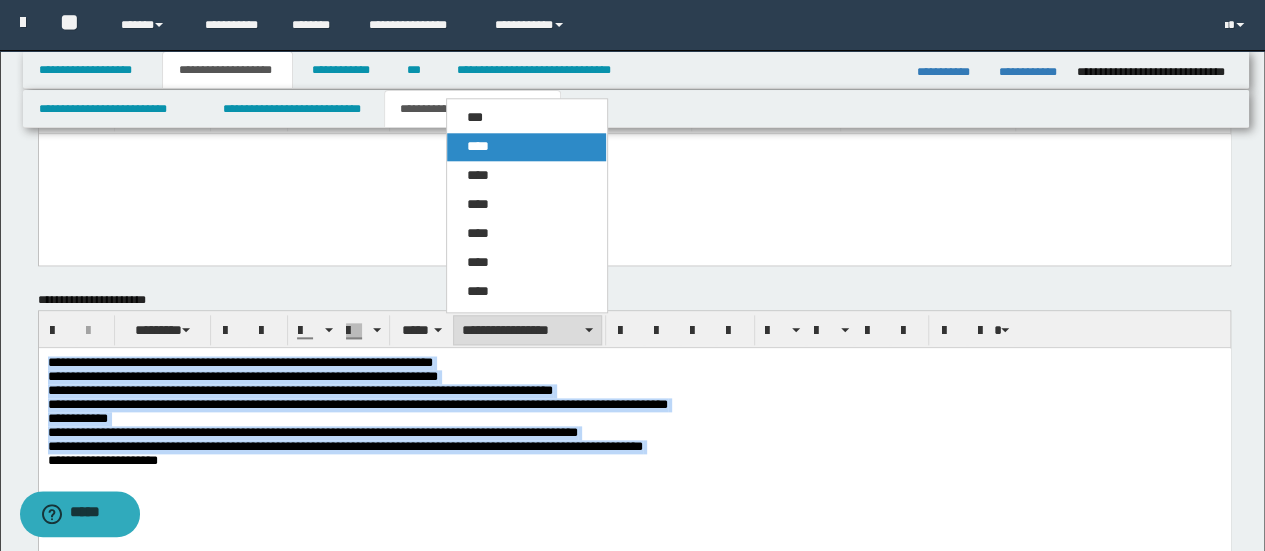 click on "****" at bounding box center (478, 146) 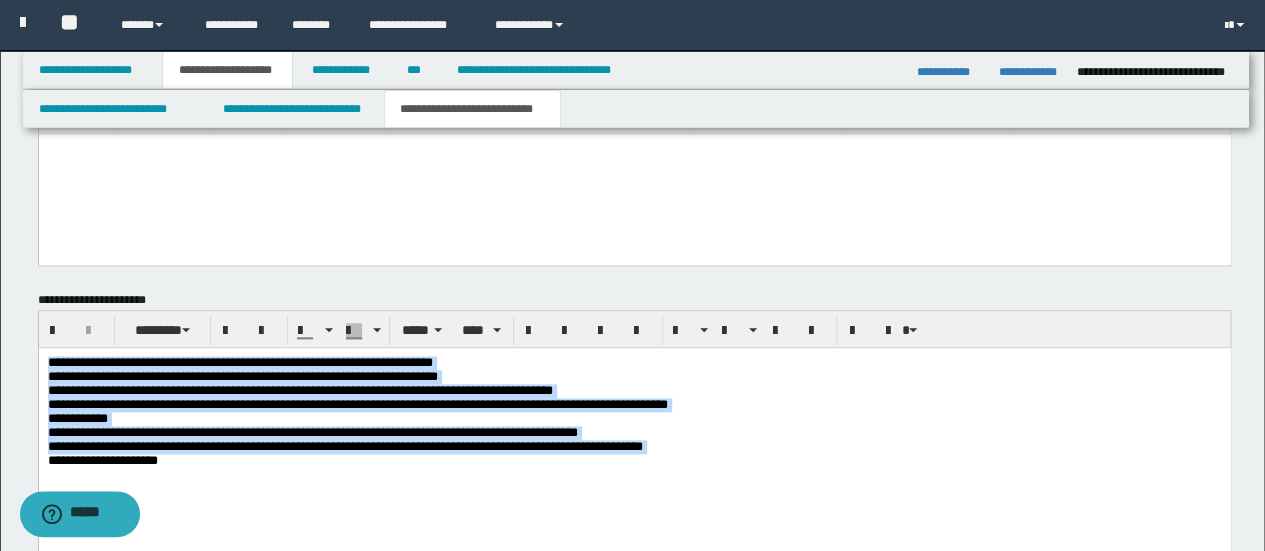 click on "**********" at bounding box center [634, 416] 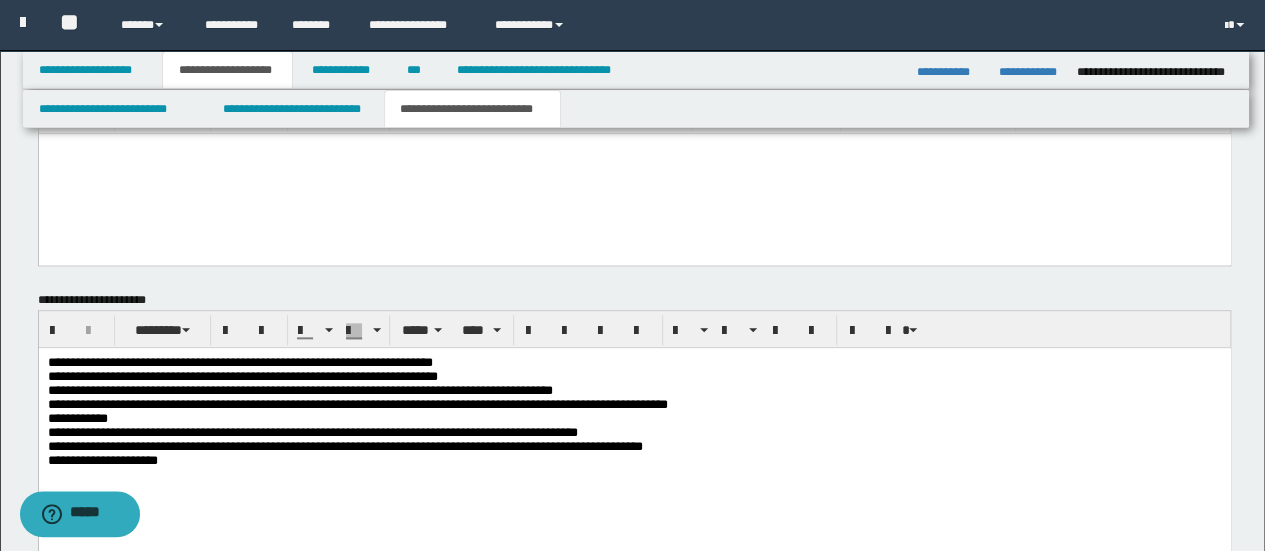 click on "**********" at bounding box center [634, 441] 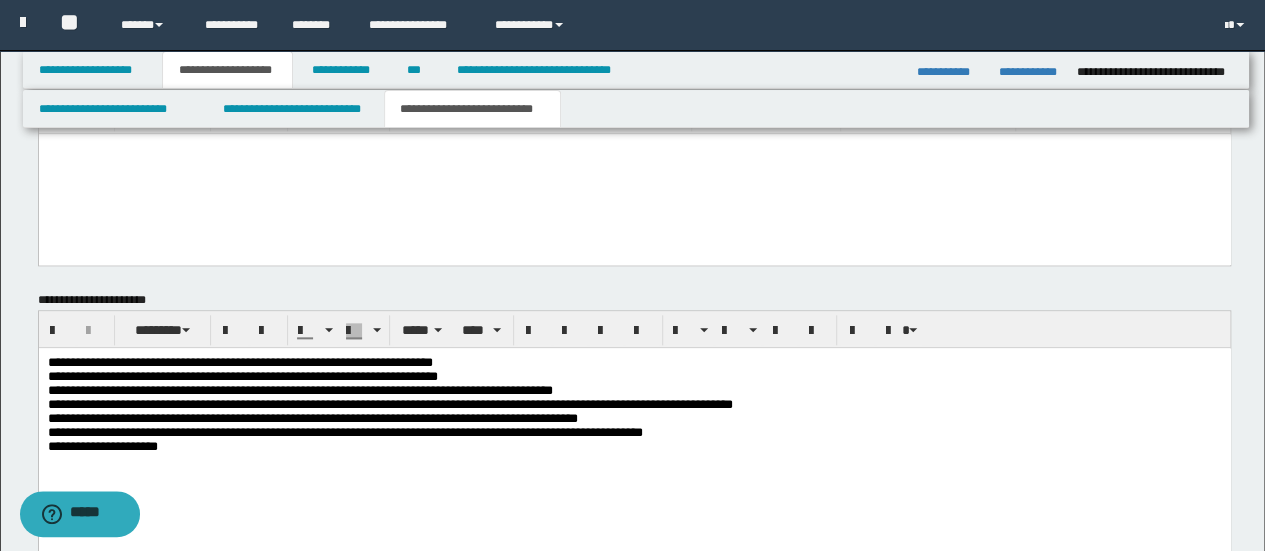 click on "**********" at bounding box center [634, 433] 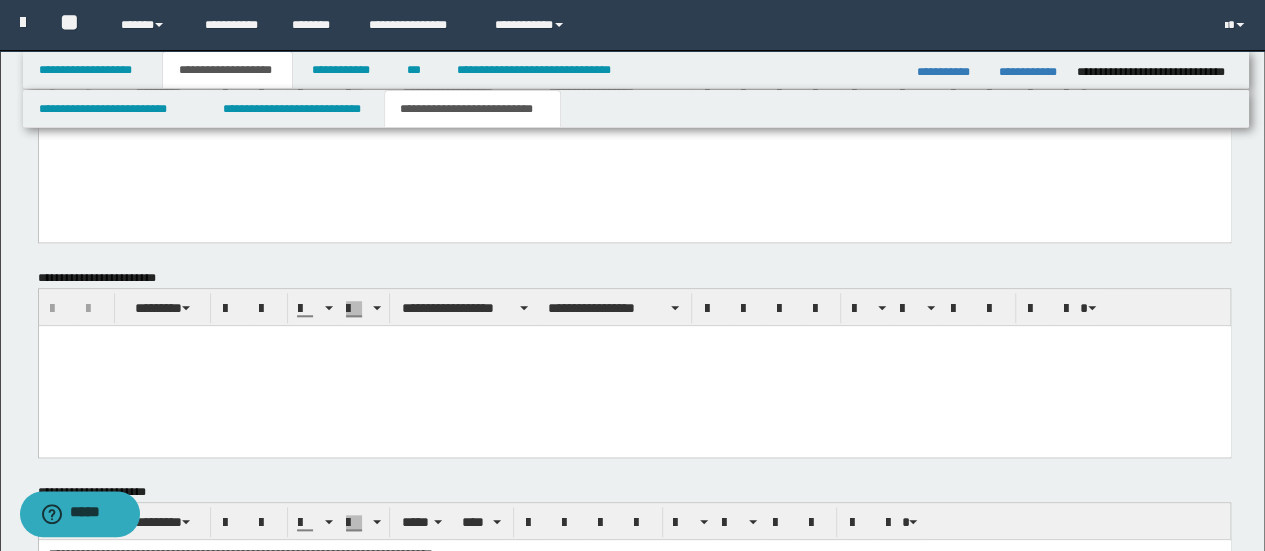 scroll, scrollTop: 796, scrollLeft: 0, axis: vertical 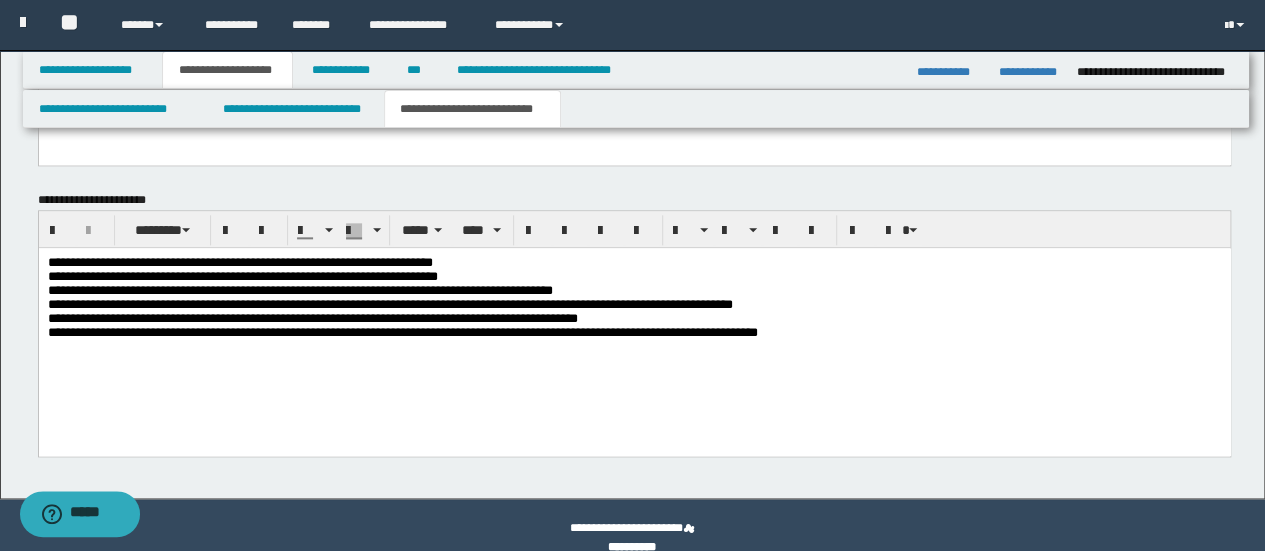 click on "**********" at bounding box center (634, 301) 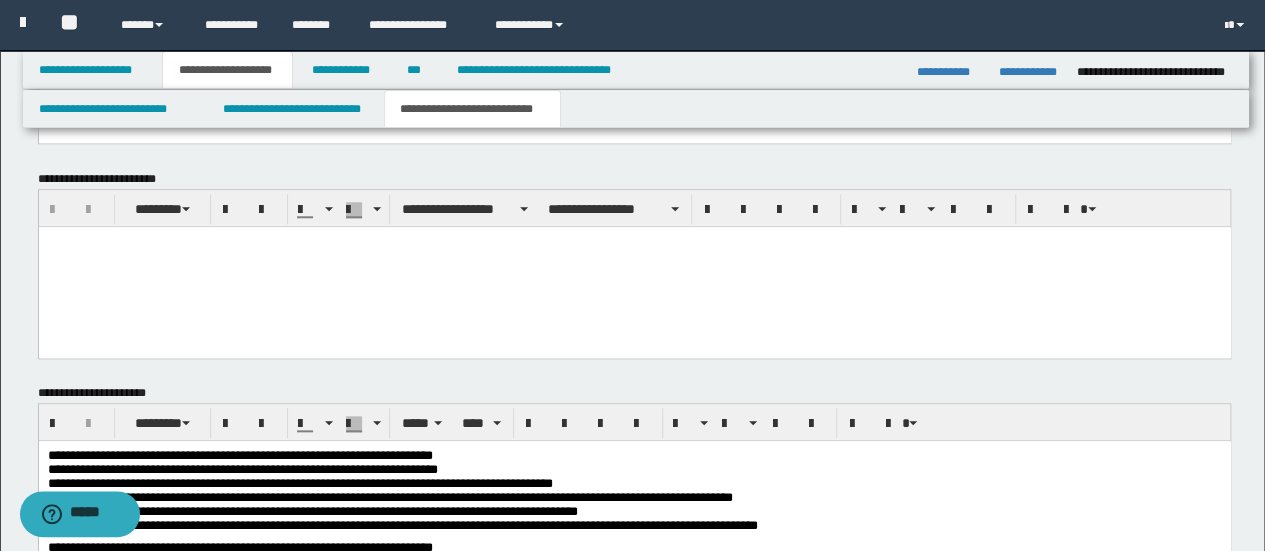 scroll, scrollTop: 896, scrollLeft: 0, axis: vertical 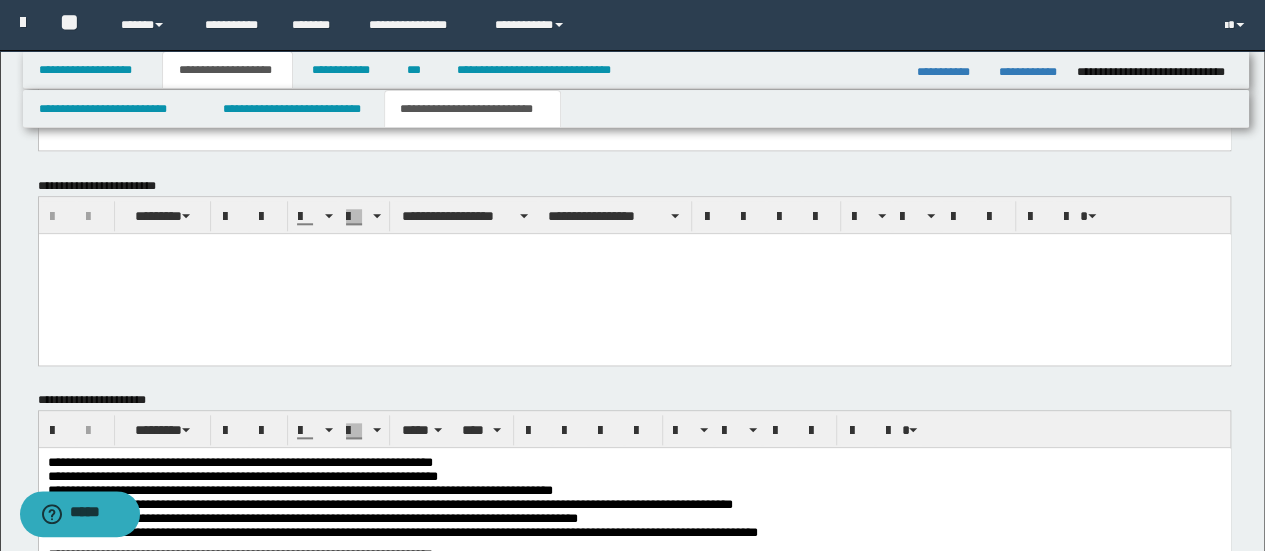 click at bounding box center [634, 273] 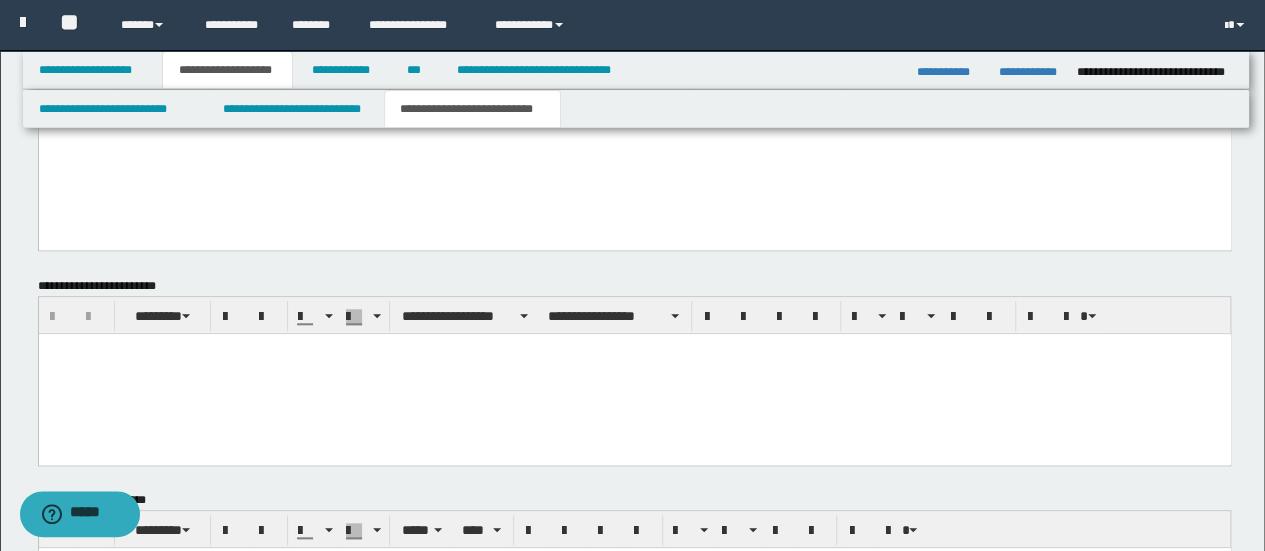 scroll, scrollTop: 696, scrollLeft: 0, axis: vertical 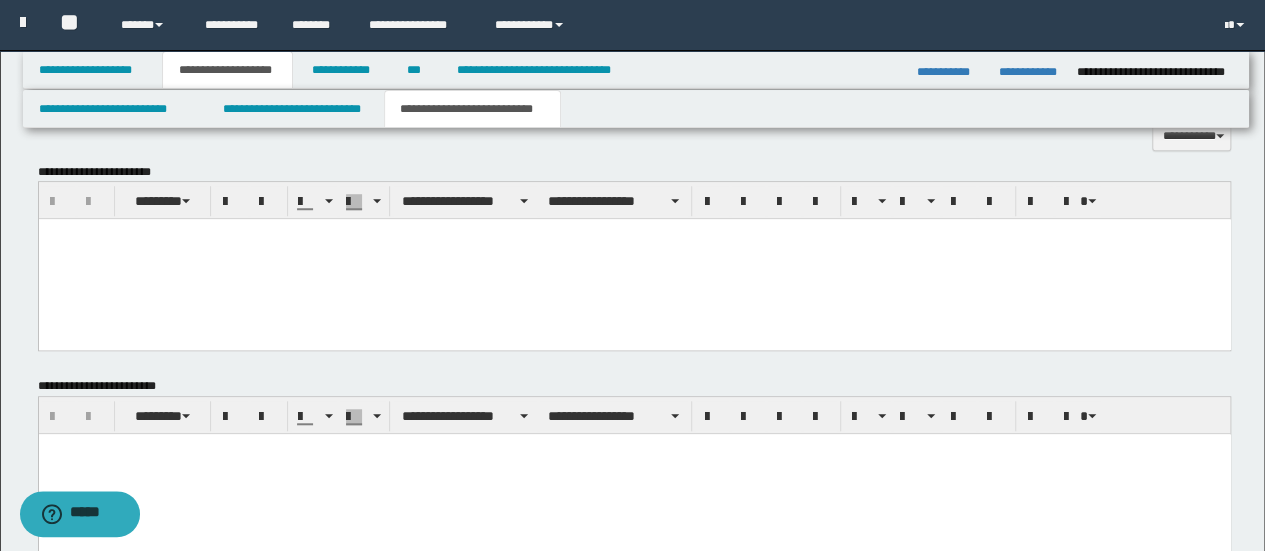 click at bounding box center (634, 259) 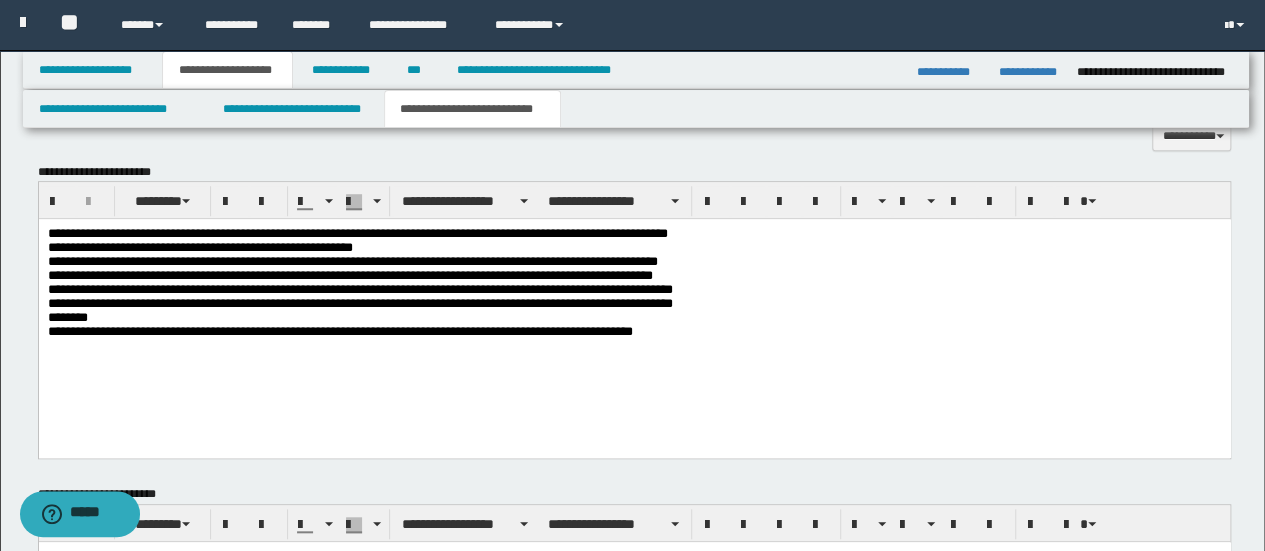 click on "**********" at bounding box center [634, 288] 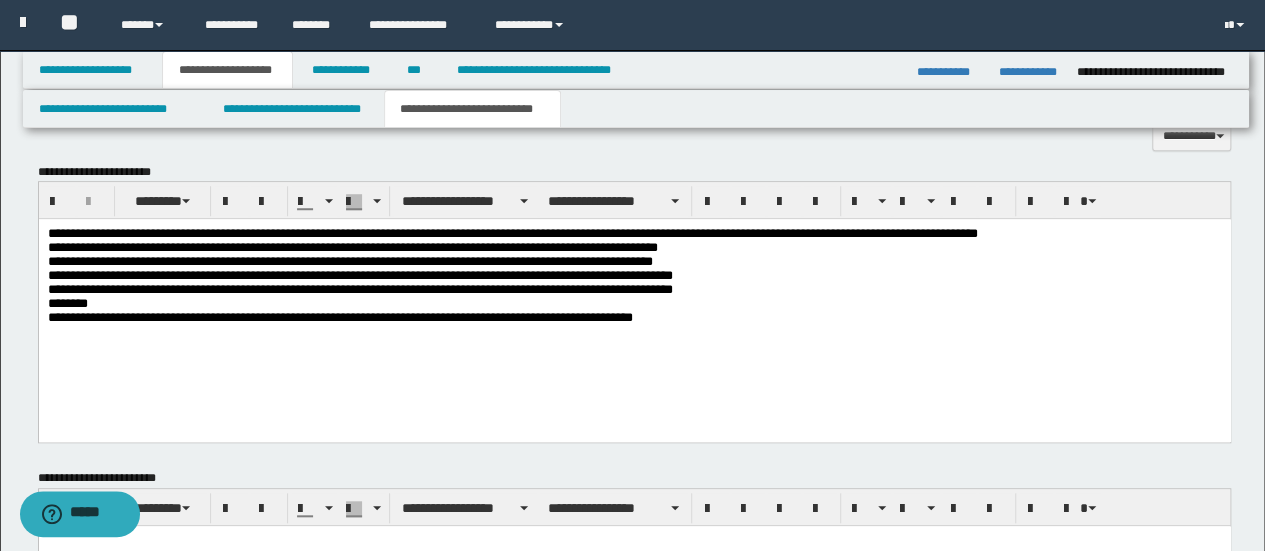 click on "**********" at bounding box center [634, 280] 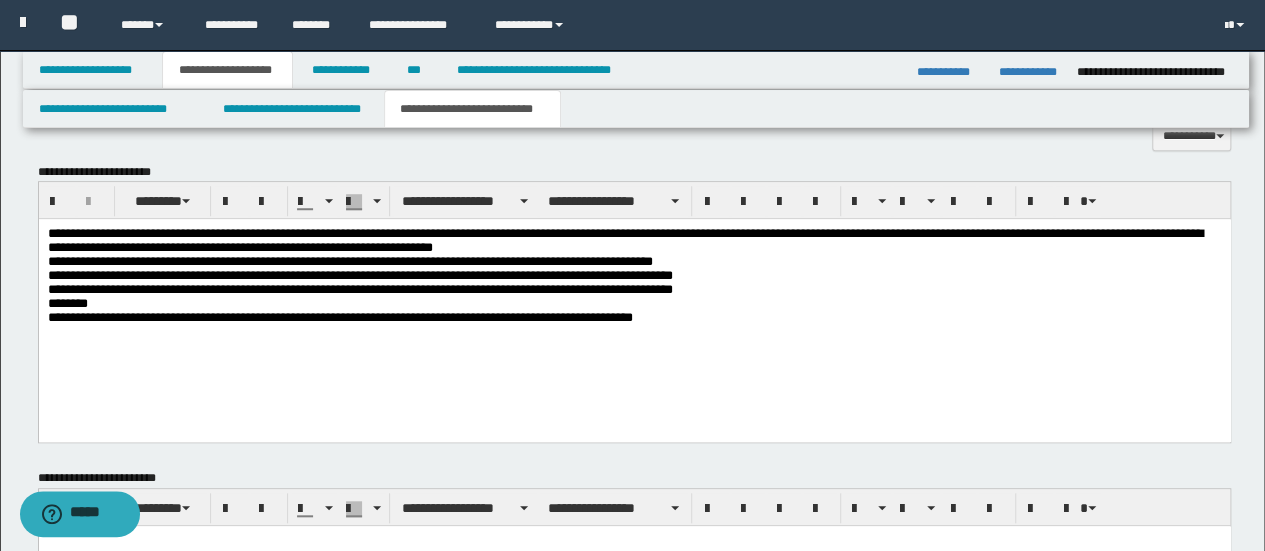 click on "**********" at bounding box center (634, 280) 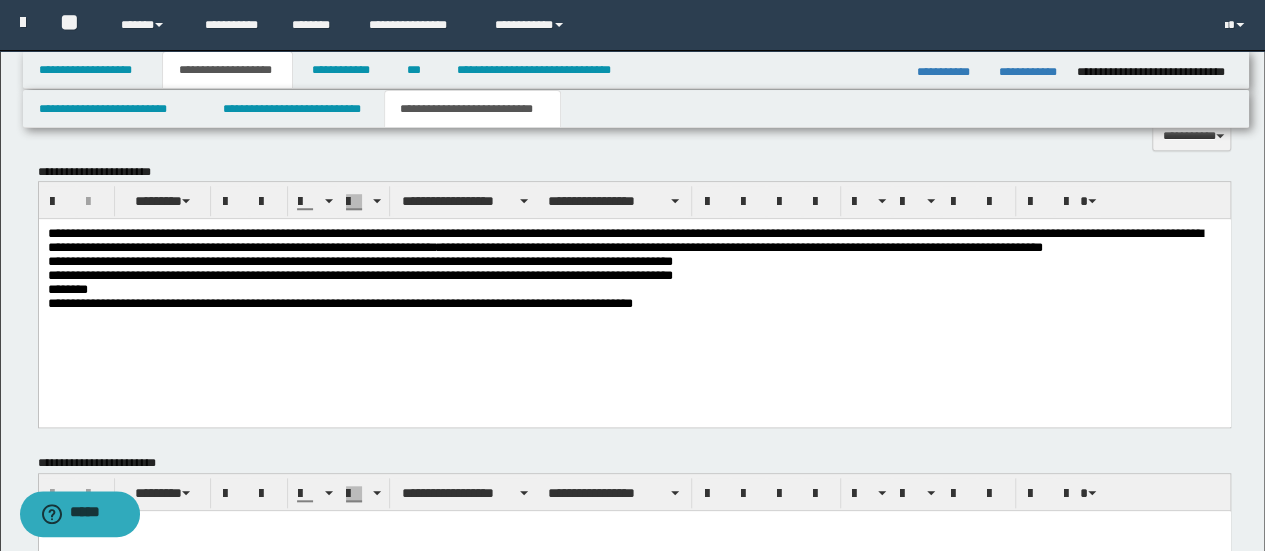 click on "**********" at bounding box center [634, 273] 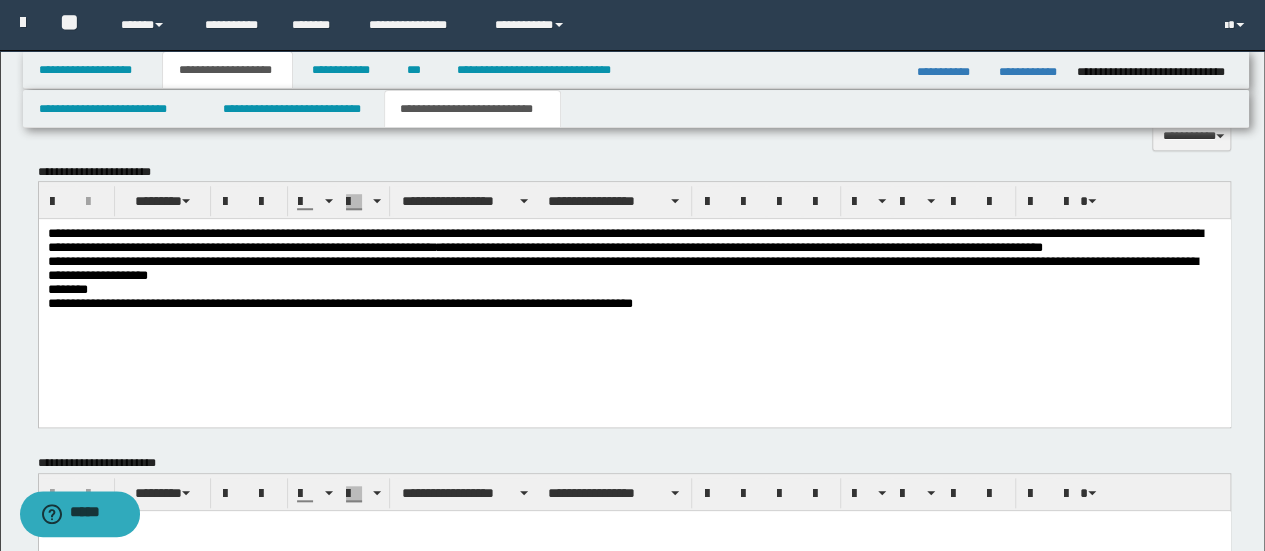 click on "**********" at bounding box center (634, 273) 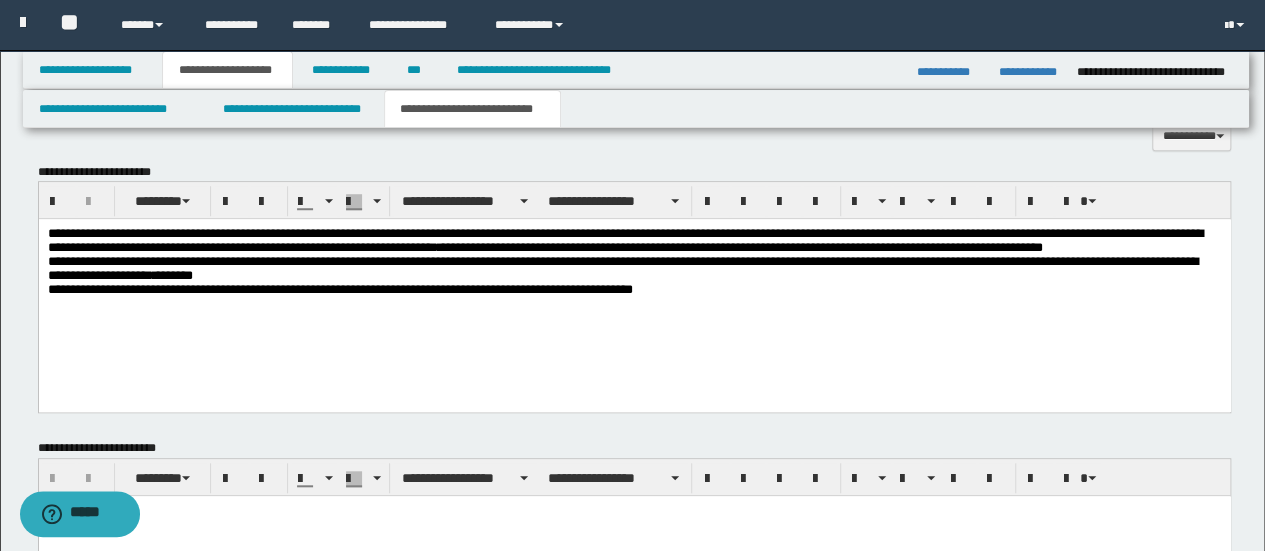 click on "**********" at bounding box center [634, 265] 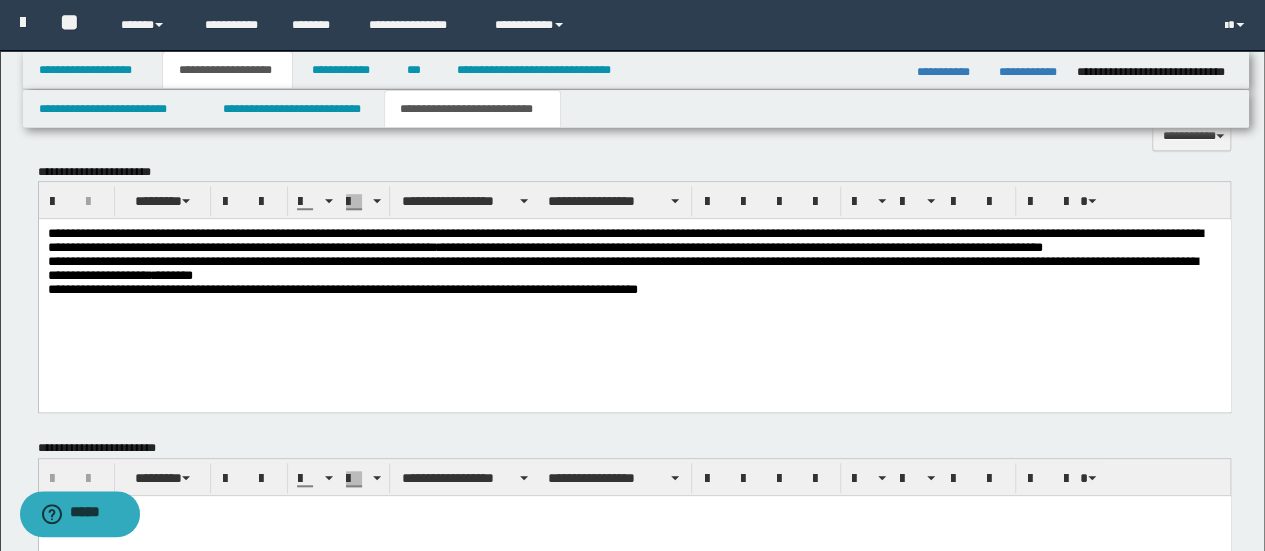 click on "**********" at bounding box center (634, 265) 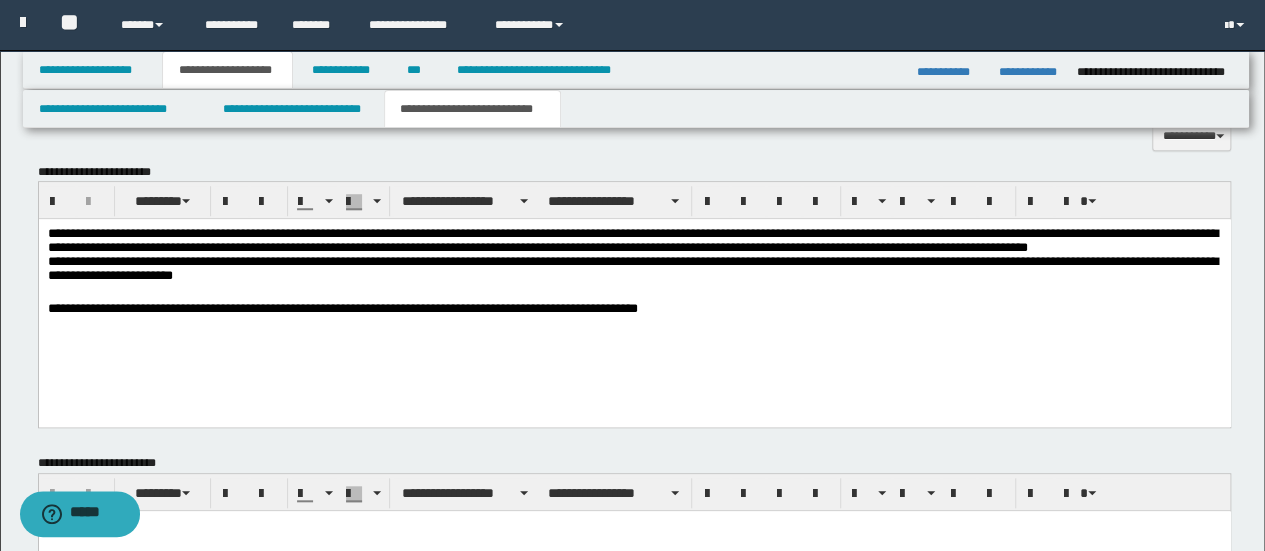 click on "**********" at bounding box center (634, 303) 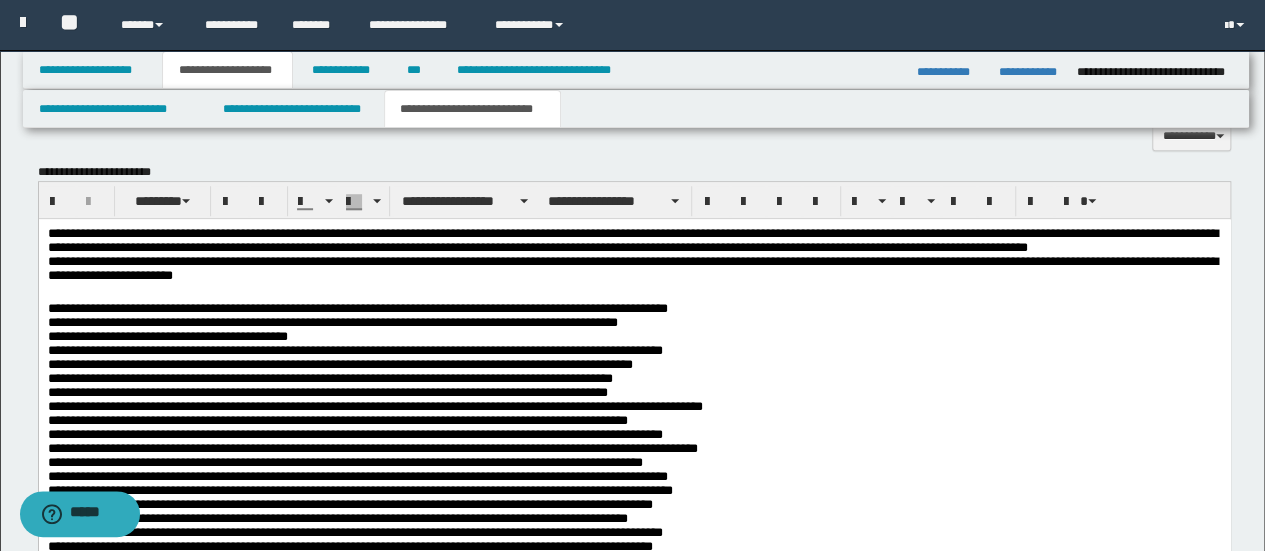 click on "**********" at bounding box center (634, 464) 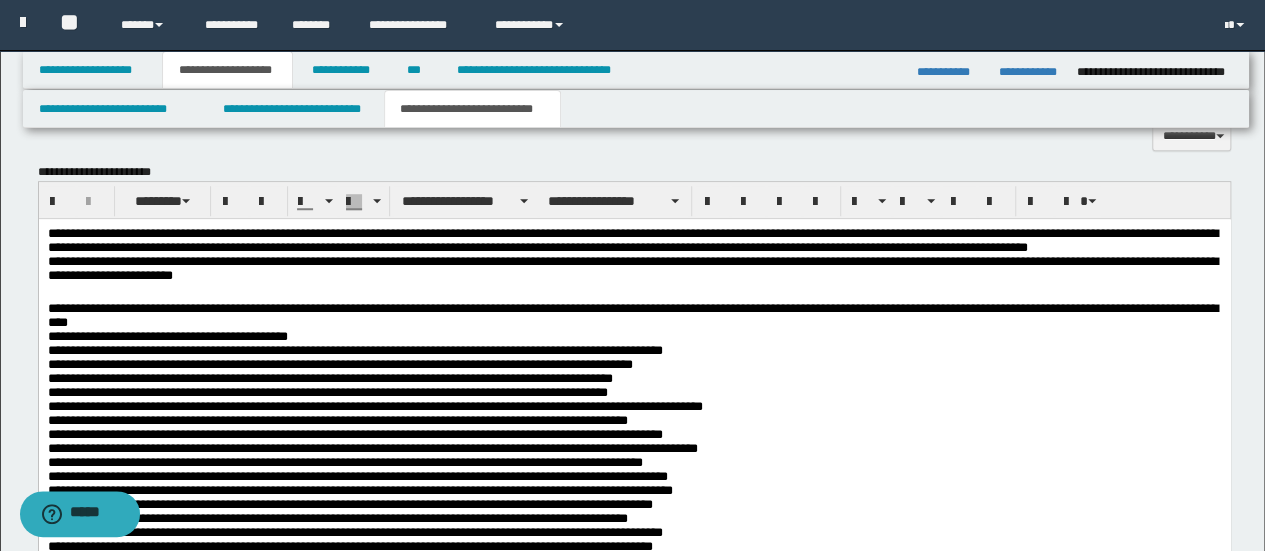 click on "**********" at bounding box center (634, 464) 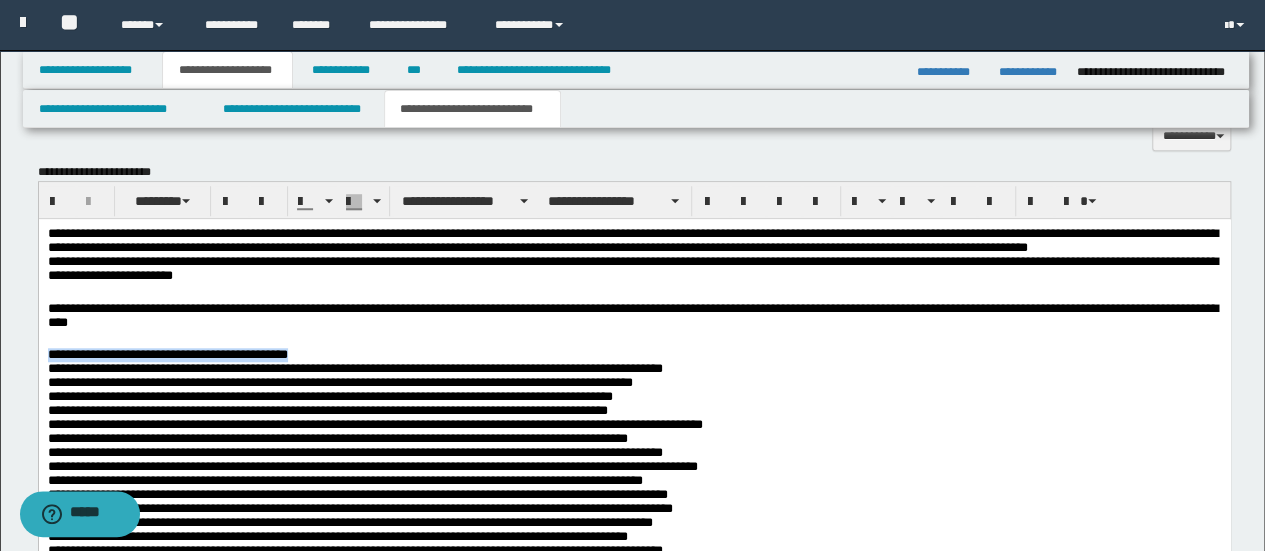 drag, startPoint x: 415, startPoint y: 359, endPoint x: 44, endPoint y: 363, distance: 371.02158 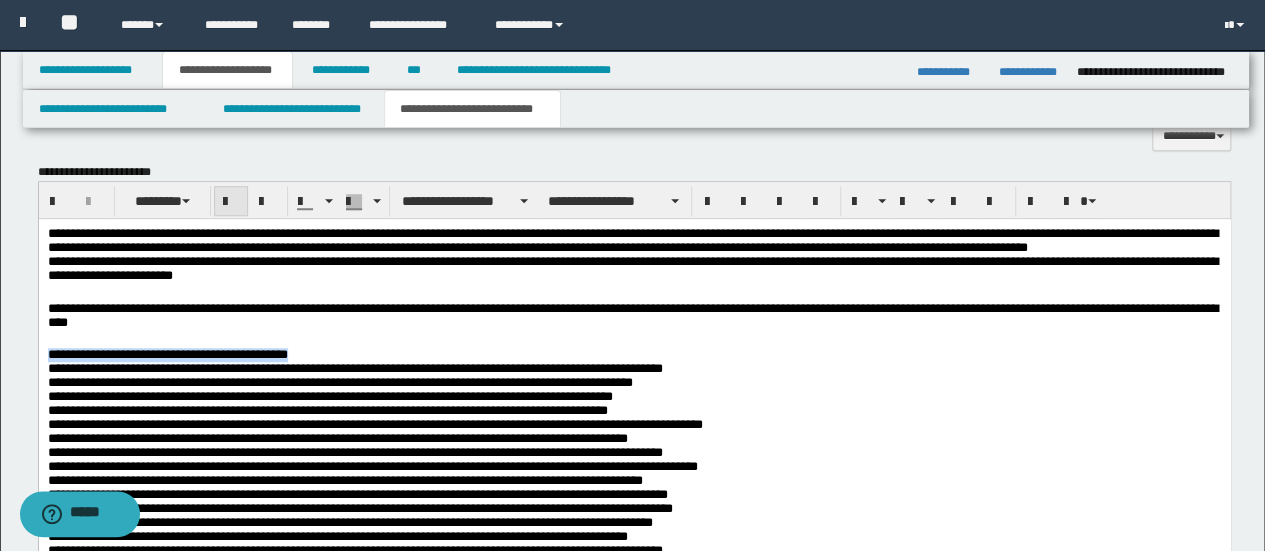click at bounding box center (231, 202) 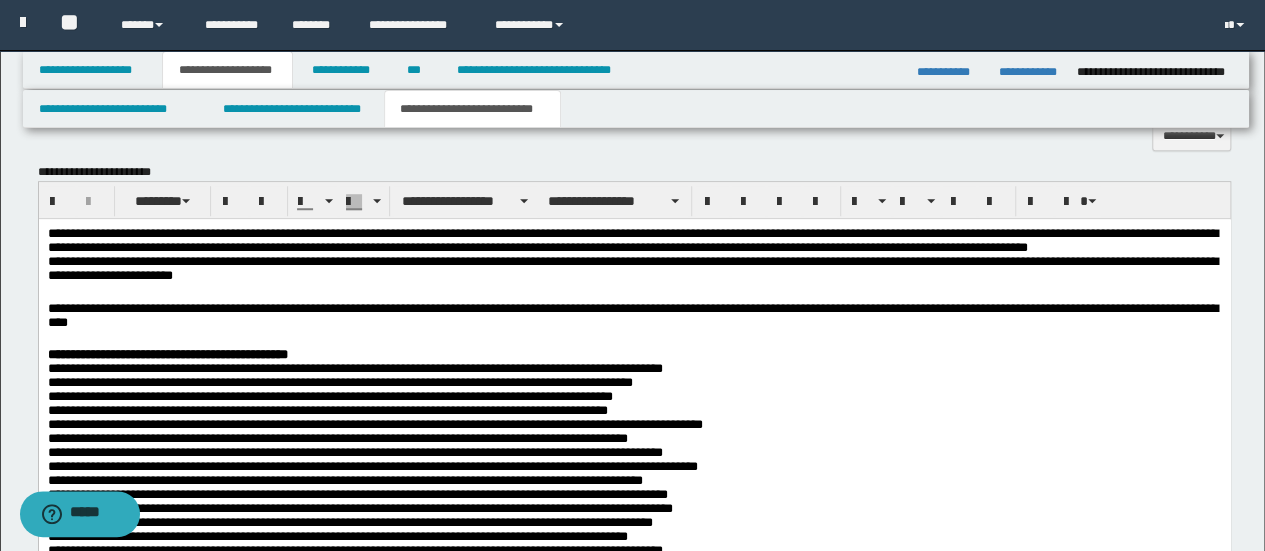 click on "**********" at bounding box center [634, 495] 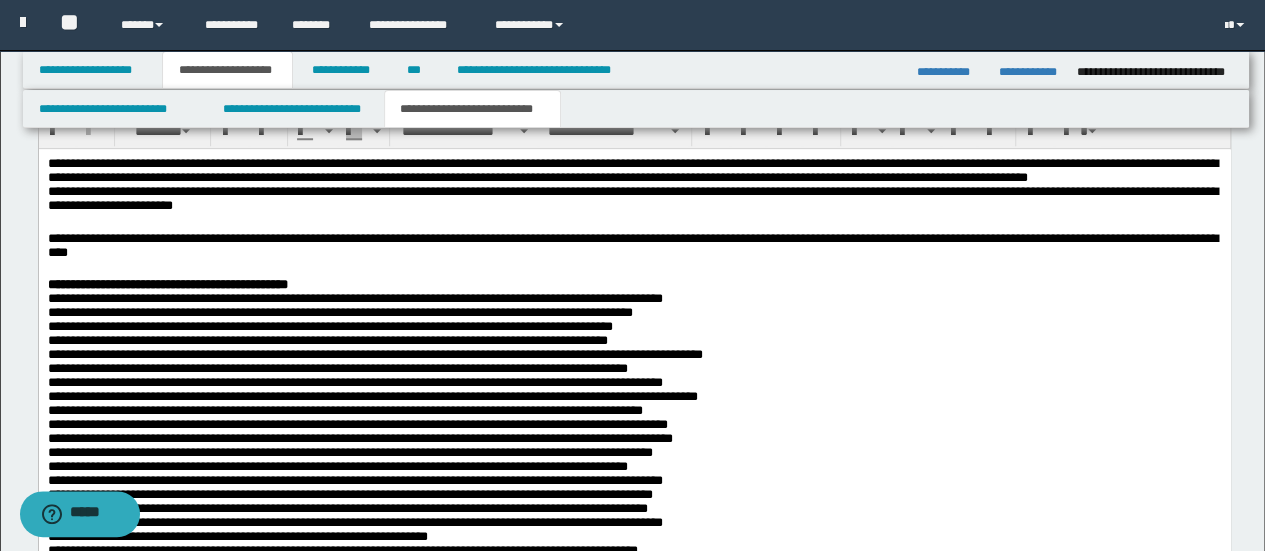 scroll, scrollTop: 796, scrollLeft: 0, axis: vertical 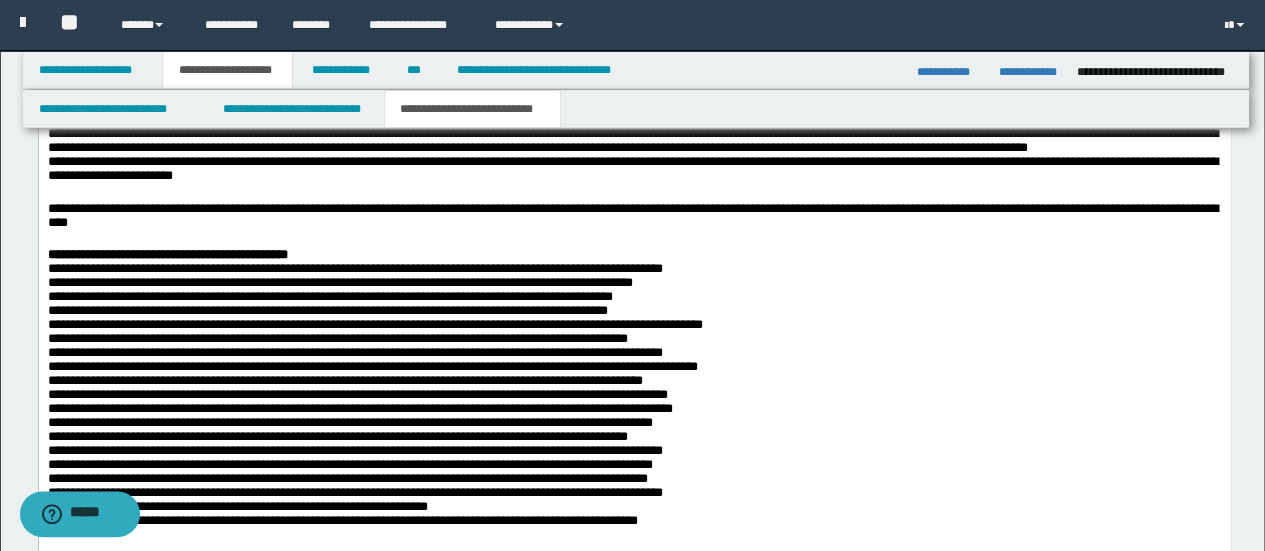 click on "**********" at bounding box center (634, 366) 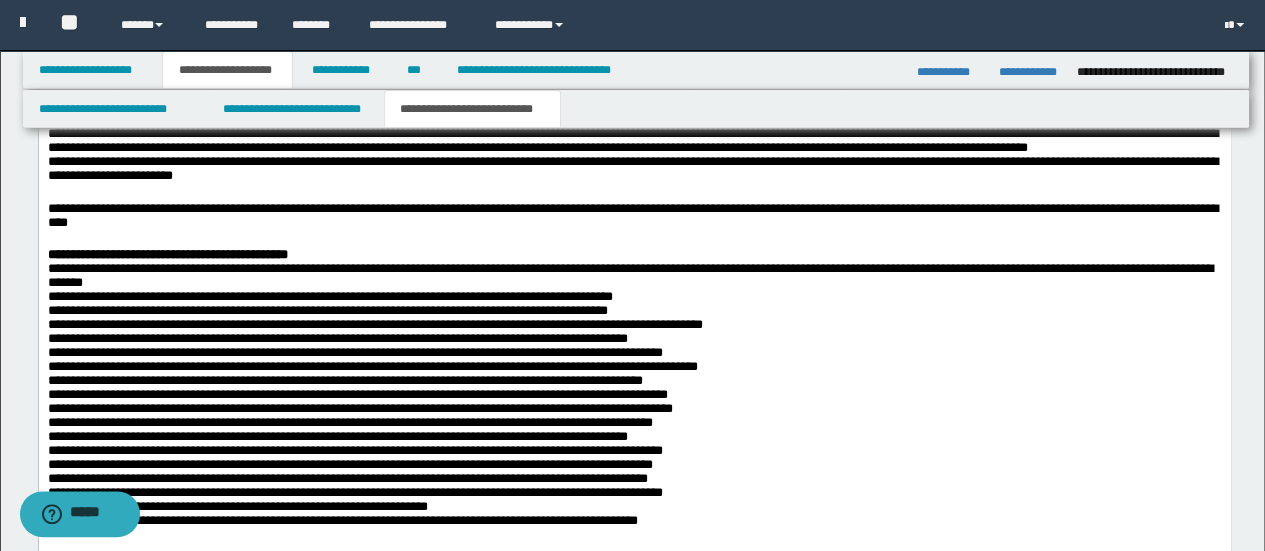 click on "**********" at bounding box center (634, 366) 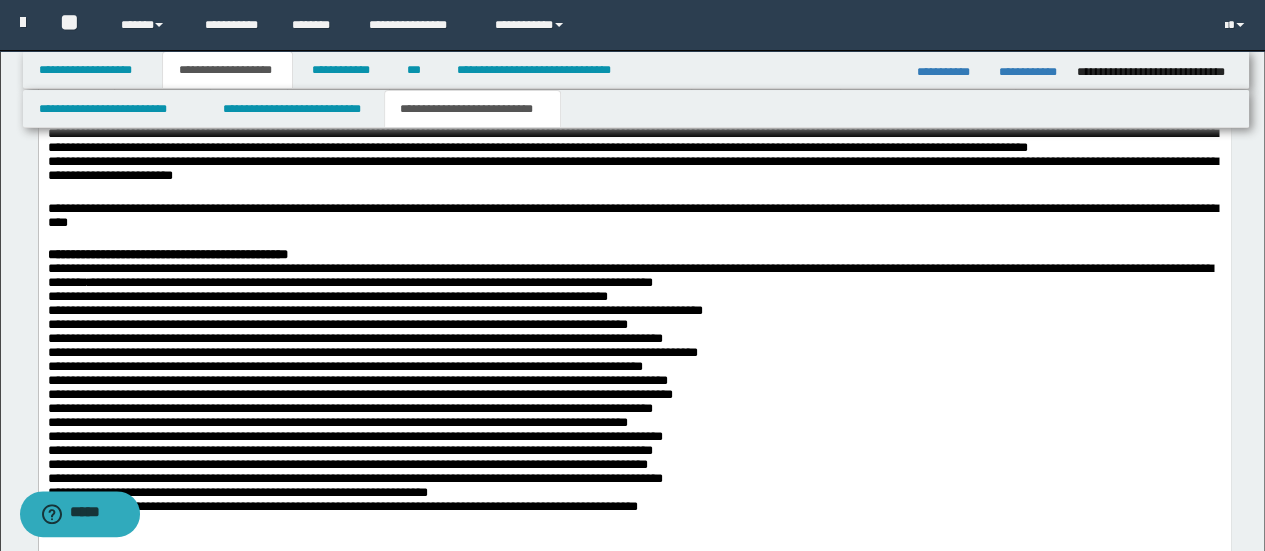 click on "**********" at bounding box center (634, 359) 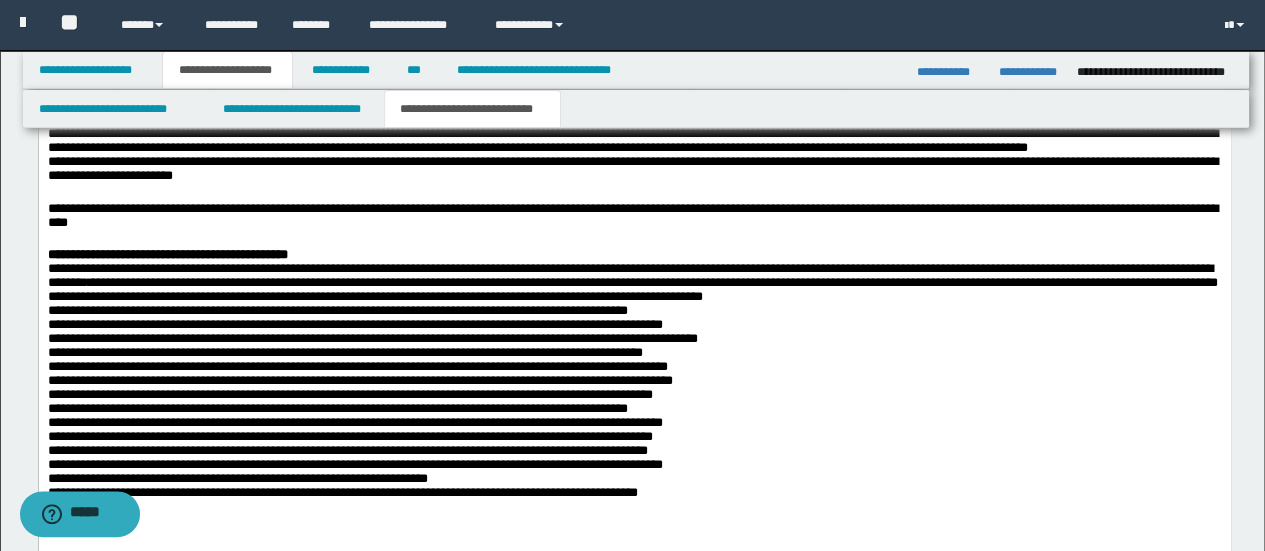 click on "**********" at bounding box center [634, 359] 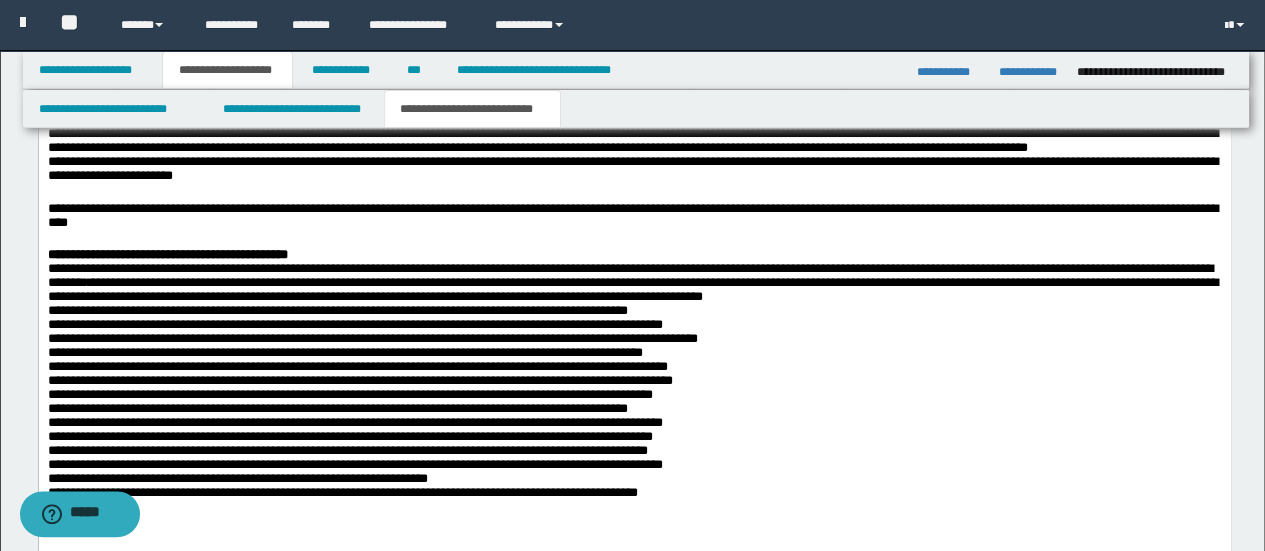 click on "**********" at bounding box center (634, 379) 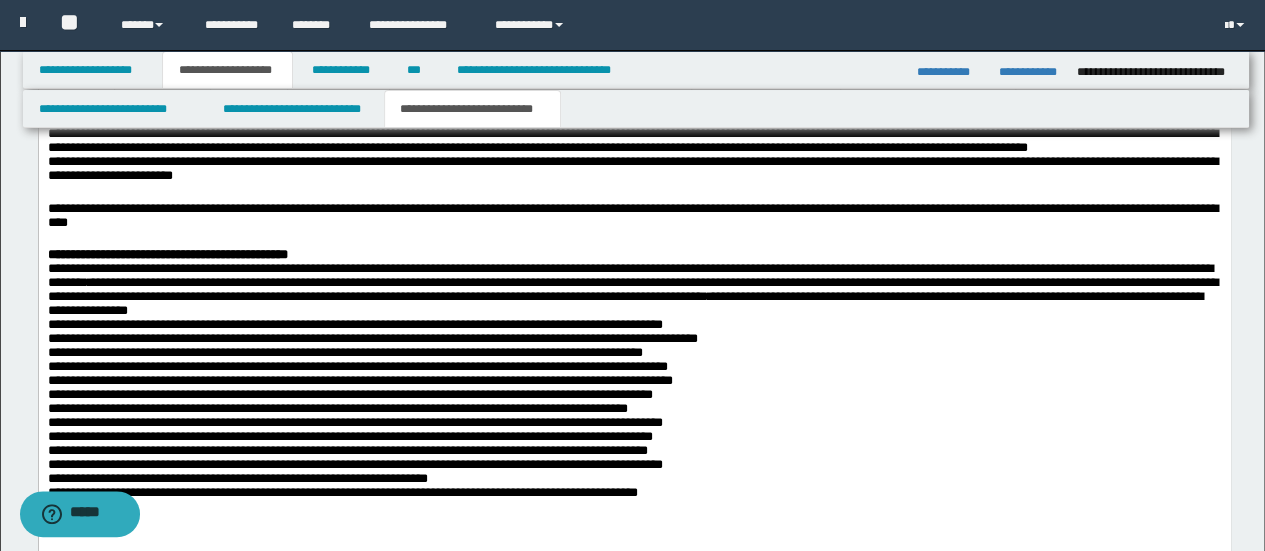 click on "**********" at bounding box center (634, 379) 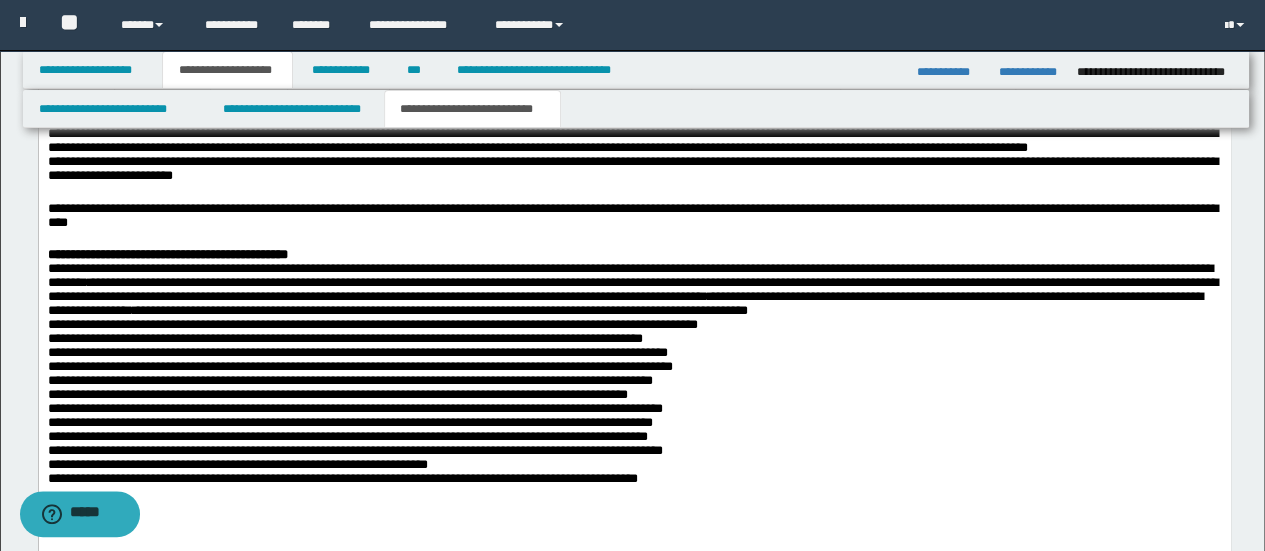 click on "**********" at bounding box center [634, 372] 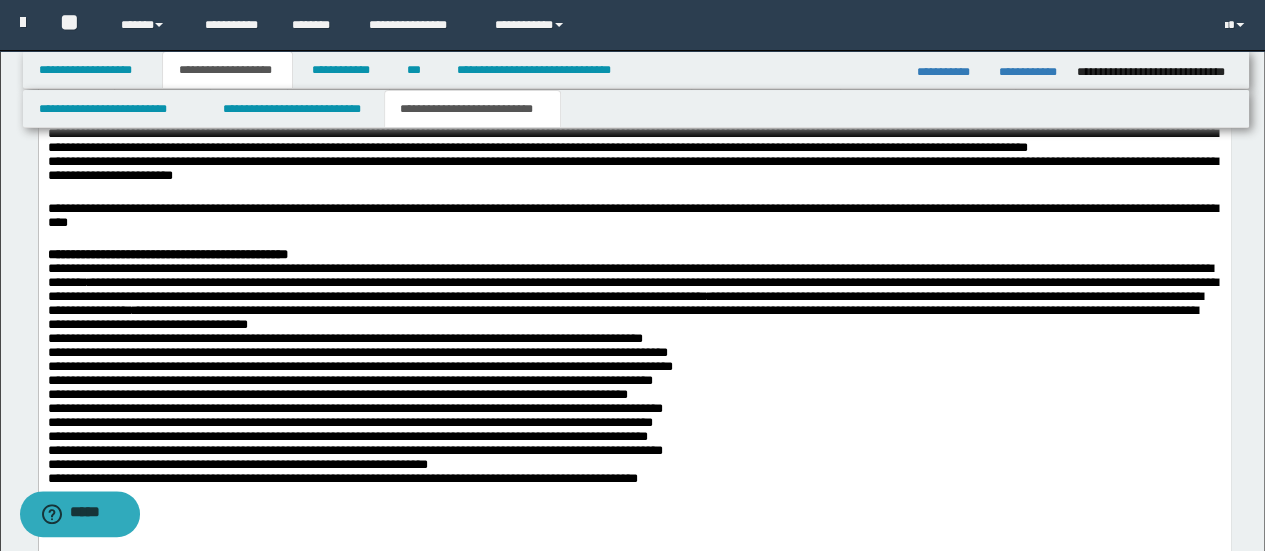 click on "**********" at bounding box center [634, 372] 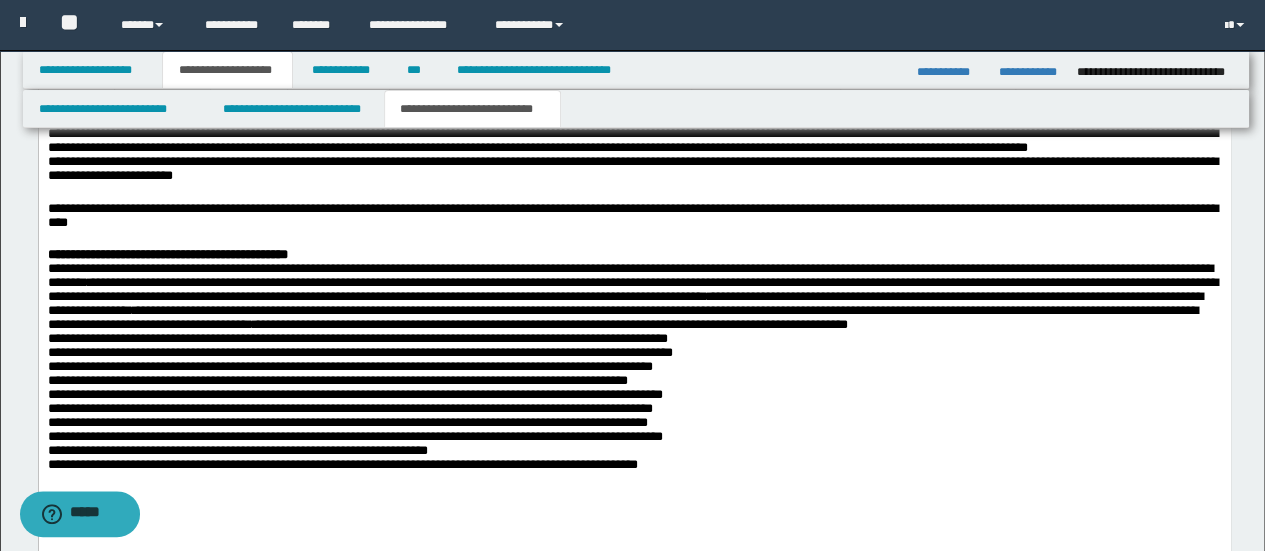 click on "**********" at bounding box center [634, 372] 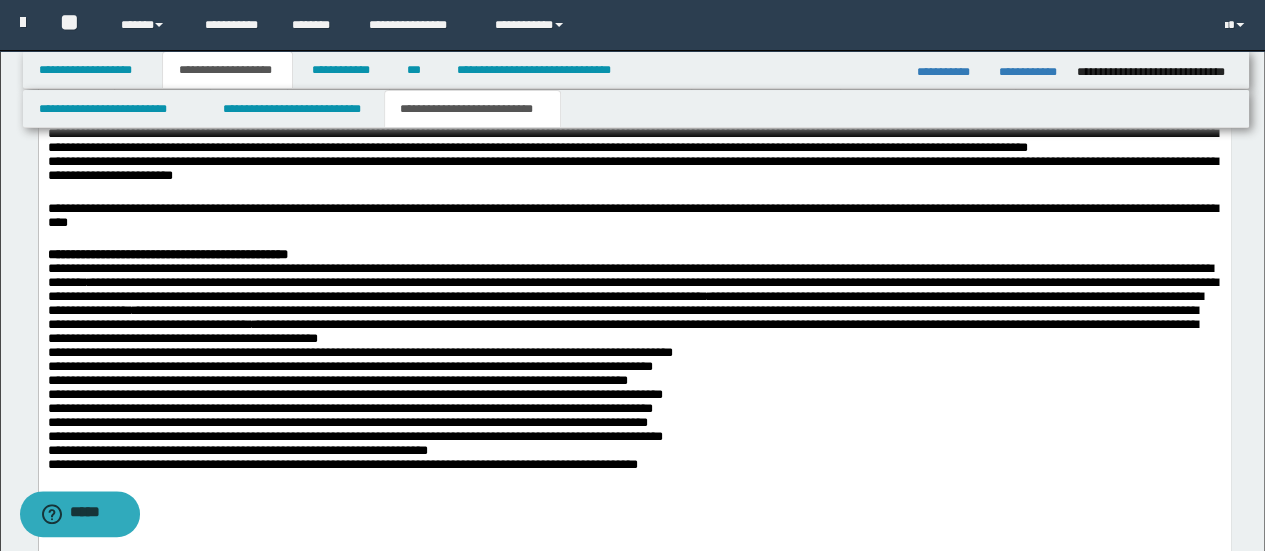 click on "**********" at bounding box center (634, 364) 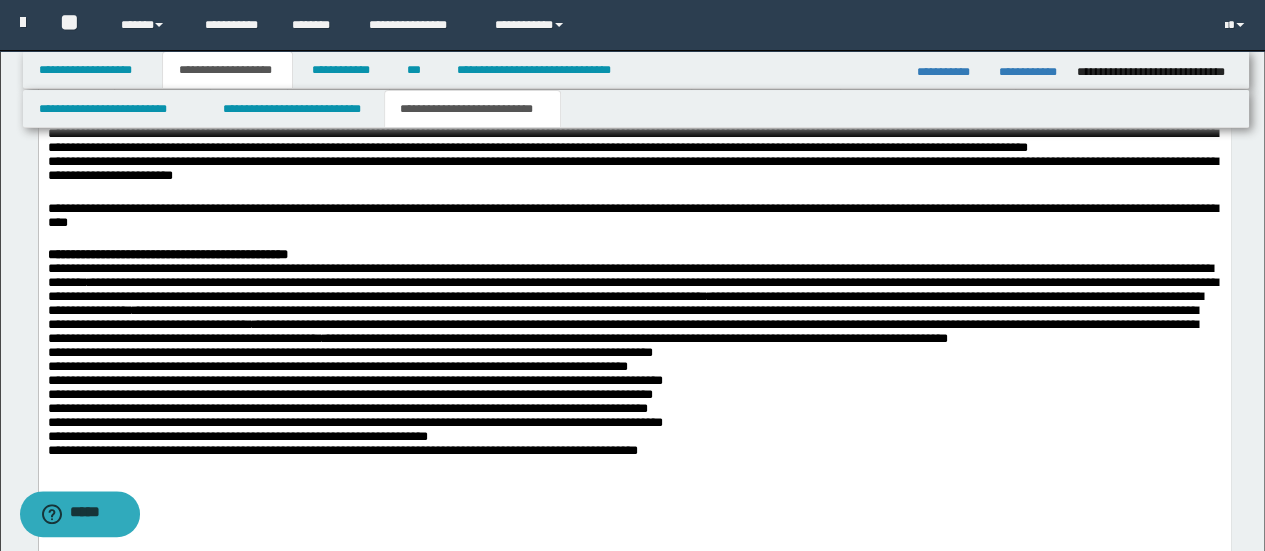 click on "**********" at bounding box center [634, 364] 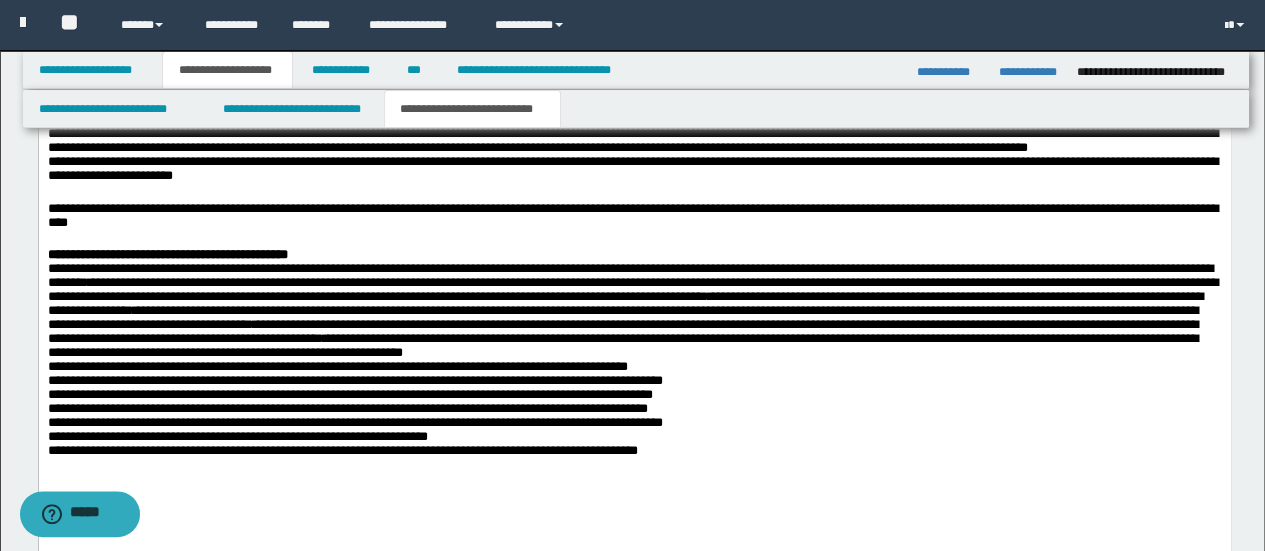 click on "**********" at bounding box center [634, 356] 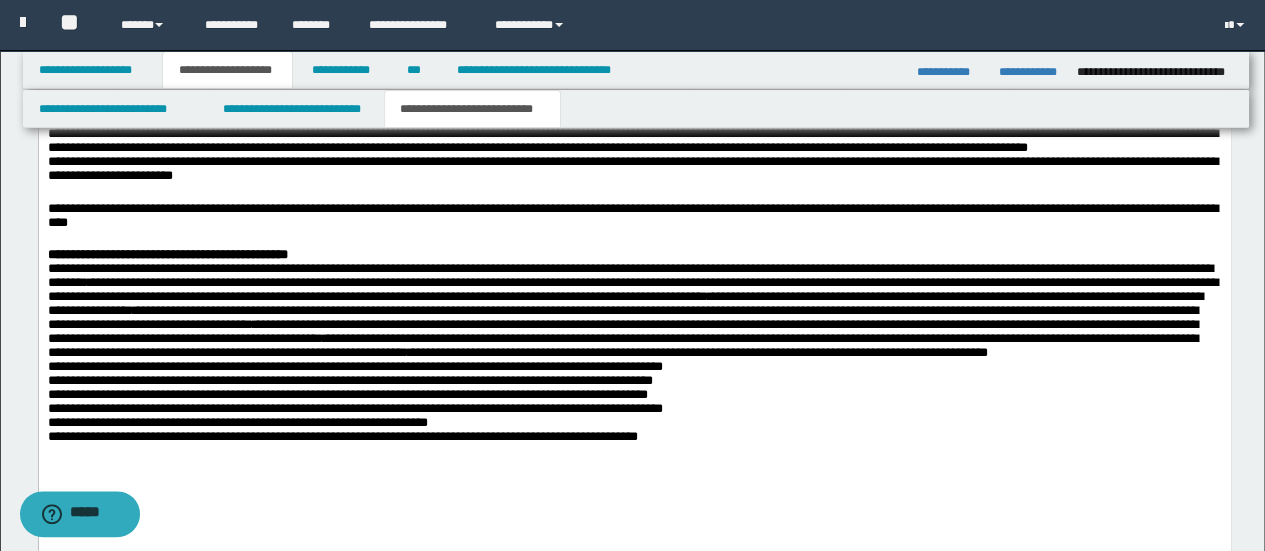 click on "**********" at bounding box center (634, 356) 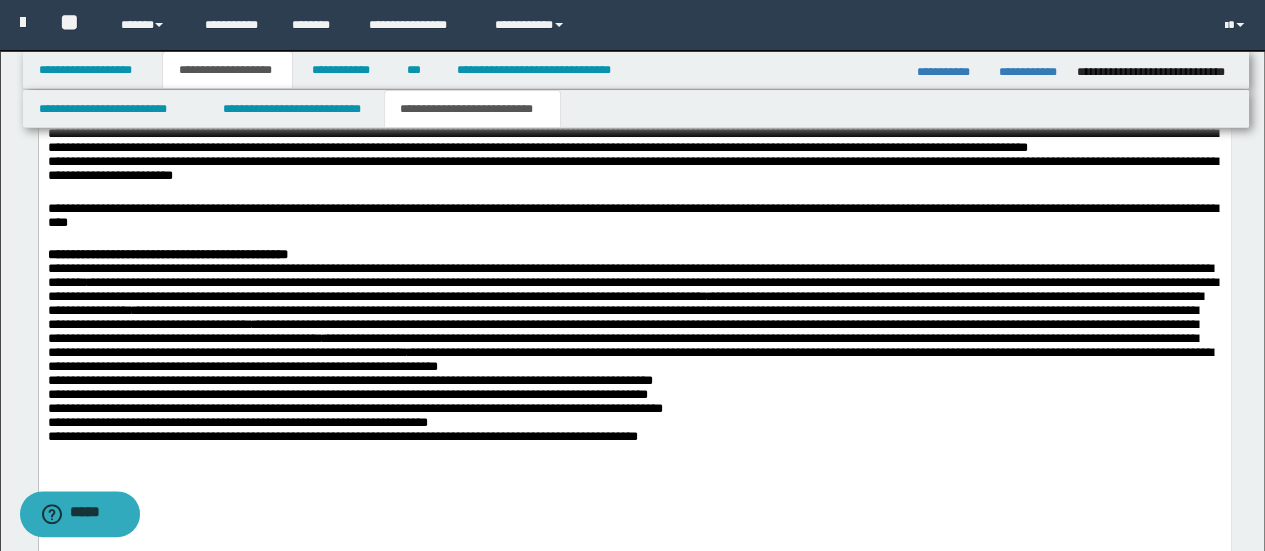 click on "**********" at bounding box center [634, 349] 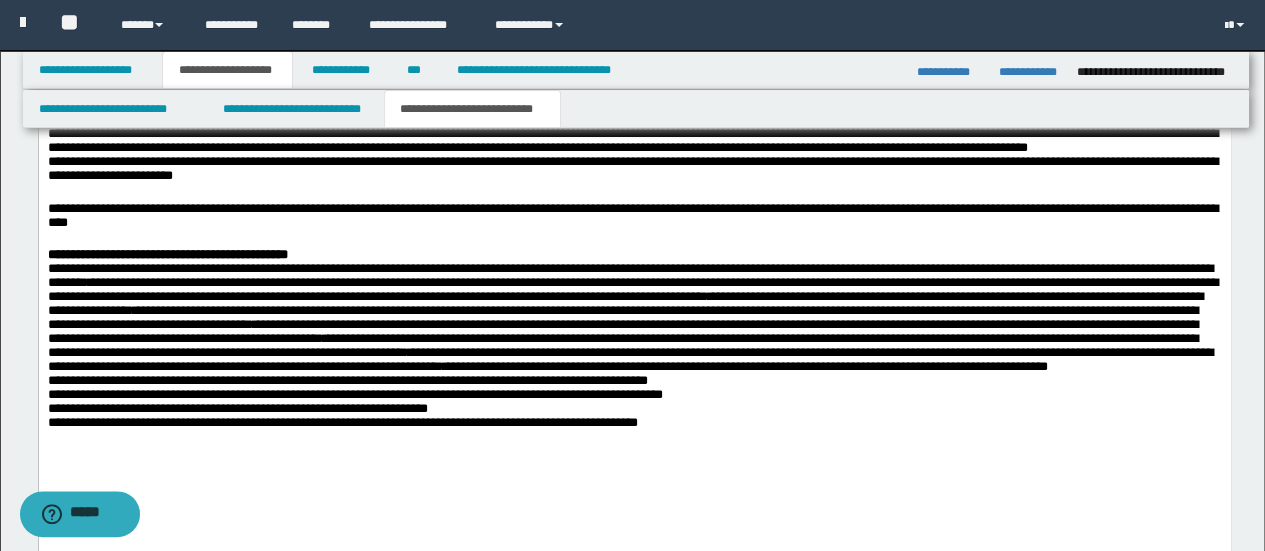 click on "**********" at bounding box center [634, 349] 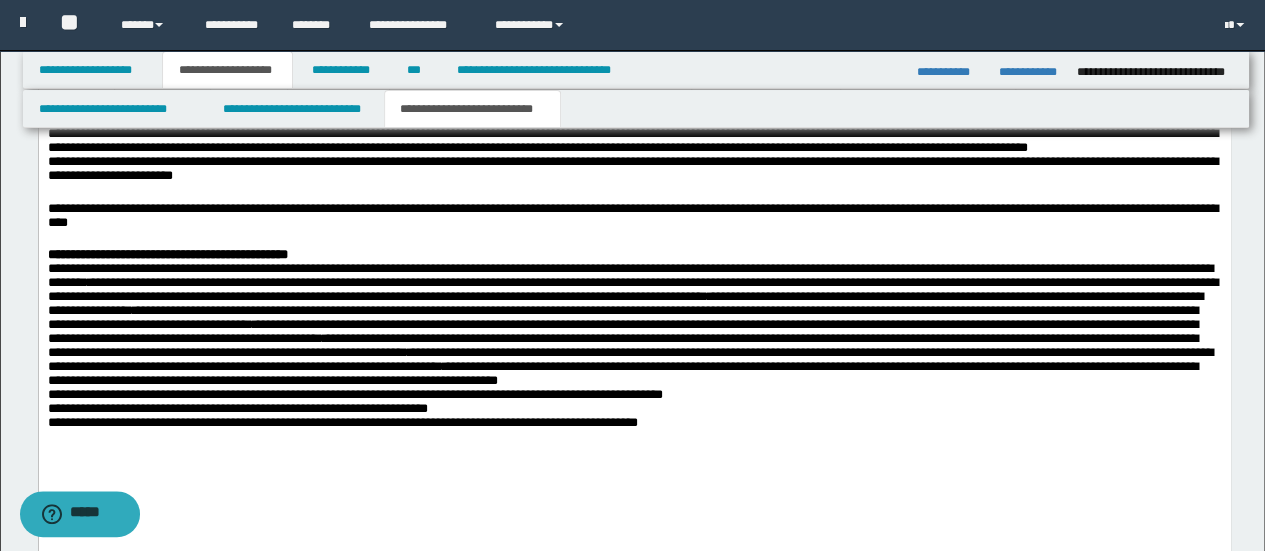 click on "**********" at bounding box center (634, 313) 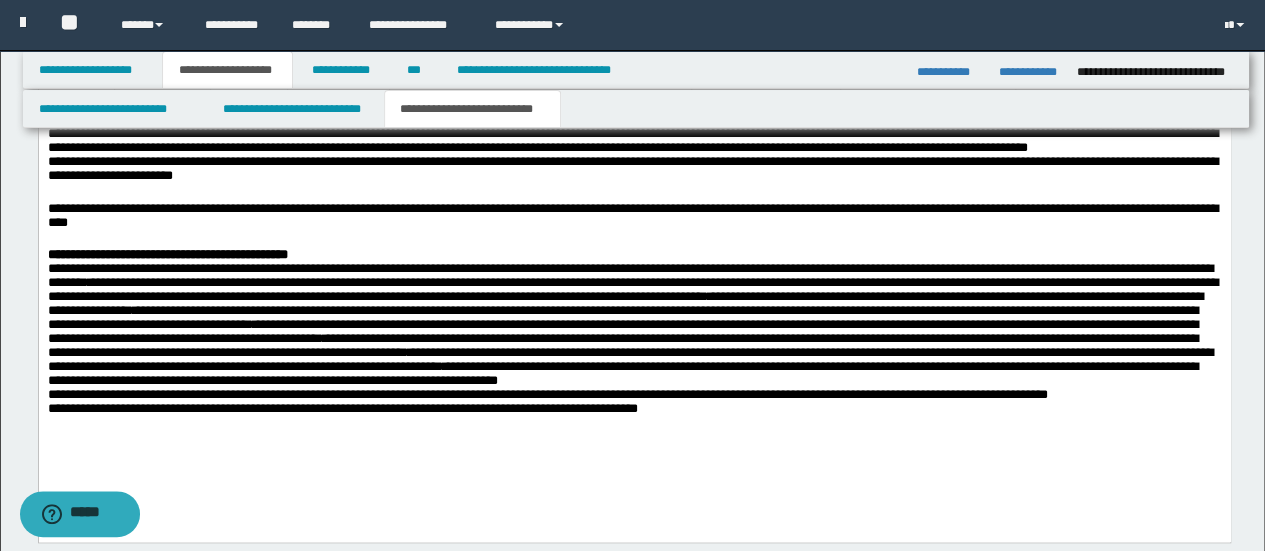 click on "**********" at bounding box center [634, 333] 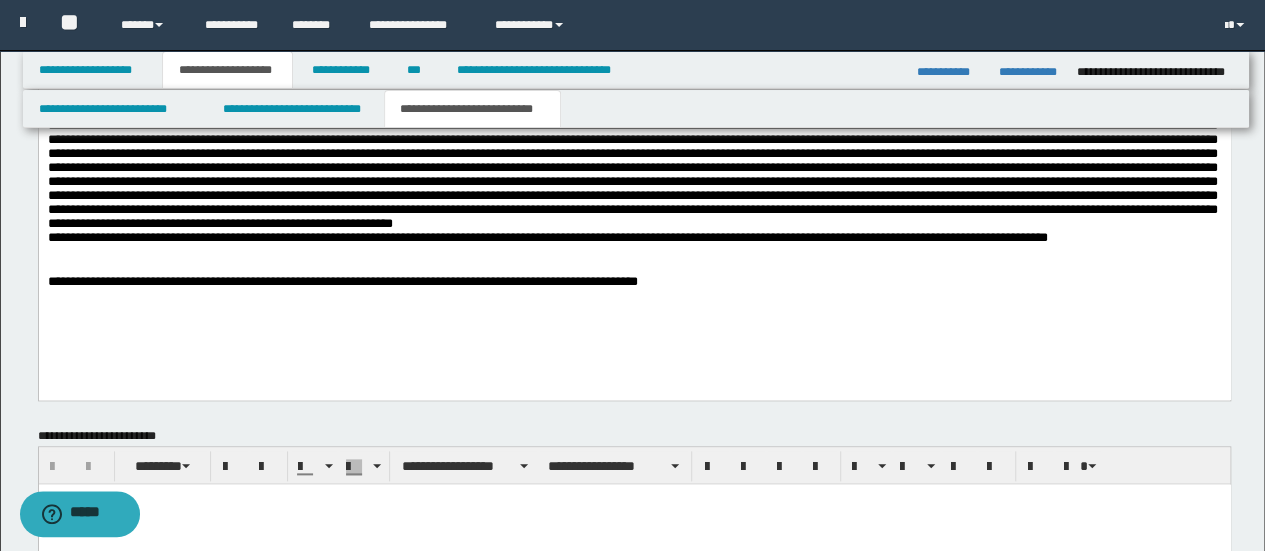 scroll, scrollTop: 996, scrollLeft: 0, axis: vertical 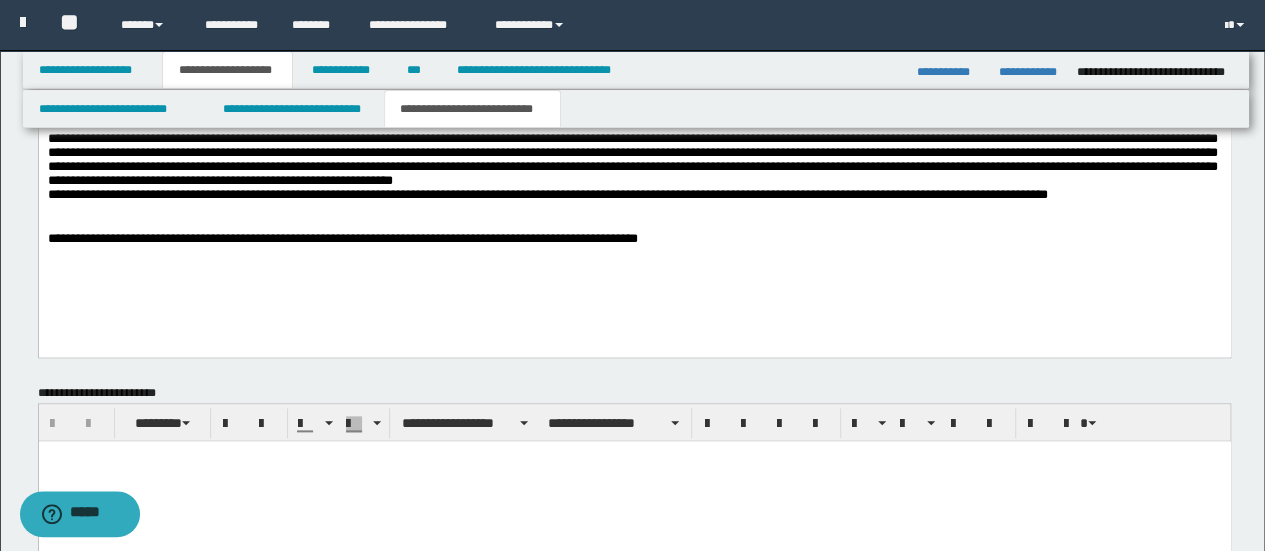 click on "**********" at bounding box center (634, 234) 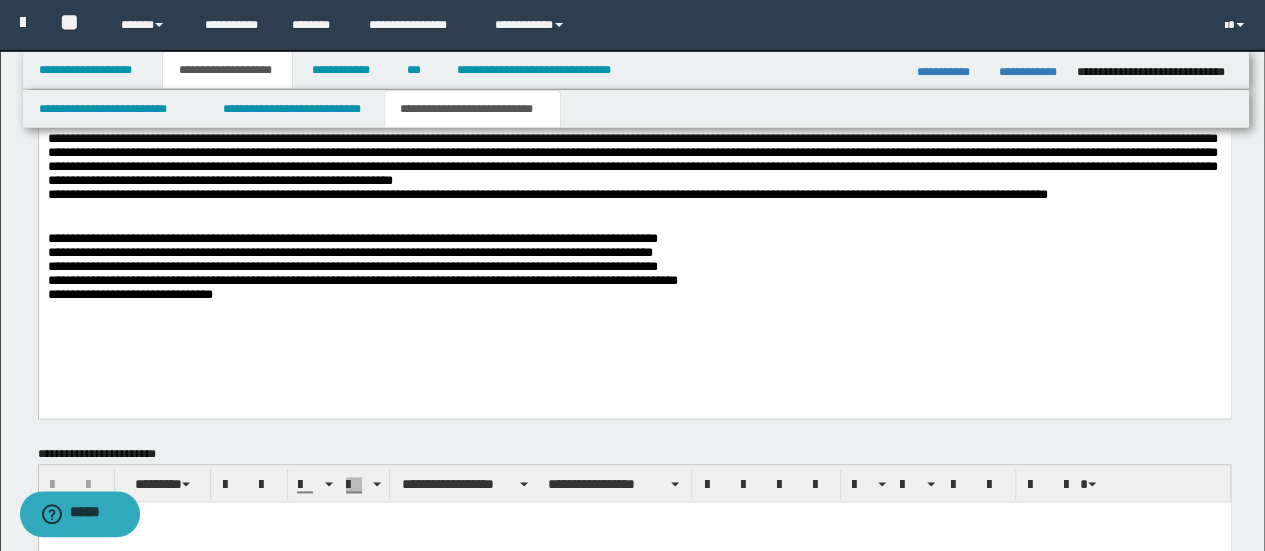 click on "**********" at bounding box center (634, 265) 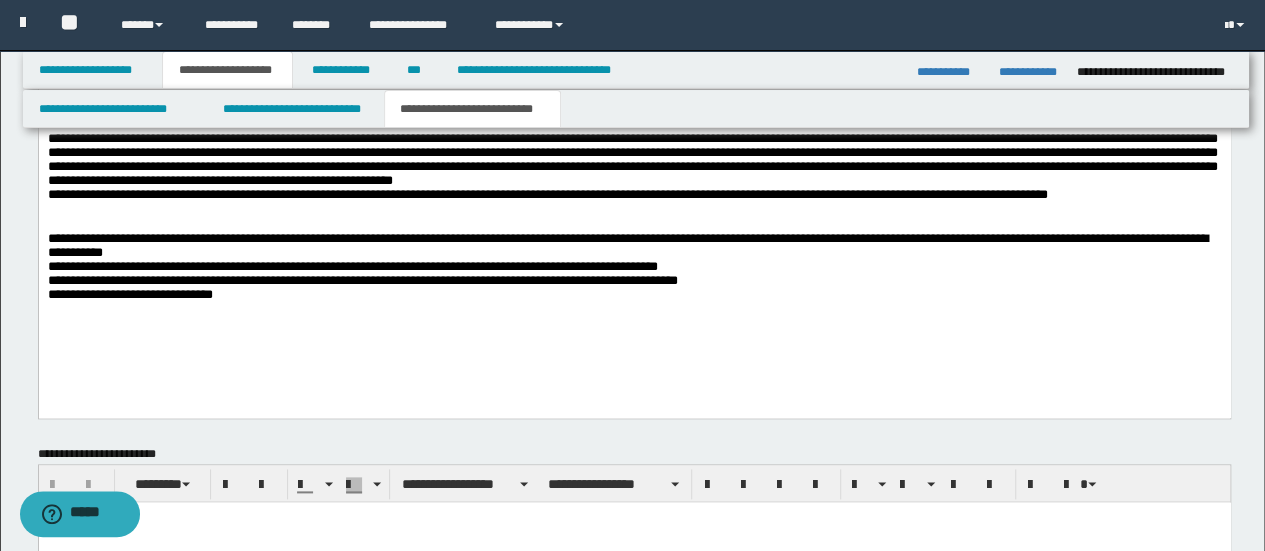 click on "**********" at bounding box center [634, 144] 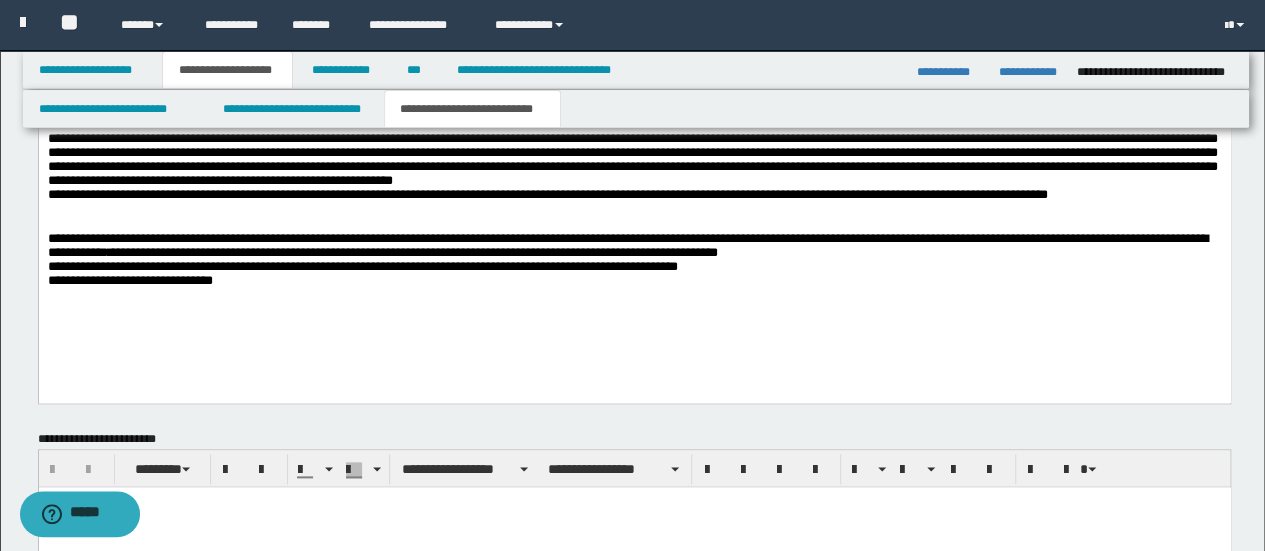 click on "**********" at bounding box center (634, 137) 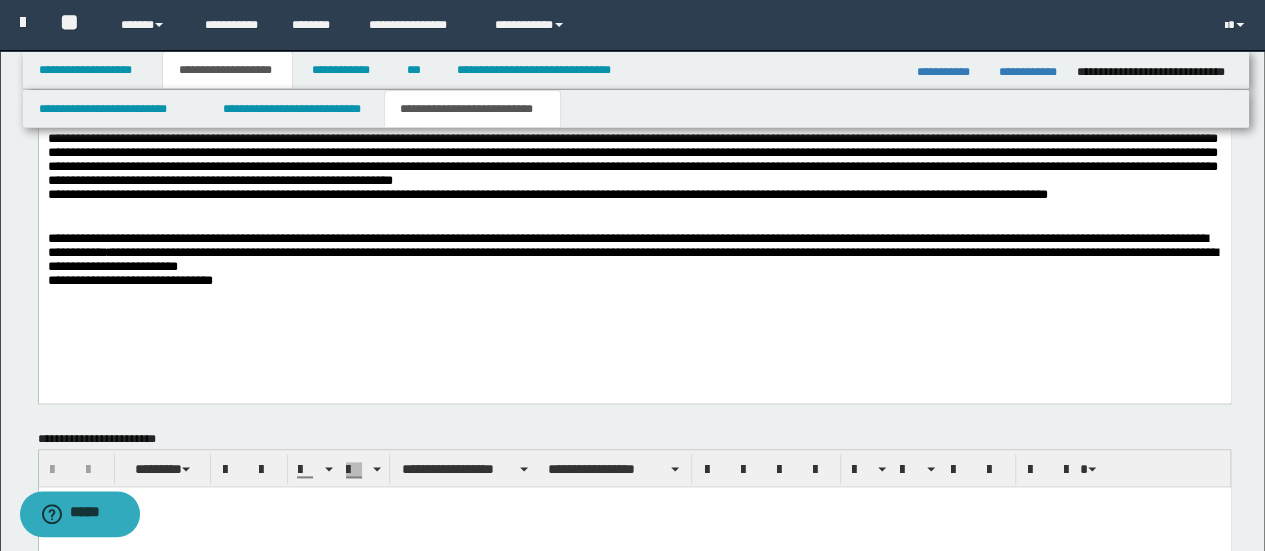 click on "**********" at bounding box center [634, 257] 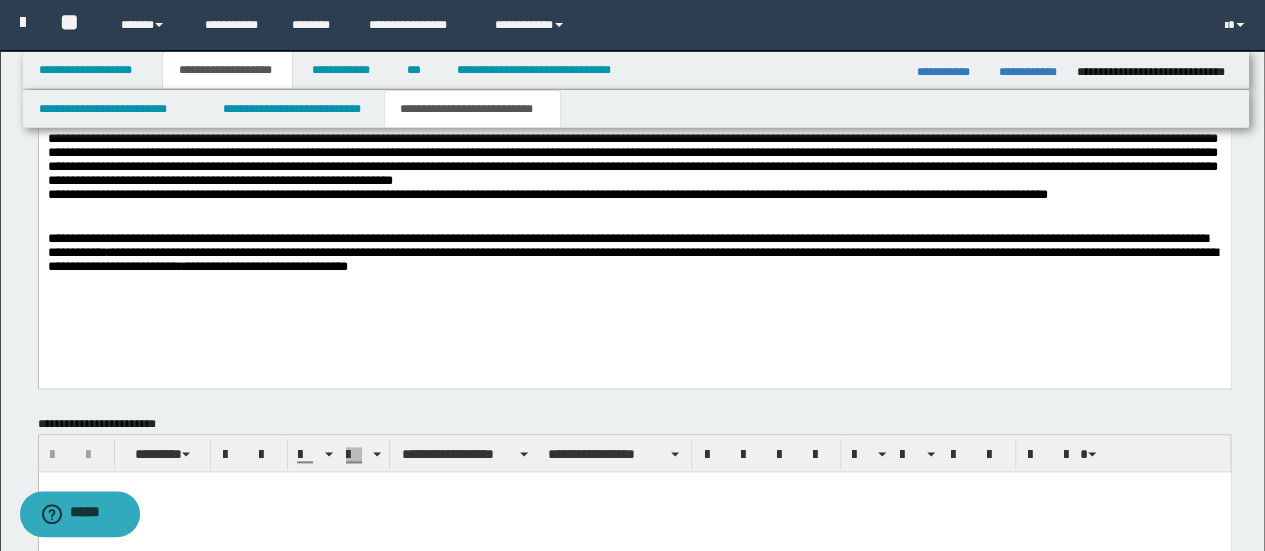 click on "**********" at bounding box center [634, 129] 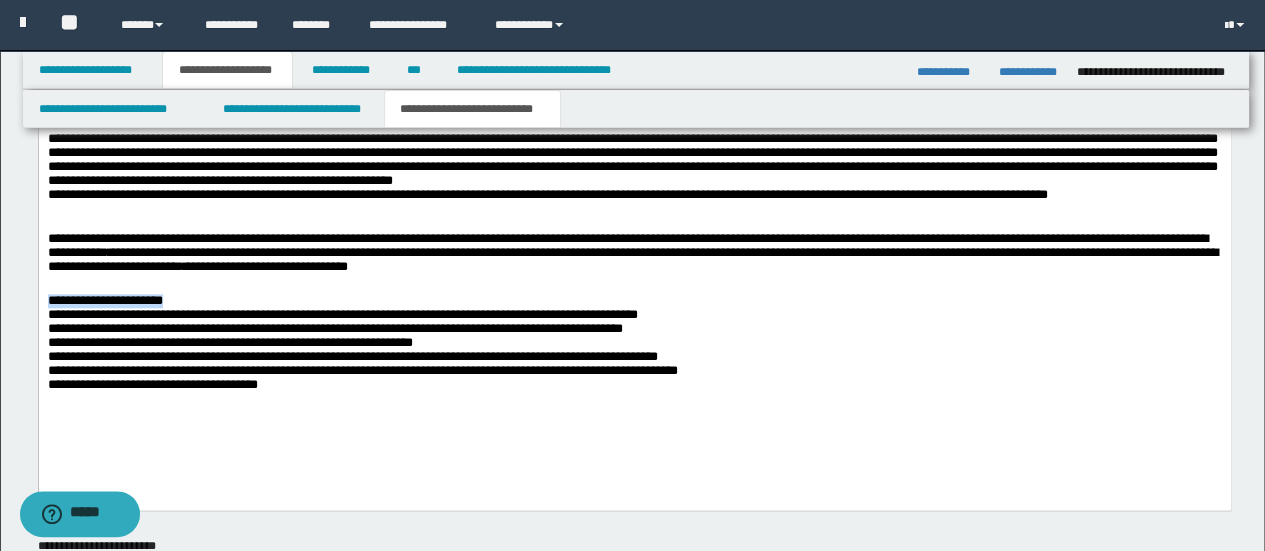 drag, startPoint x: 250, startPoint y: 306, endPoint x: 40, endPoint y: 301, distance: 210.05951 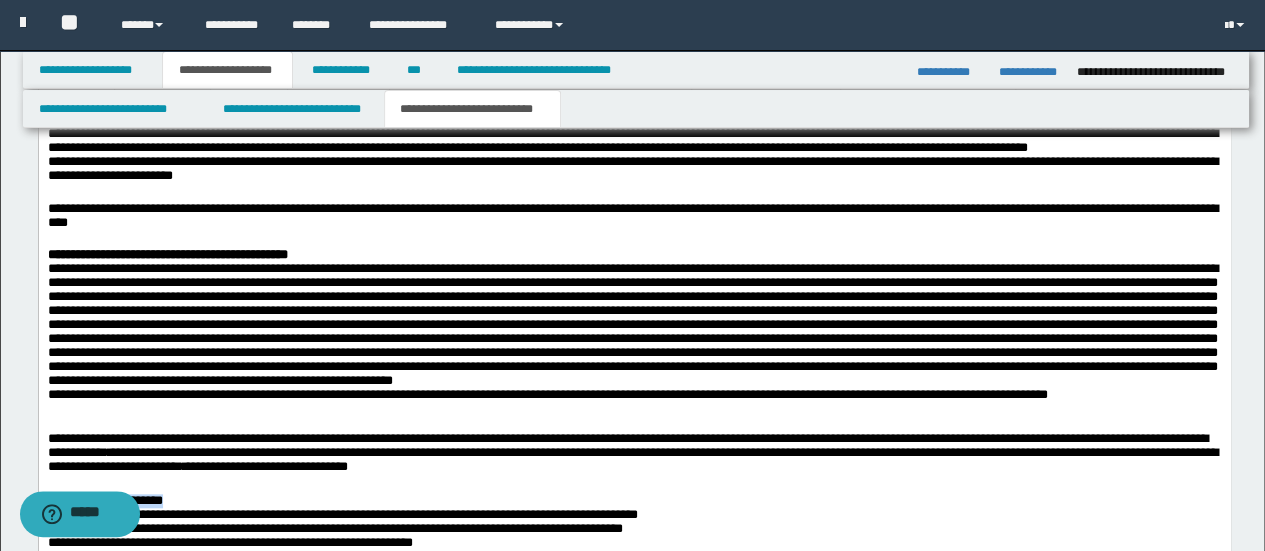 scroll, scrollTop: 496, scrollLeft: 0, axis: vertical 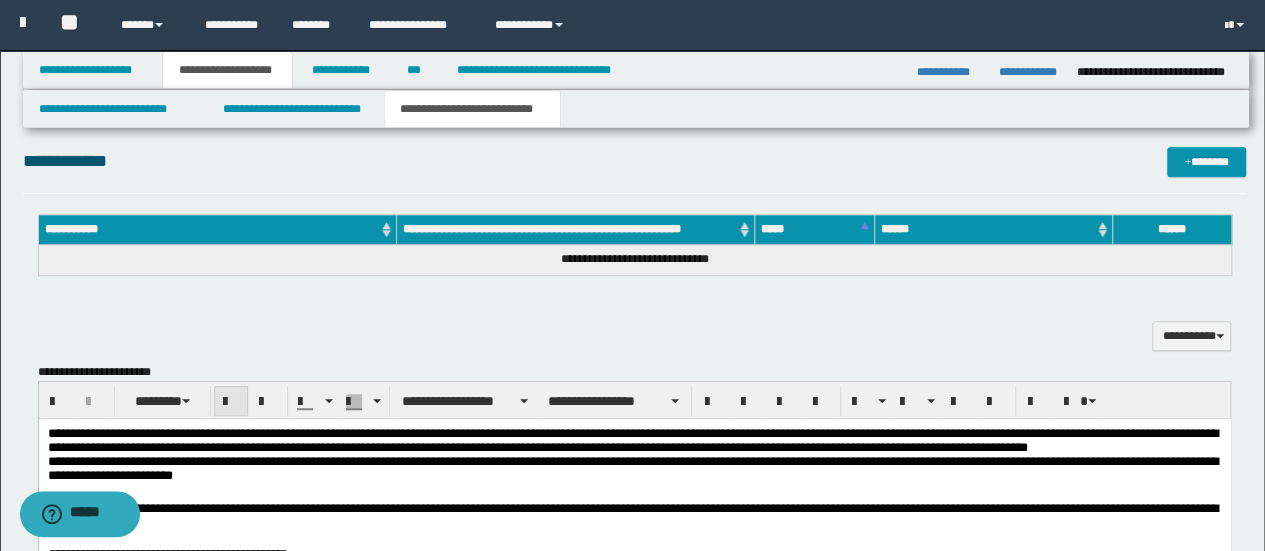 click at bounding box center [231, 402] 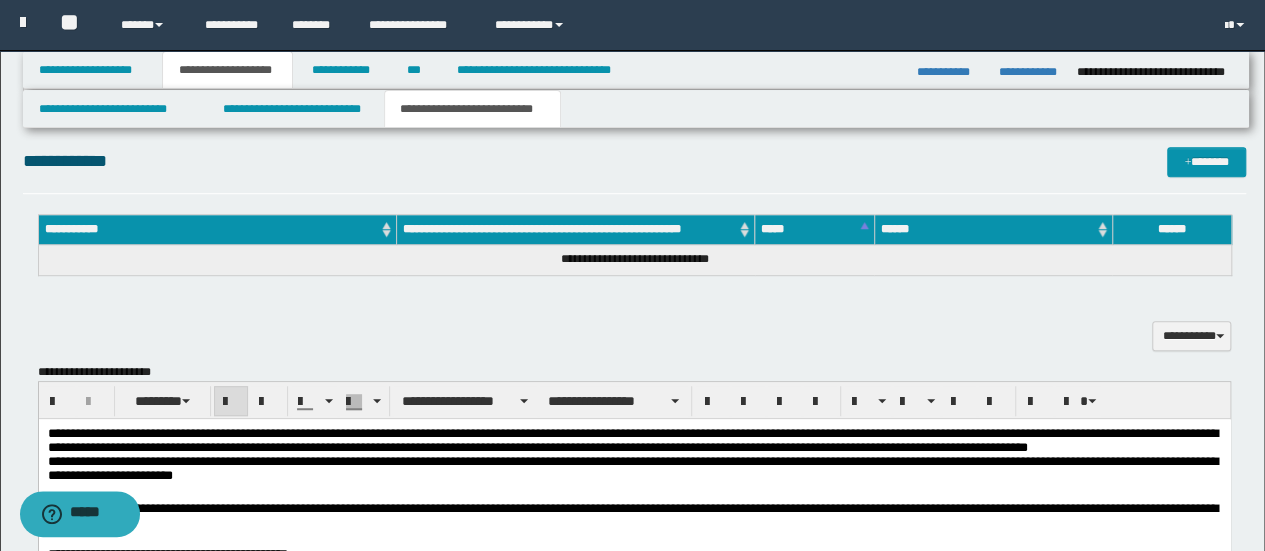 scroll, scrollTop: 696, scrollLeft: 0, axis: vertical 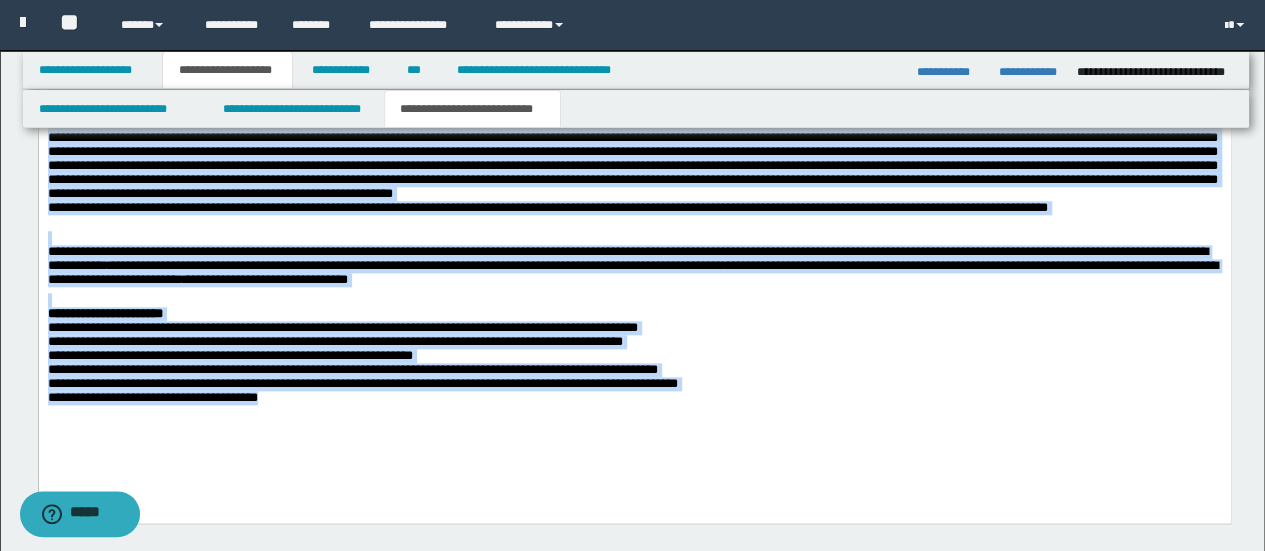 drag, startPoint x: 45, startPoint y: -56, endPoint x: 653, endPoint y: 467, distance: 801.99316 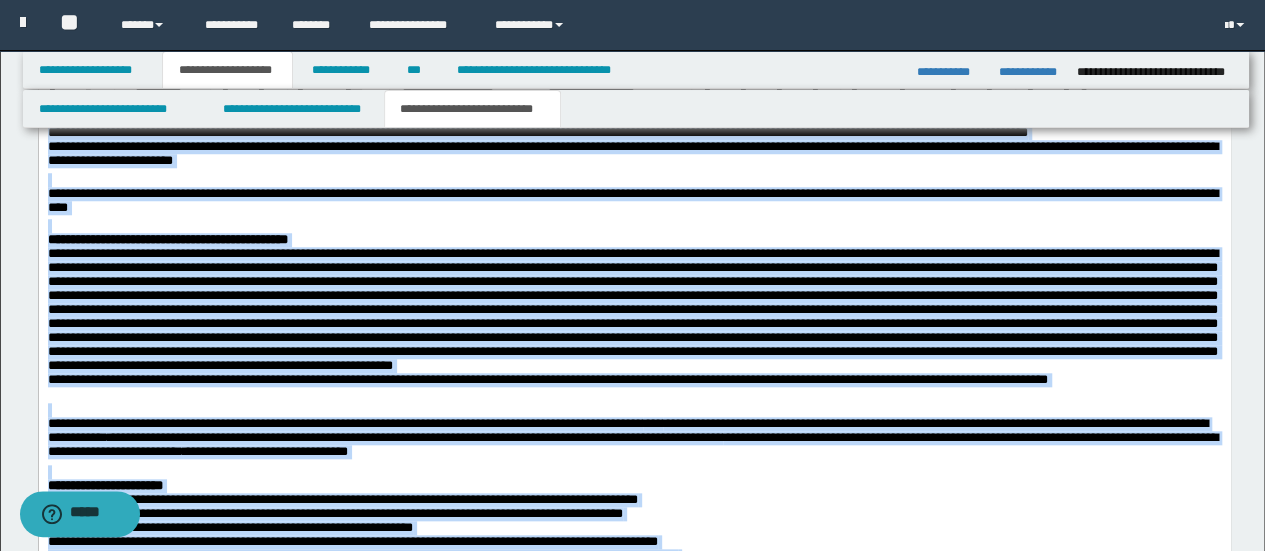 scroll, scrollTop: 683, scrollLeft: 0, axis: vertical 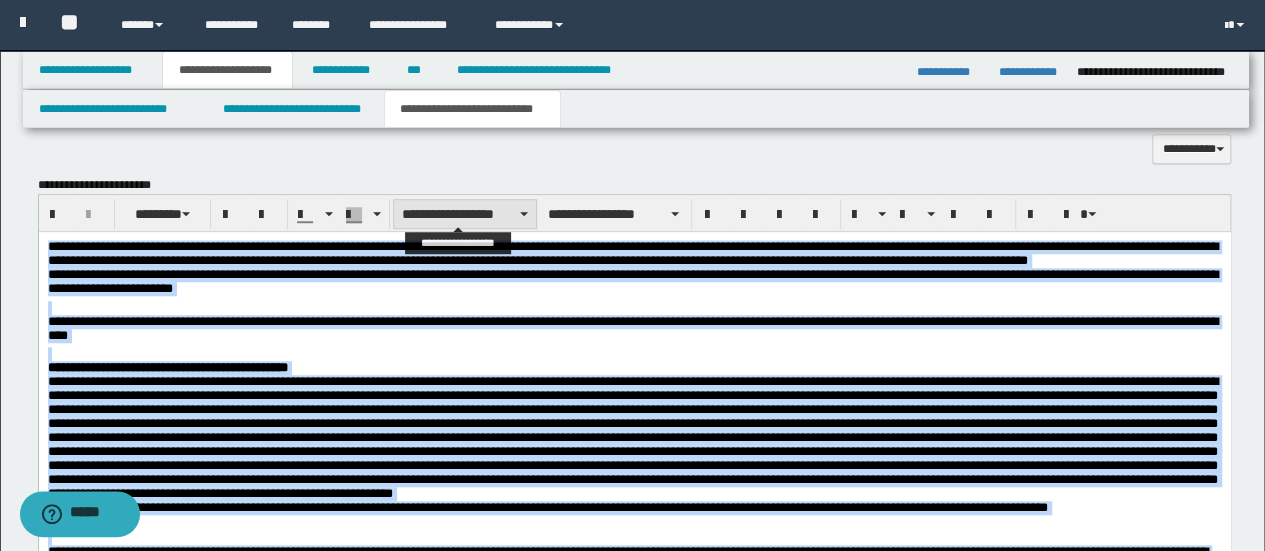 click at bounding box center (524, 214) 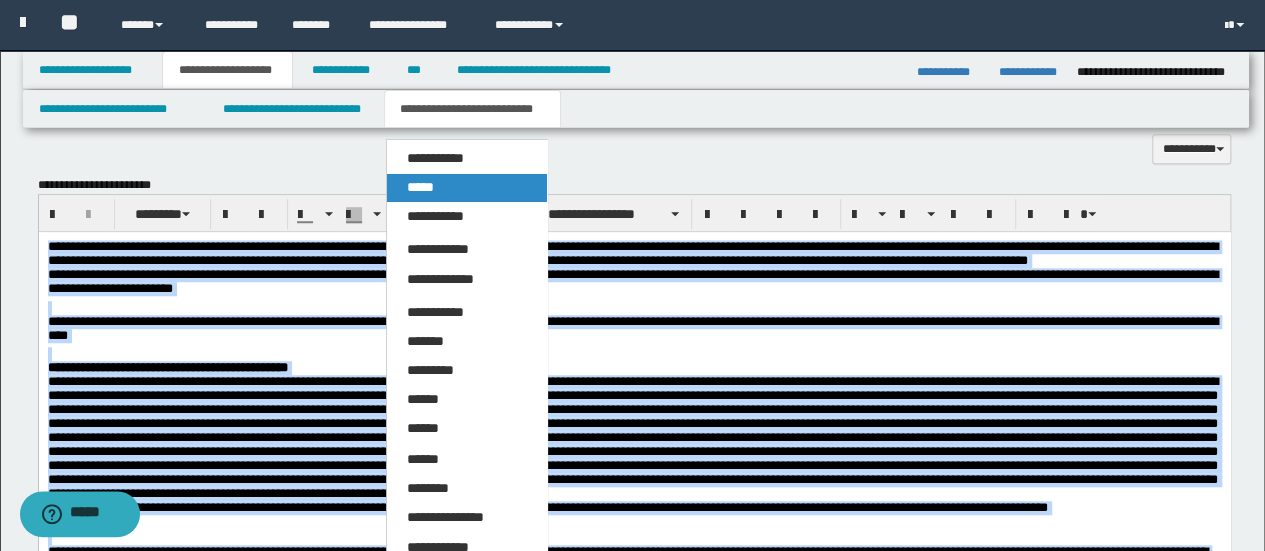 click on "*****" at bounding box center (466, 188) 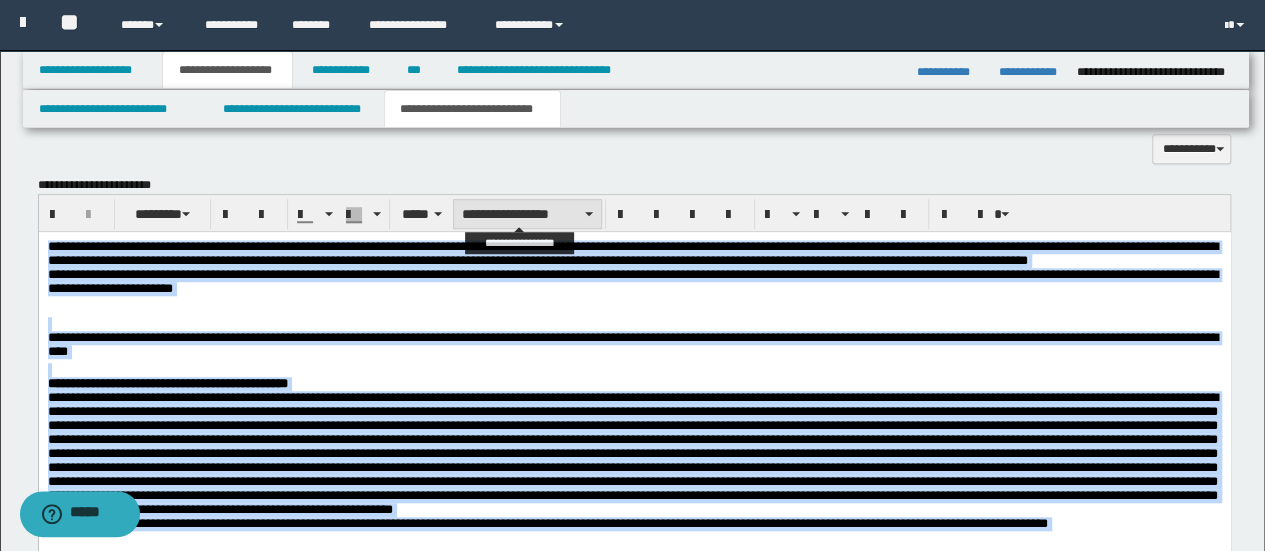 click on "**********" at bounding box center [527, 214] 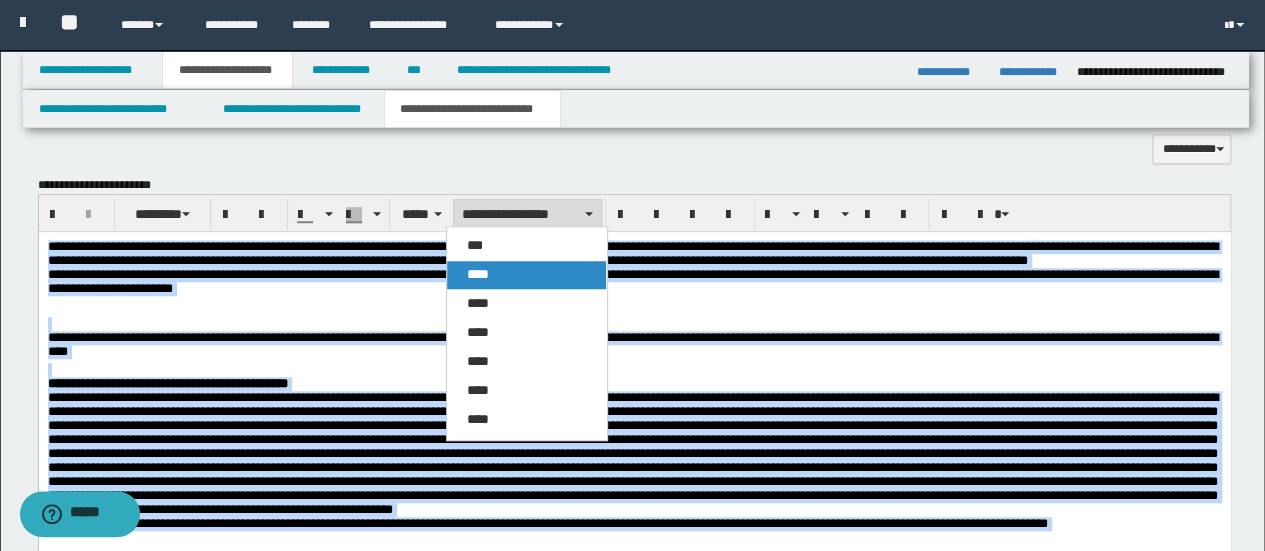 click on "****" at bounding box center (526, 275) 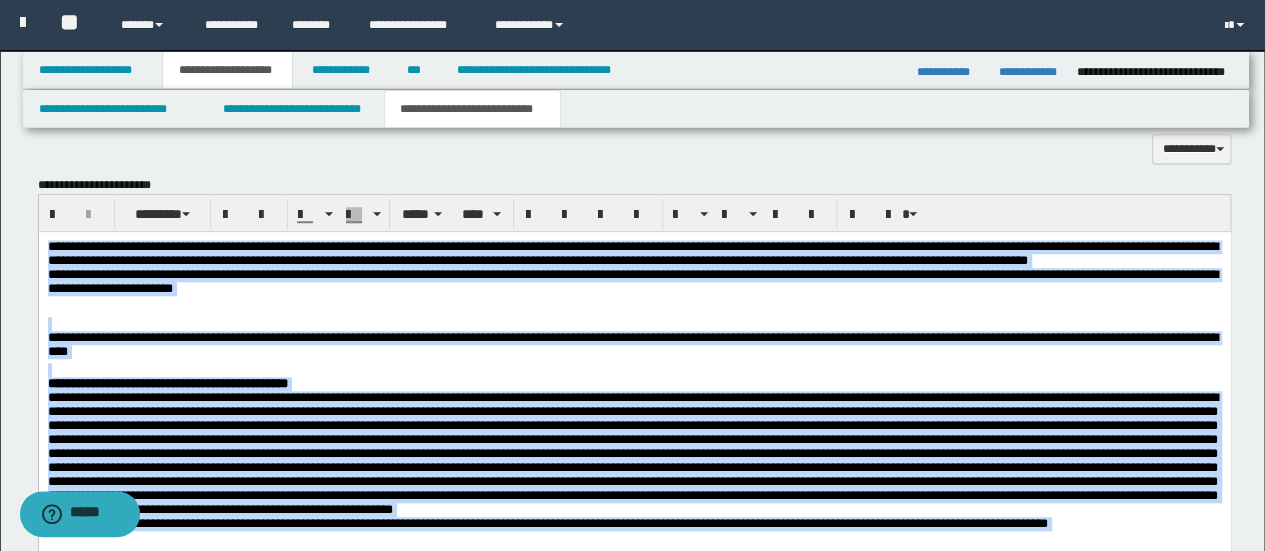 click on "**********" at bounding box center [634, 278] 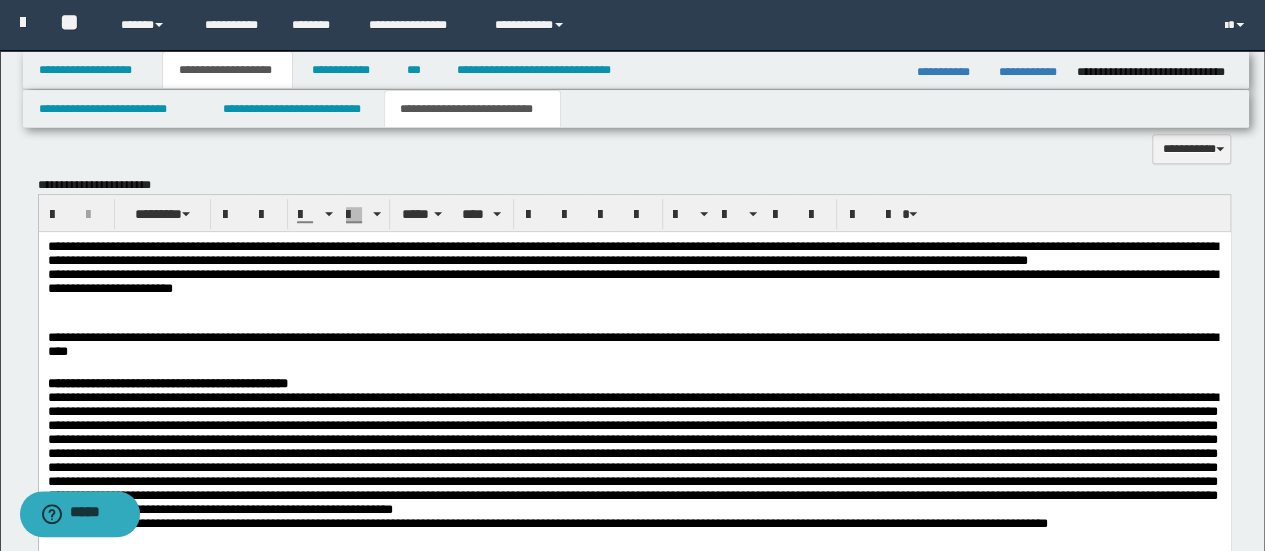 click on "**********" at bounding box center (634, 532) 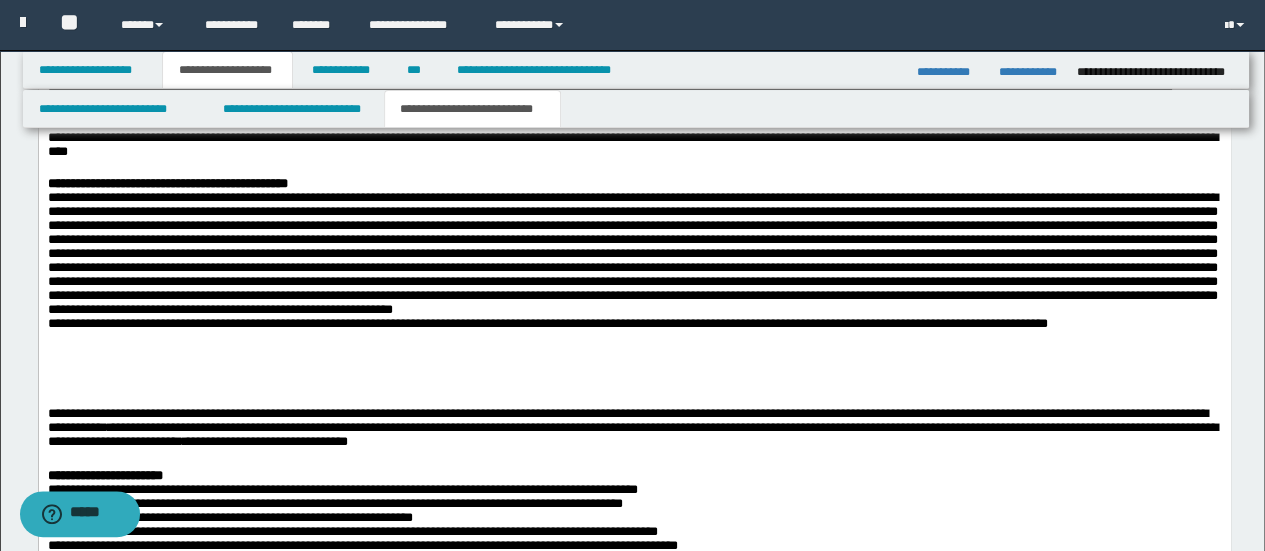 scroll, scrollTop: 883, scrollLeft: 0, axis: vertical 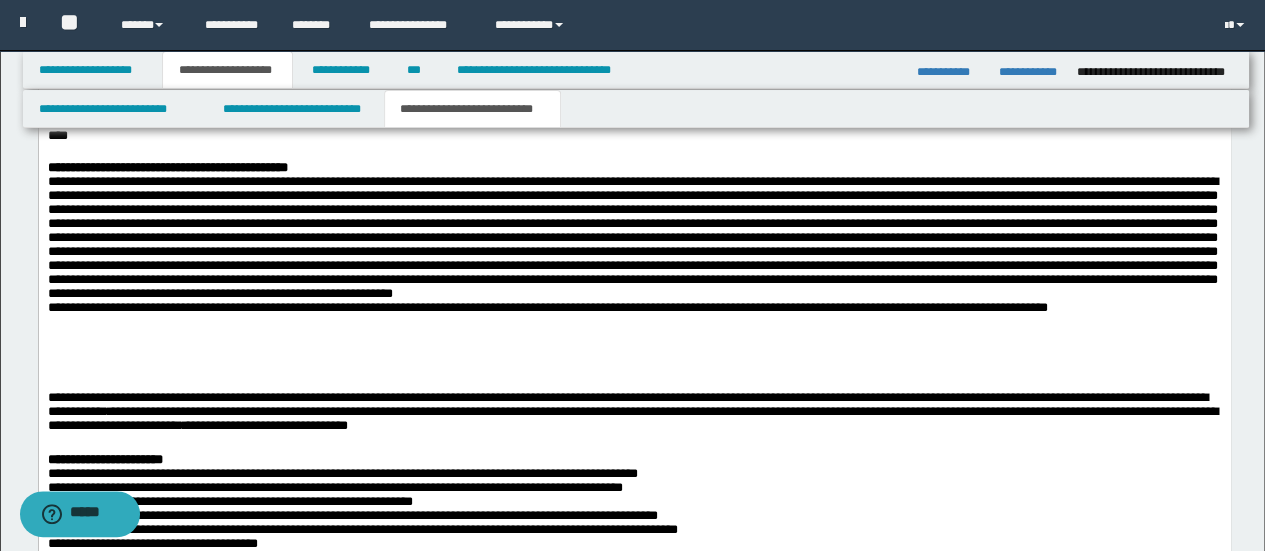 click at bounding box center [632, 237] 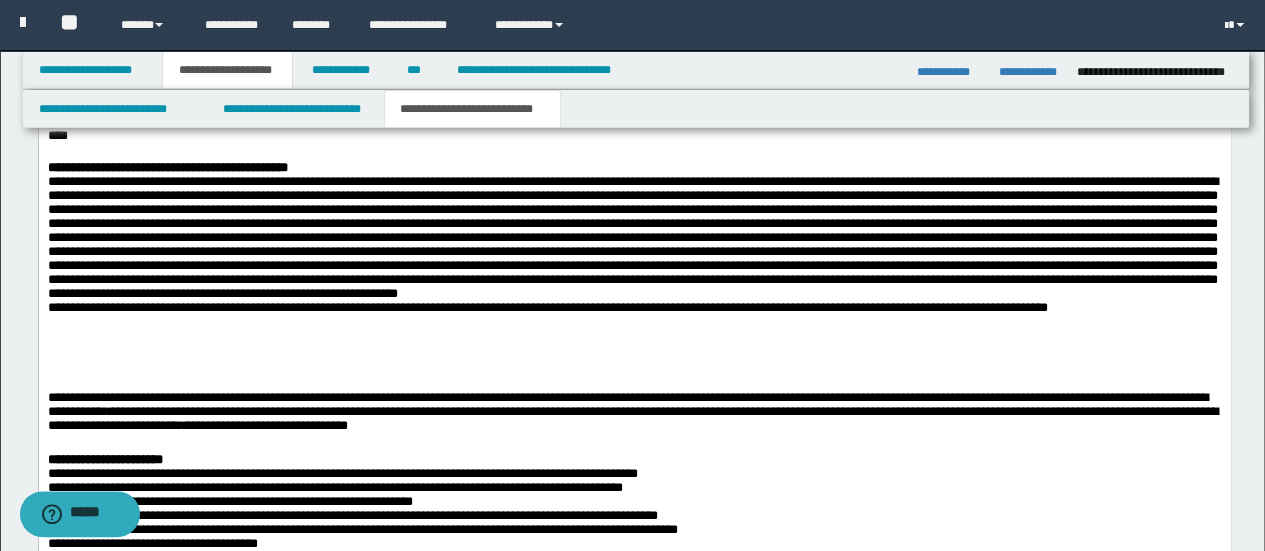 click on "**********" at bounding box center (547, 307) 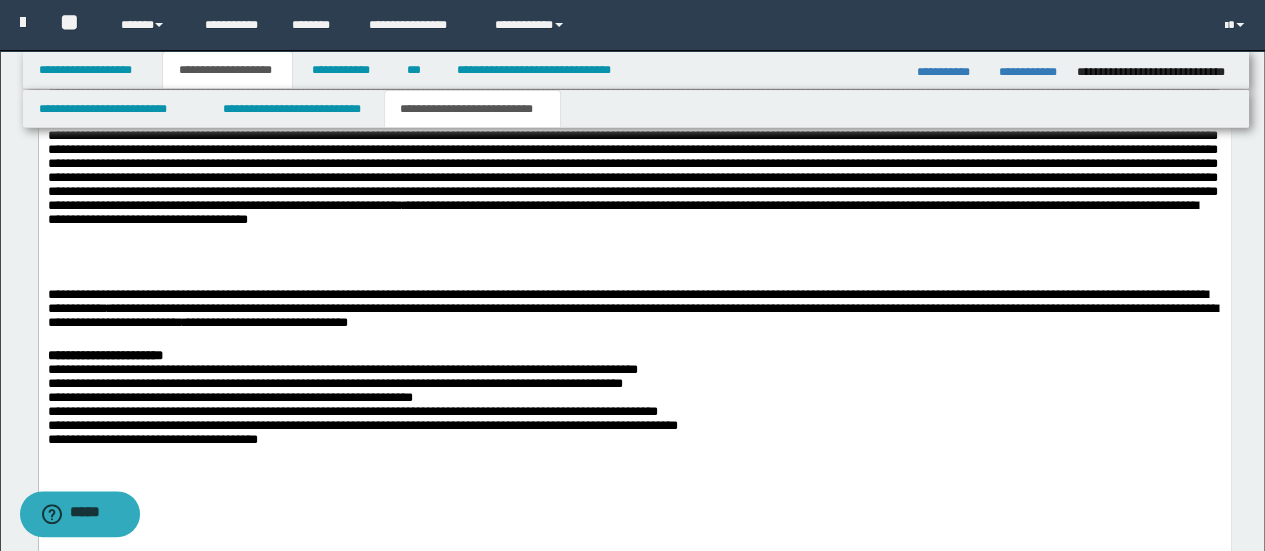 scroll, scrollTop: 1083, scrollLeft: 0, axis: vertical 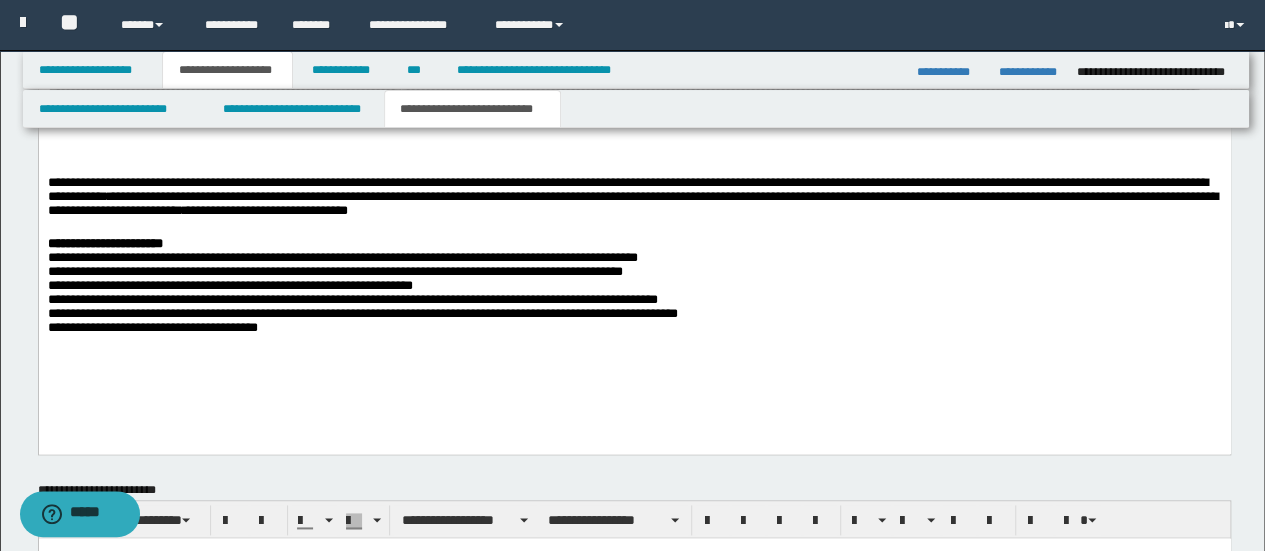 click on "**********" at bounding box center [334, 272] 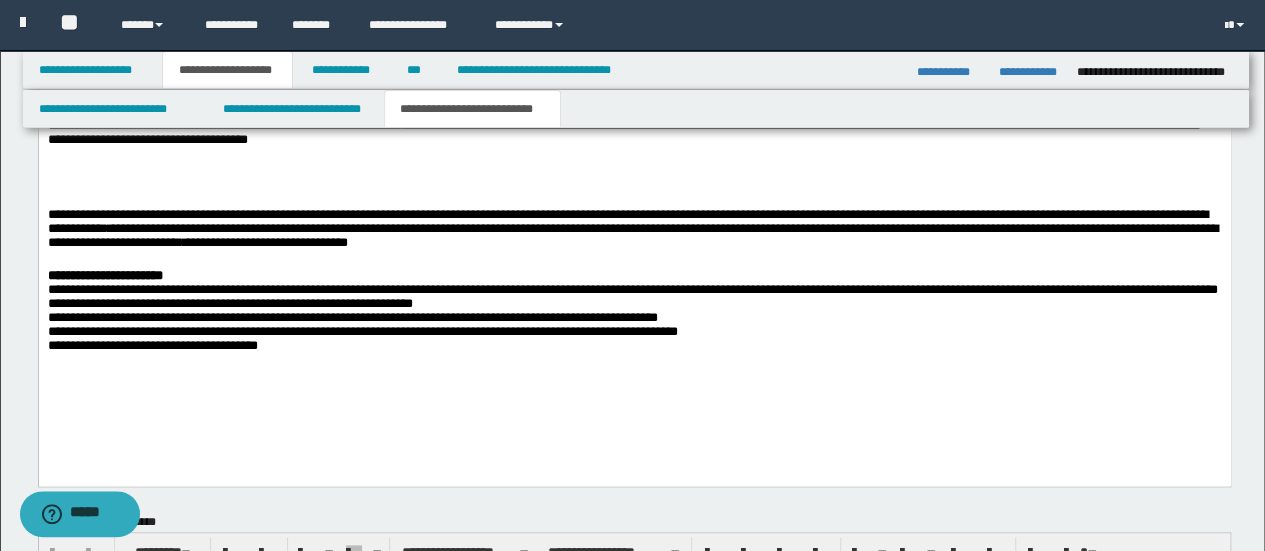 scroll, scrollTop: 1050, scrollLeft: 0, axis: vertical 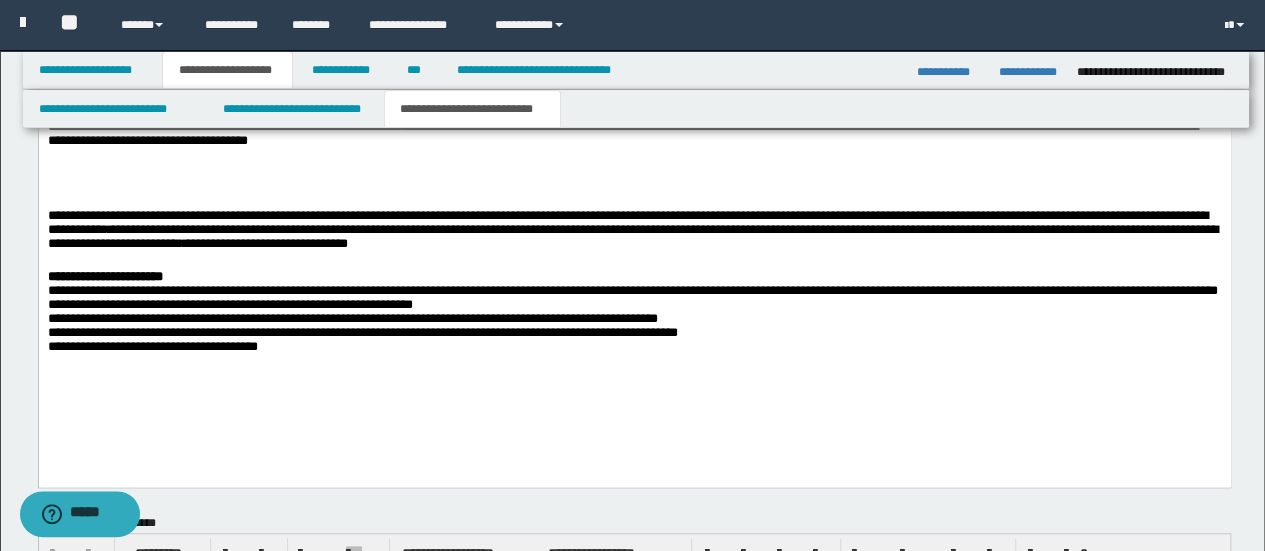 click at bounding box center [634, 264] 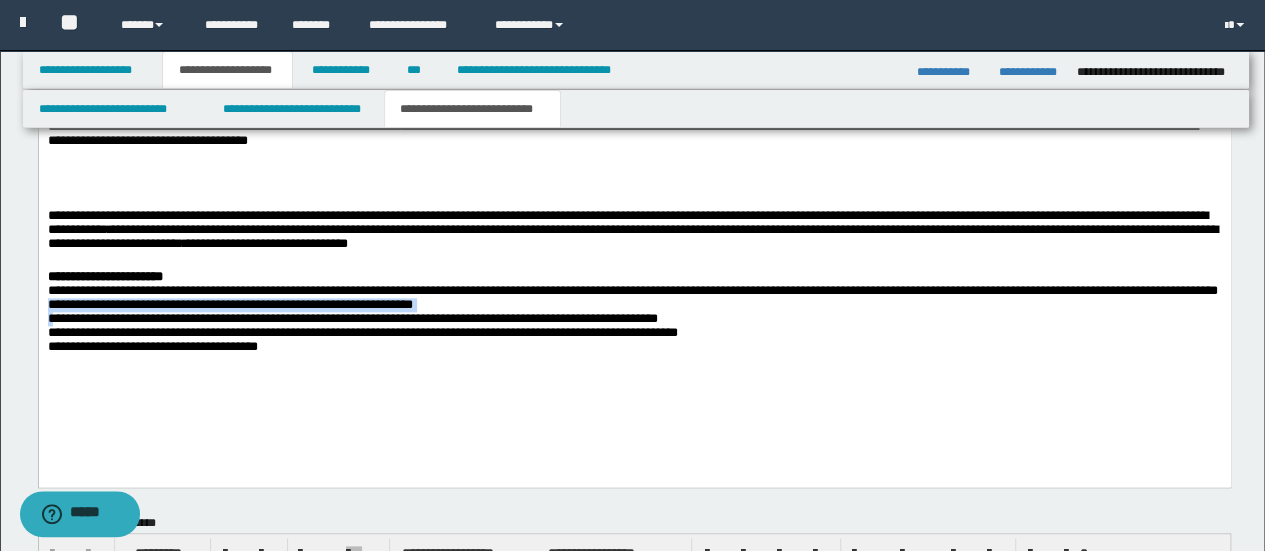 click on "**********" at bounding box center [229, 305] 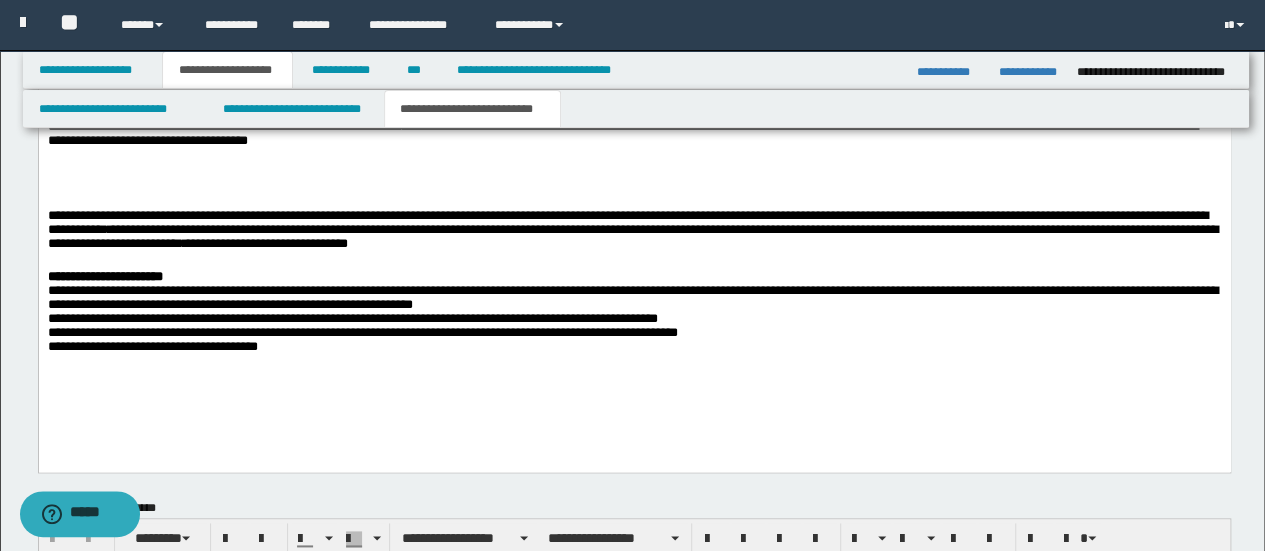 click on "**********" at bounding box center [352, 319] 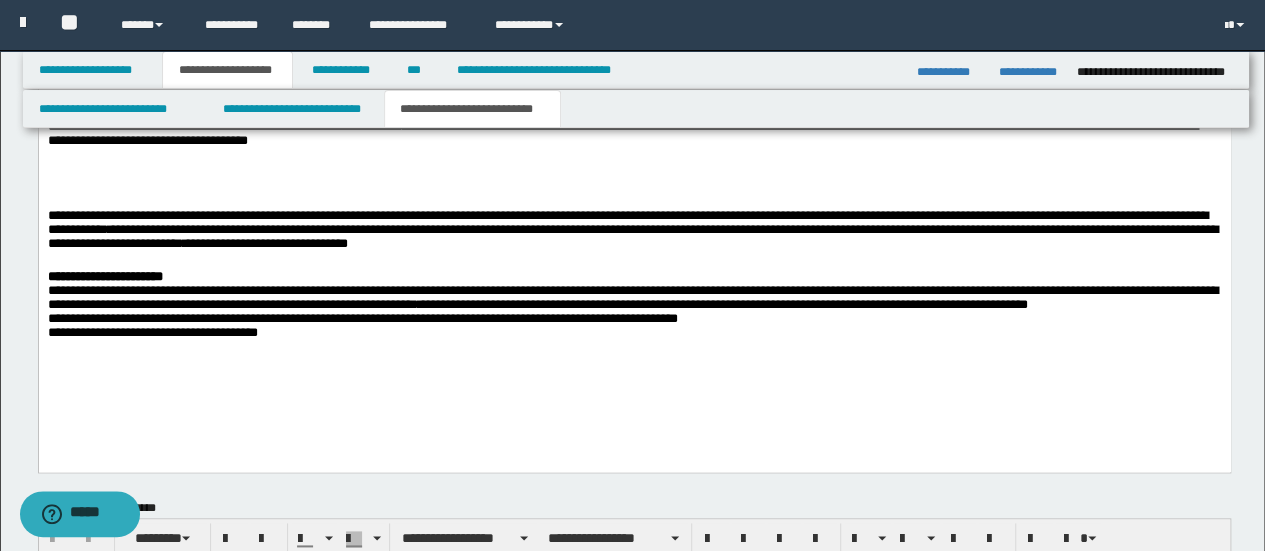 click on "**********" at bounding box center (362, 319) 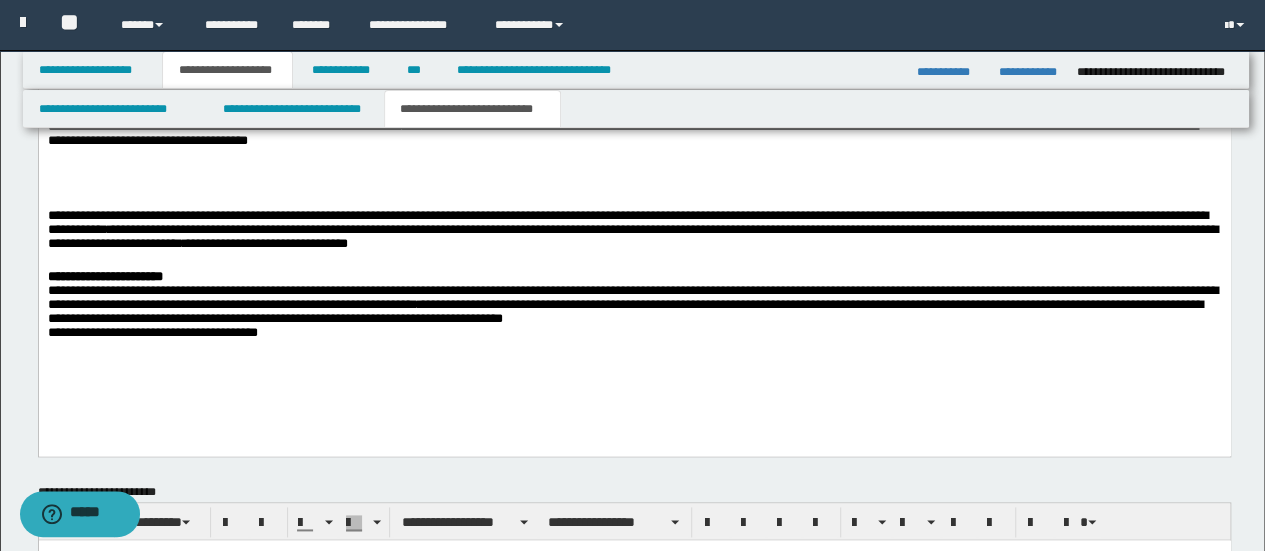 click on "**********" at bounding box center (634, 136) 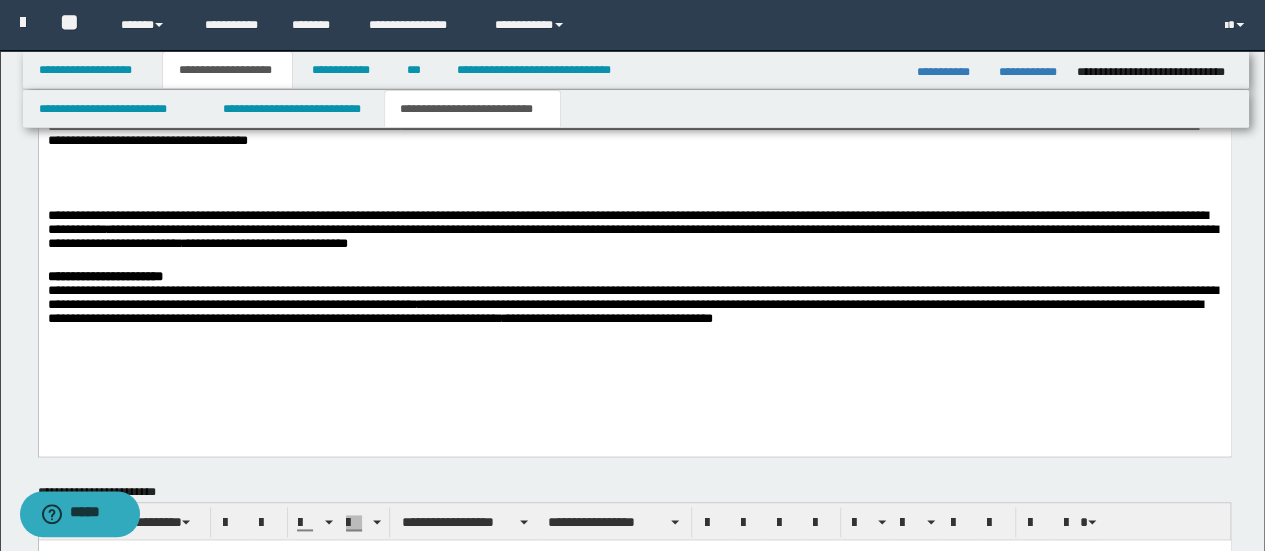 click on "**********" at bounding box center [634, 309] 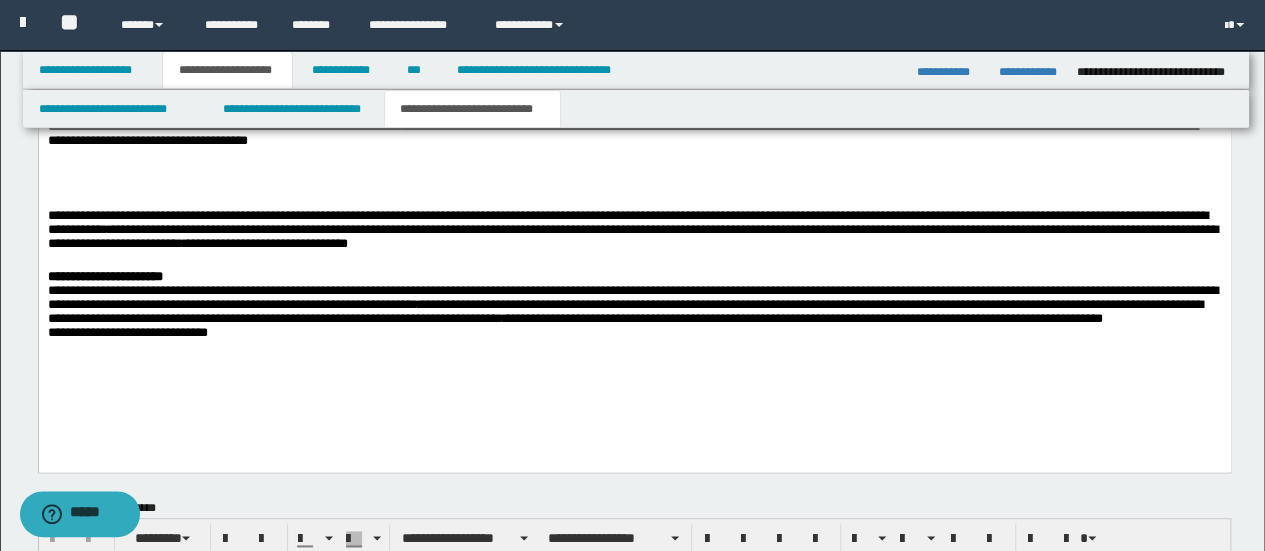 click on "**********" at bounding box center (574, 326) 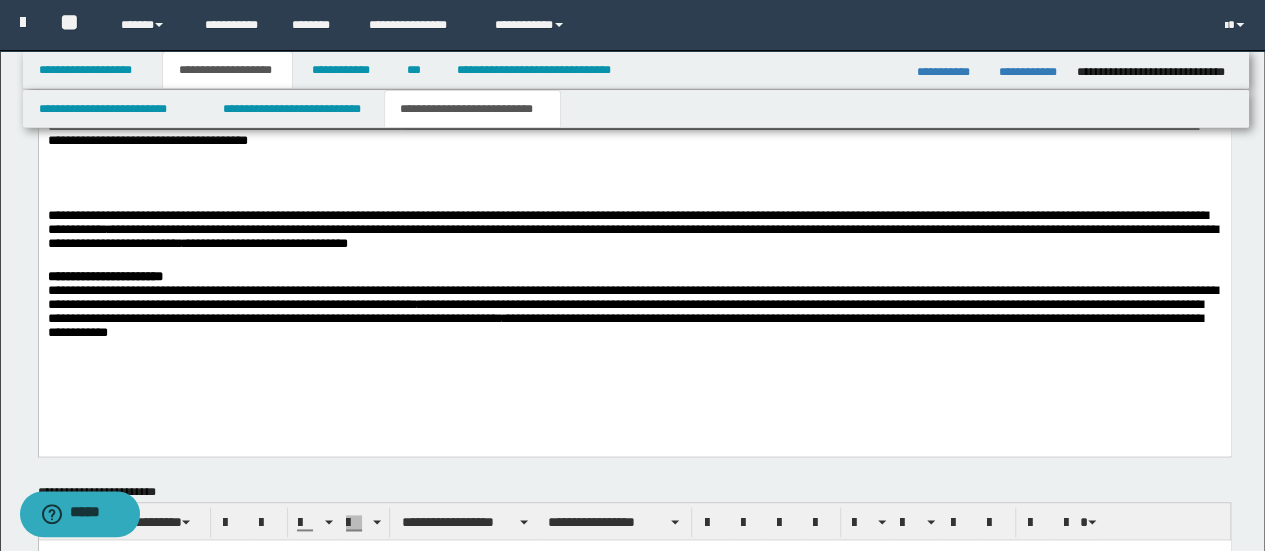 click on "**********" at bounding box center [634, 309] 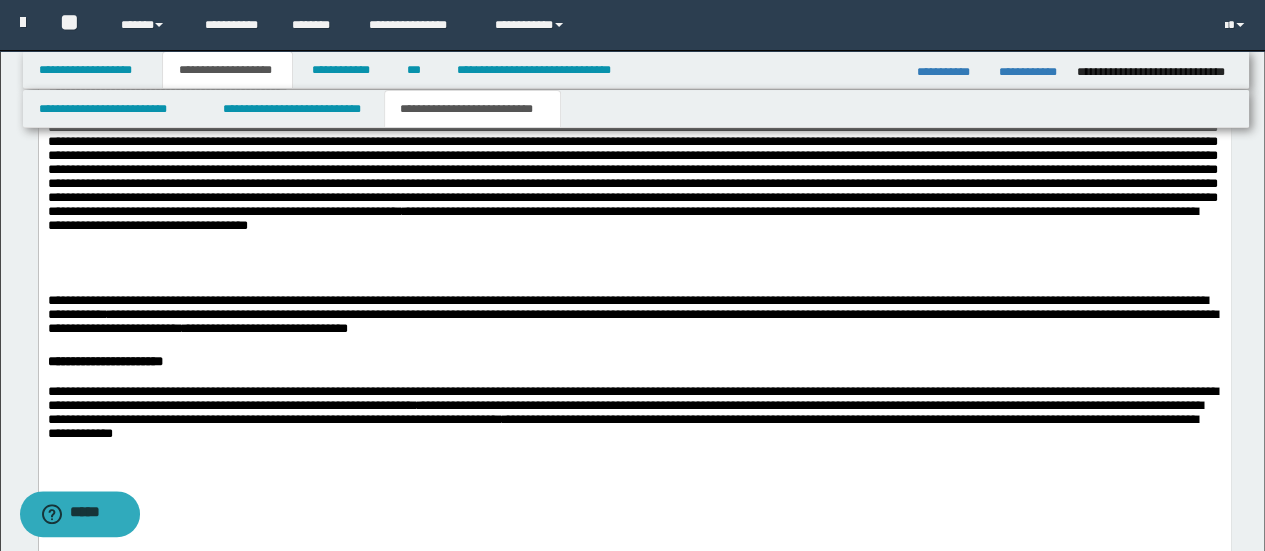 scroll, scrollTop: 850, scrollLeft: 0, axis: vertical 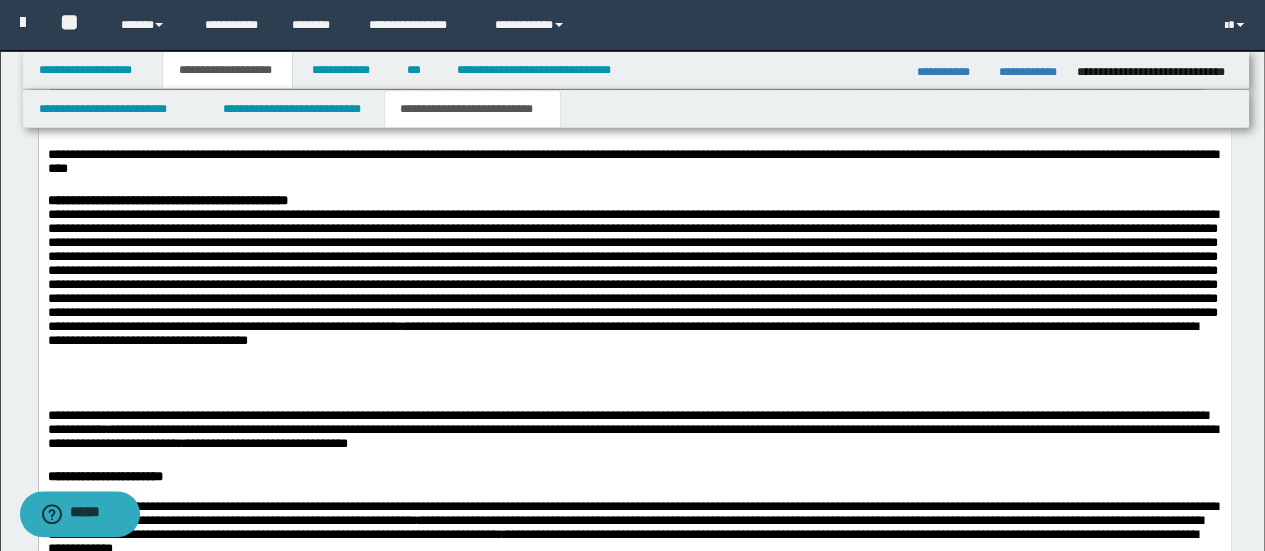 click on "**********" at bounding box center (634, 287) 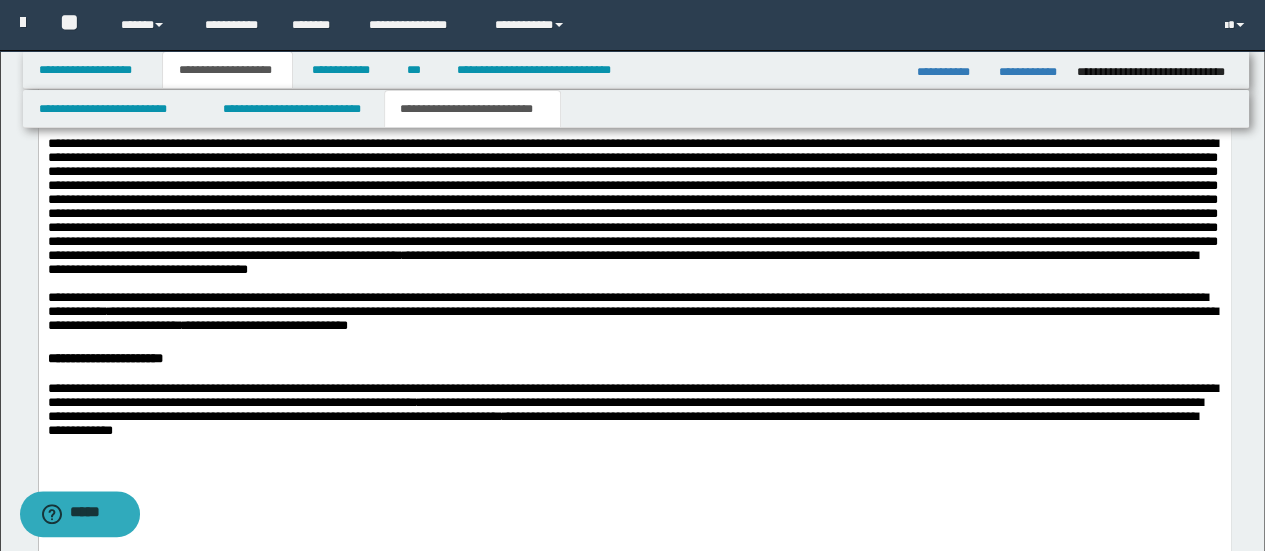 scroll, scrollTop: 1150, scrollLeft: 0, axis: vertical 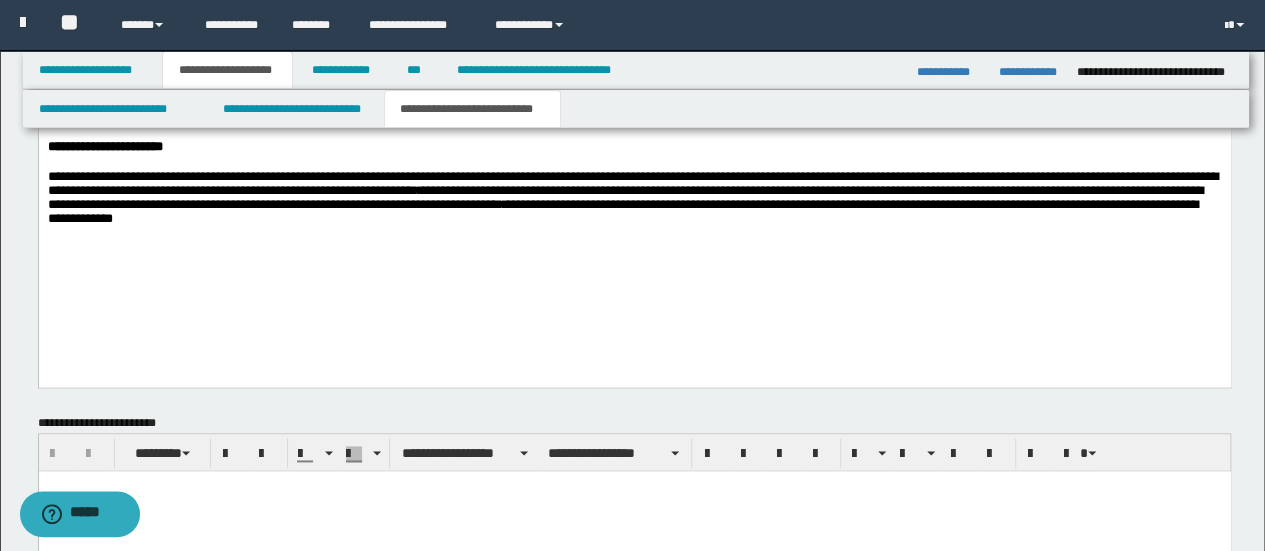 click on "**********" at bounding box center [634, 192] 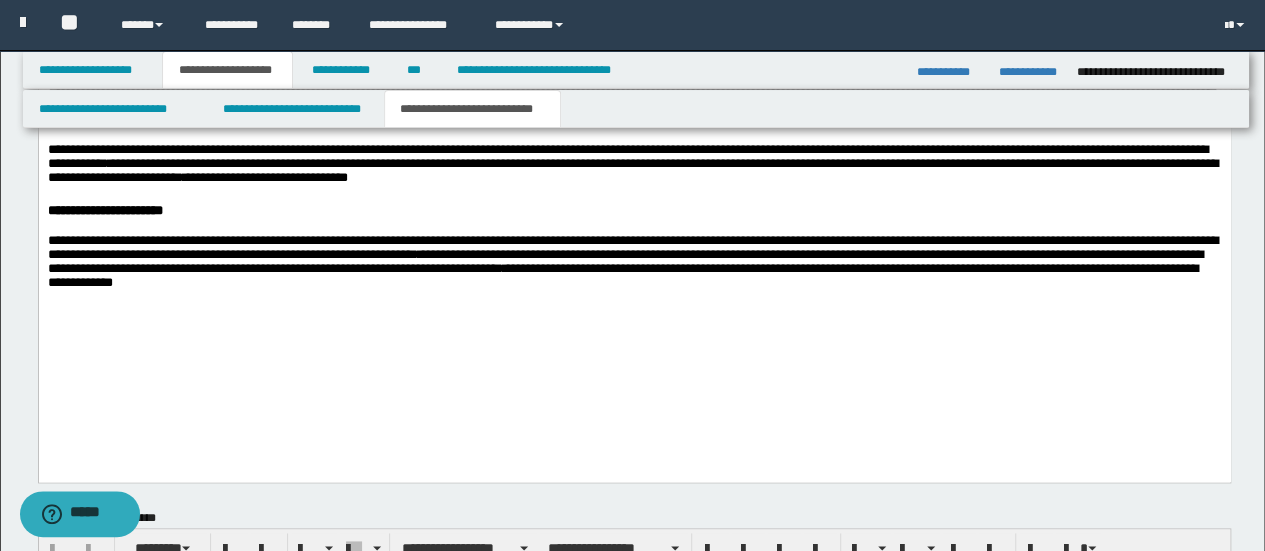 scroll, scrollTop: 1150, scrollLeft: 0, axis: vertical 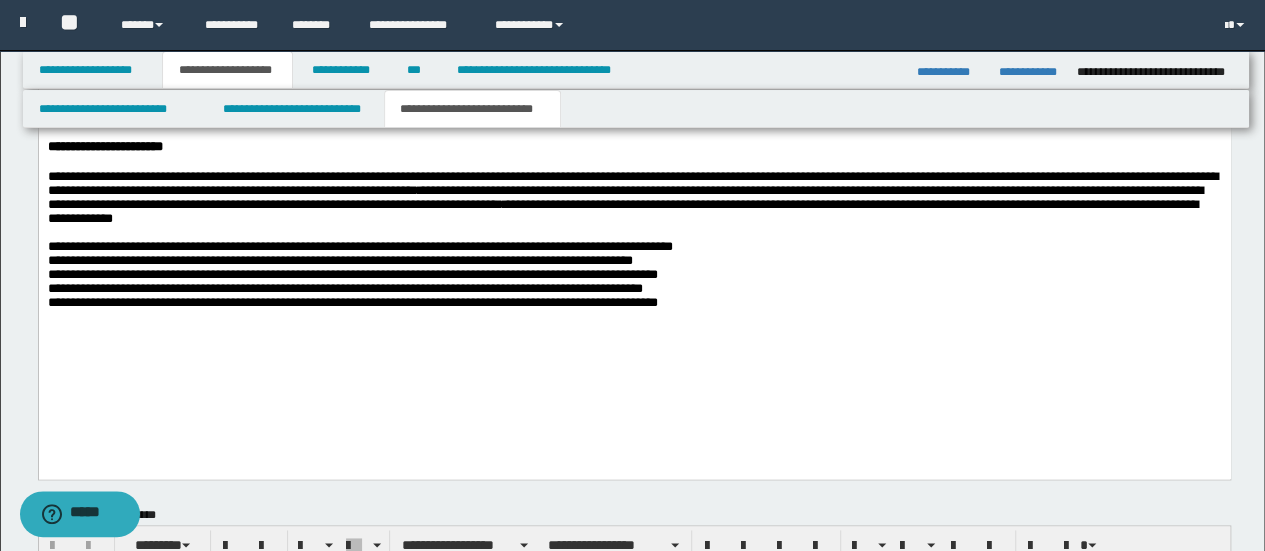 click on "**********" at bounding box center (359, 275) 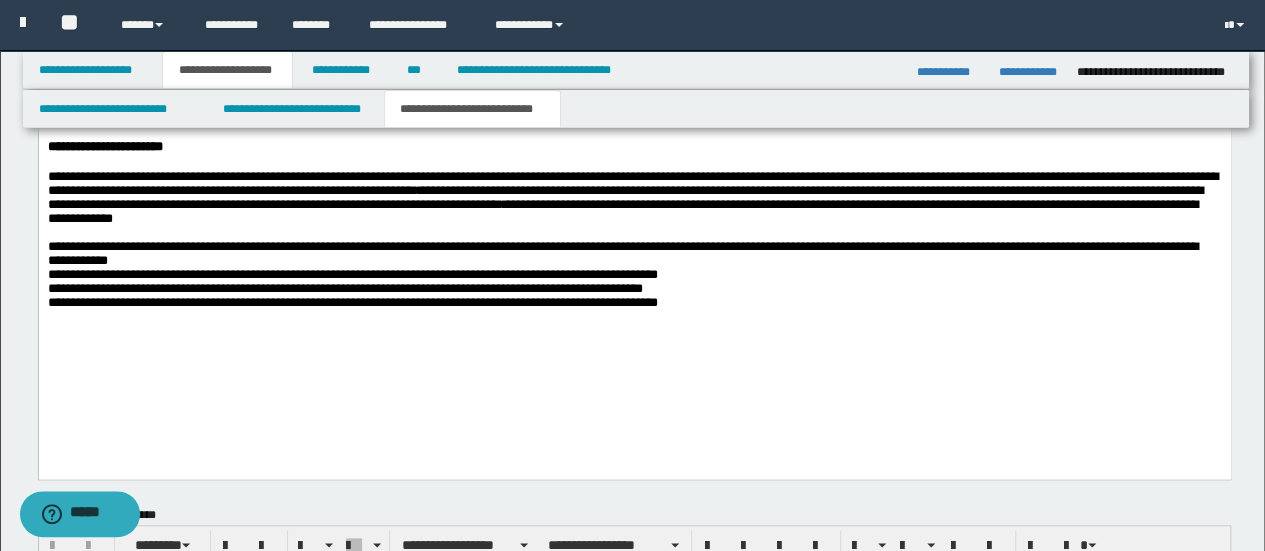 click on "**********" at bounding box center [634, 67] 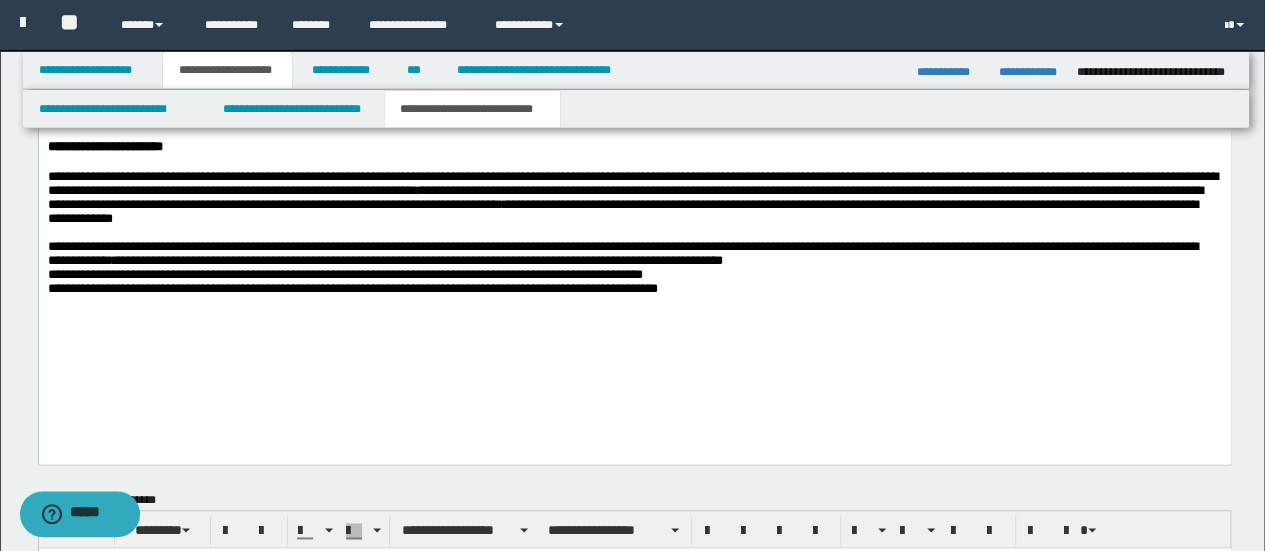 click on "**********" at bounding box center [622, 268] 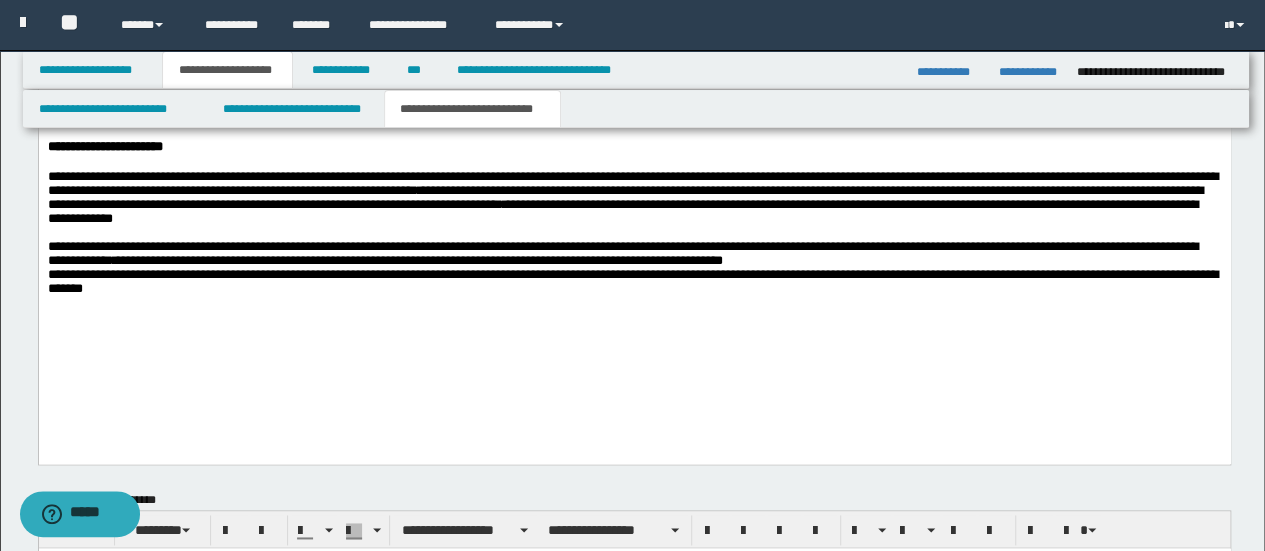 click on "**********" at bounding box center (632, 268) 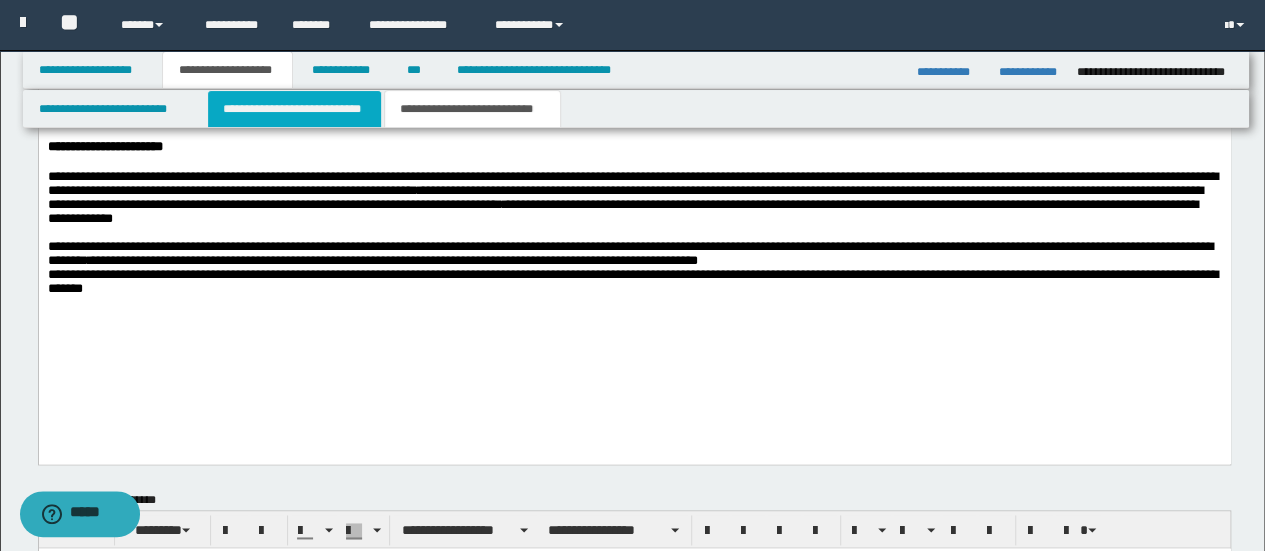 click on "**********" at bounding box center (294, 109) 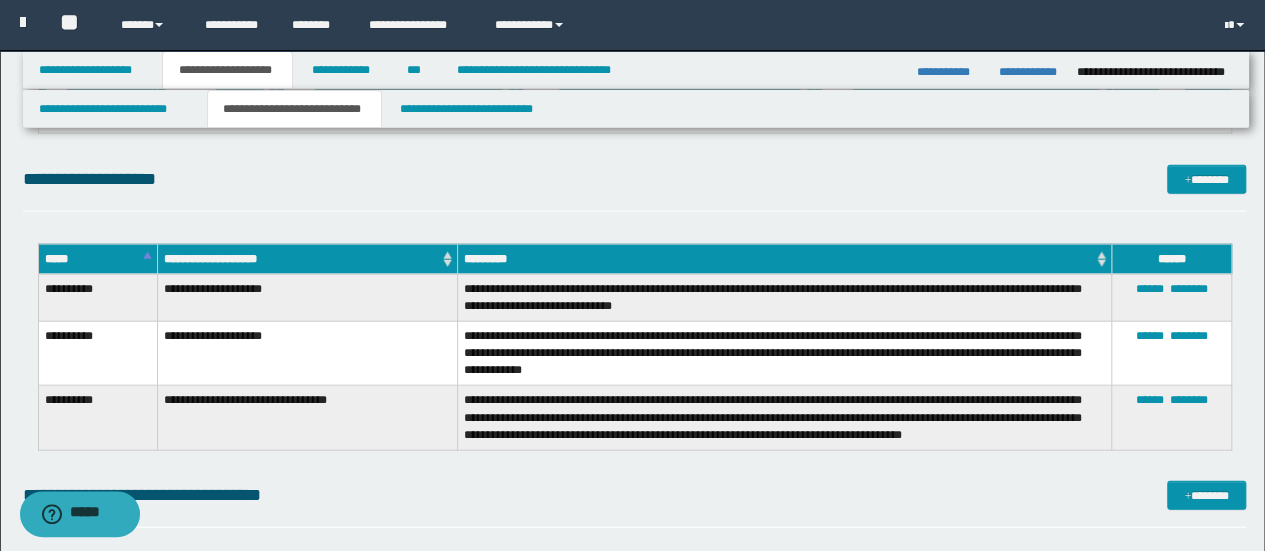 scroll, scrollTop: 2250, scrollLeft: 0, axis: vertical 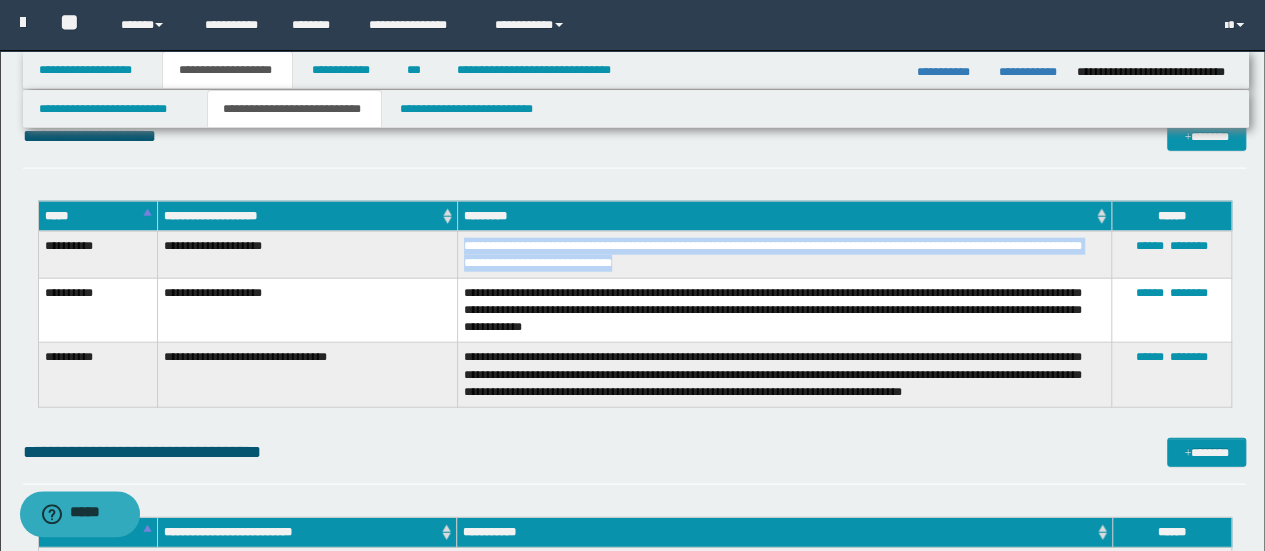 drag, startPoint x: 673, startPoint y: 260, endPoint x: 461, endPoint y: 243, distance: 212.68051 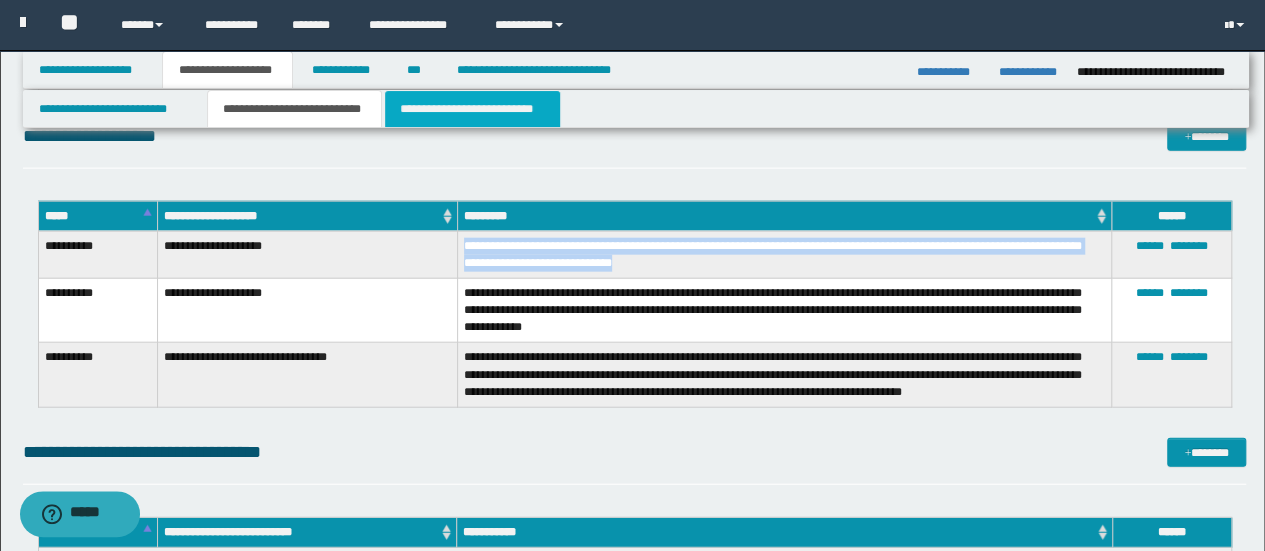 click on "**********" at bounding box center (472, 109) 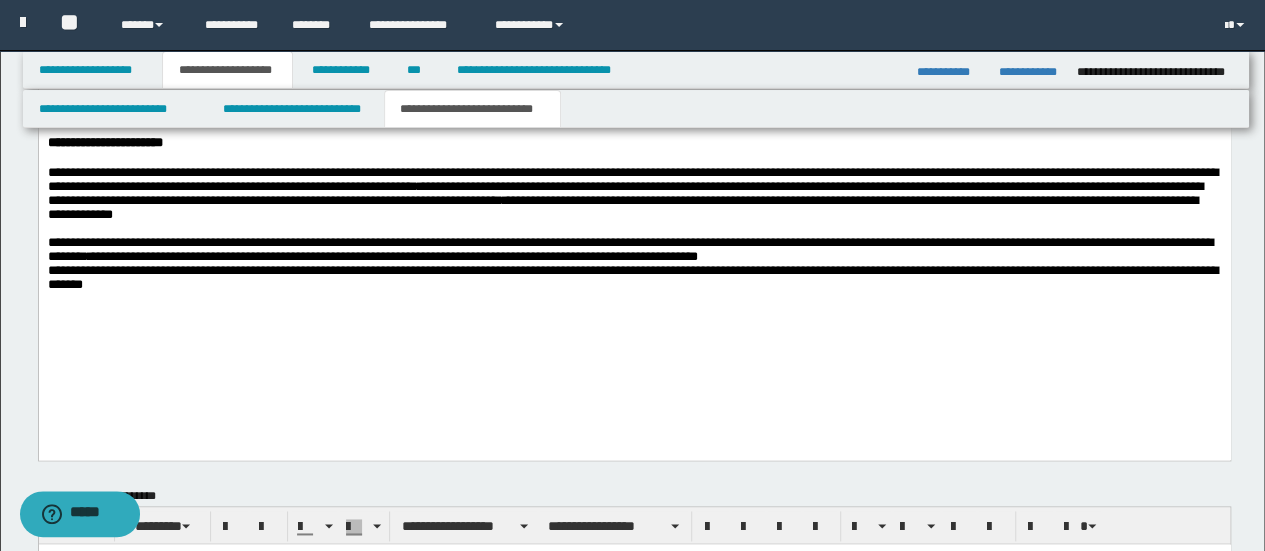 scroll, scrollTop: 1164, scrollLeft: 0, axis: vertical 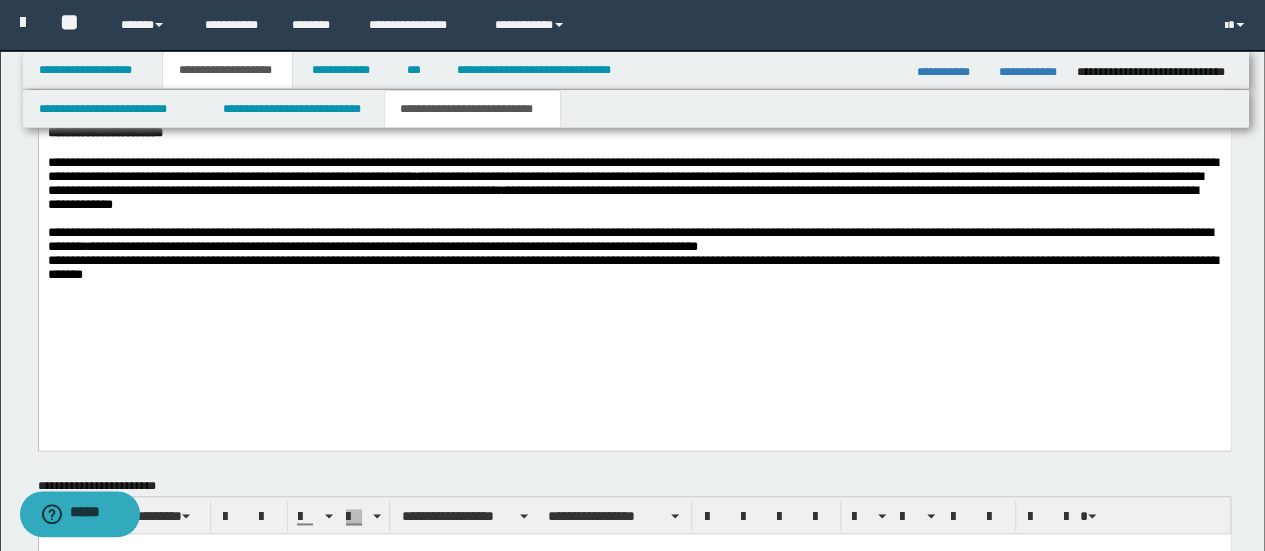 click on "**********" at bounding box center (632, 254) 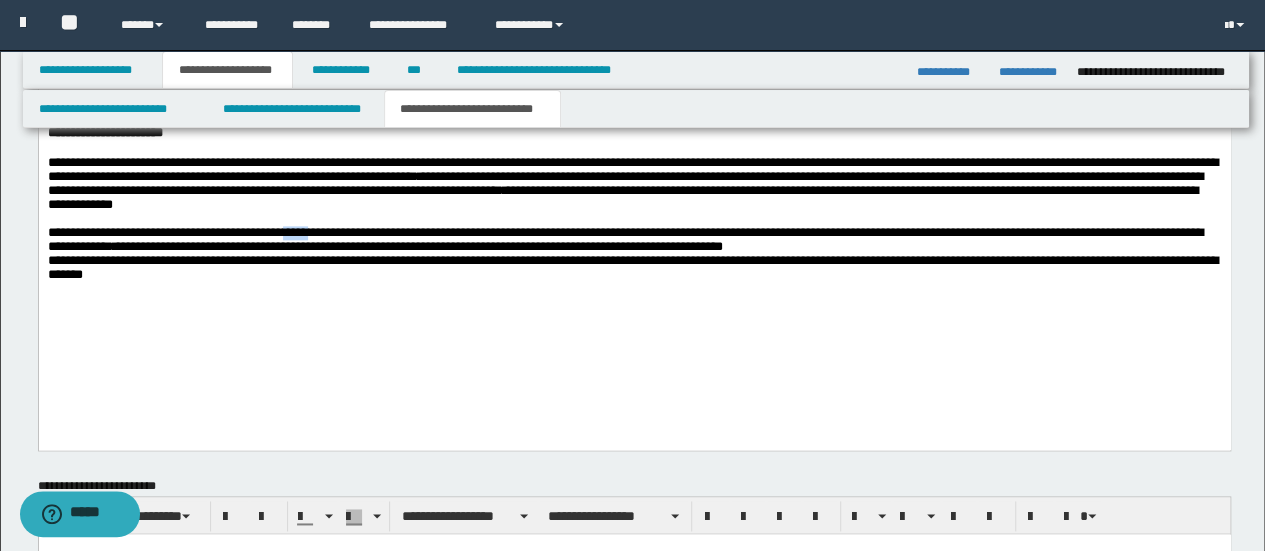 drag, startPoint x: 362, startPoint y: 288, endPoint x: 325, endPoint y: 289, distance: 37.01351 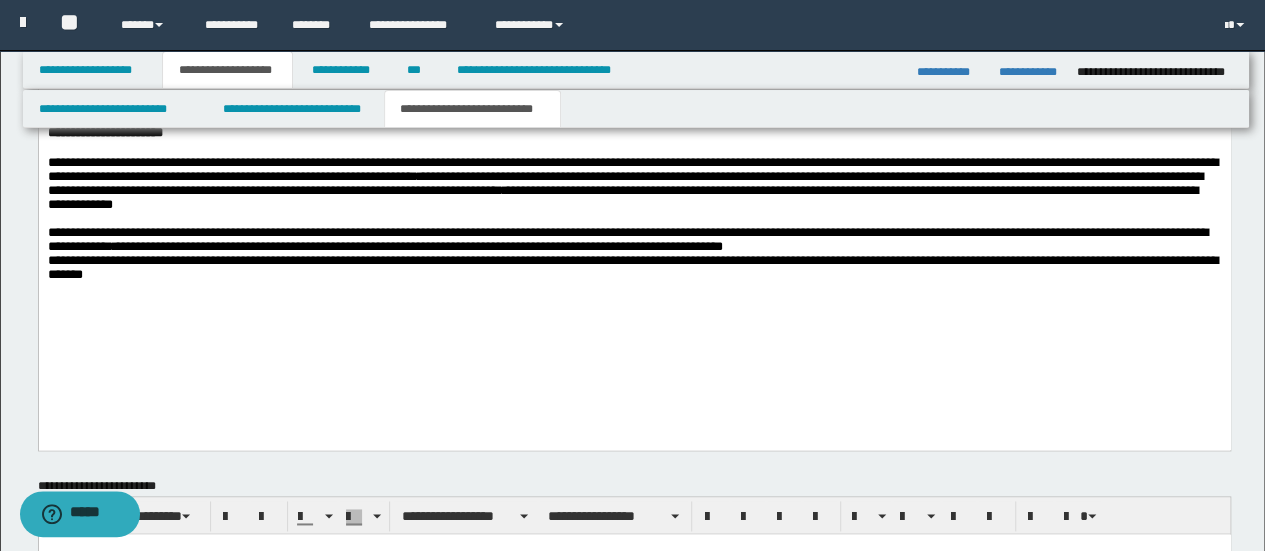 click on "**********" at bounding box center [632, 254] 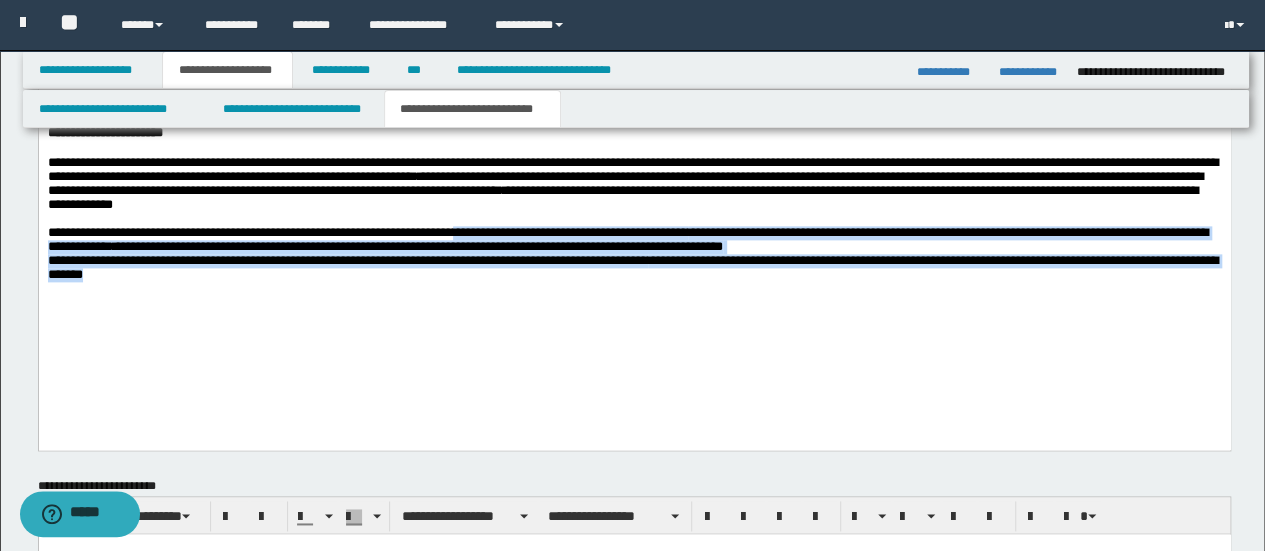 drag, startPoint x: 572, startPoint y: 348, endPoint x: 523, endPoint y: 291, distance: 75.16648 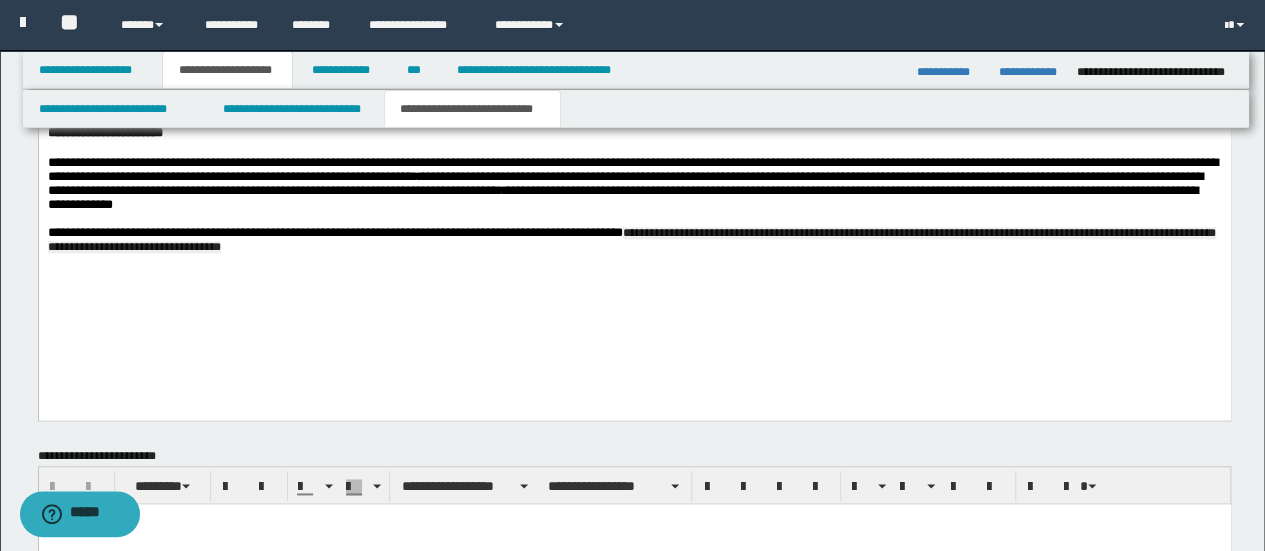 click on "**********" at bounding box center [631, 241] 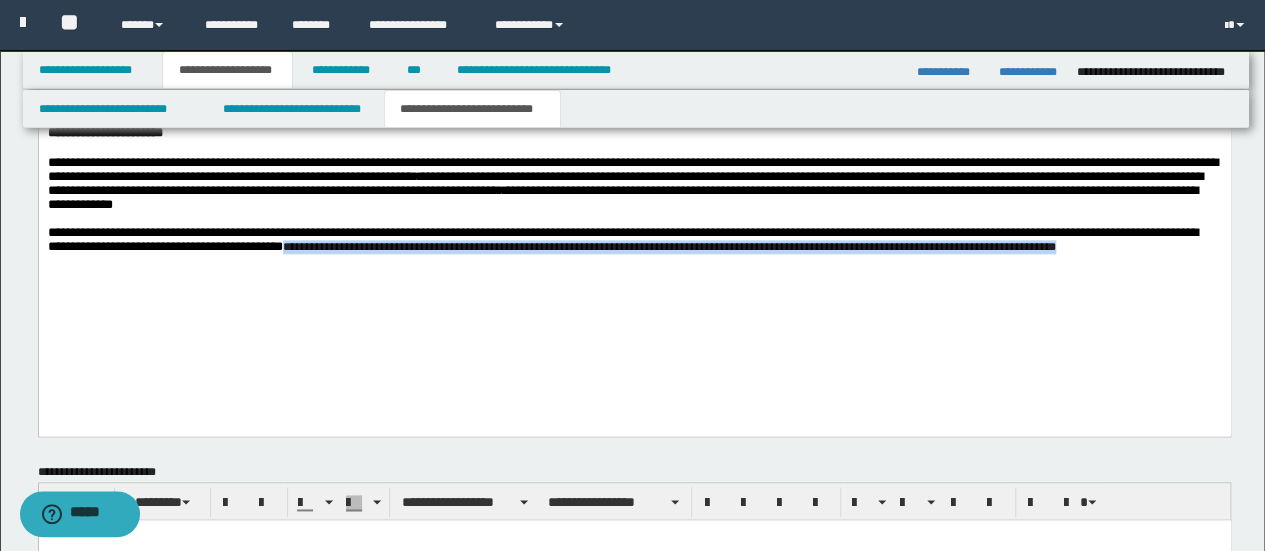 drag, startPoint x: 572, startPoint y: 305, endPoint x: 577, endPoint y: 314, distance: 10.29563 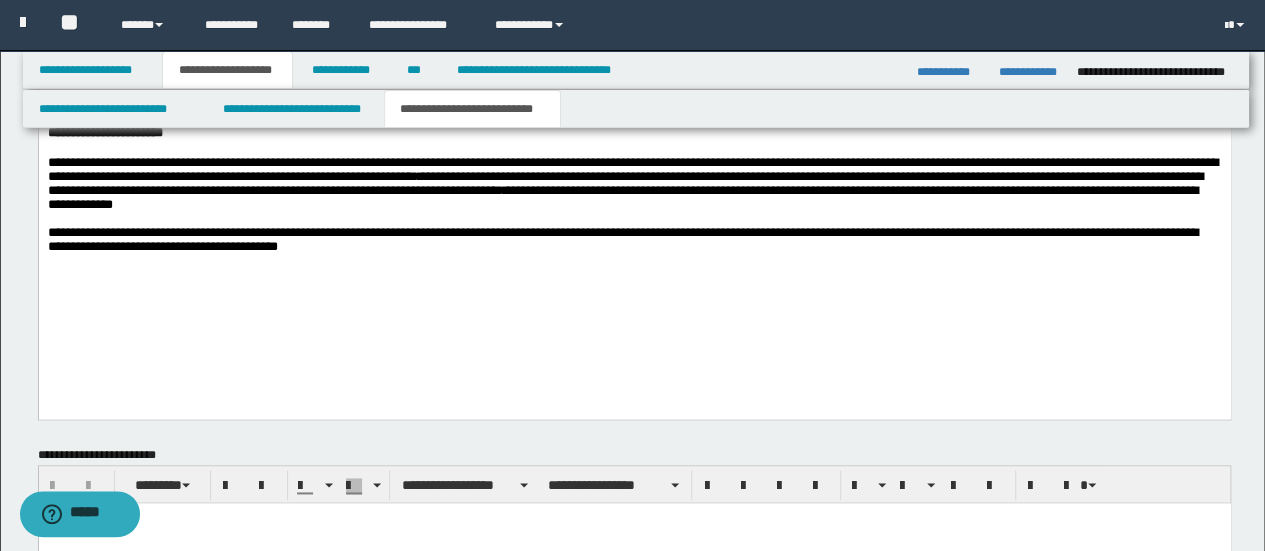 click on "**********" at bounding box center (622, 240) 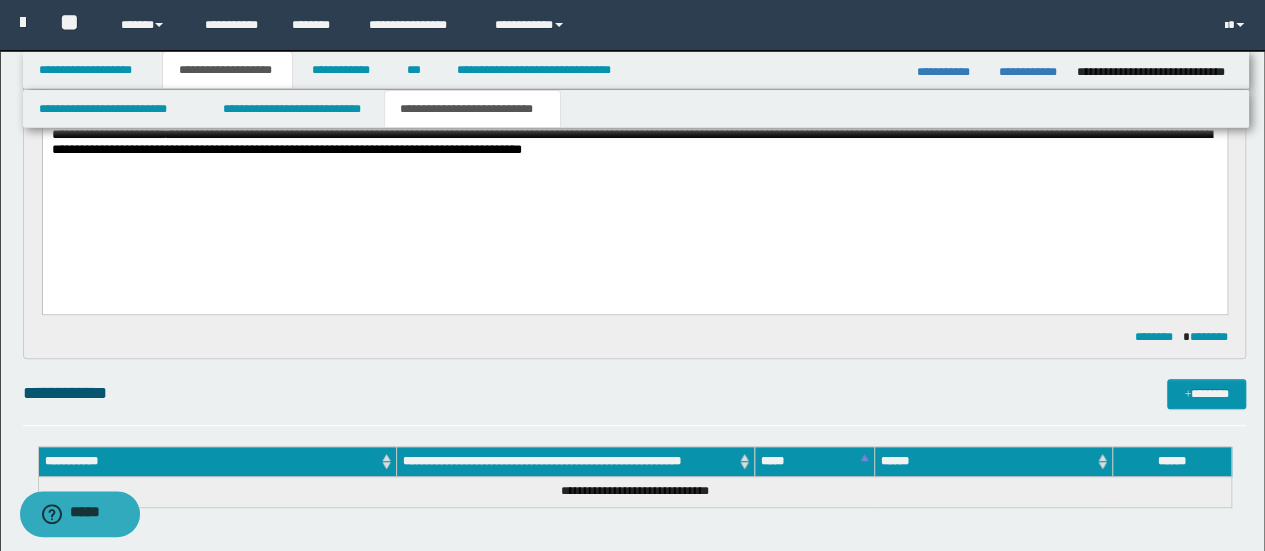 scroll, scrollTop: 364, scrollLeft: 0, axis: vertical 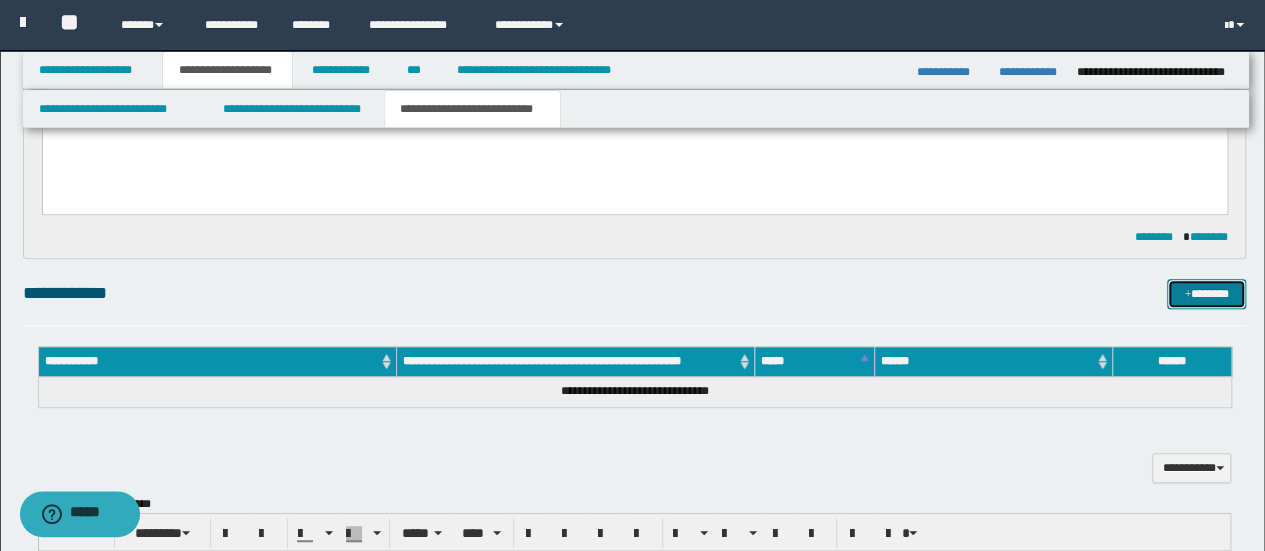 click on "*******" at bounding box center (1206, 293) 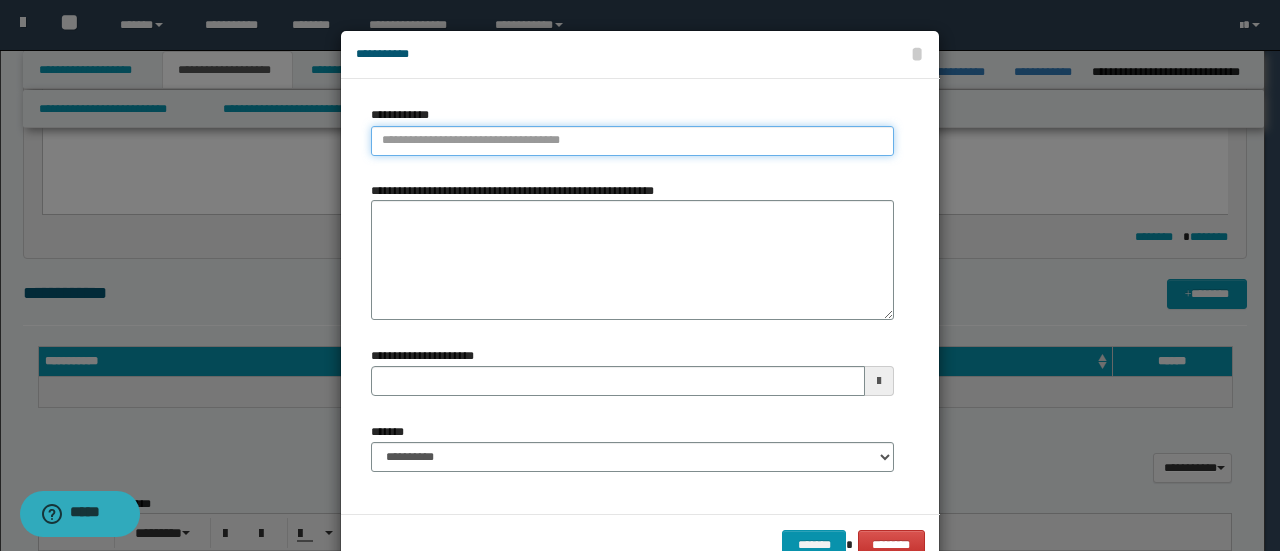 click on "**********" at bounding box center [632, 141] 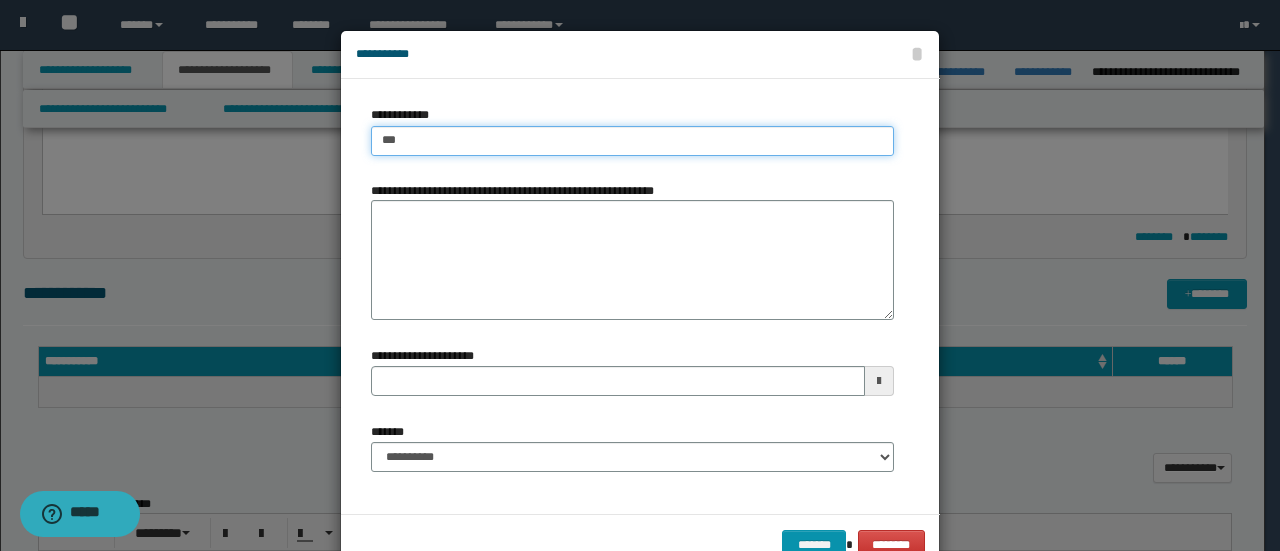 type on "****" 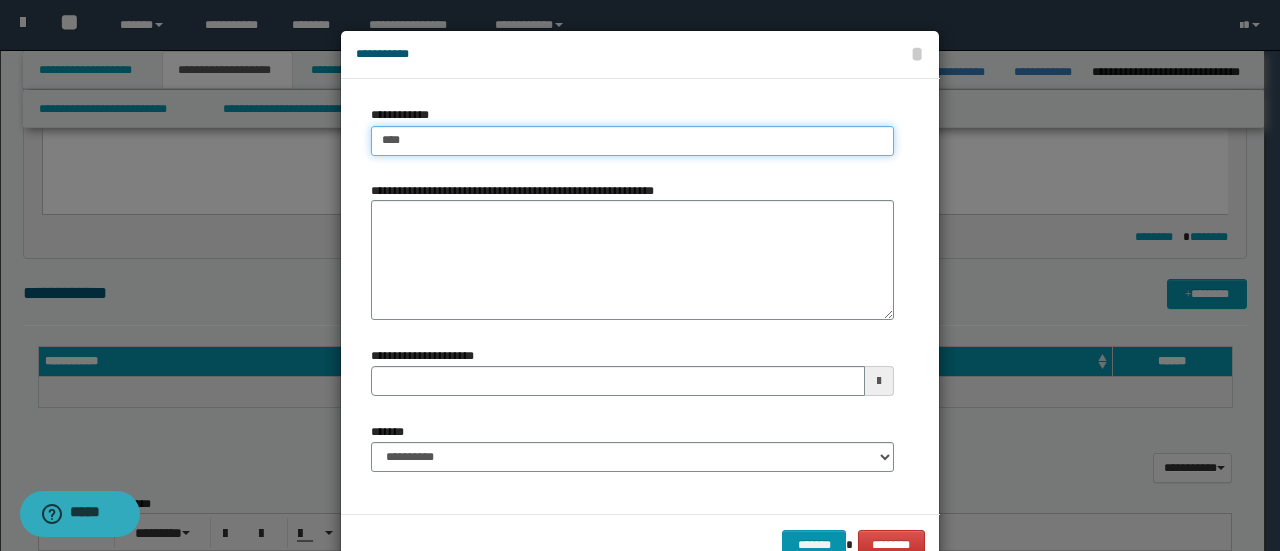 type on "****" 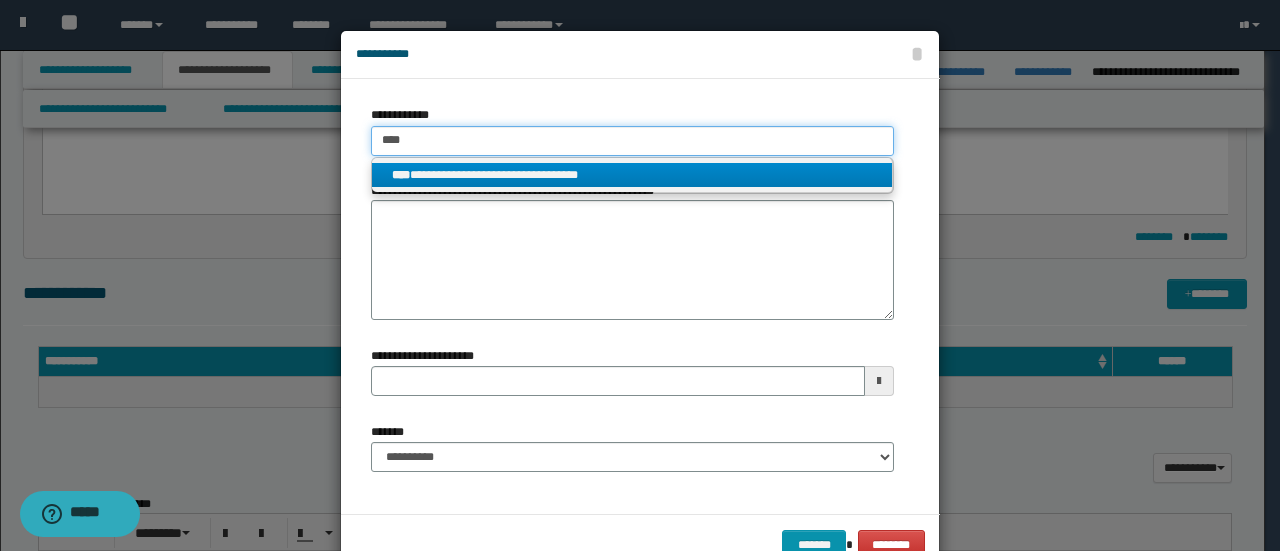 type on "****" 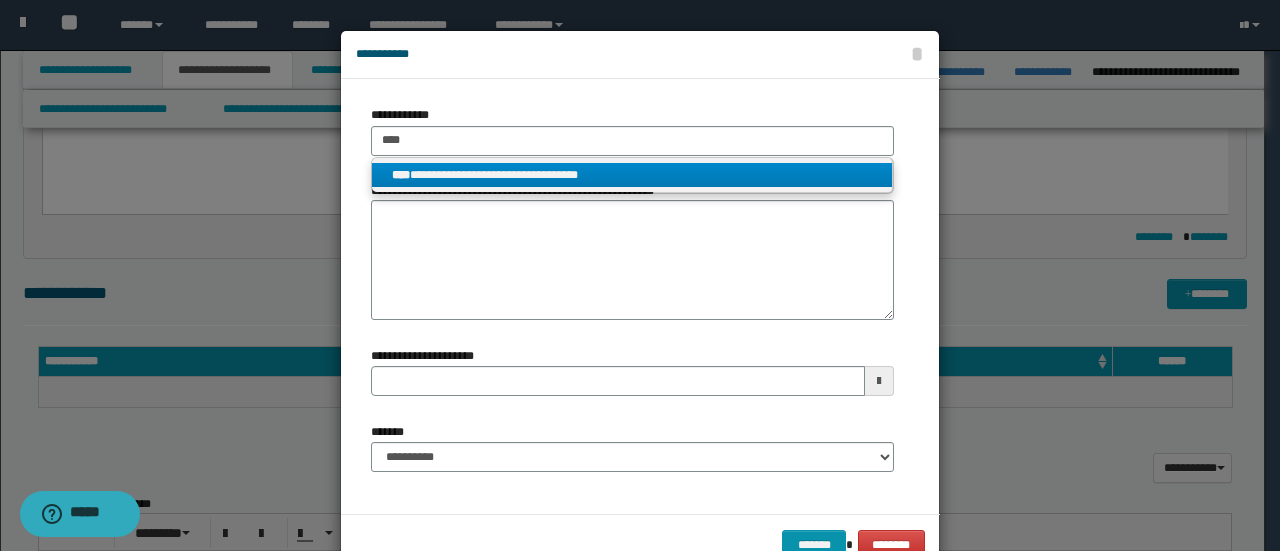 click on "**********" at bounding box center (632, 175) 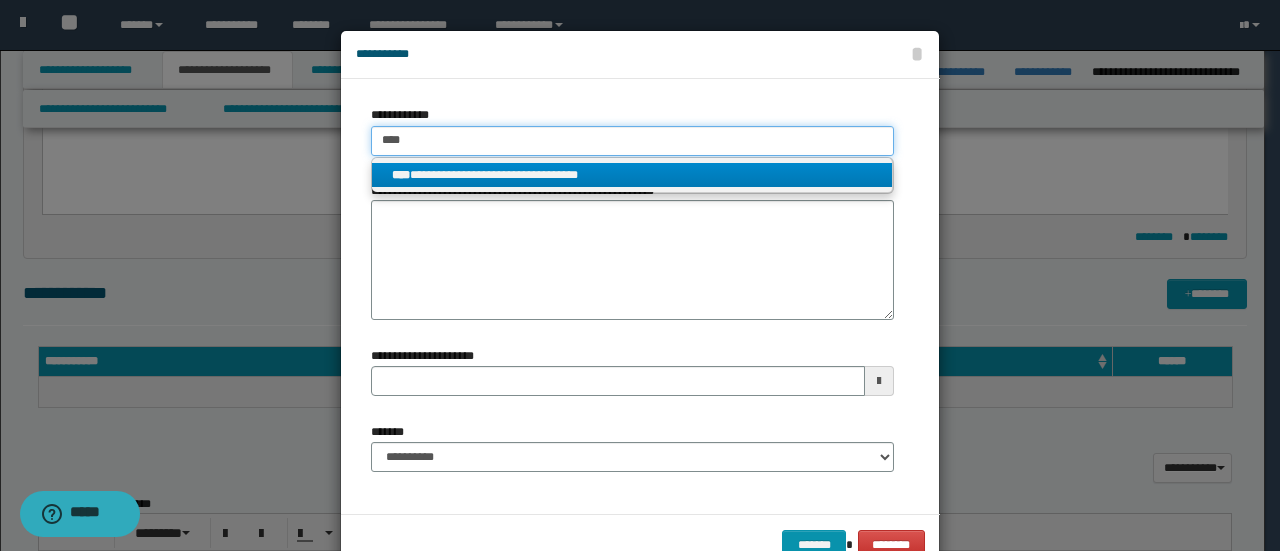 type 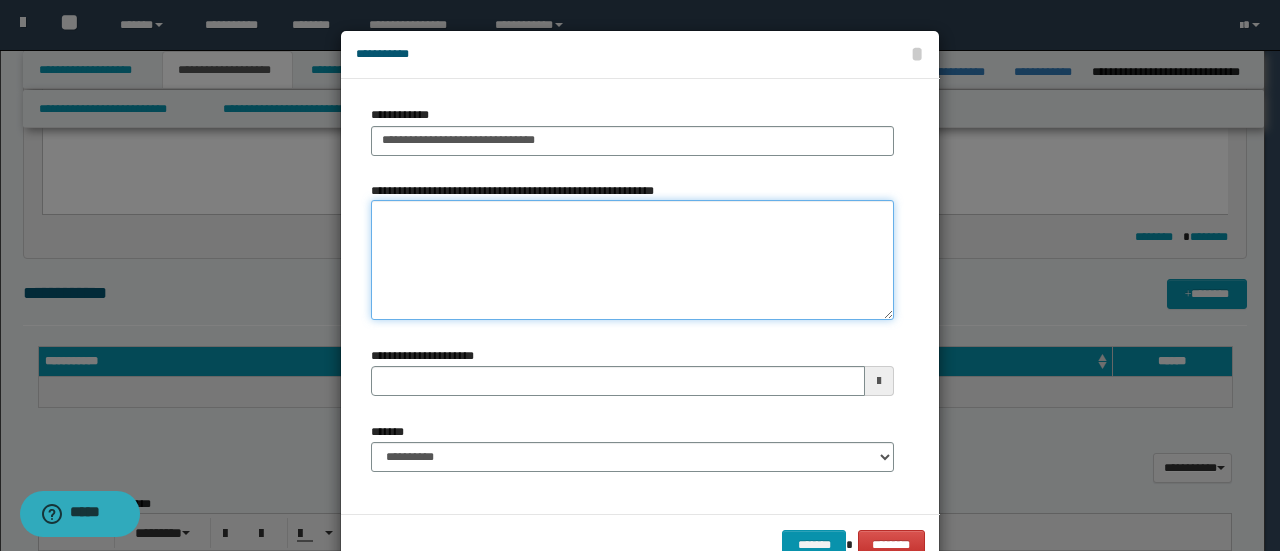 click on "**********" at bounding box center (632, 260) 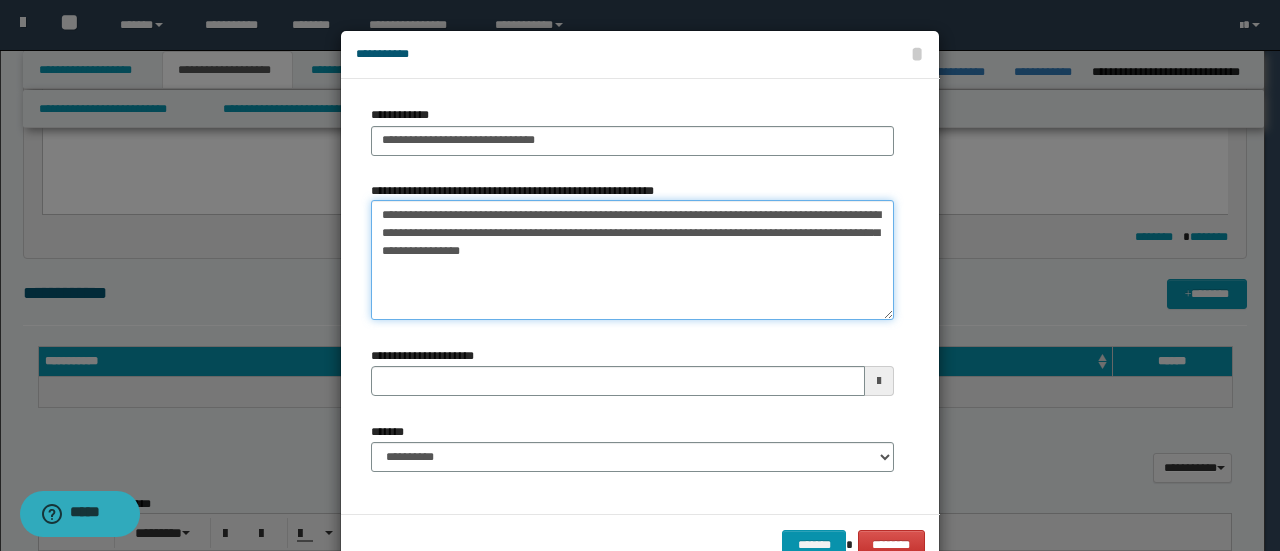 type on "**********" 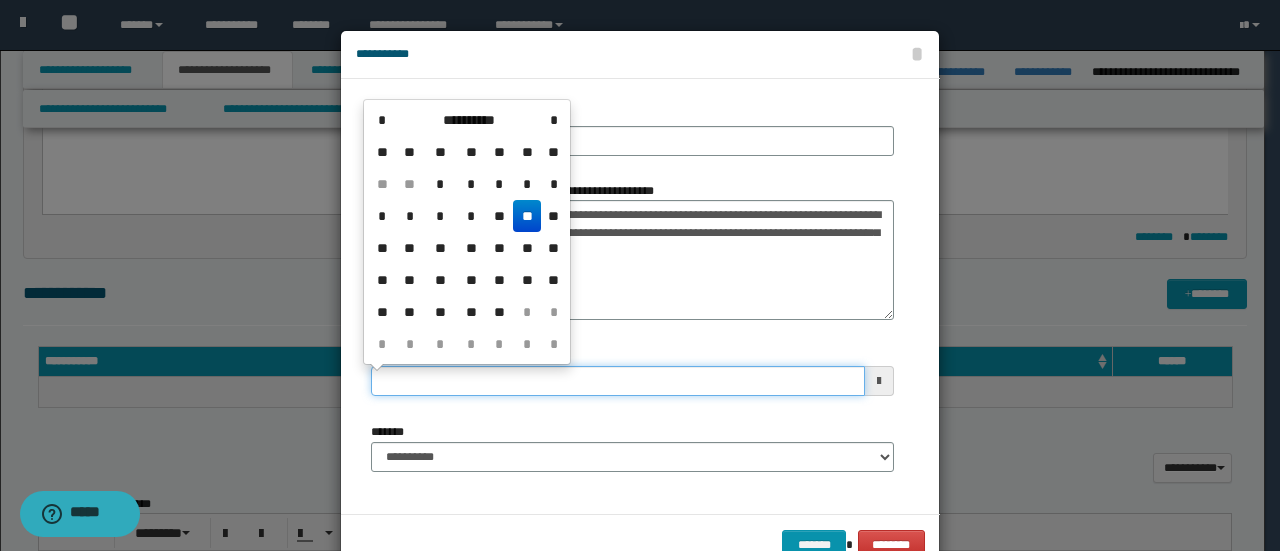 click on "**********" at bounding box center [618, 381] 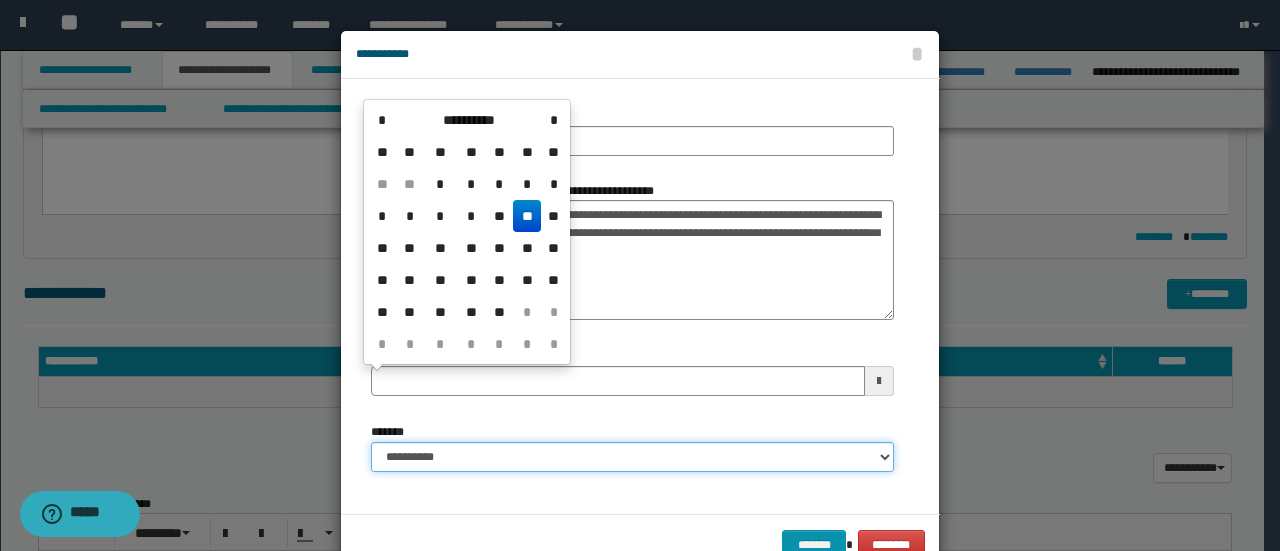 type 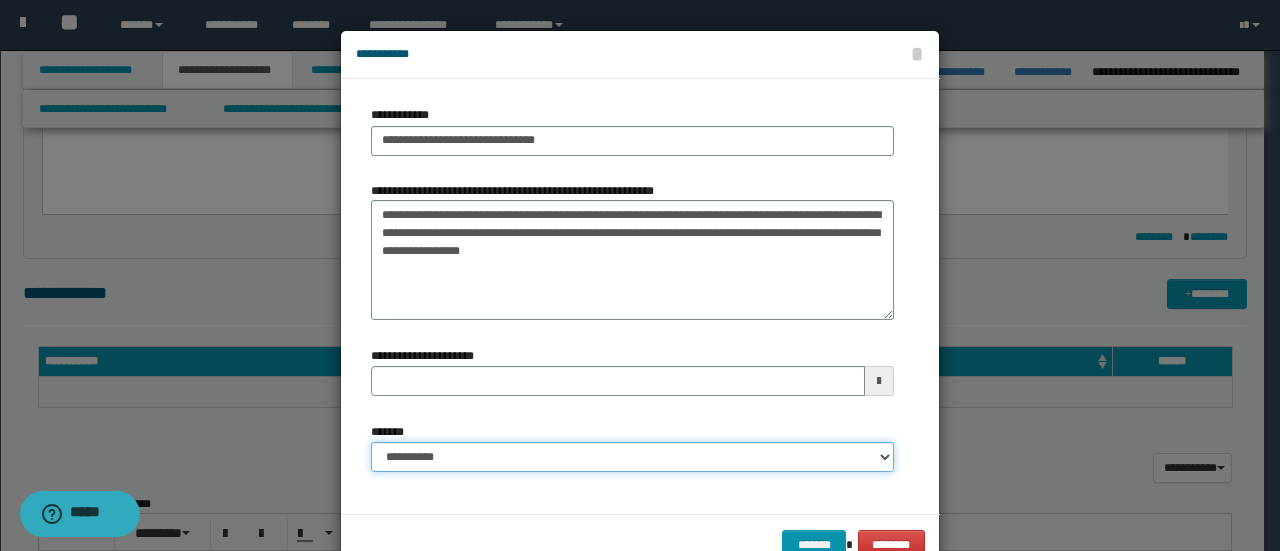 click on "**********" at bounding box center (632, 457) 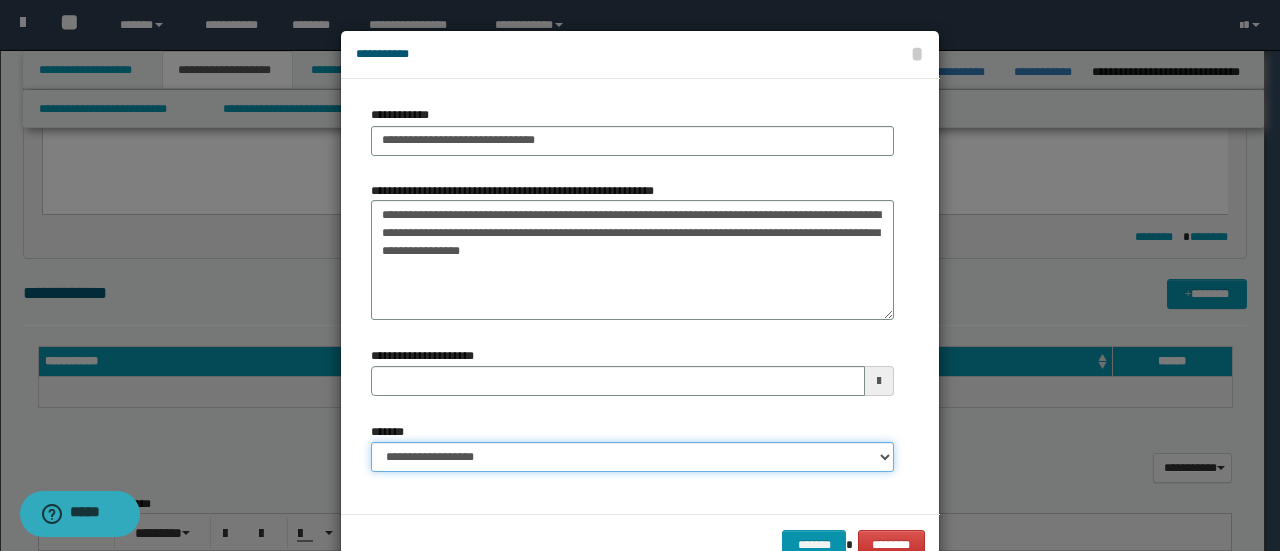 click on "**********" at bounding box center [632, 457] 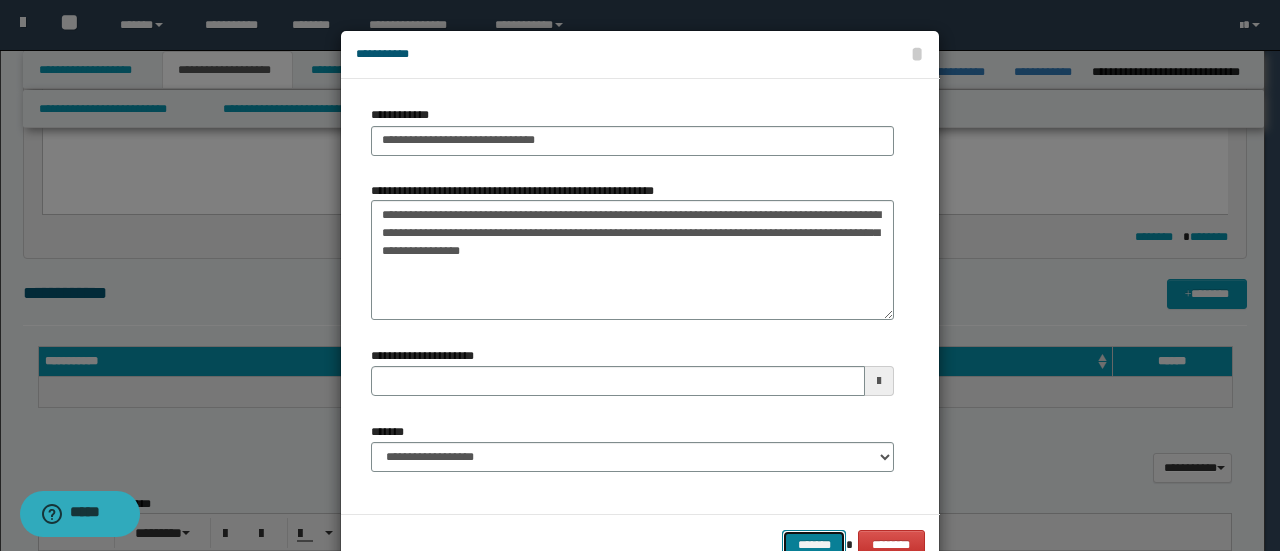 click on "*******" at bounding box center [814, 544] 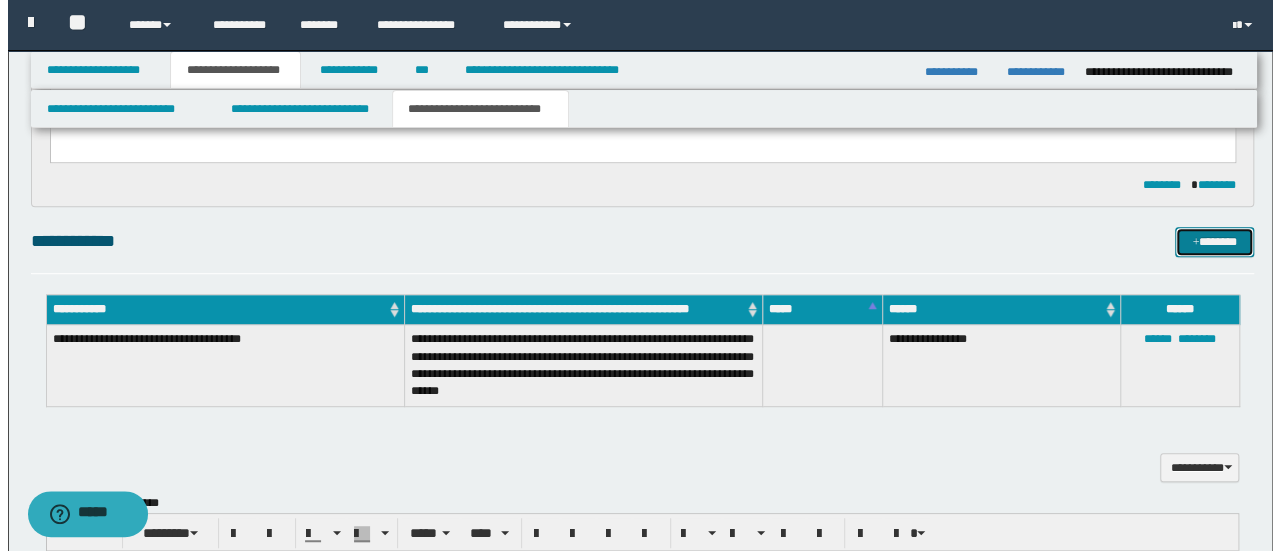 scroll, scrollTop: 364, scrollLeft: 0, axis: vertical 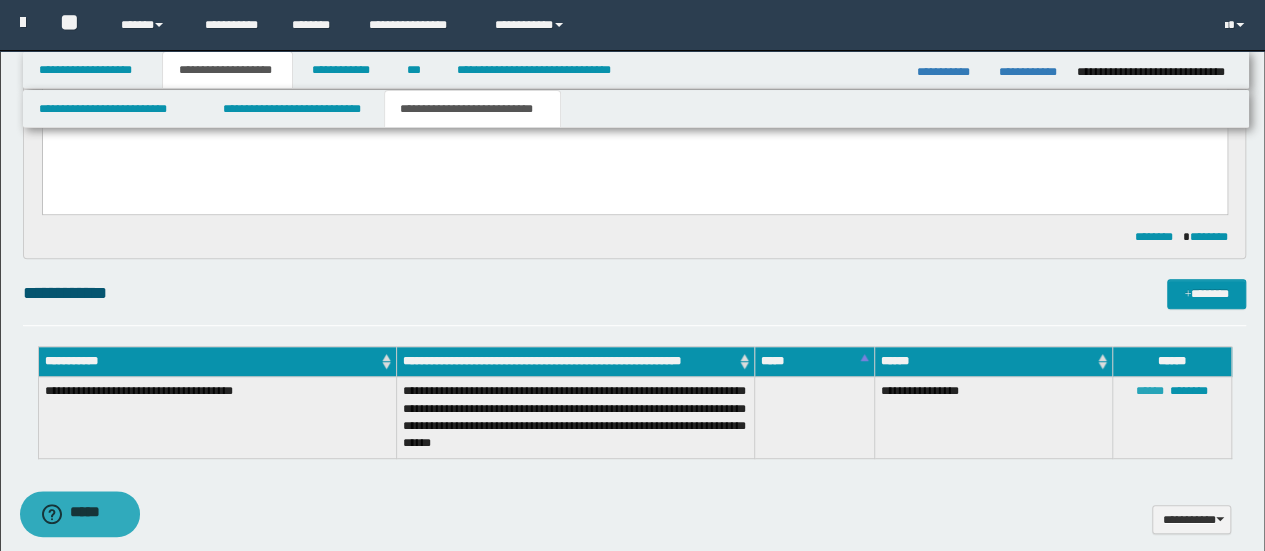 click on "******" at bounding box center [1150, 391] 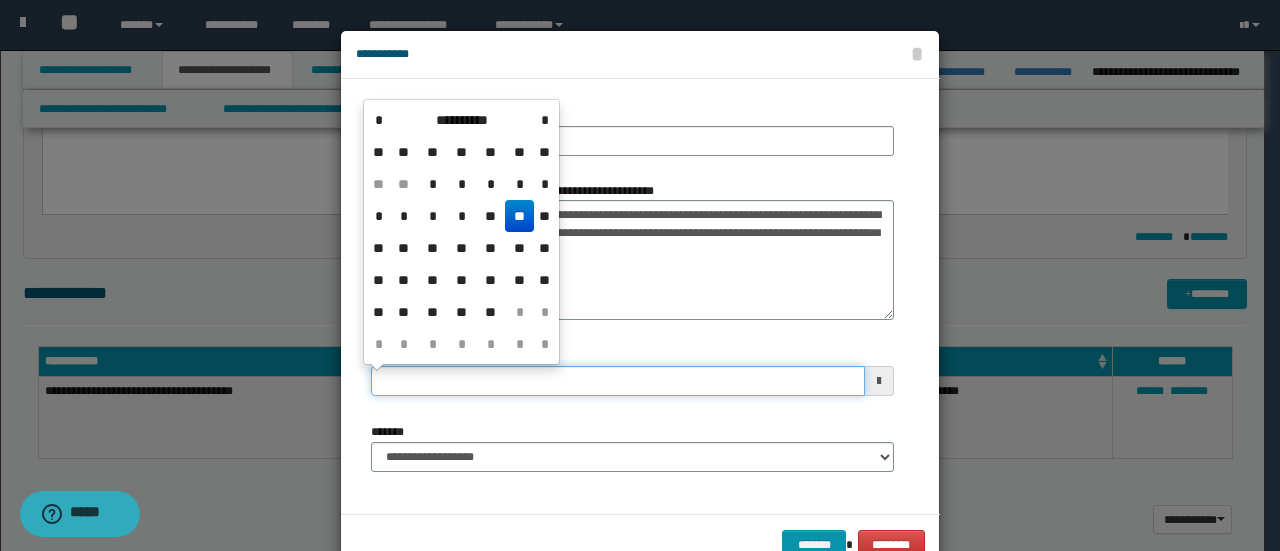 click on "**********" at bounding box center [618, 381] 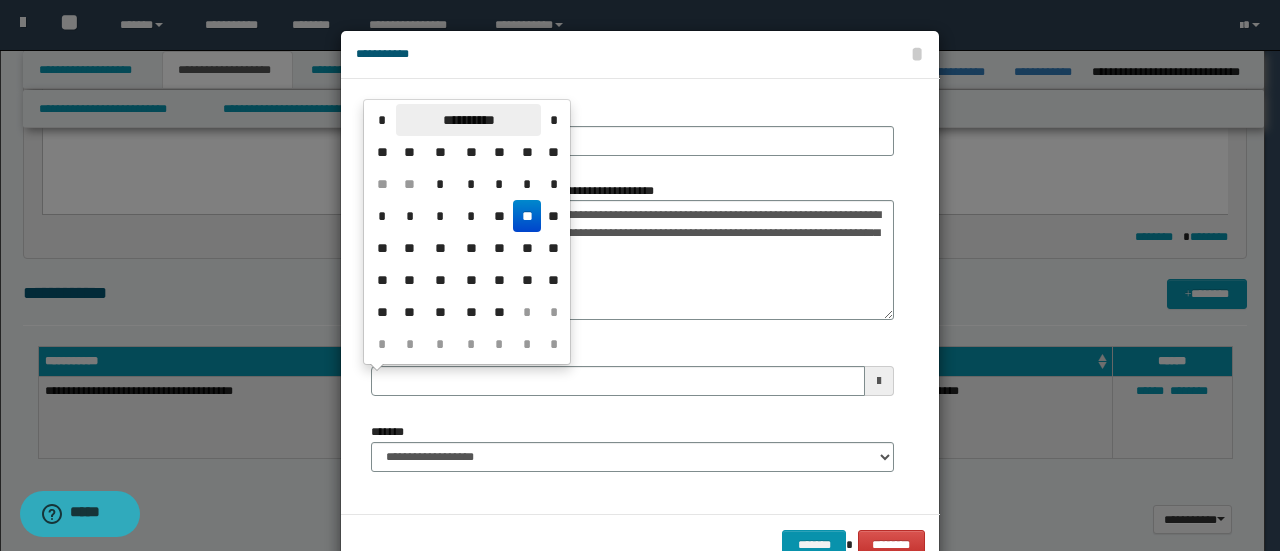 click on "**********" at bounding box center [468, 120] 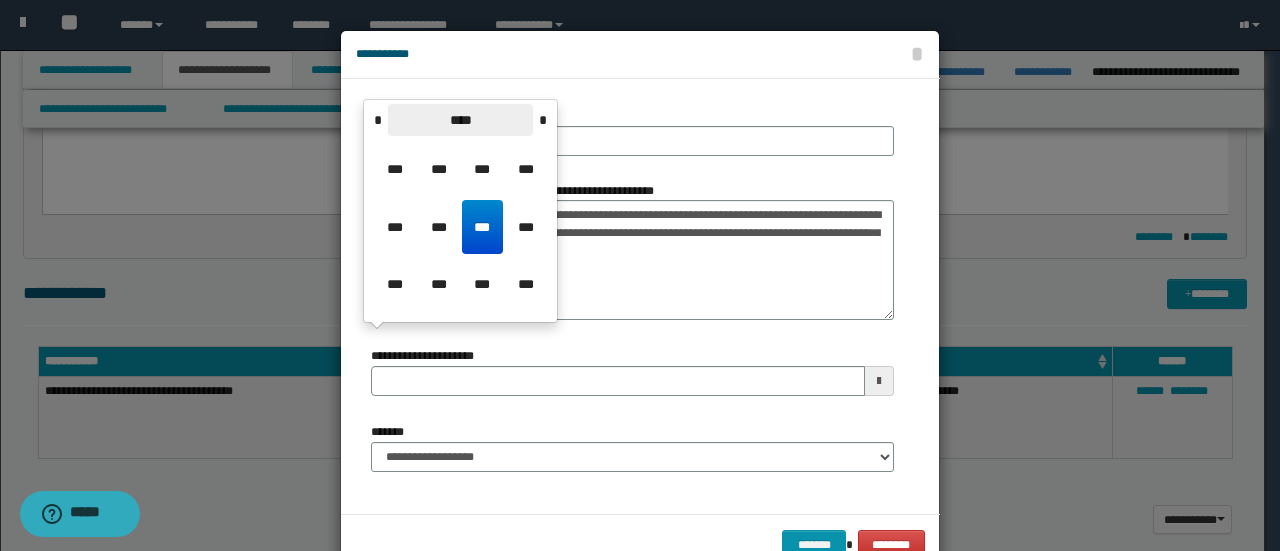 click on "****" at bounding box center [460, 120] 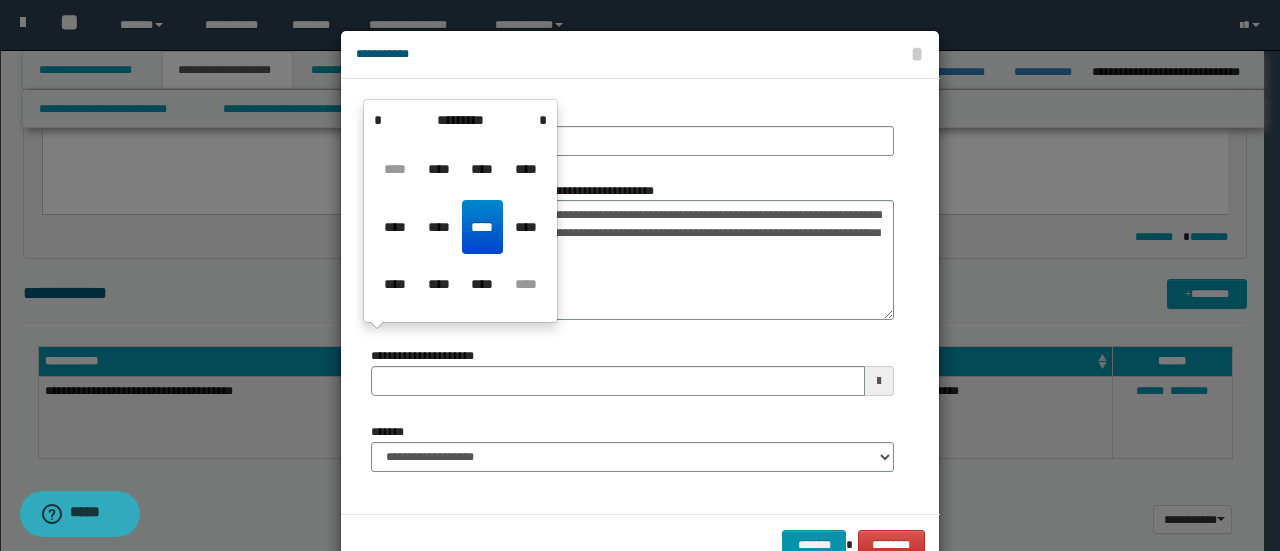 click on "*********" at bounding box center (460, 120) 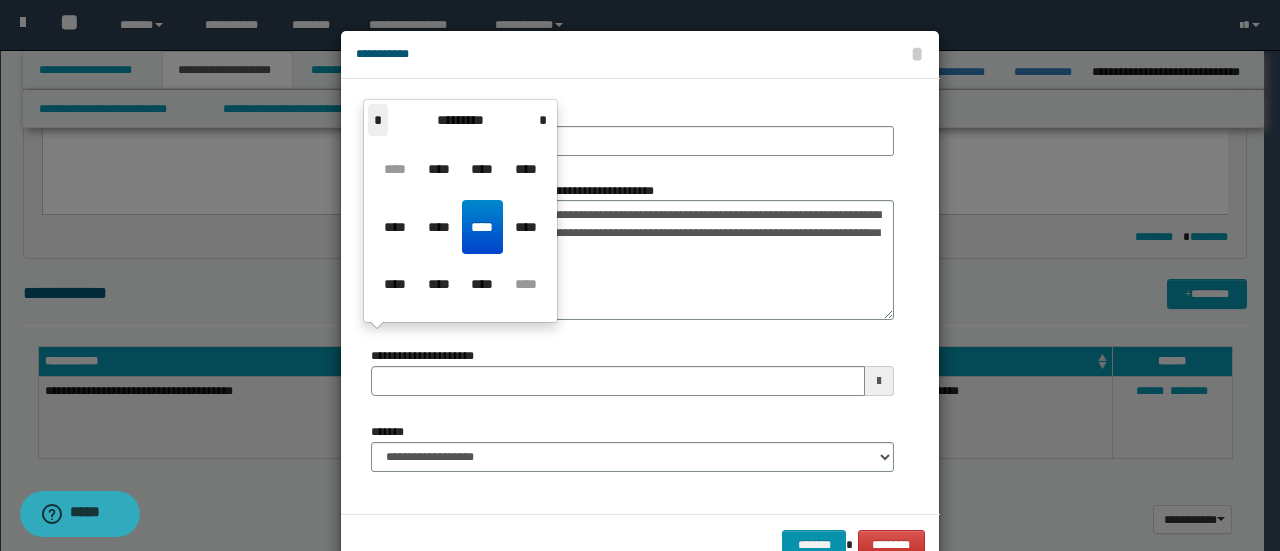 click on "*" at bounding box center (378, 120) 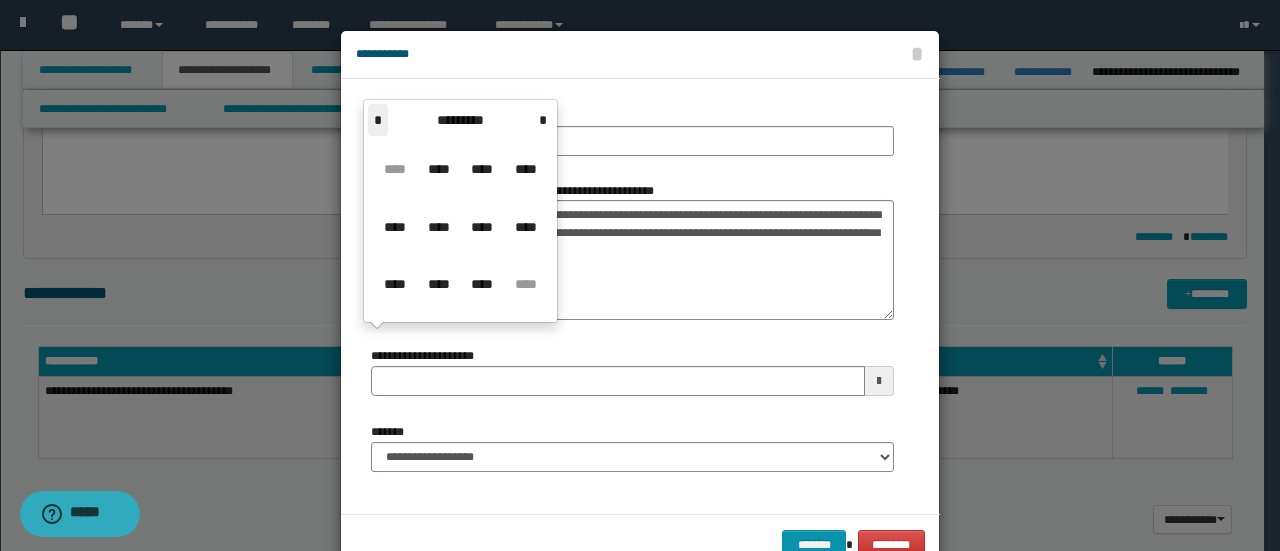 click on "*" at bounding box center [378, 120] 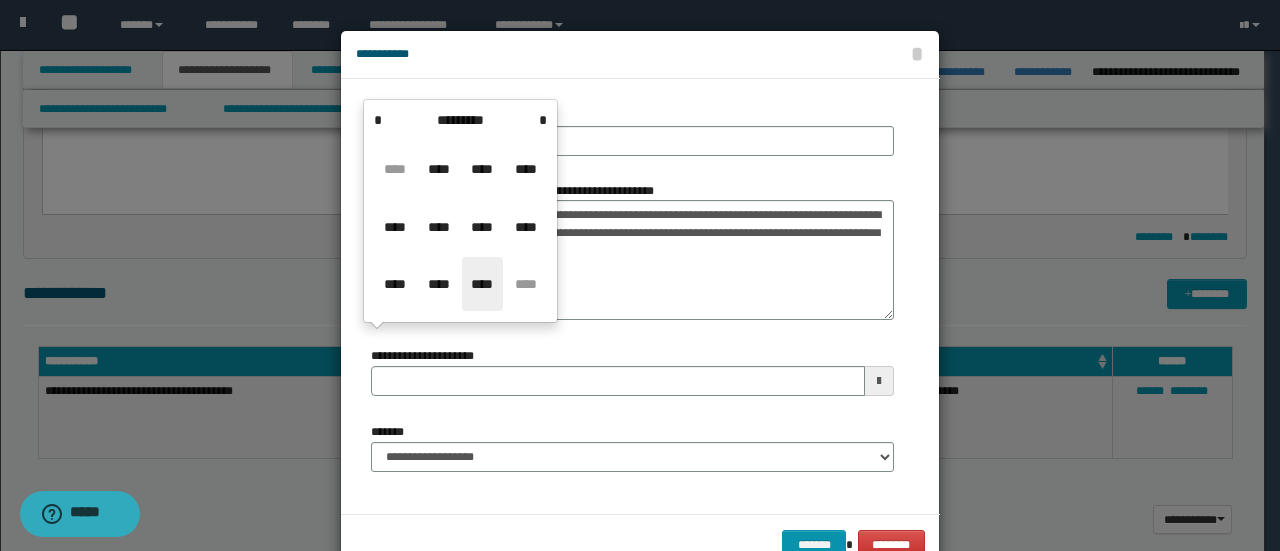 click on "****" at bounding box center [482, 284] 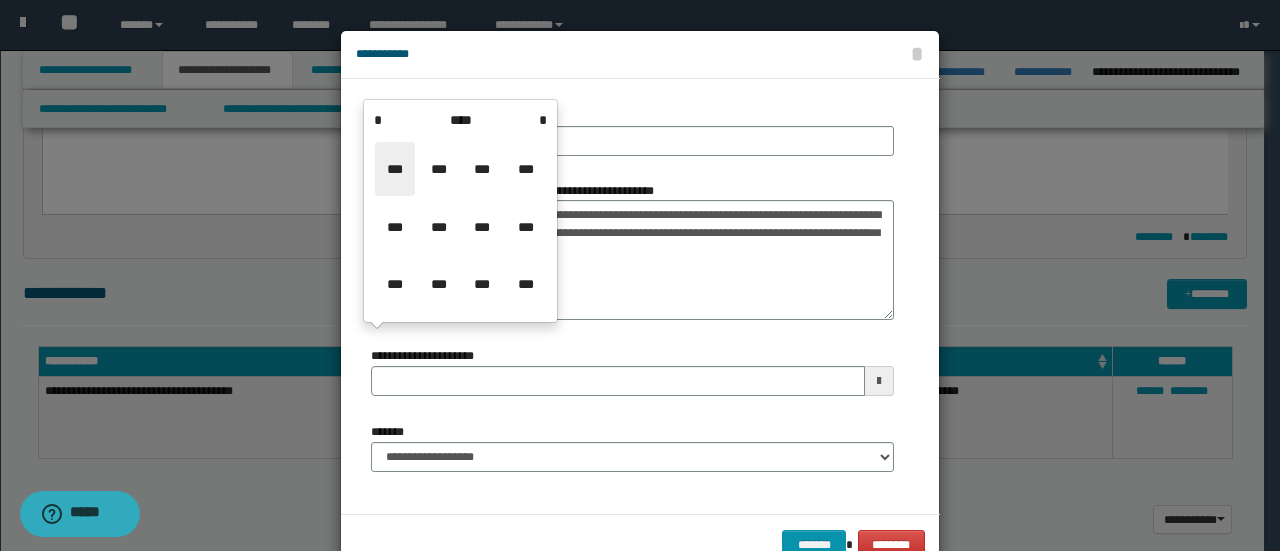click on "***" at bounding box center (395, 169) 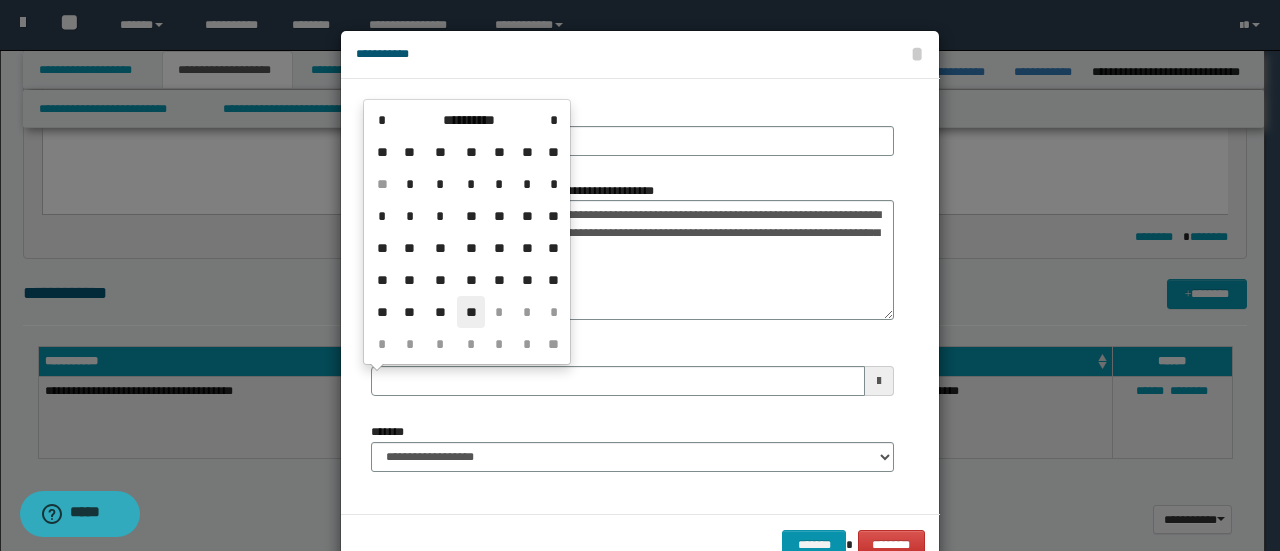 click on "**" at bounding box center (471, 312) 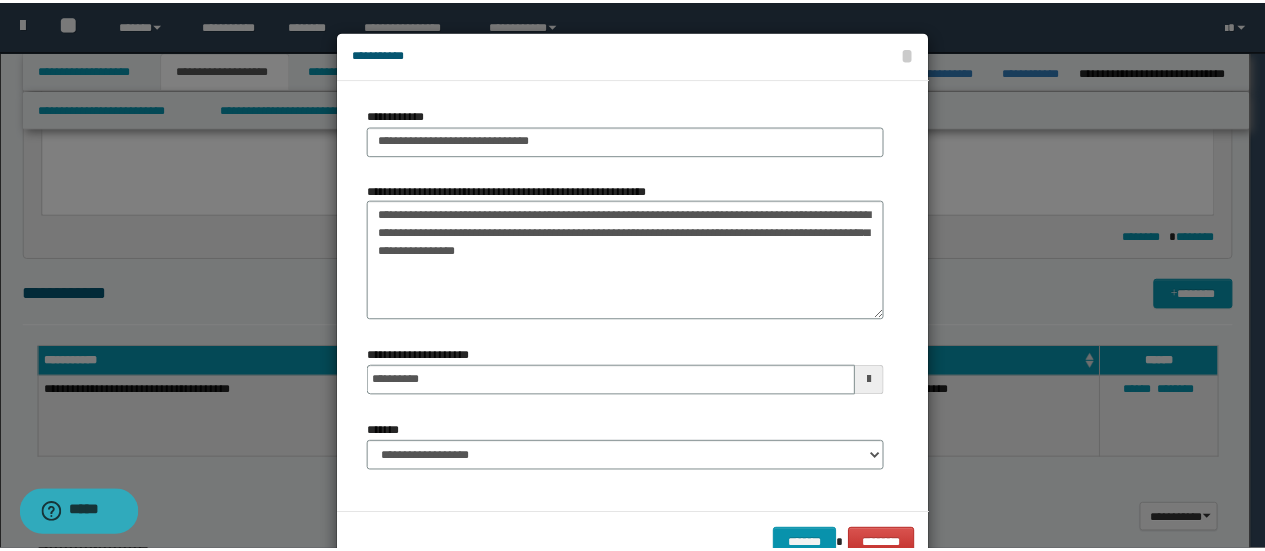 scroll, scrollTop: 52, scrollLeft: 0, axis: vertical 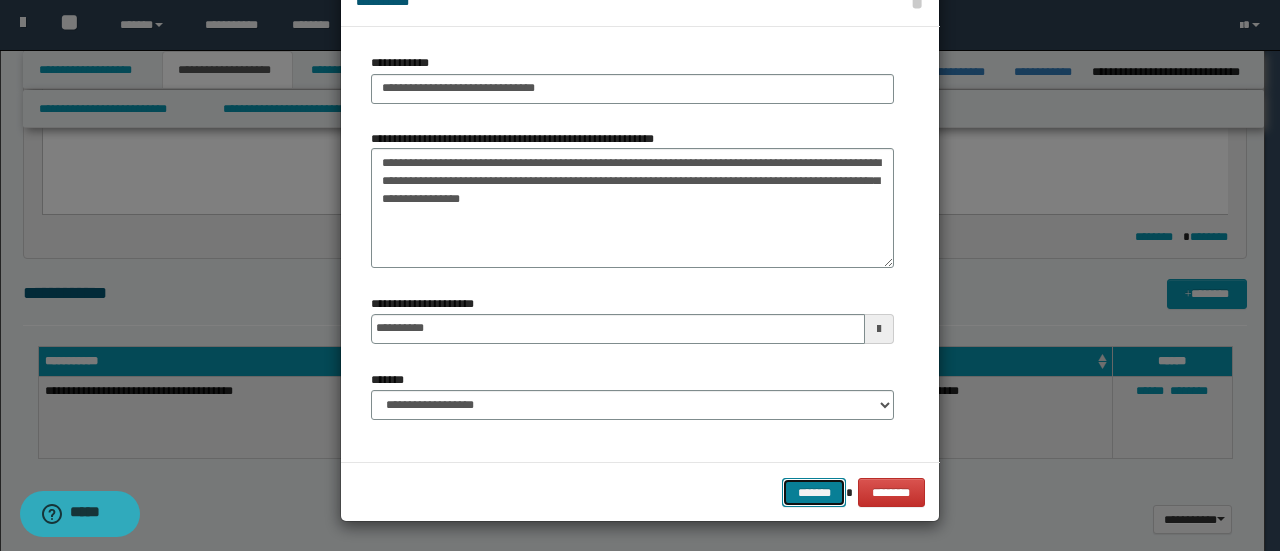 click on "*******" at bounding box center (814, 492) 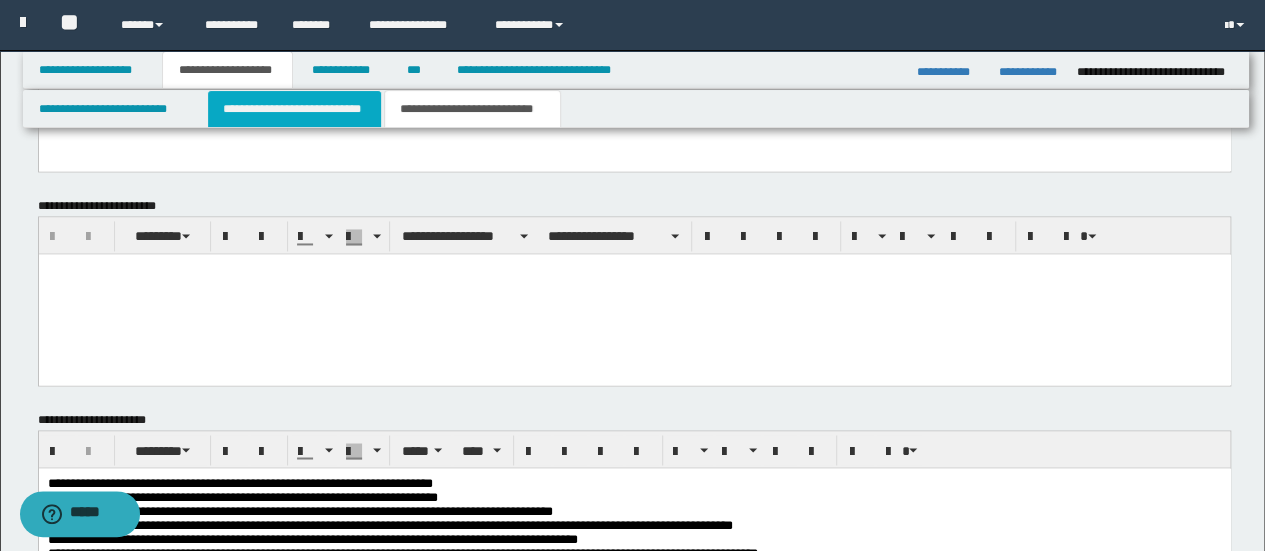 scroll, scrollTop: 1364, scrollLeft: 0, axis: vertical 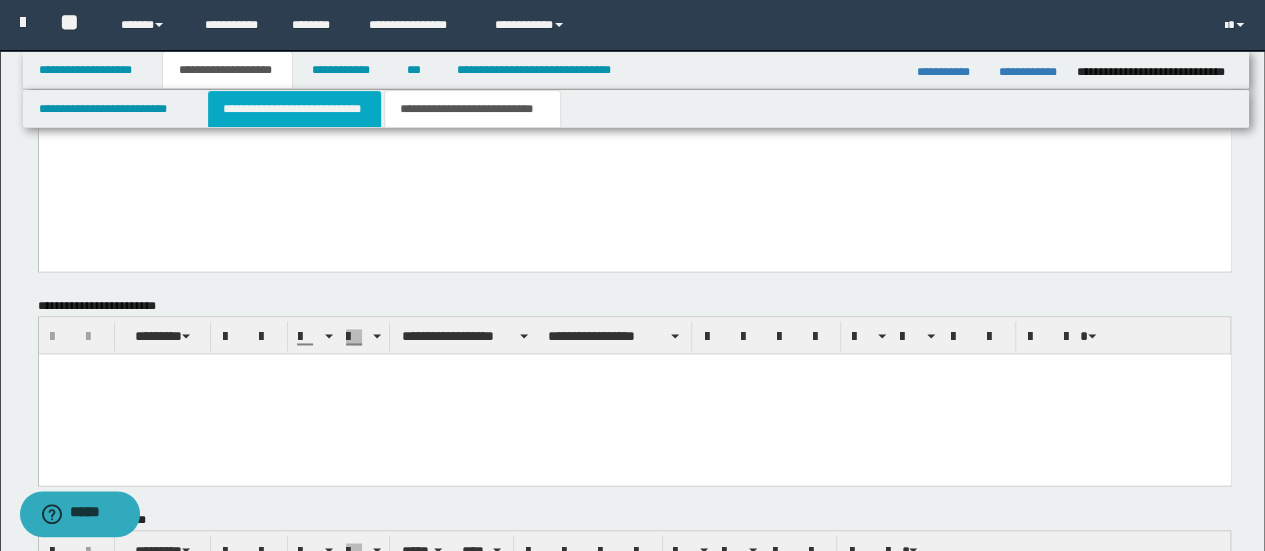 click on "**********" at bounding box center (294, 109) 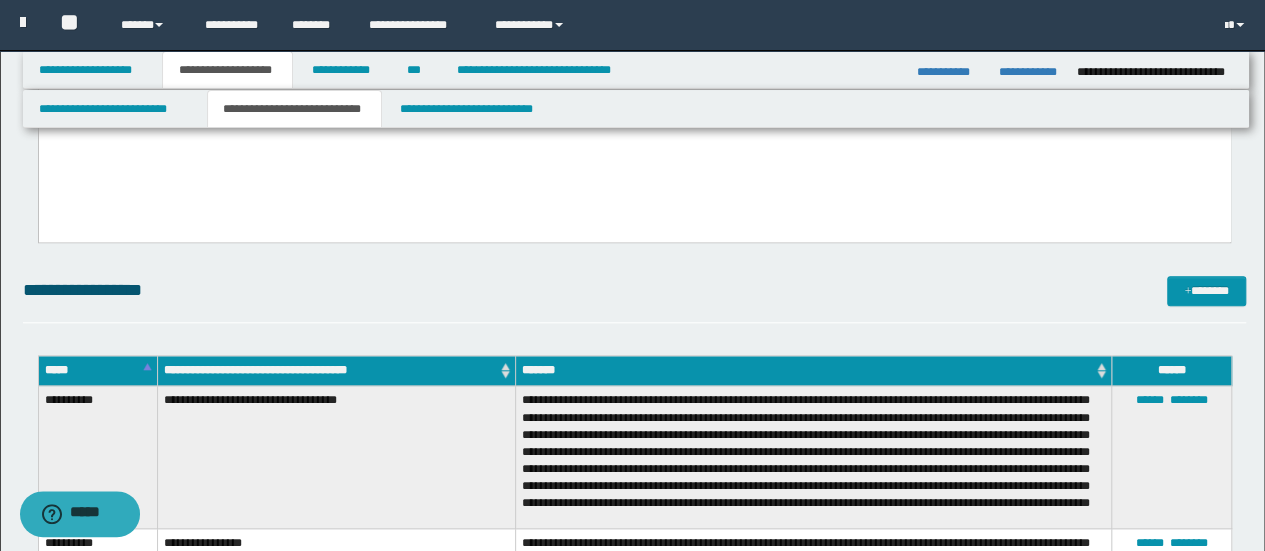 scroll, scrollTop: 464, scrollLeft: 0, axis: vertical 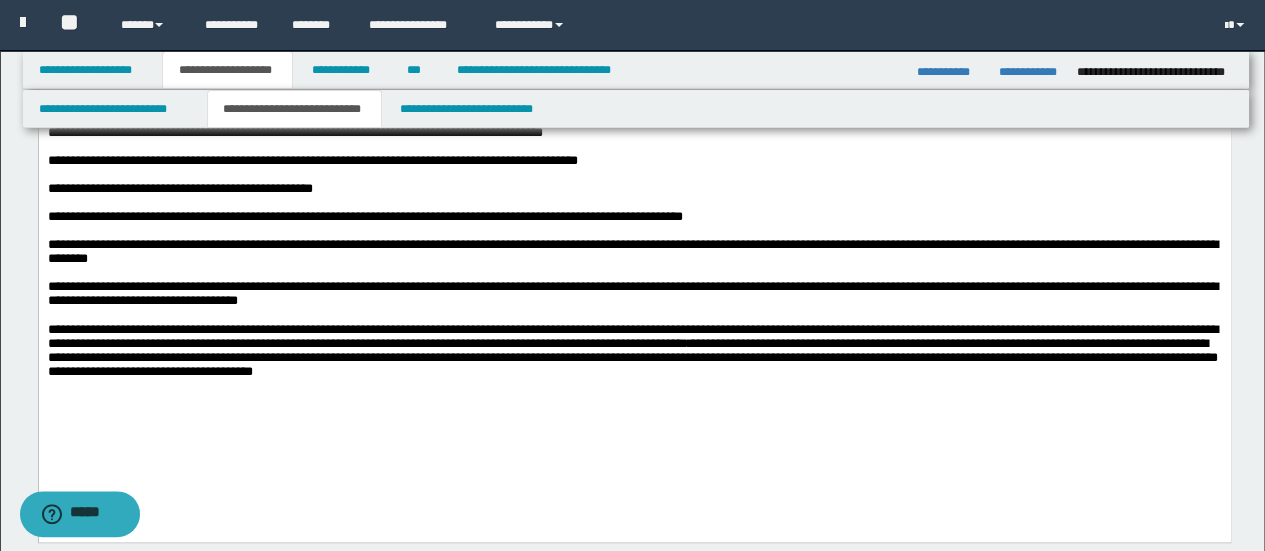 click on "**********" at bounding box center [632, 251] 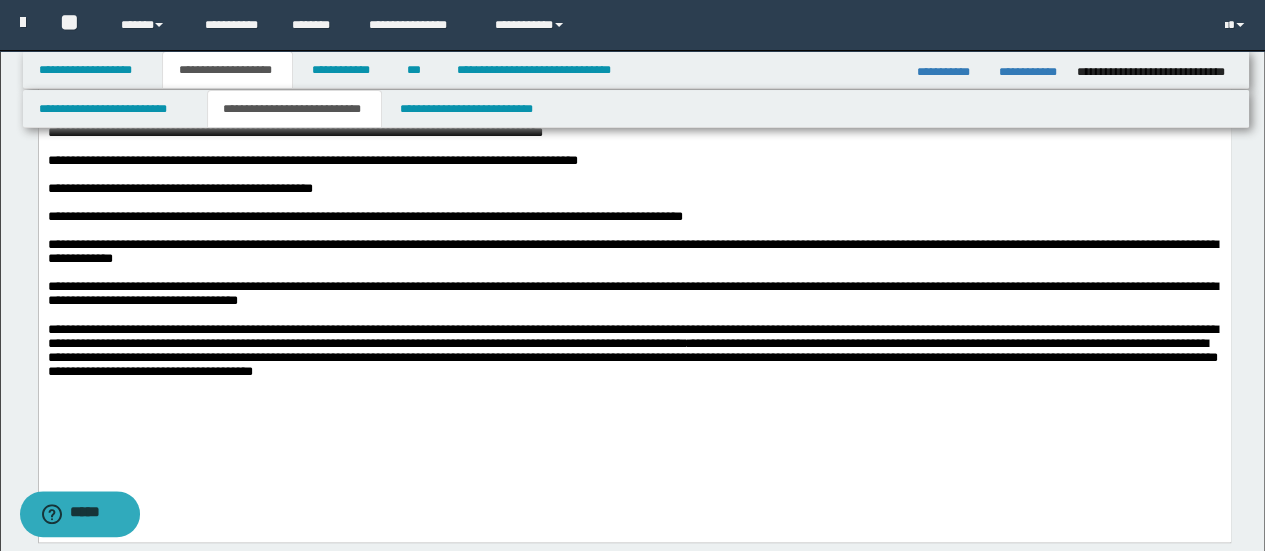 click on "**********" at bounding box center (632, 293) 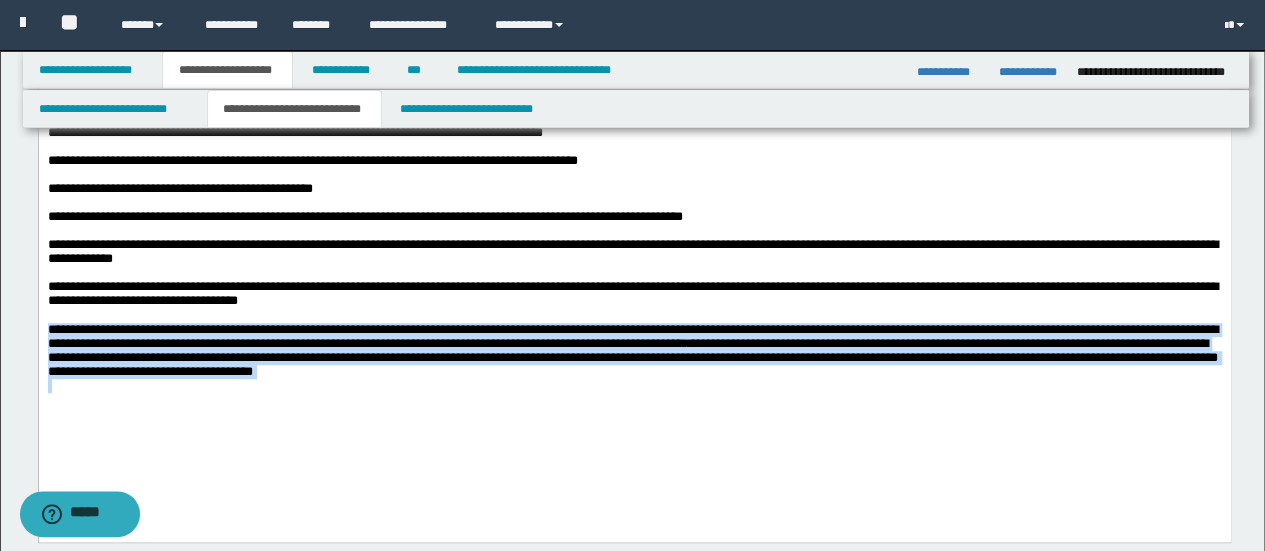 drag, startPoint x: 47, startPoint y: 348, endPoint x: 1068, endPoint y: 405, distance: 1022.58984 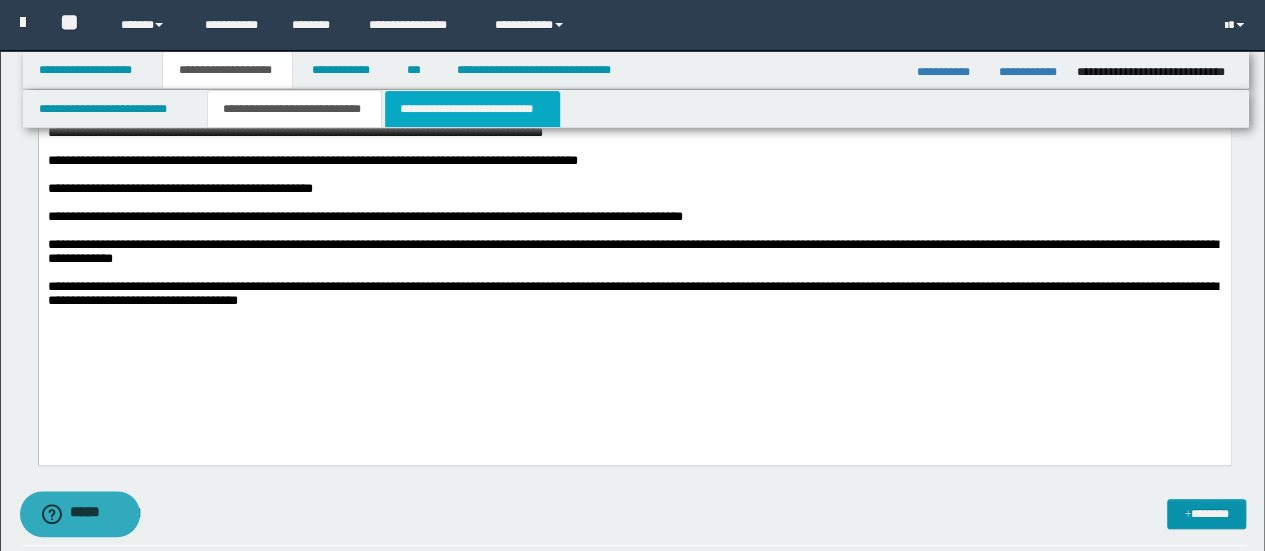 click on "**********" at bounding box center [472, 109] 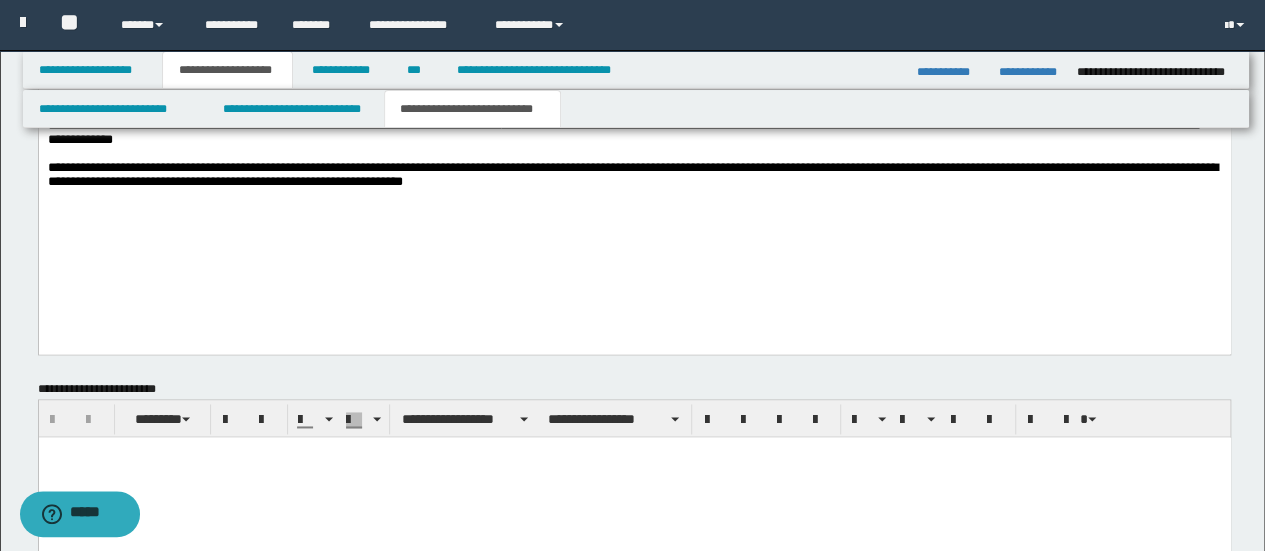 scroll, scrollTop: 1500, scrollLeft: 0, axis: vertical 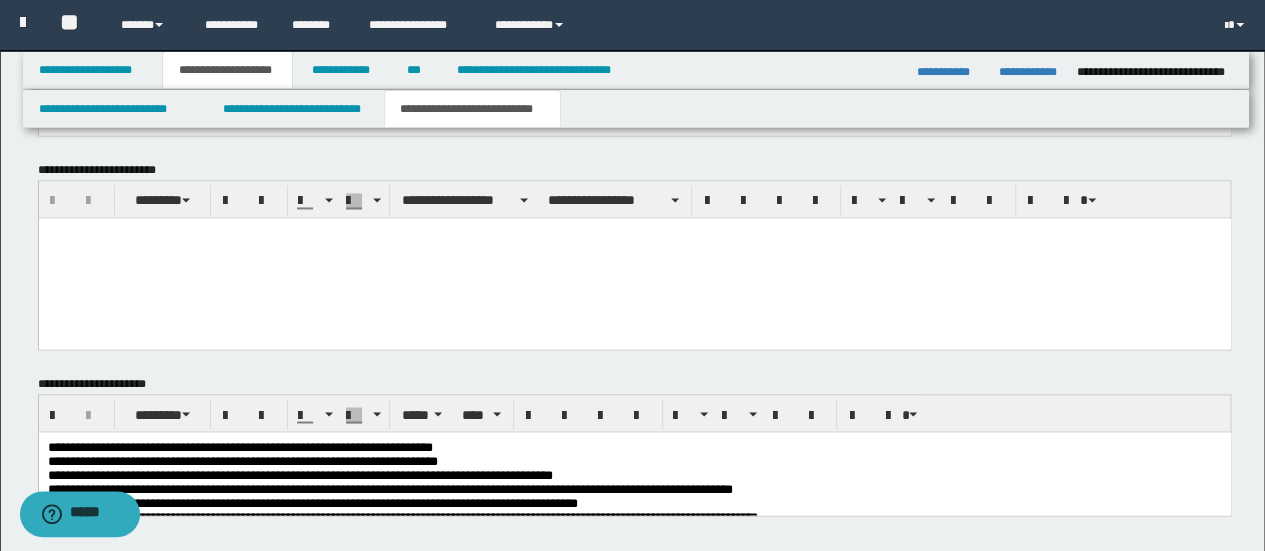 click at bounding box center [634, 258] 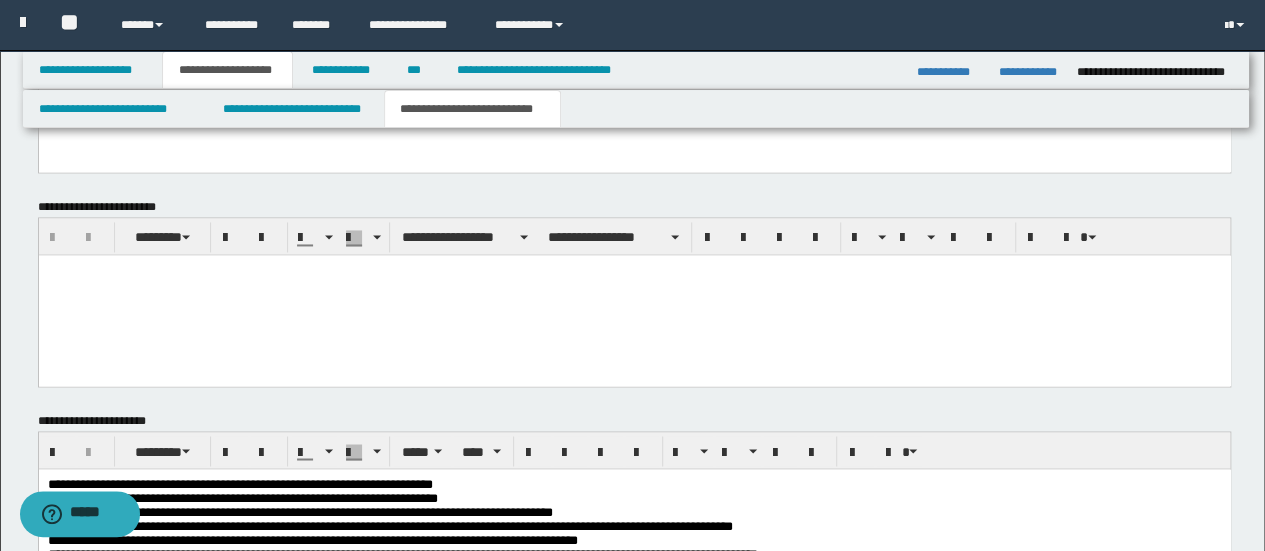 scroll, scrollTop: 1500, scrollLeft: 0, axis: vertical 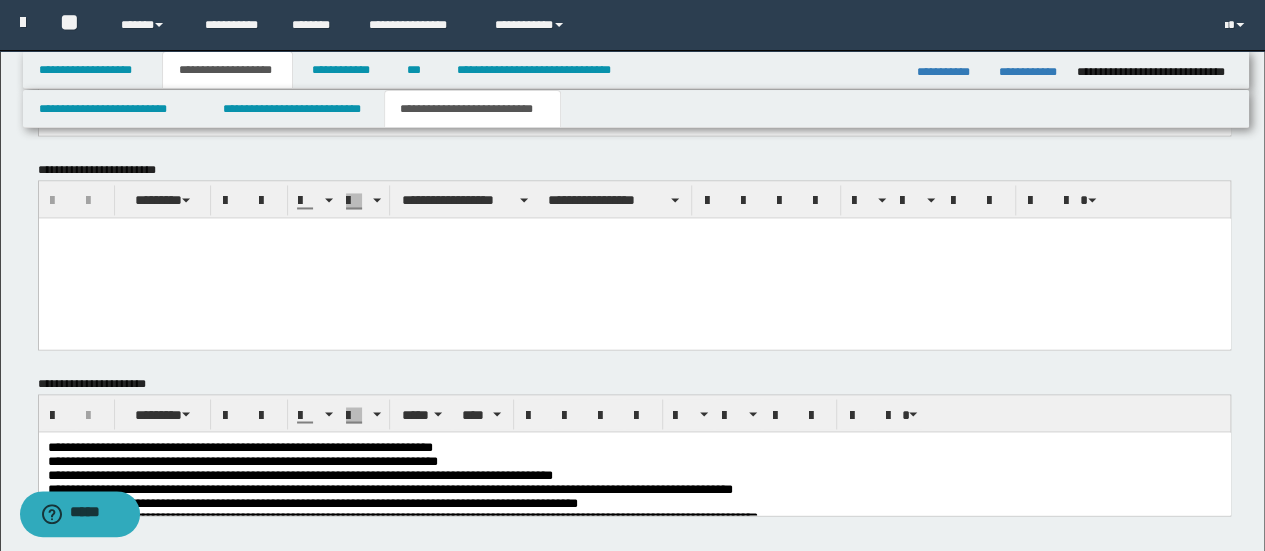click at bounding box center [634, 233] 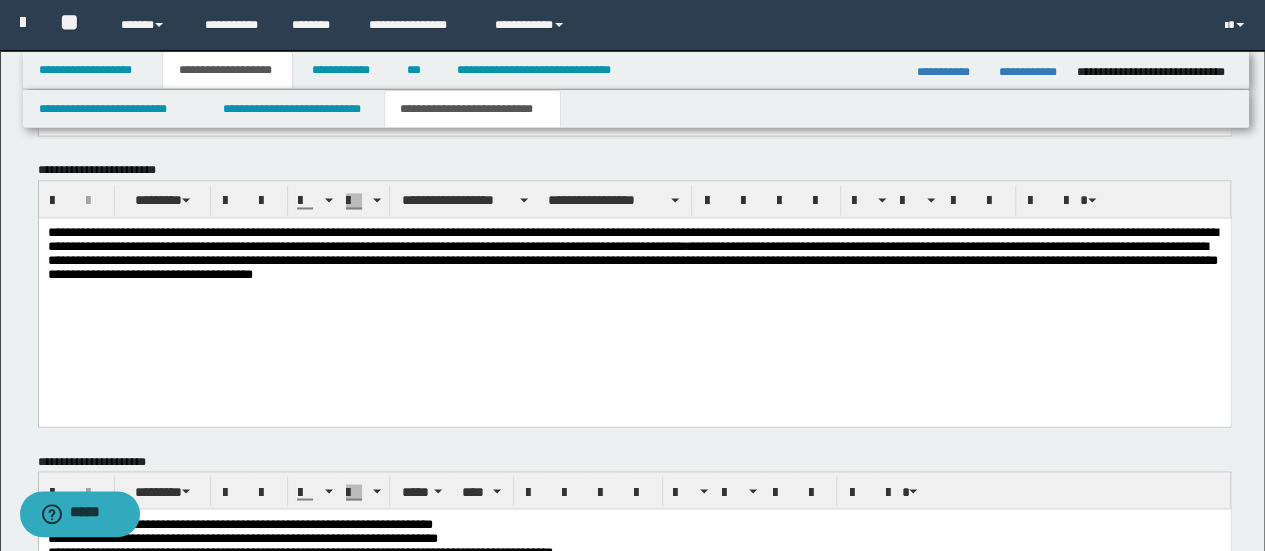 type 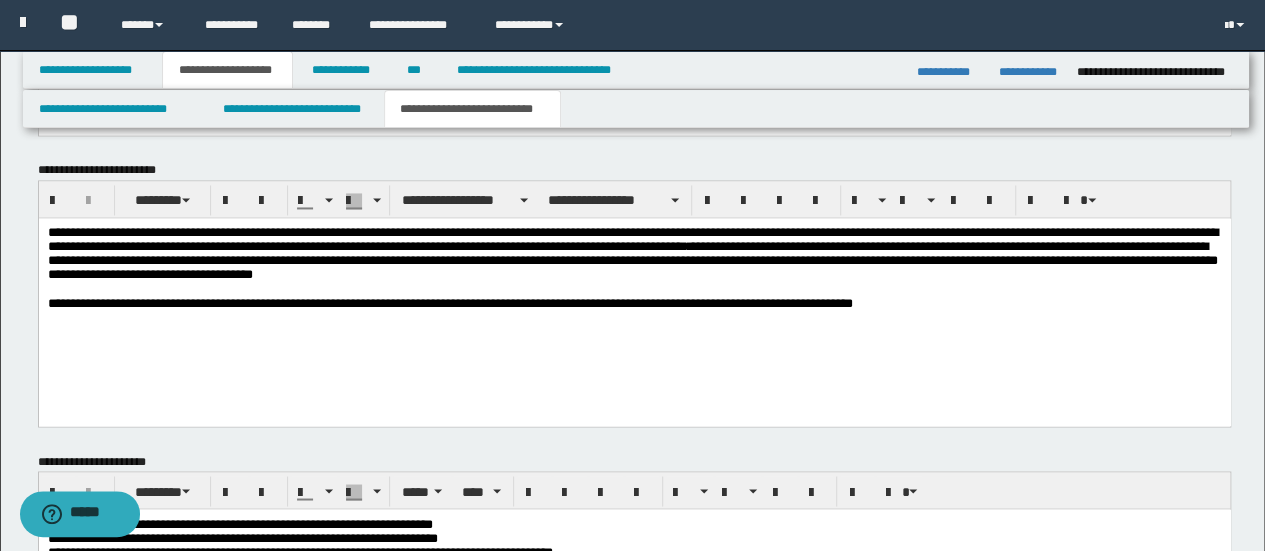 click on "**********" at bounding box center (634, 304) 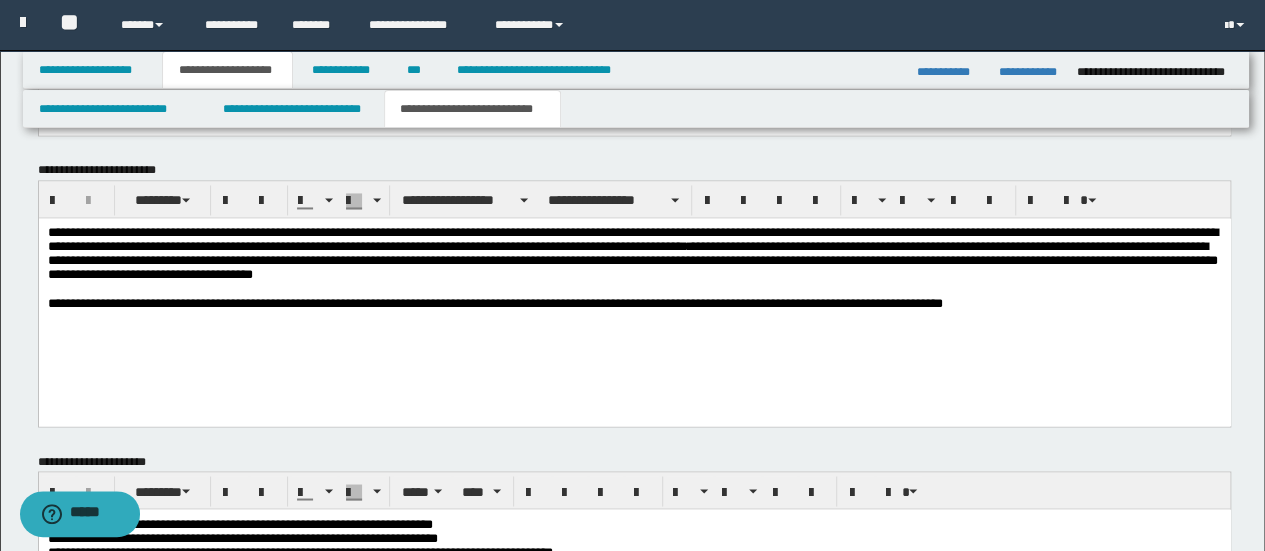 click on "**********" at bounding box center [634, 304] 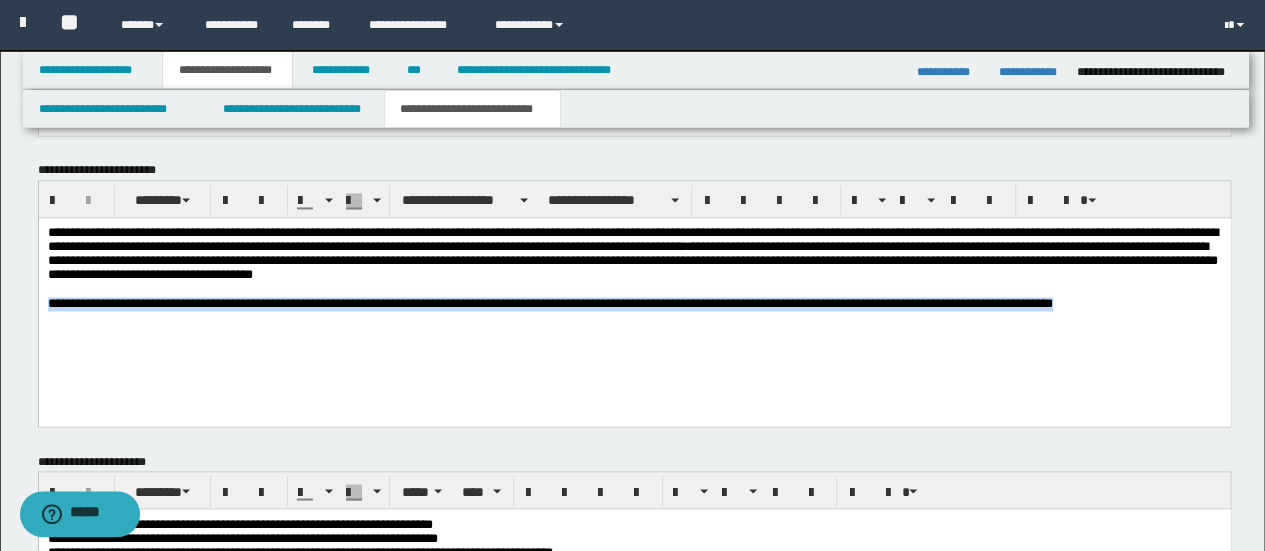 drag, startPoint x: 1121, startPoint y: 310, endPoint x: 75, endPoint y: 542, distance: 1071.4197 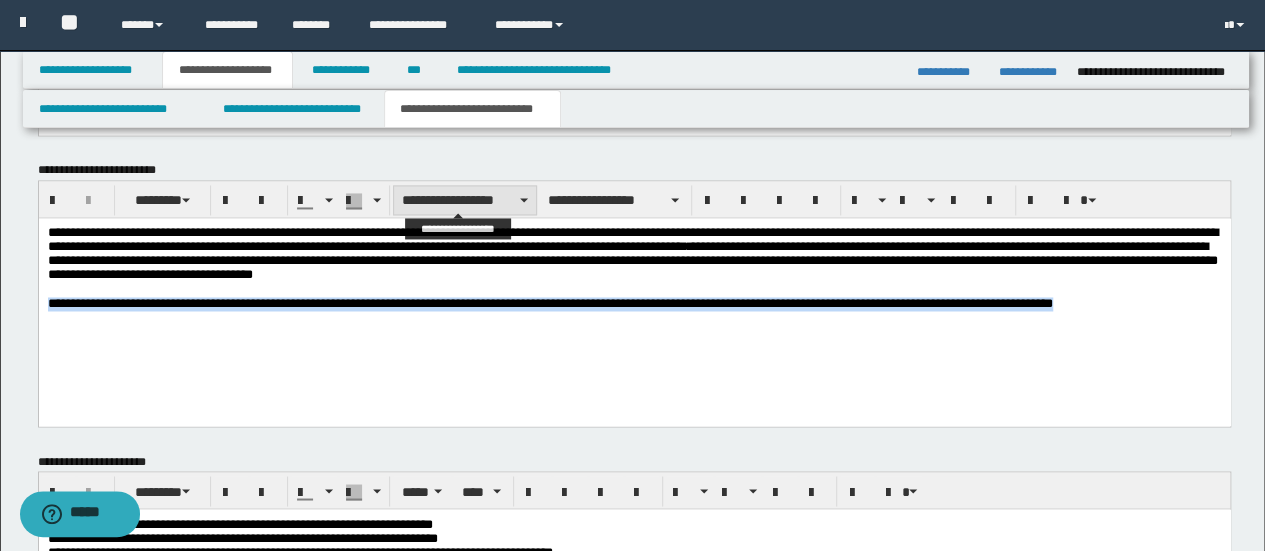 click on "**********" at bounding box center [465, 200] 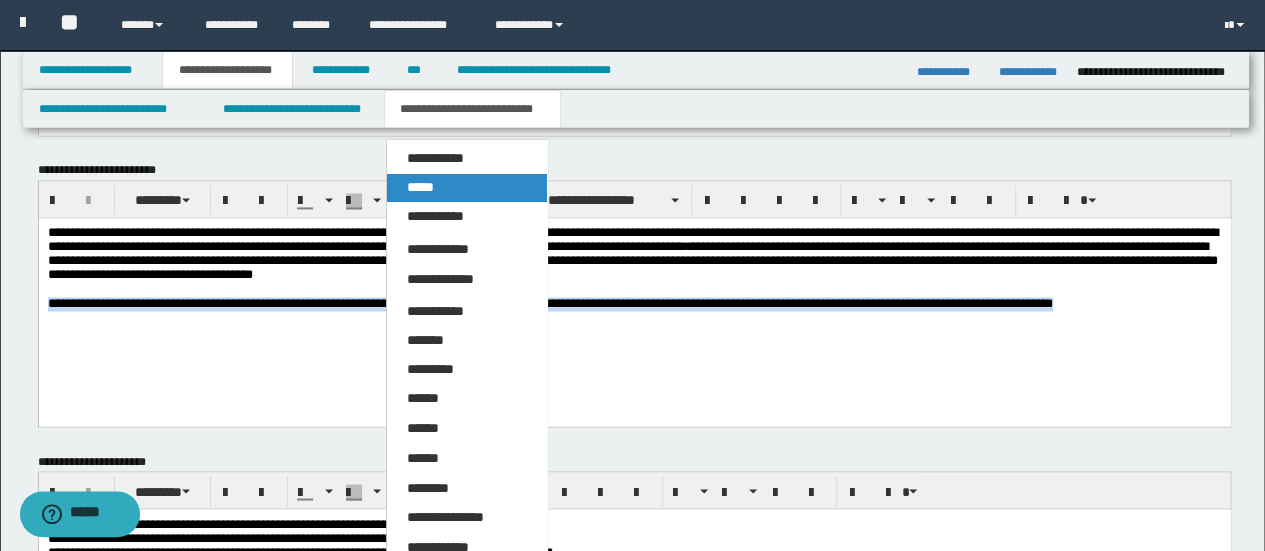 click on "*****" at bounding box center (466, 188) 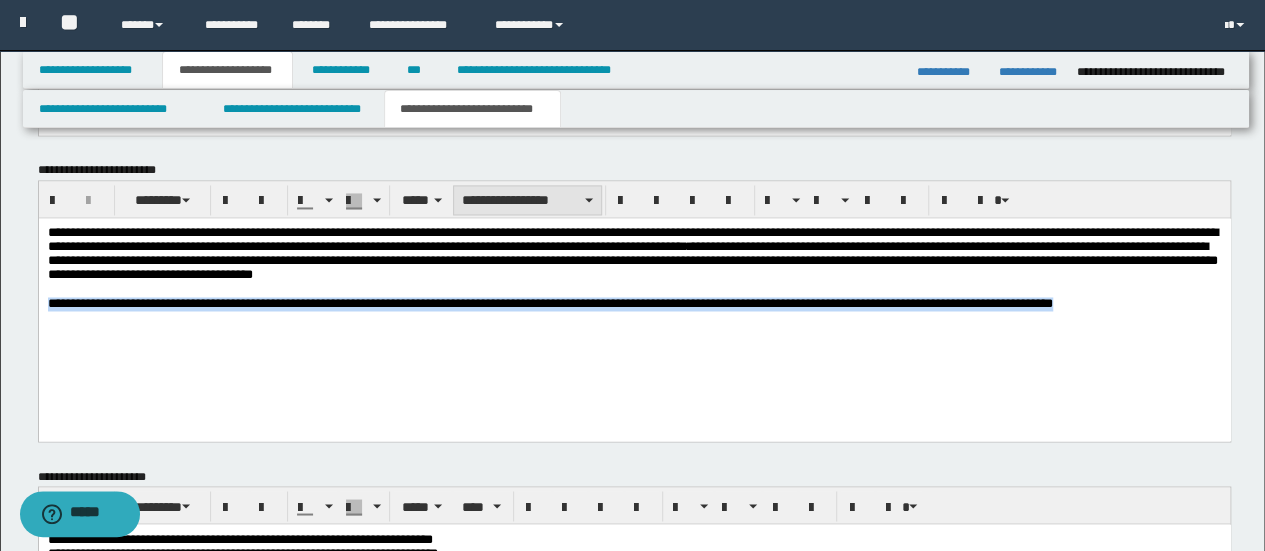 click on "**********" at bounding box center [527, 200] 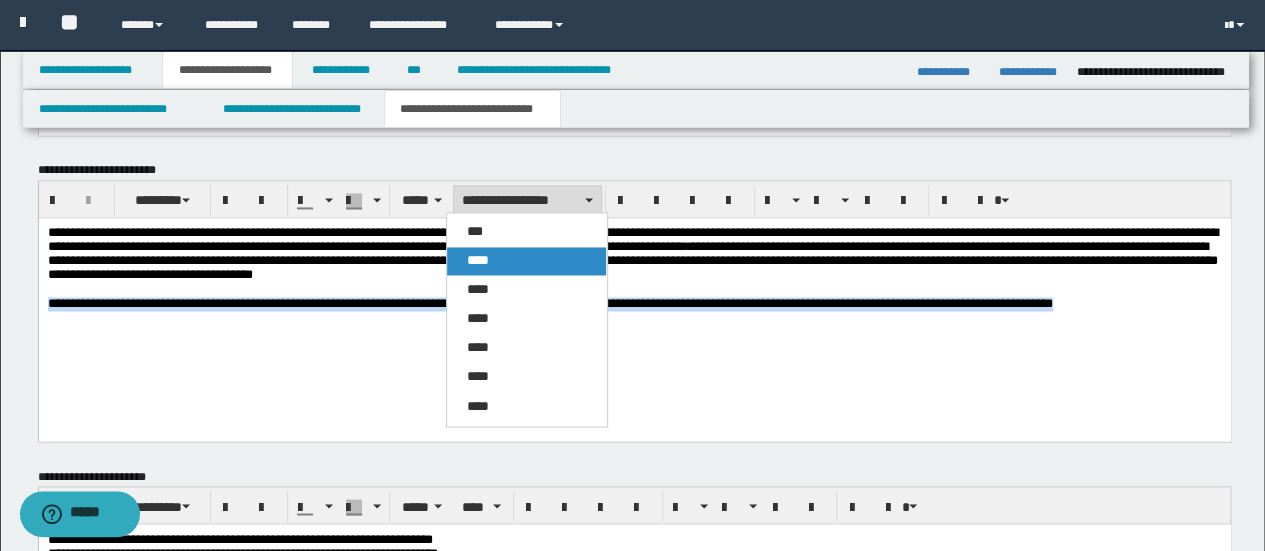 click on "****" at bounding box center [526, 261] 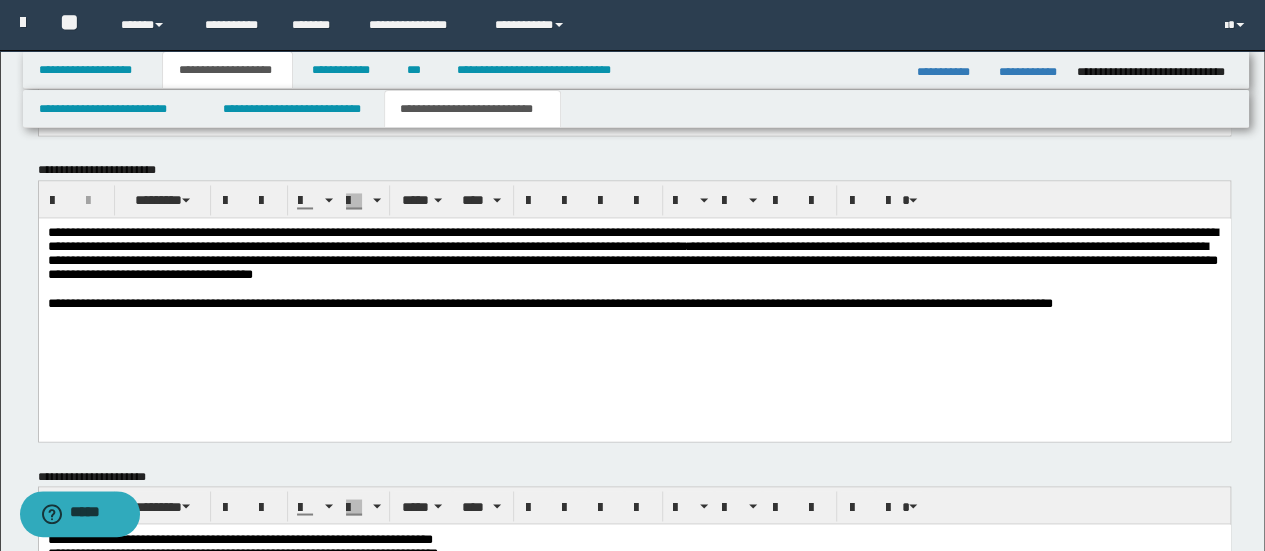 click on "**********" at bounding box center (634, 302) 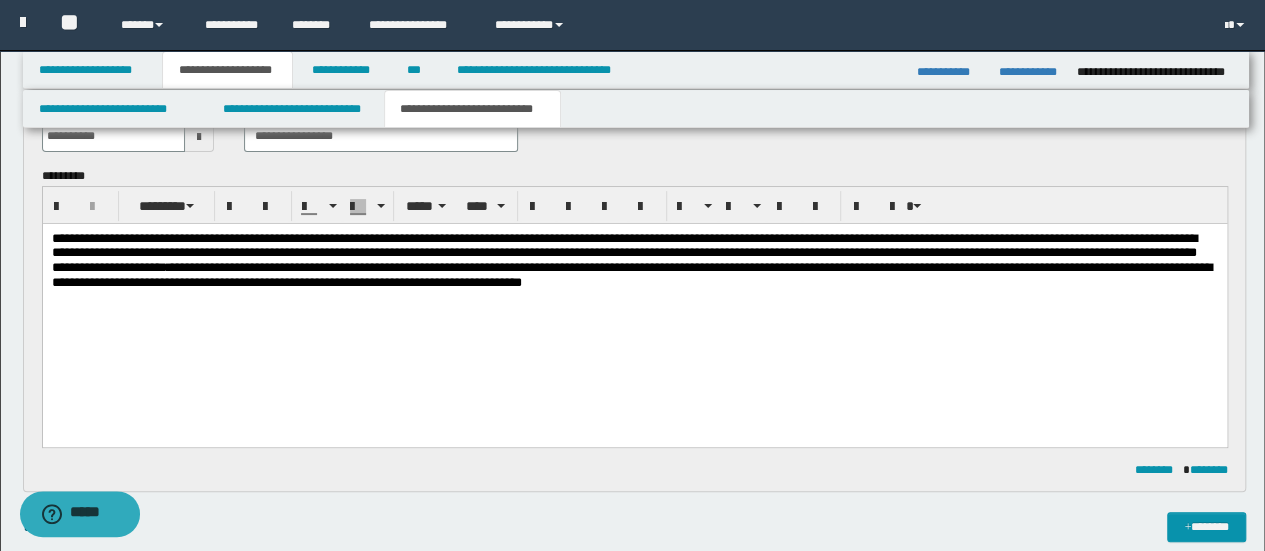 scroll, scrollTop: 100, scrollLeft: 0, axis: vertical 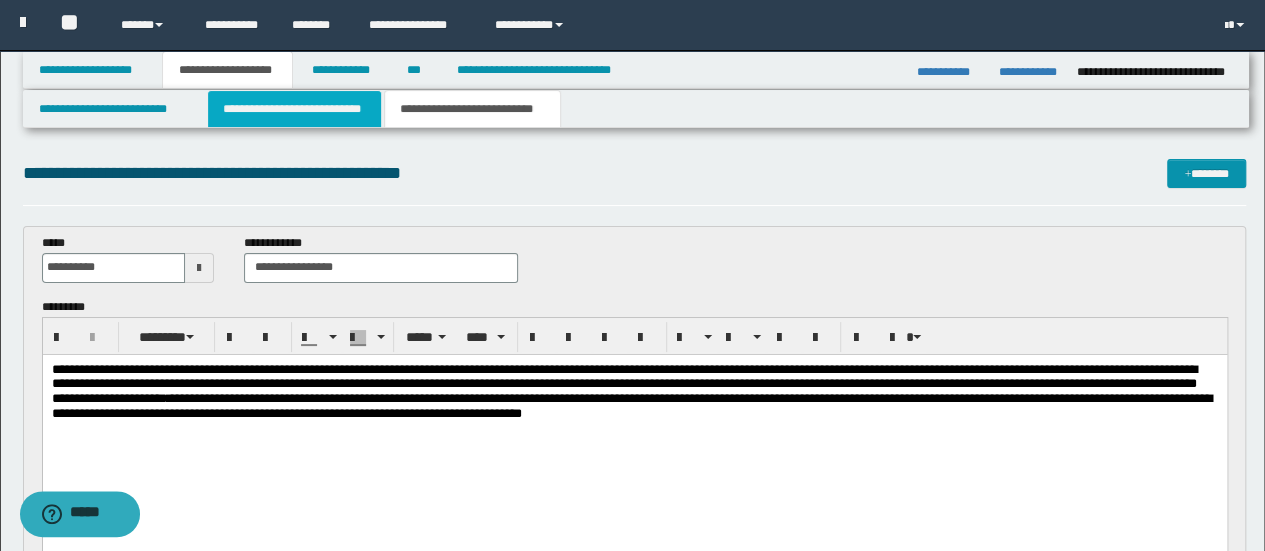 click on "**********" at bounding box center [294, 109] 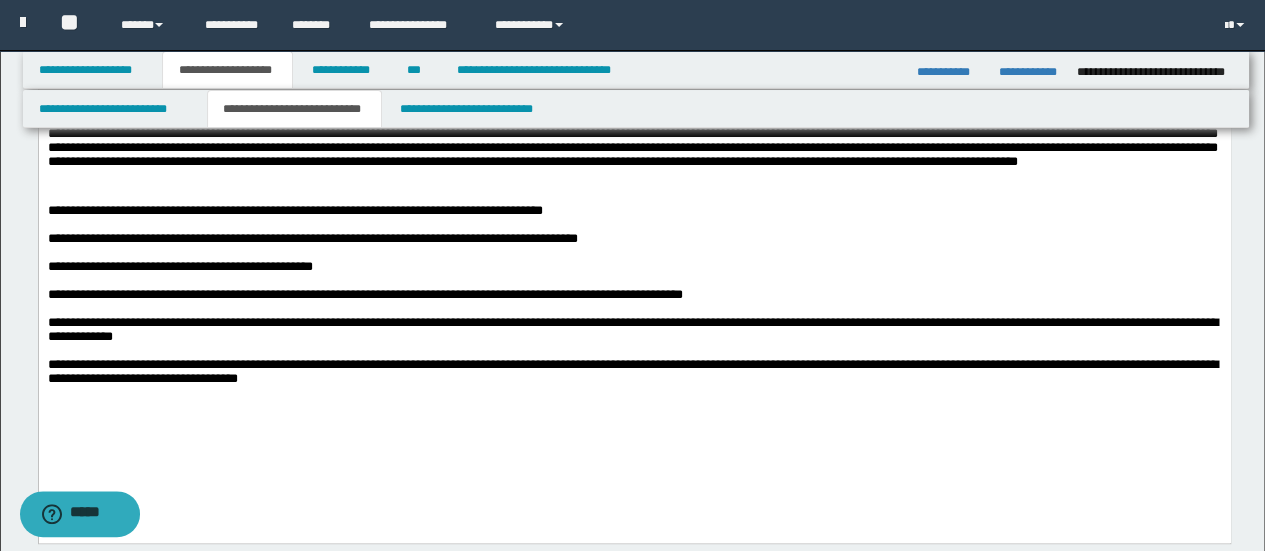 scroll, scrollTop: 400, scrollLeft: 0, axis: vertical 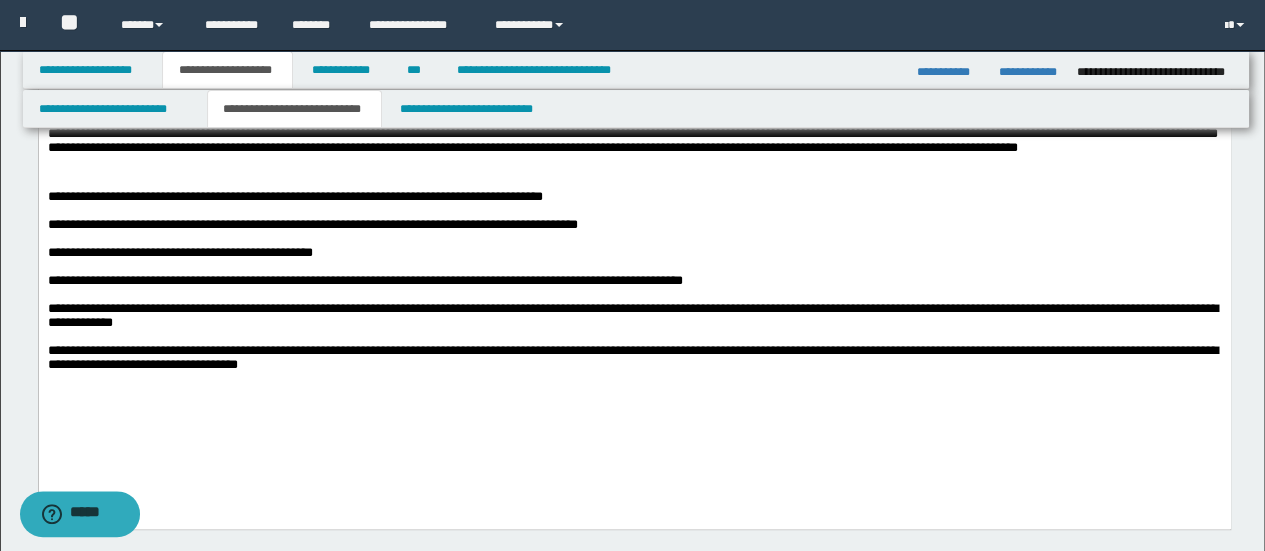 click on "**********" at bounding box center (634, 281) 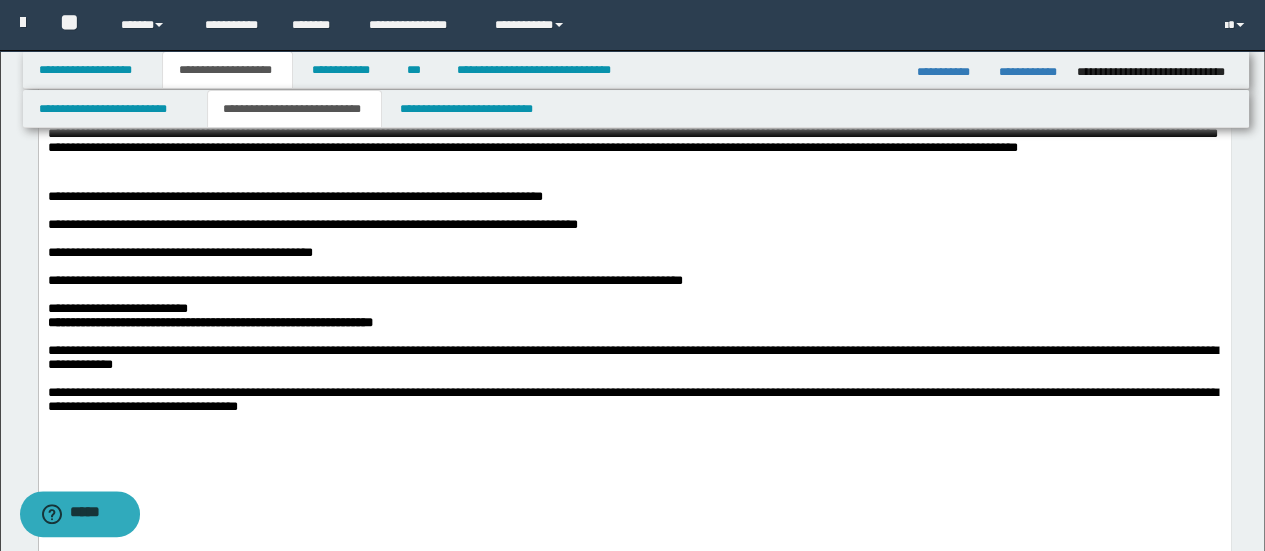click on "**********" at bounding box center [634, 309] 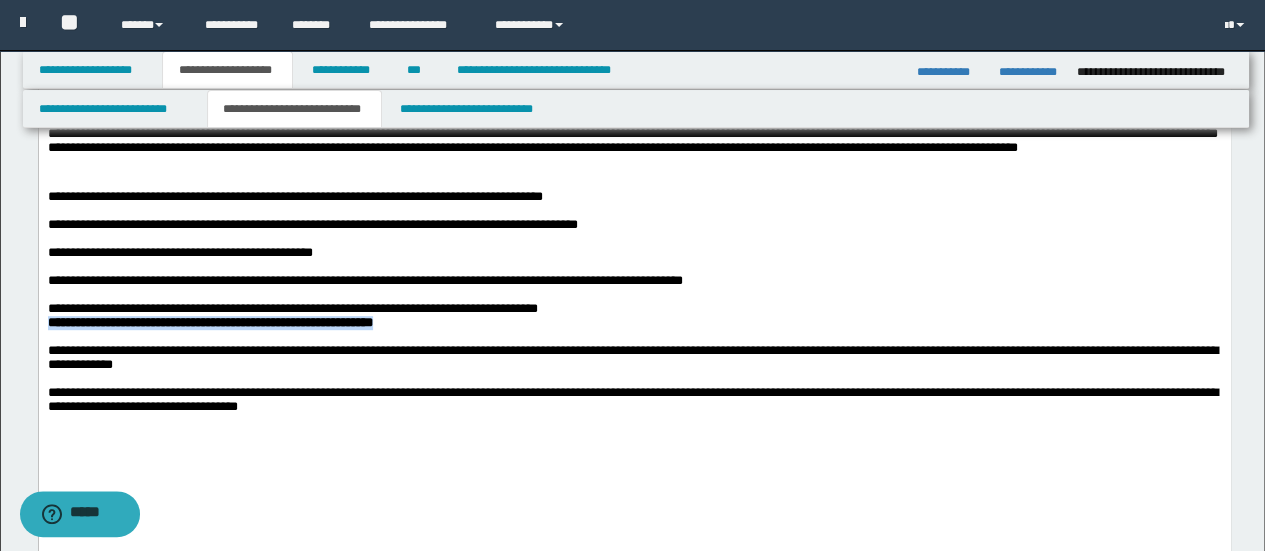 drag, startPoint x: 468, startPoint y: 343, endPoint x: 48, endPoint y: 339, distance: 420.01904 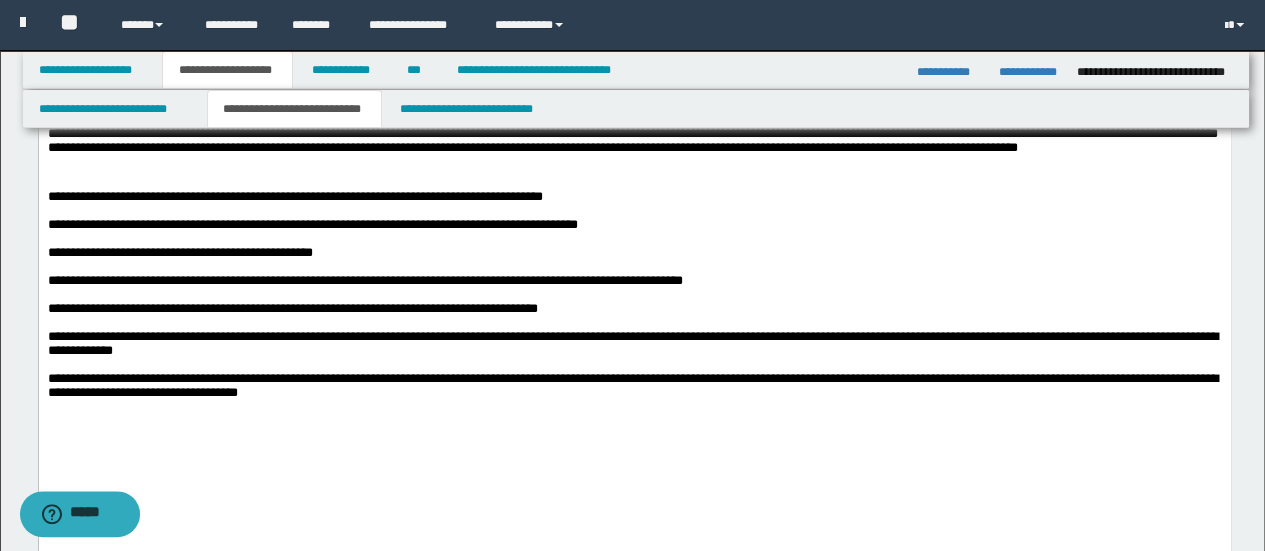 click on "**********" at bounding box center [632, 385] 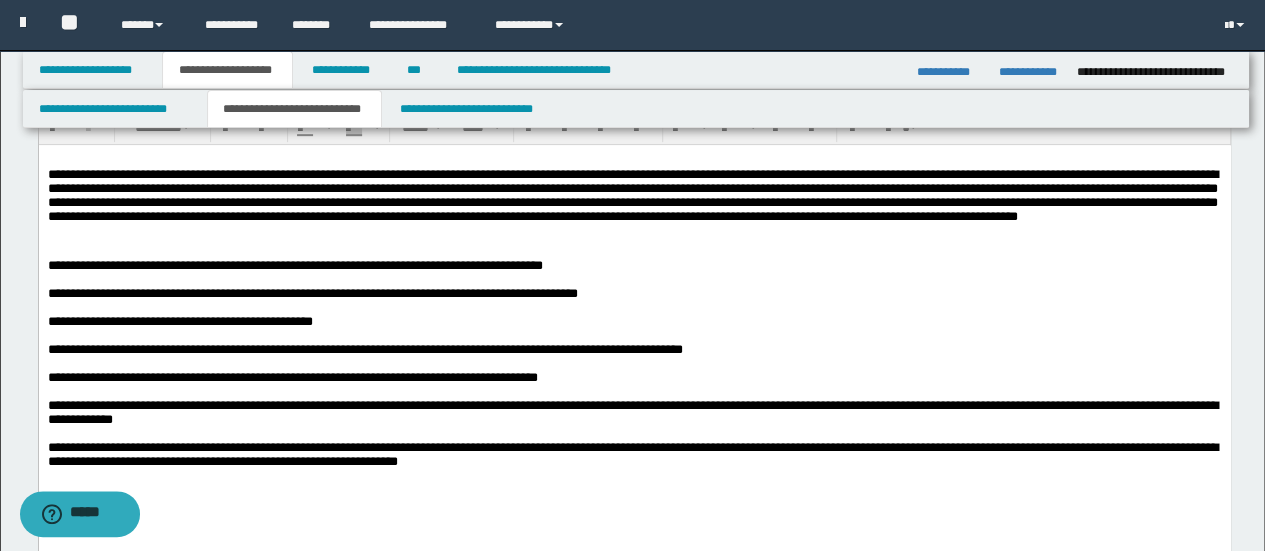 scroll, scrollTop: 300, scrollLeft: 0, axis: vertical 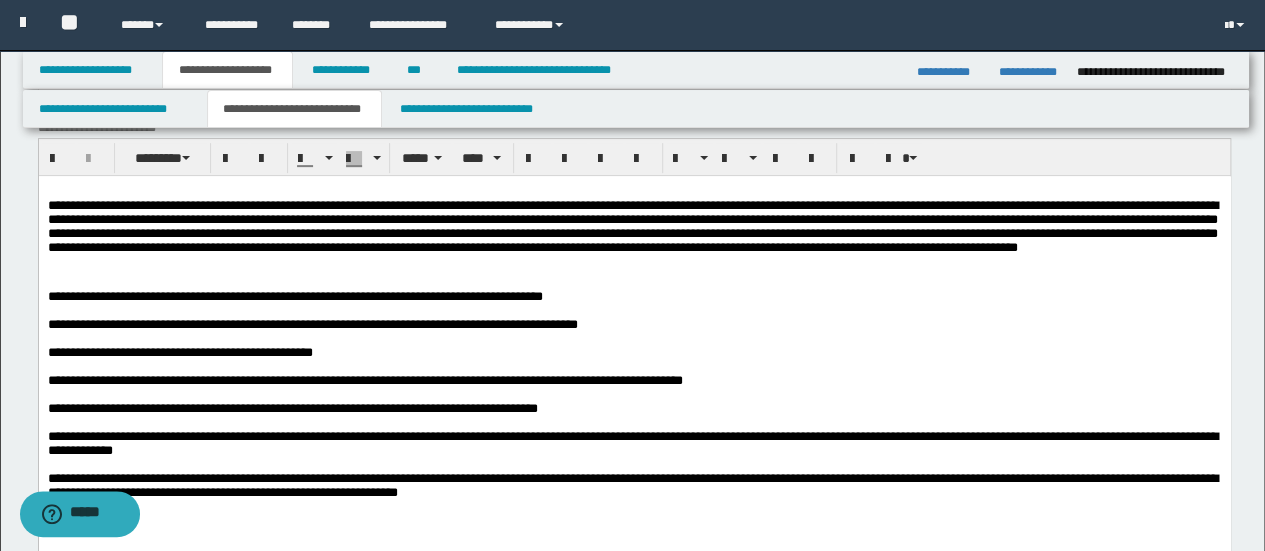 click on "**********" at bounding box center (632, 226) 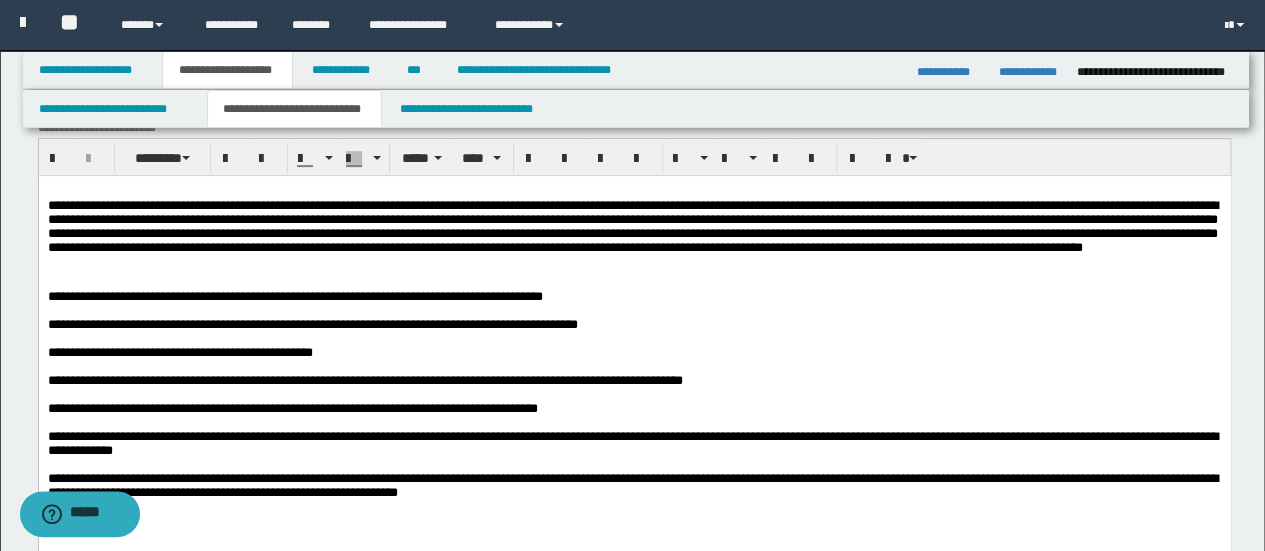 click on "**********" at bounding box center [634, 237] 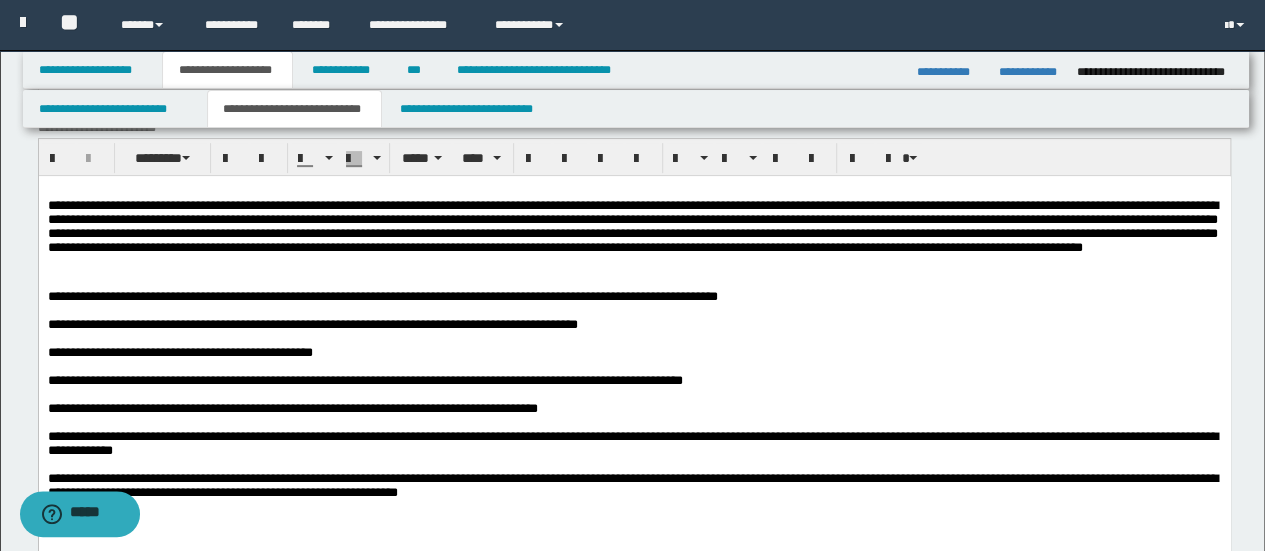 click on "**********" at bounding box center [634, 297] 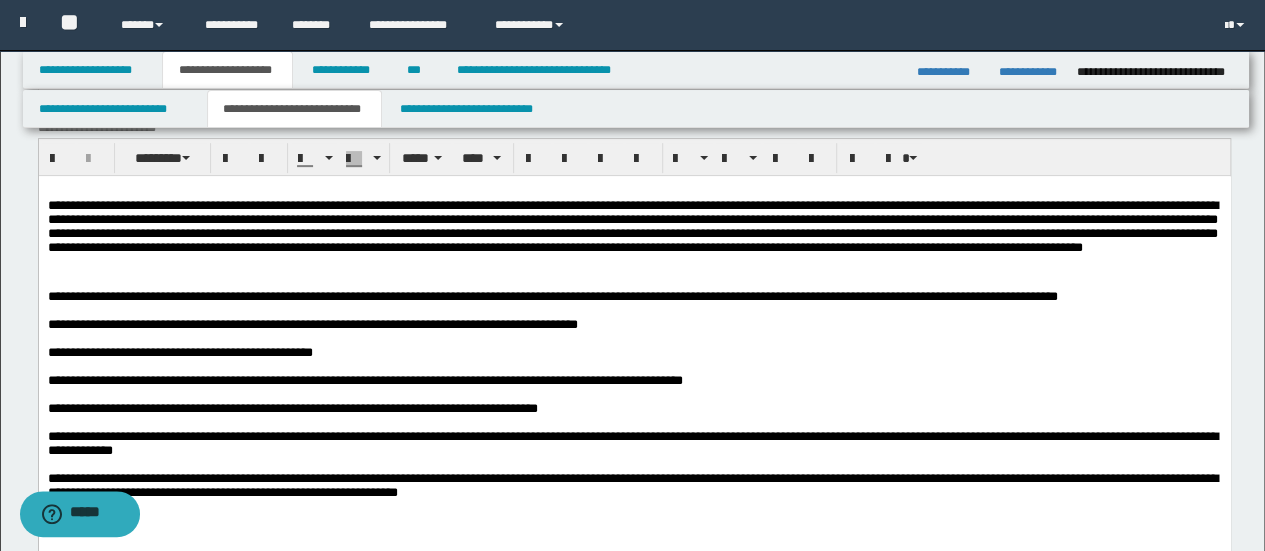 click on "**********" at bounding box center (312, 324) 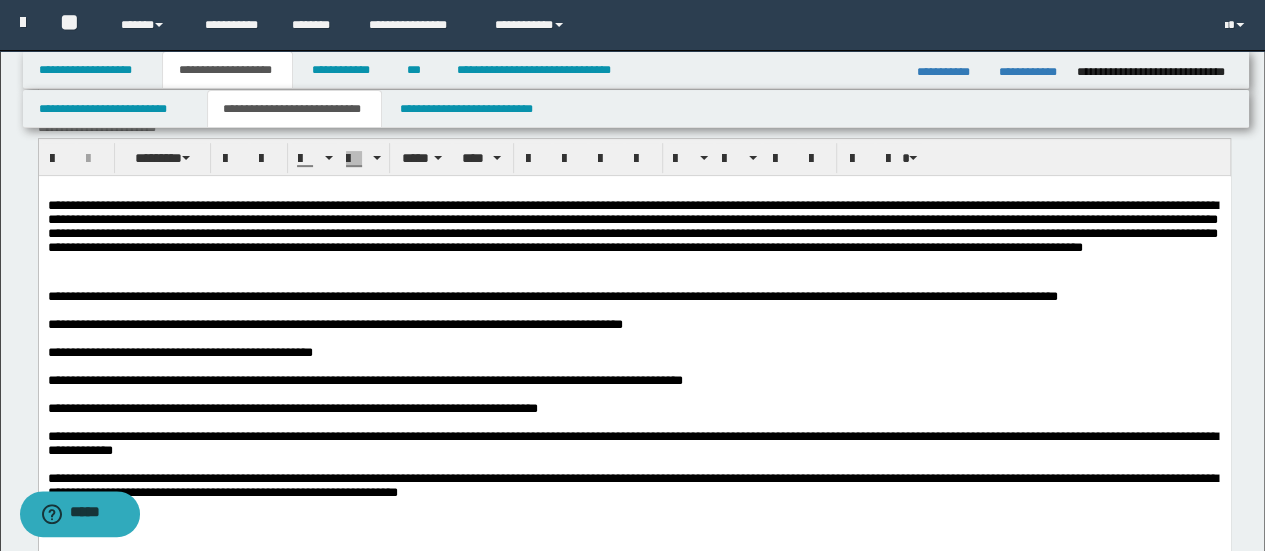 click on "**********" at bounding box center [334, 324] 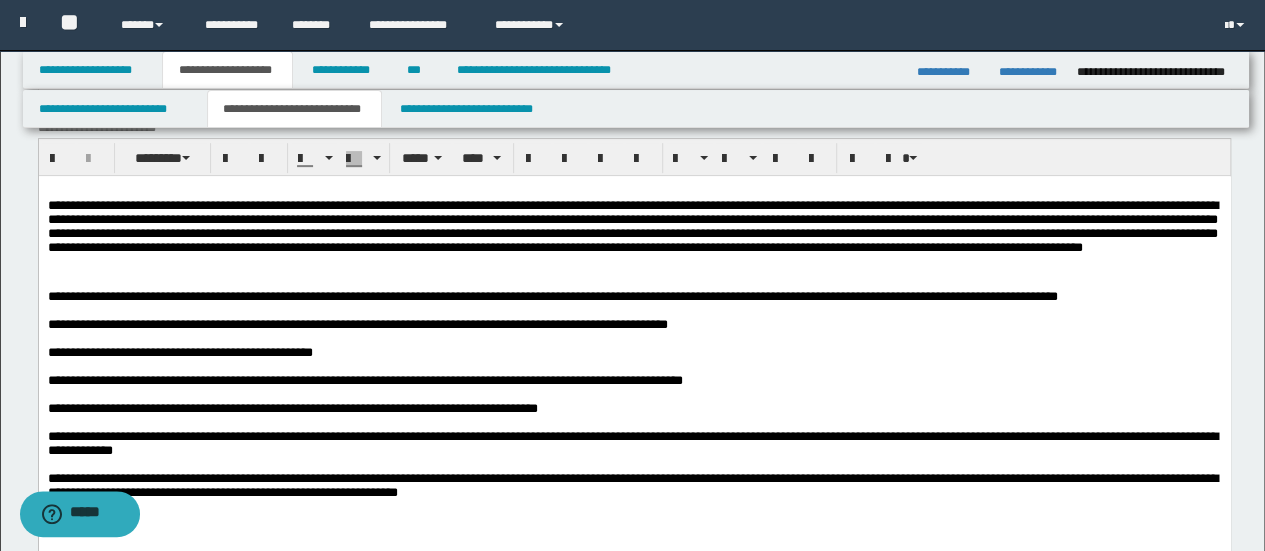 click on "**********" at bounding box center [634, 325] 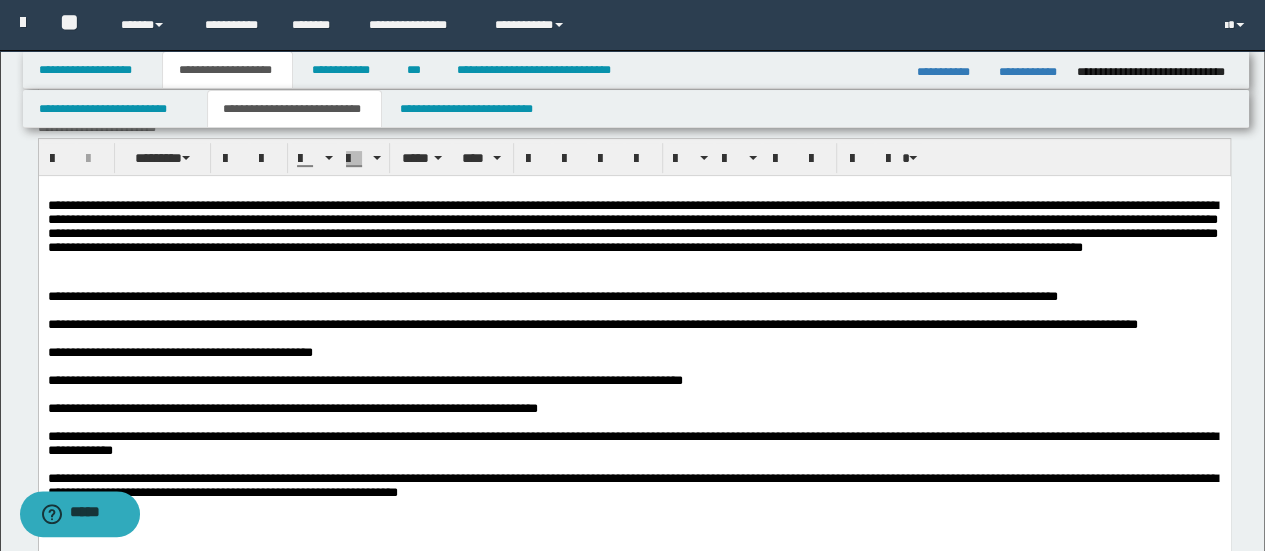 scroll, scrollTop: 400, scrollLeft: 0, axis: vertical 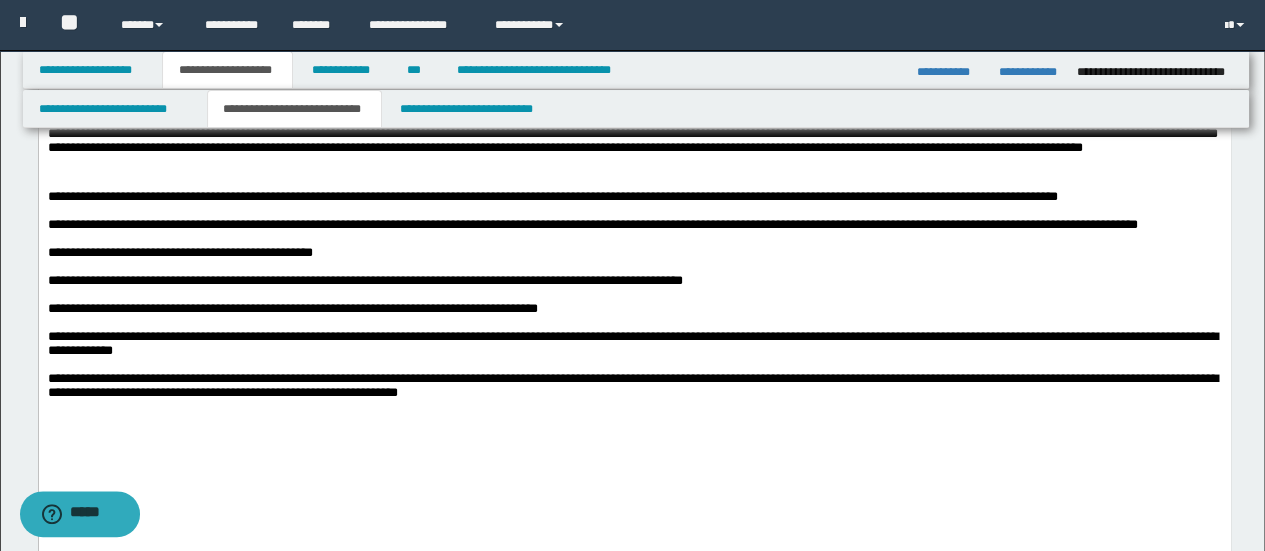 click on "**********" at bounding box center (592, 224) 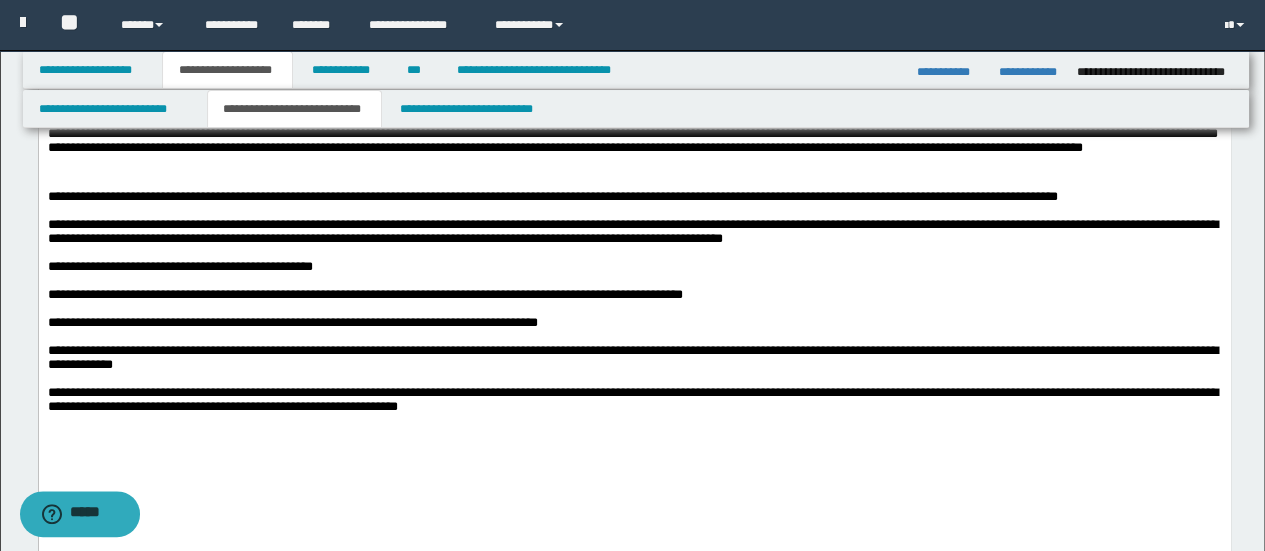 click on "**********" at bounding box center [632, 231] 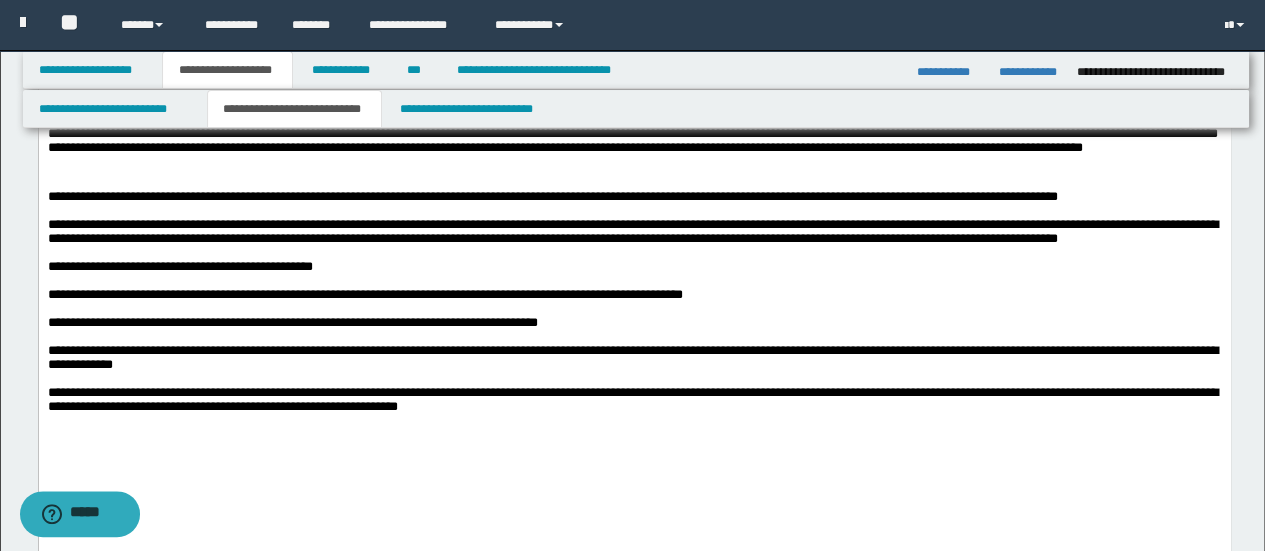 click on "**********" at bounding box center [634, 232] 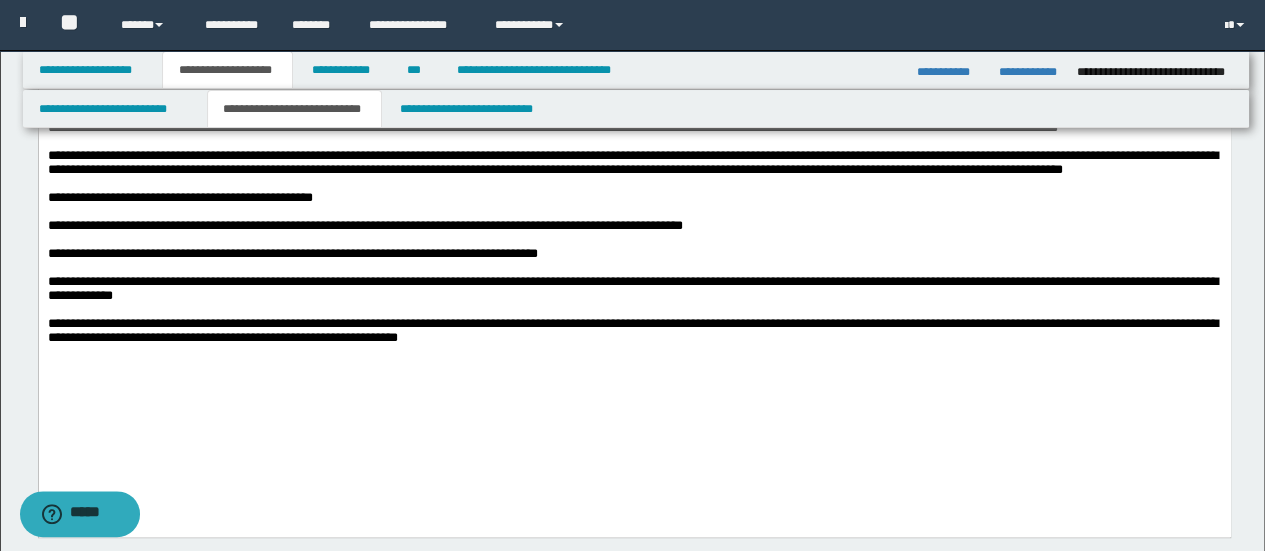 scroll, scrollTop: 500, scrollLeft: 0, axis: vertical 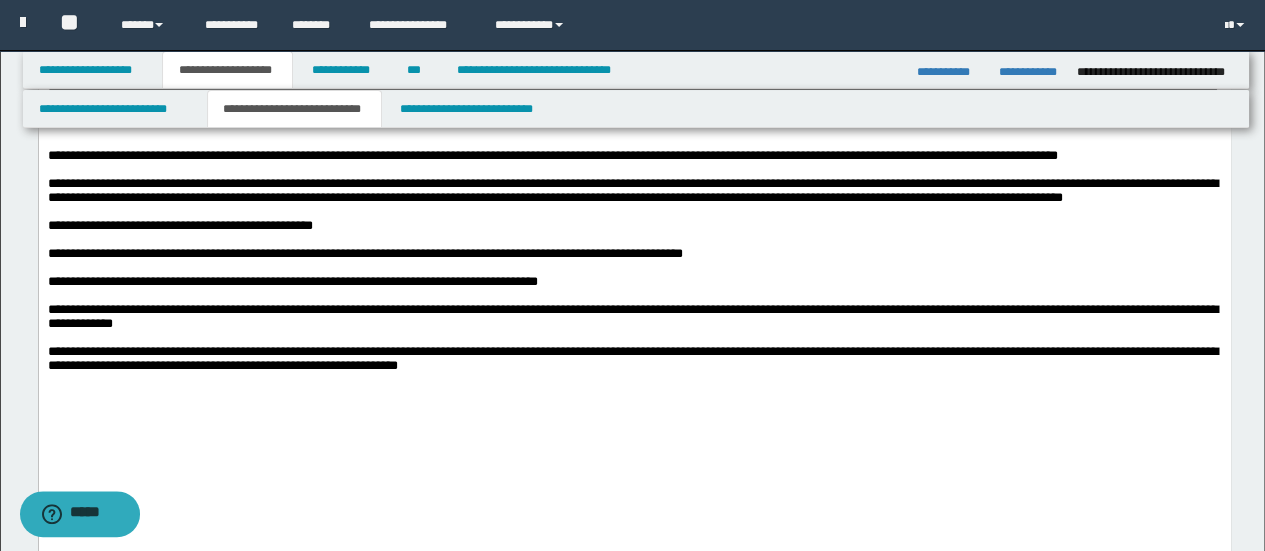 drag, startPoint x: 265, startPoint y: 480, endPoint x: 232, endPoint y: 486, distance: 33.54102 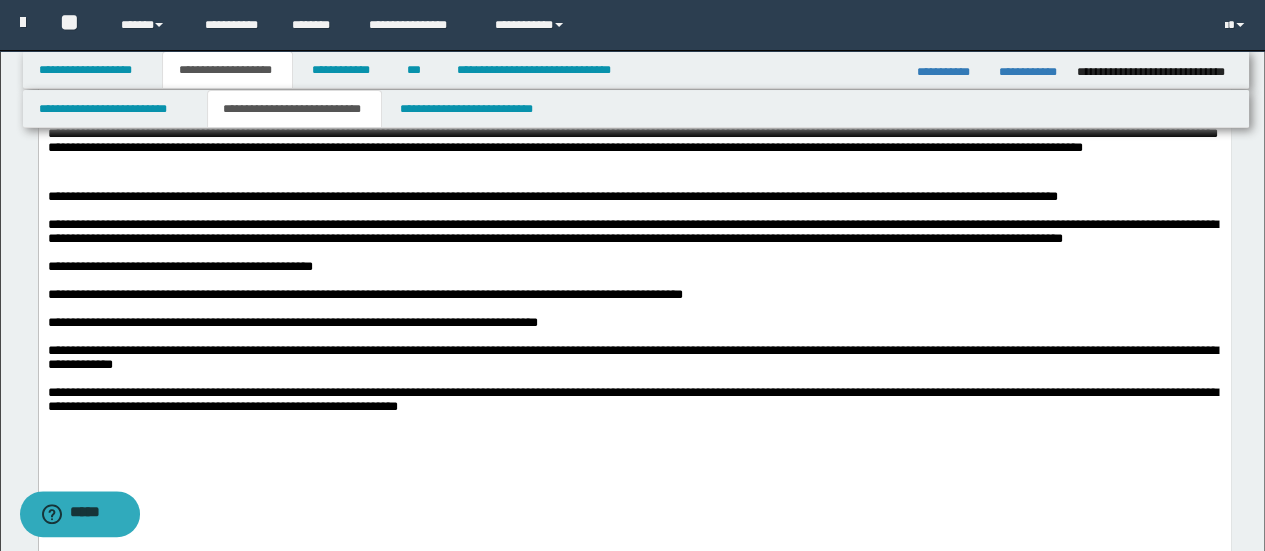 drag, startPoint x: 232, startPoint y: 527, endPoint x: 931, endPoint y: 301, distance: 734.62714 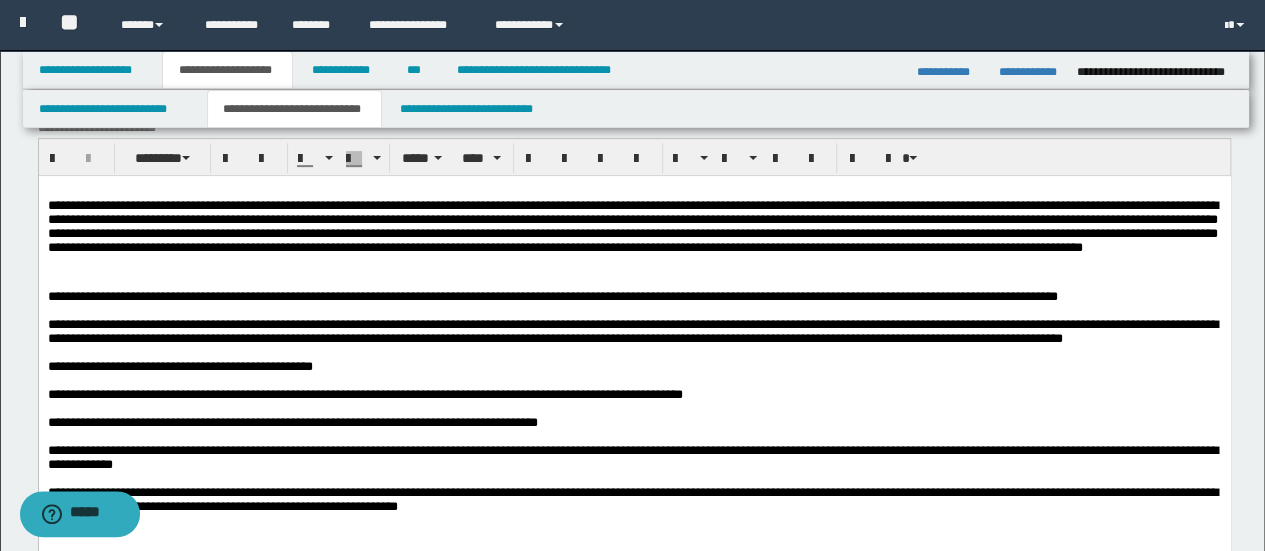 scroll, scrollTop: 200, scrollLeft: 0, axis: vertical 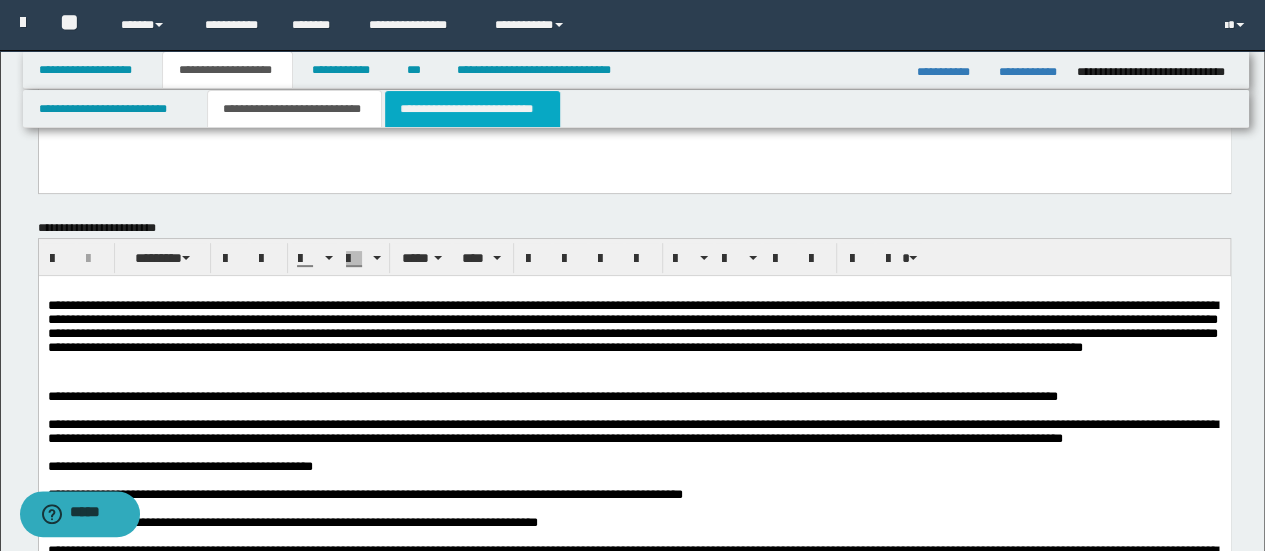 click on "**********" at bounding box center (472, 109) 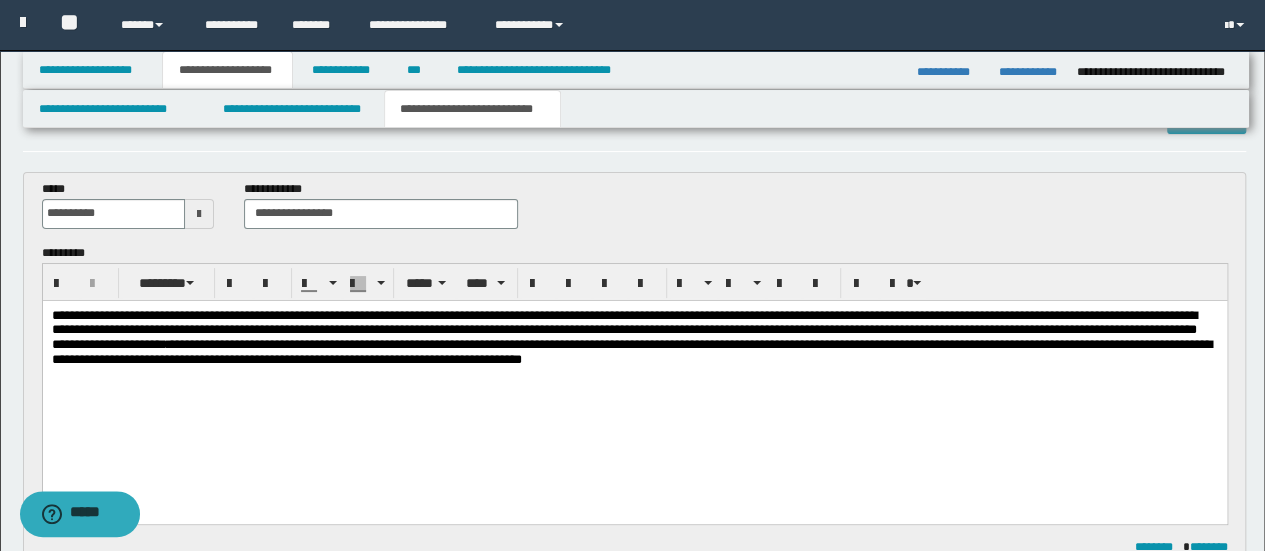 scroll, scrollTop: 200, scrollLeft: 0, axis: vertical 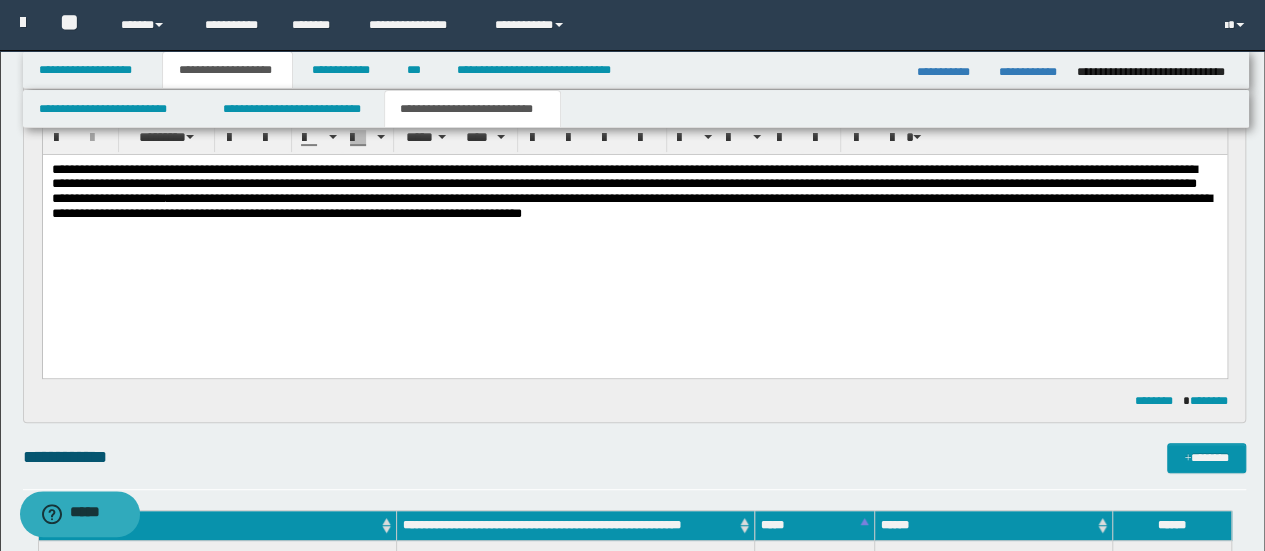 click on "**********" at bounding box center [634, 200] 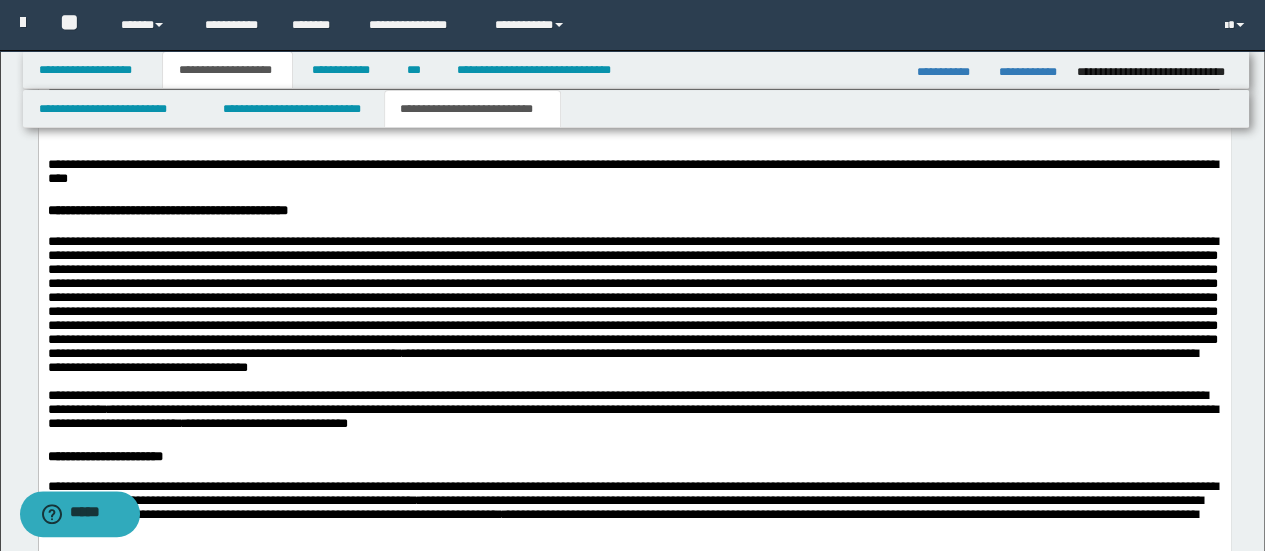 scroll, scrollTop: 900, scrollLeft: 0, axis: vertical 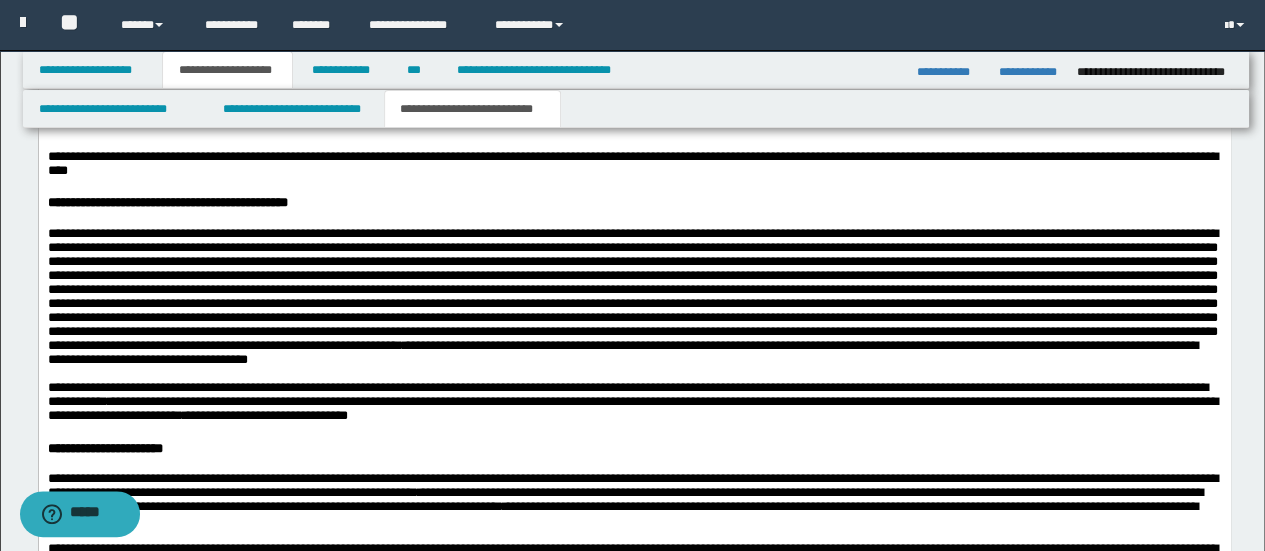 click at bounding box center [632, 288] 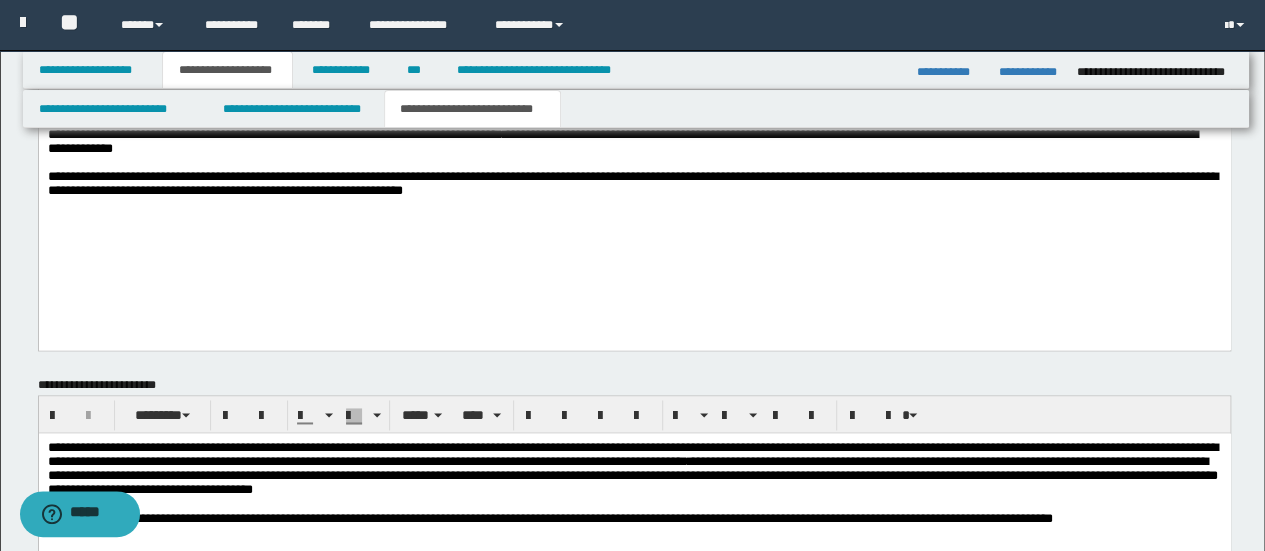scroll, scrollTop: 1500, scrollLeft: 0, axis: vertical 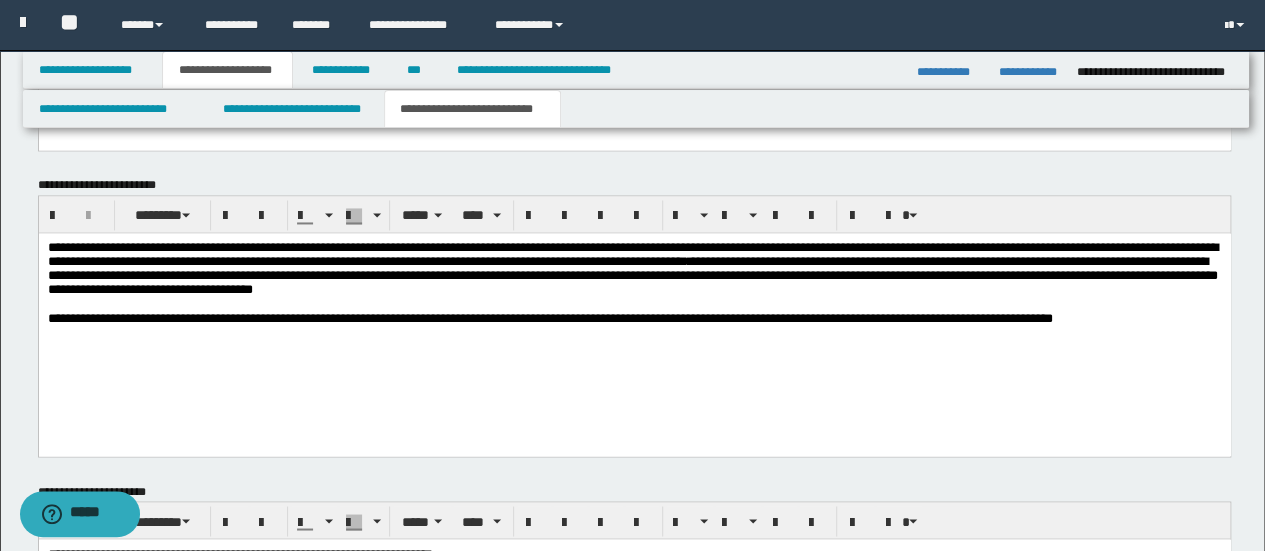 click on "**********" at bounding box center (634, 327) 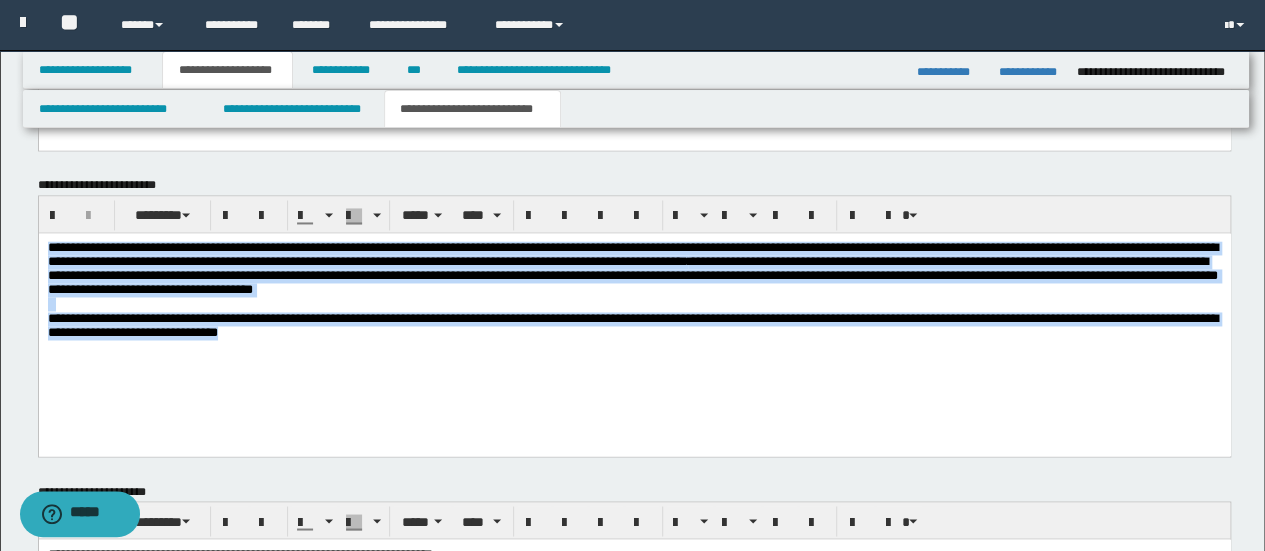 drag, startPoint x: 472, startPoint y: 351, endPoint x: 36, endPoint y: 251, distance: 447.32092 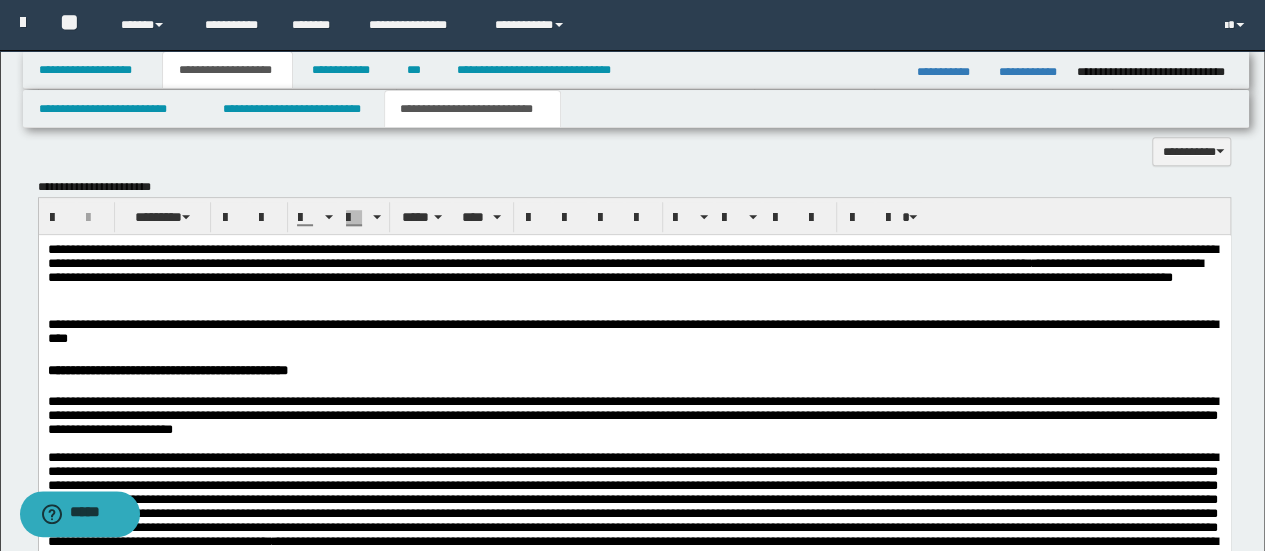 scroll, scrollTop: 729, scrollLeft: 0, axis: vertical 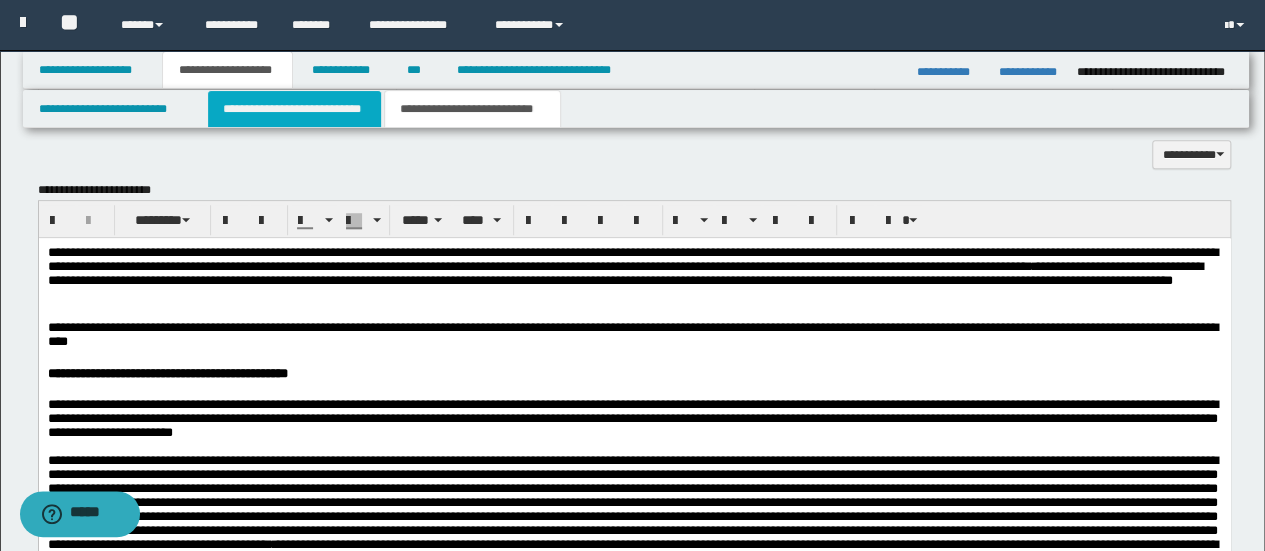 click on "**********" at bounding box center [294, 109] 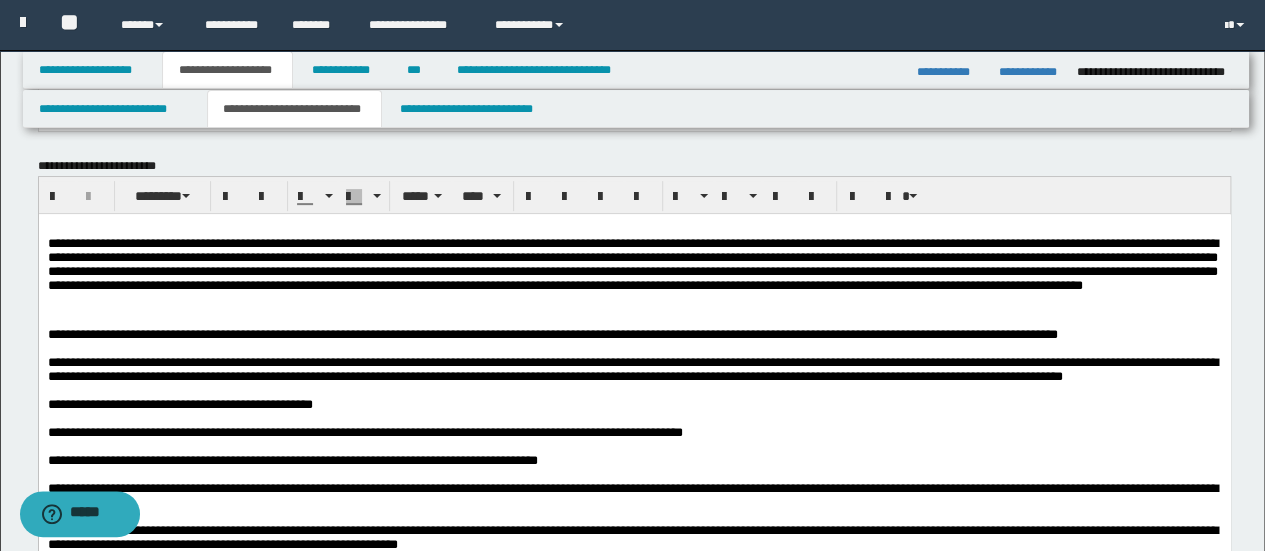 scroll, scrollTop: 222, scrollLeft: 0, axis: vertical 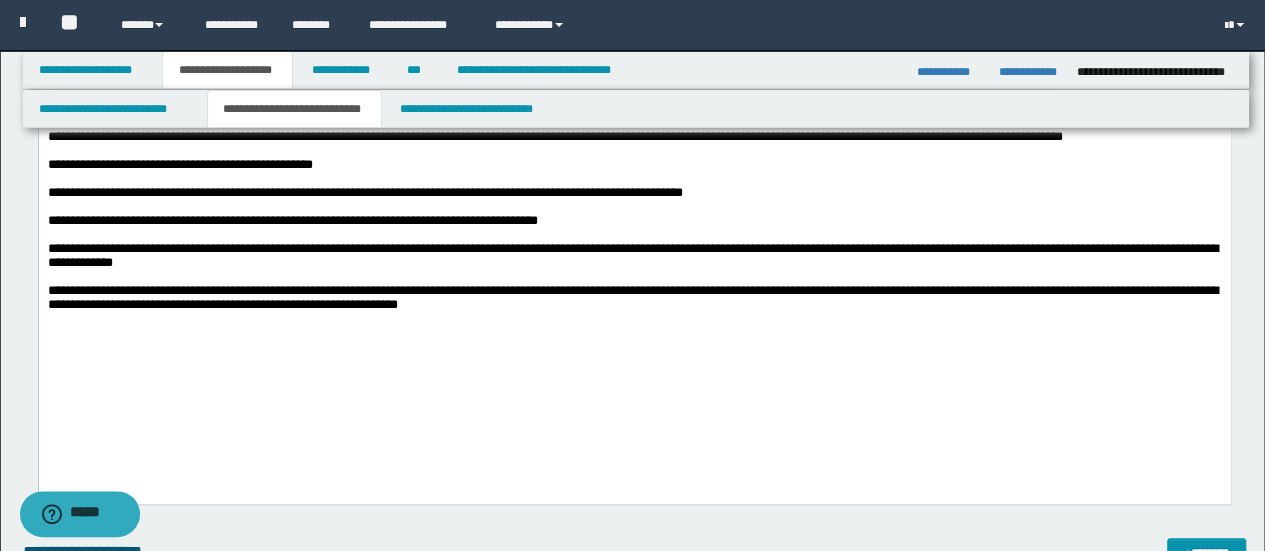 click on "**********" at bounding box center (634, 257) 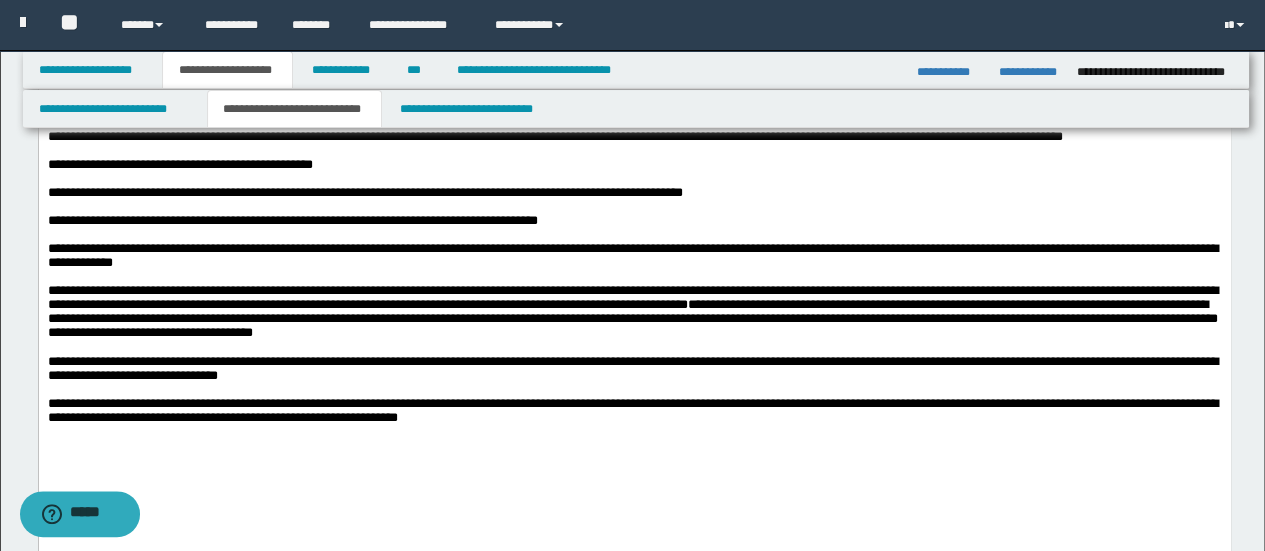click on "**********" at bounding box center [634, 257] 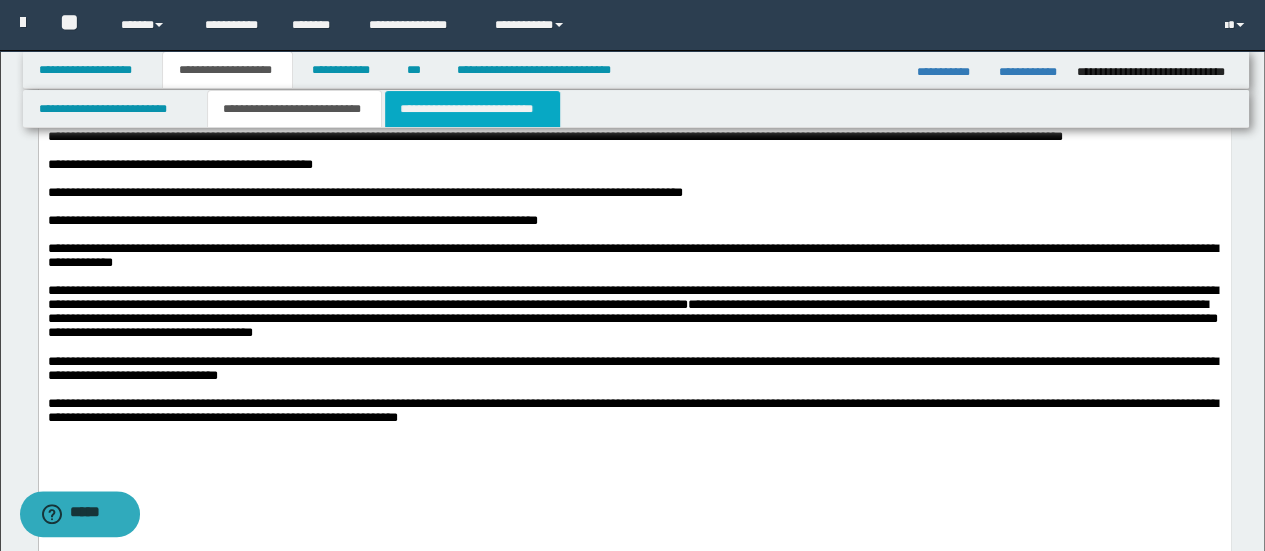 click on "**********" at bounding box center (472, 109) 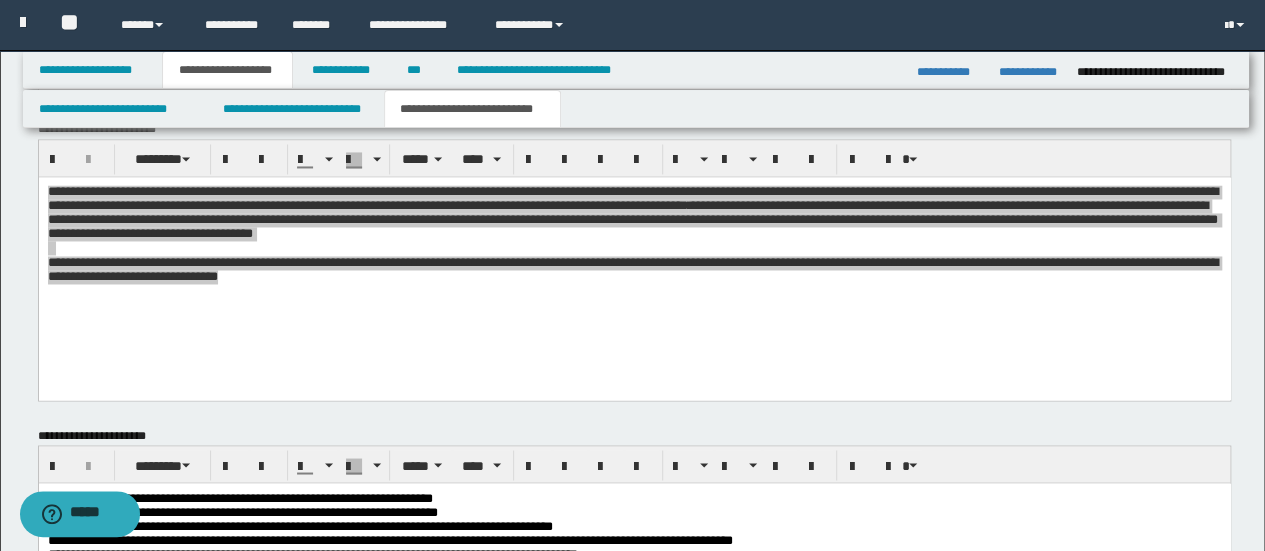 scroll, scrollTop: 1623, scrollLeft: 0, axis: vertical 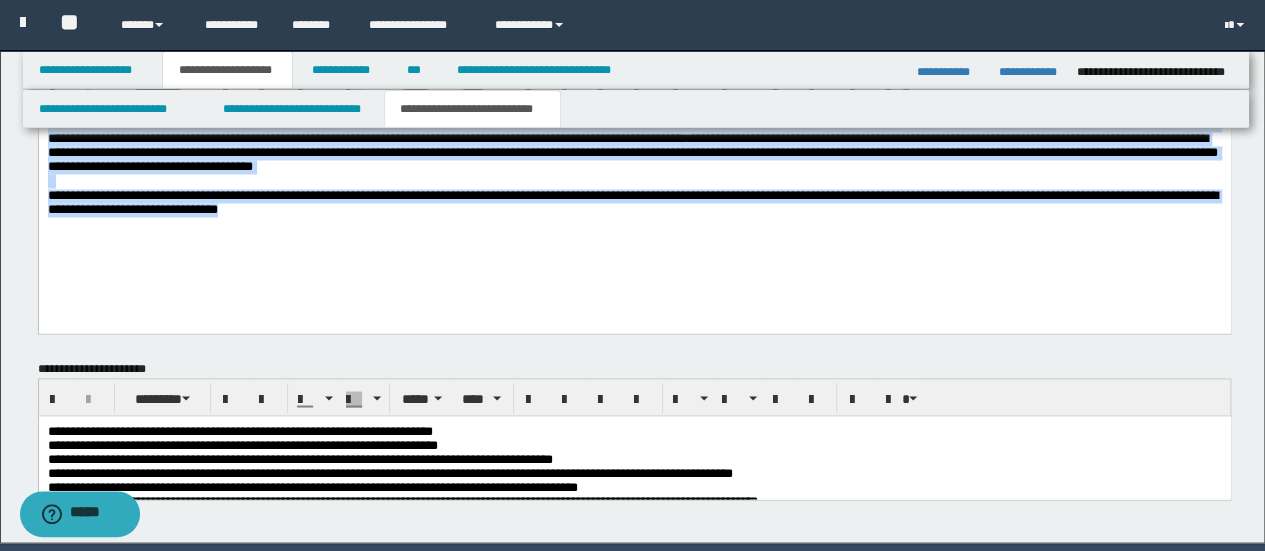 click at bounding box center [634, 180] 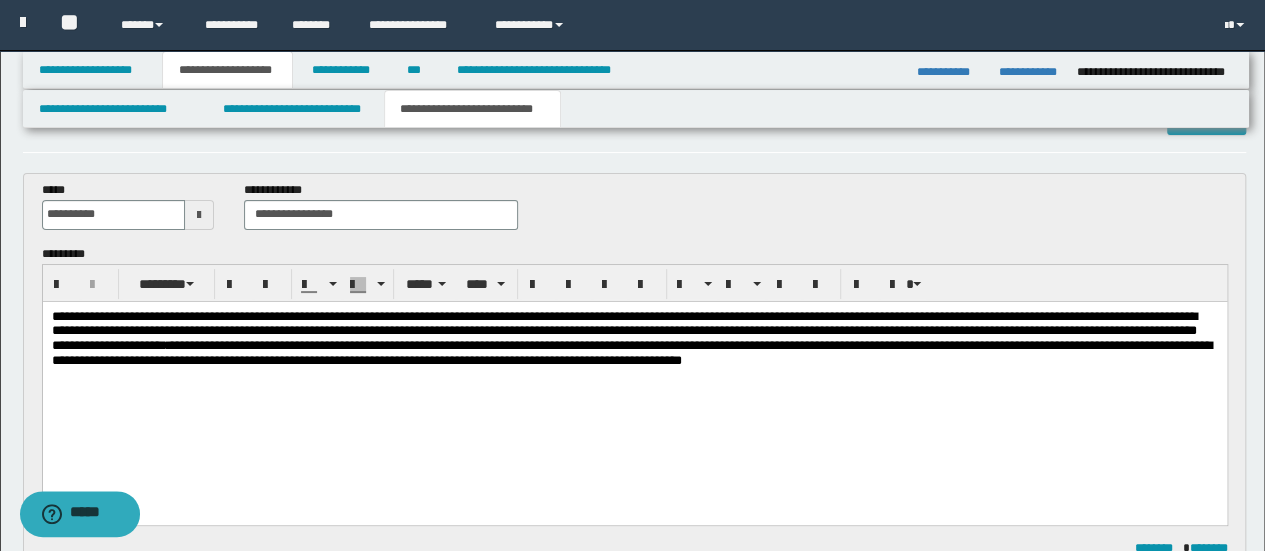 scroll, scrollTop: 0, scrollLeft: 0, axis: both 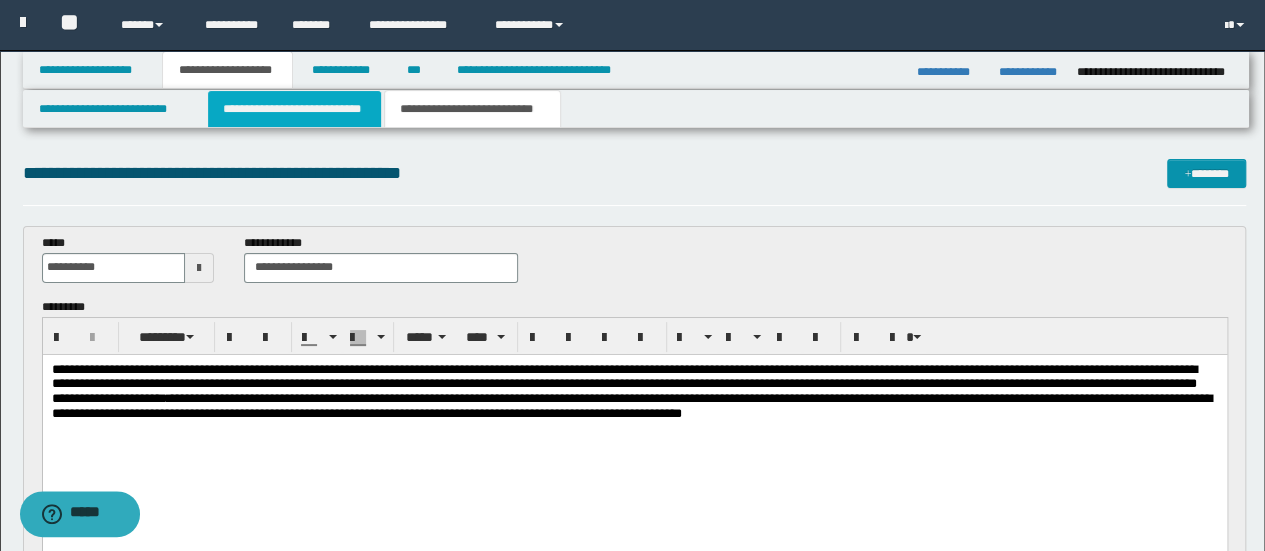 click on "**********" at bounding box center (294, 109) 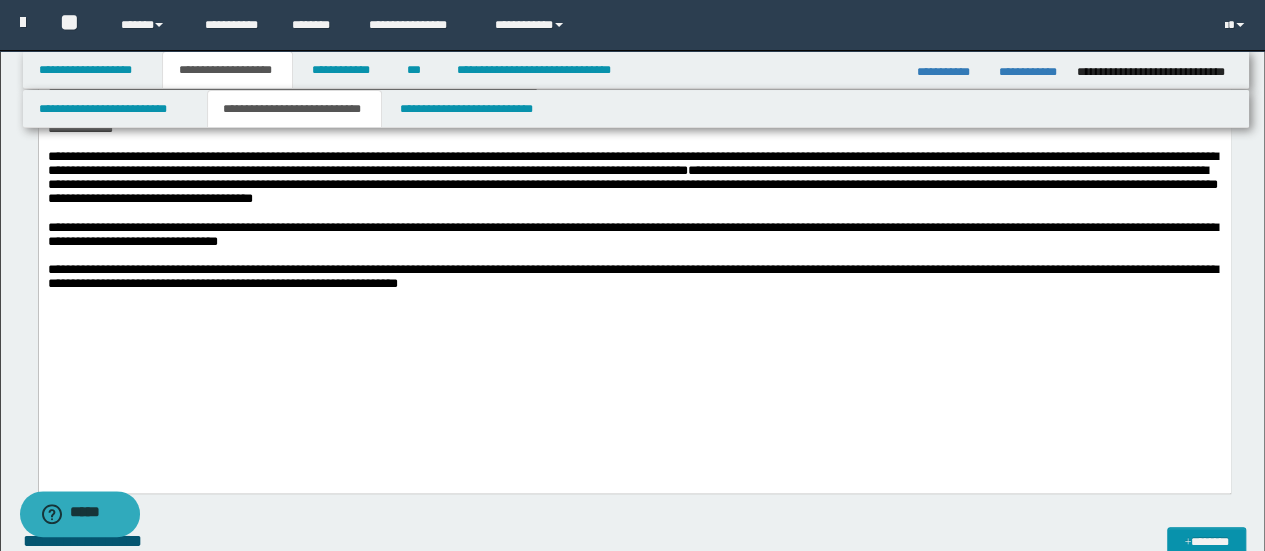 scroll, scrollTop: 640, scrollLeft: 0, axis: vertical 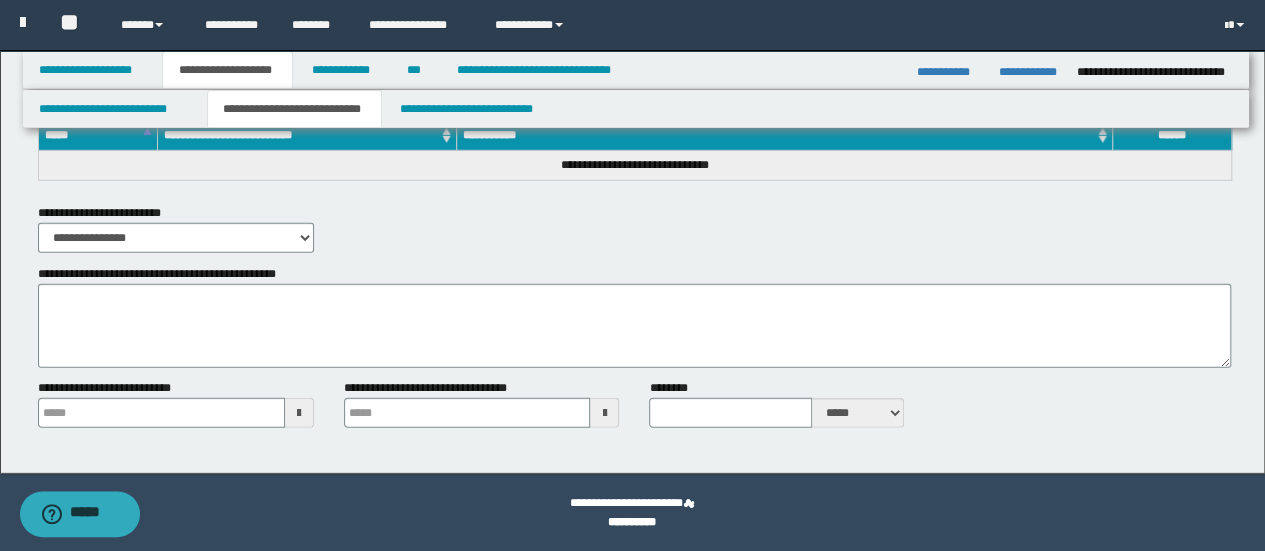 type 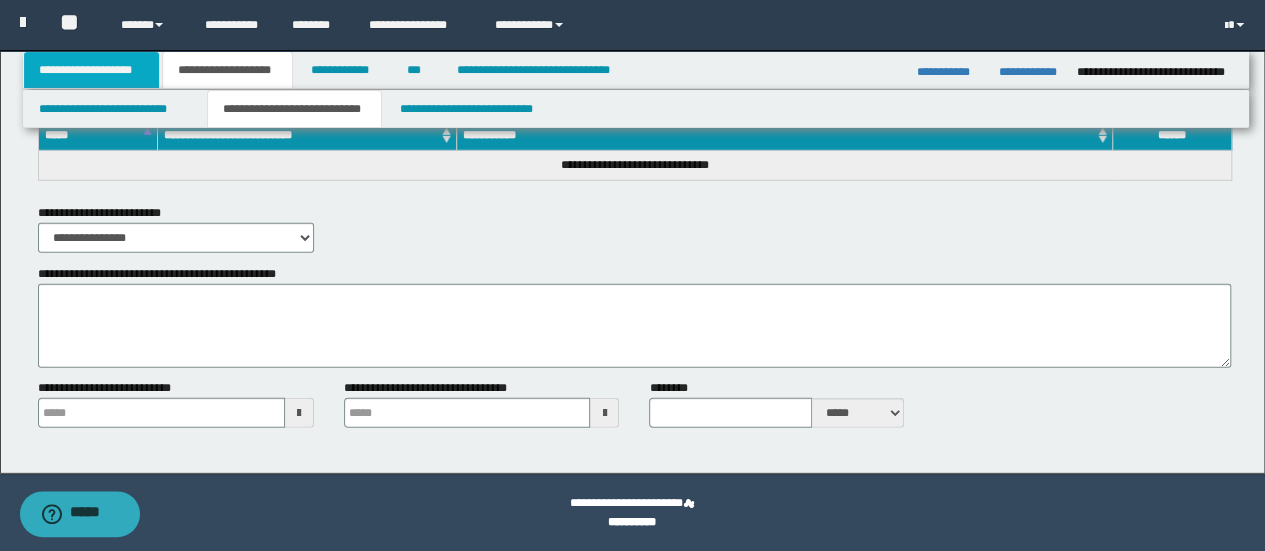 click on "**********" at bounding box center (92, 70) 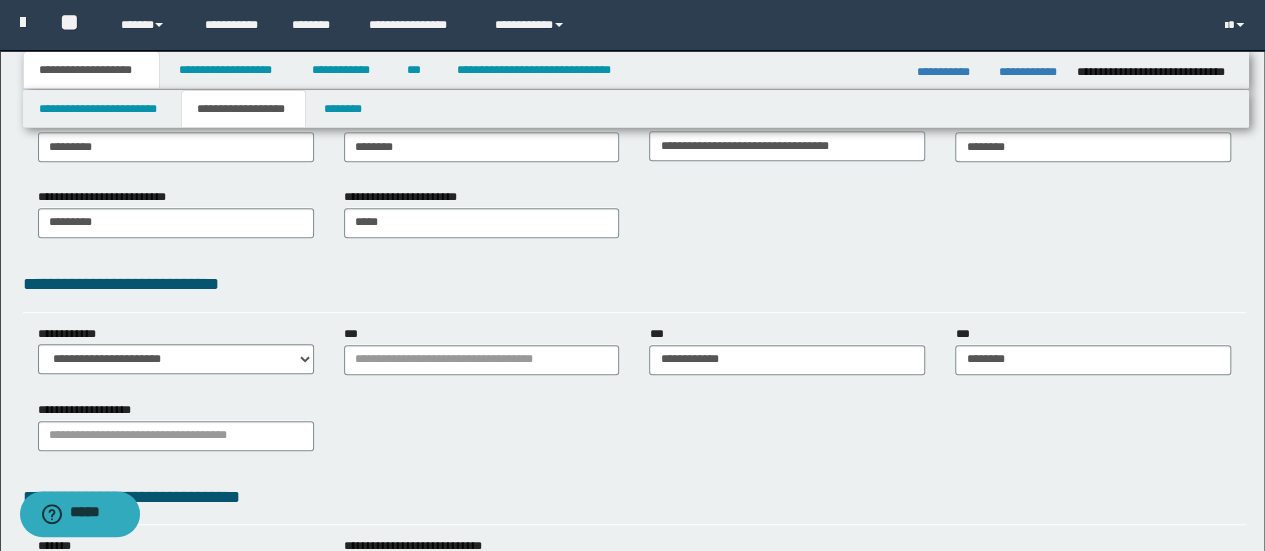 scroll, scrollTop: 354, scrollLeft: 0, axis: vertical 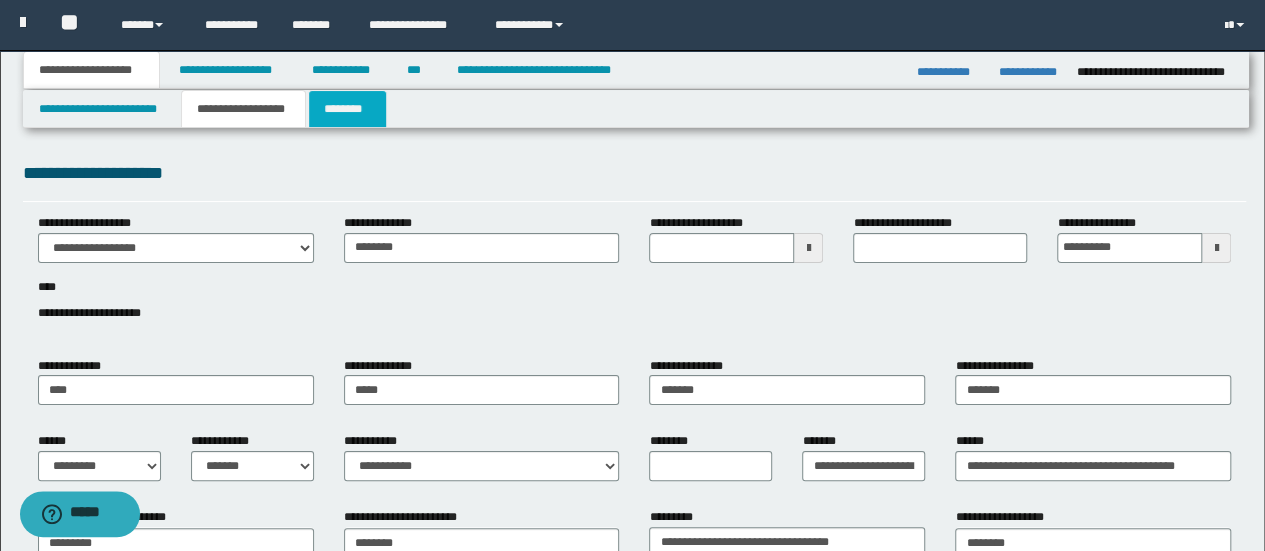 click on "********" at bounding box center (347, 109) 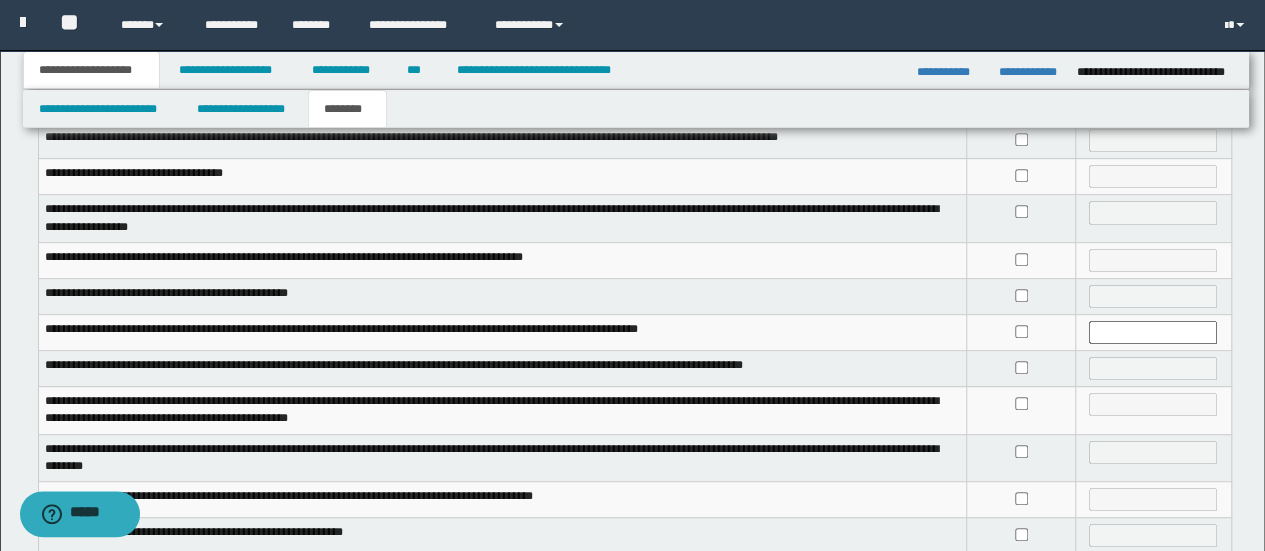 scroll, scrollTop: 393, scrollLeft: 0, axis: vertical 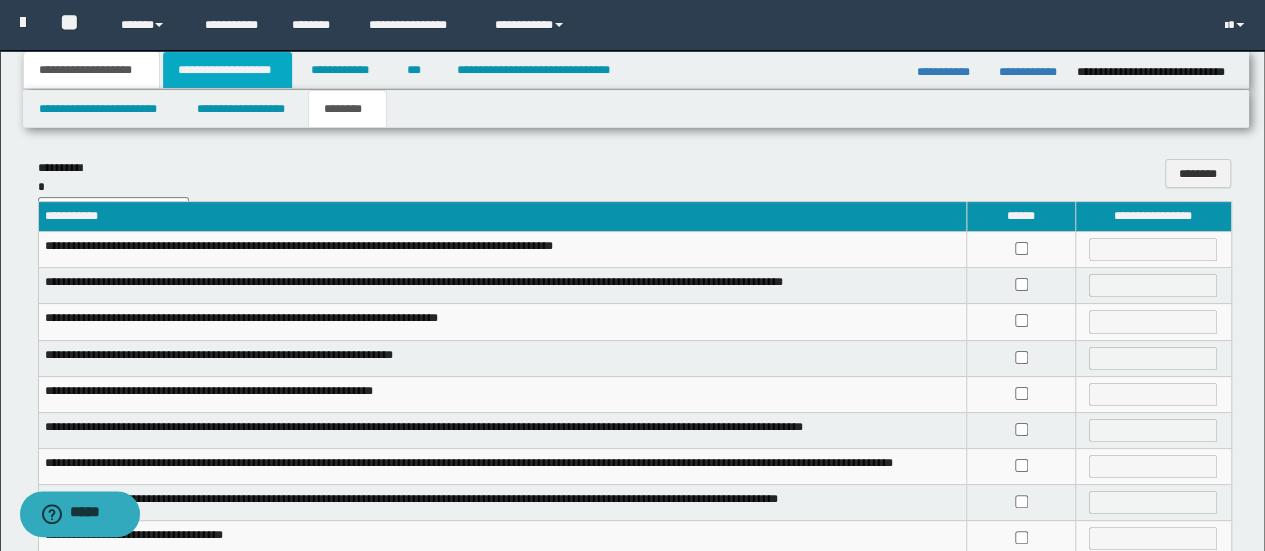 click on "**********" at bounding box center (227, 70) 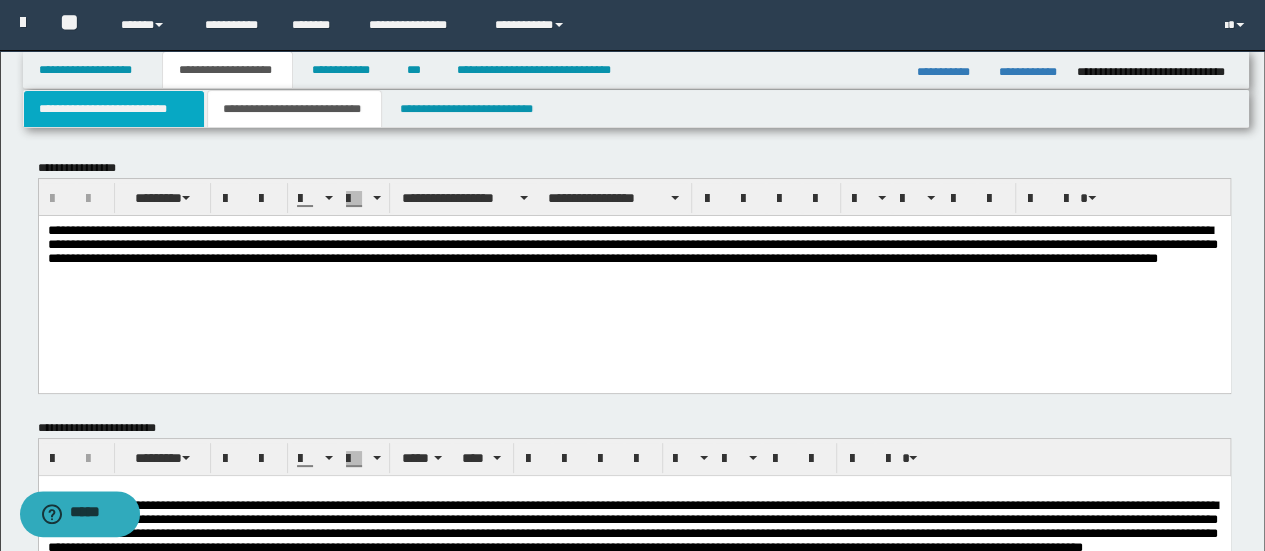 click on "**********" at bounding box center (114, 109) 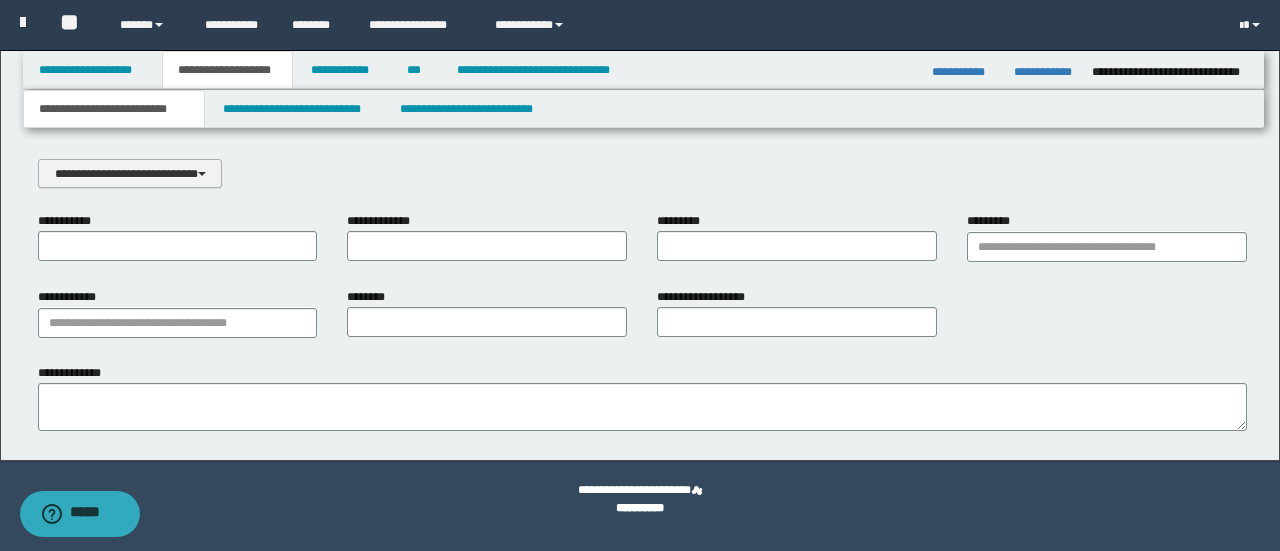 click on "**********" at bounding box center [130, 173] 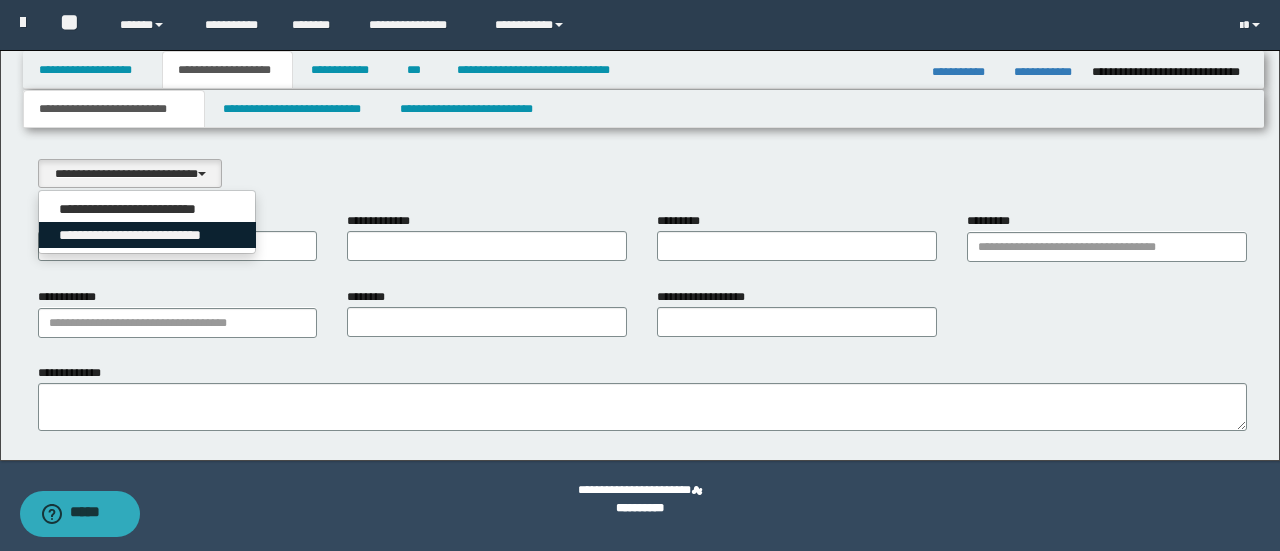 click on "**********" at bounding box center (148, 235) 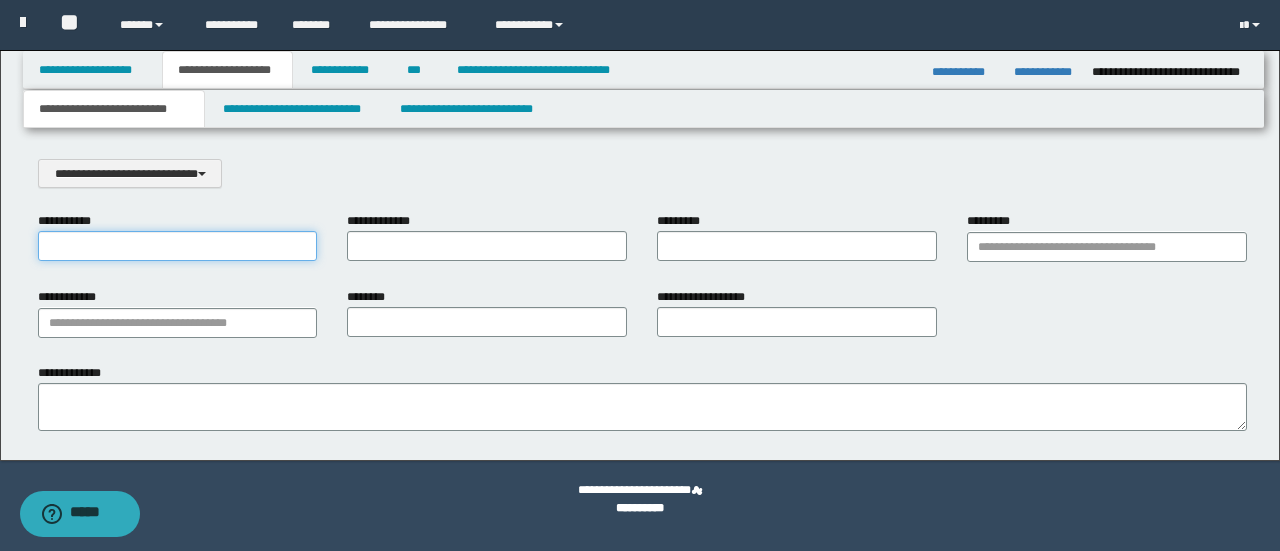 click on "**********" at bounding box center (178, 246) 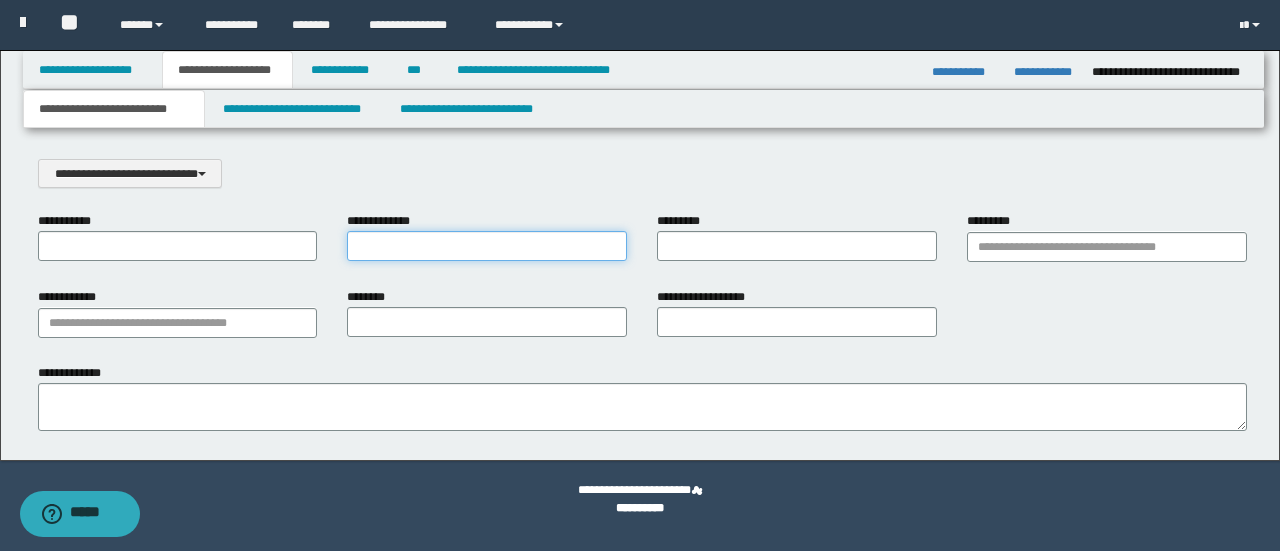 click on "**********" at bounding box center [487, 246] 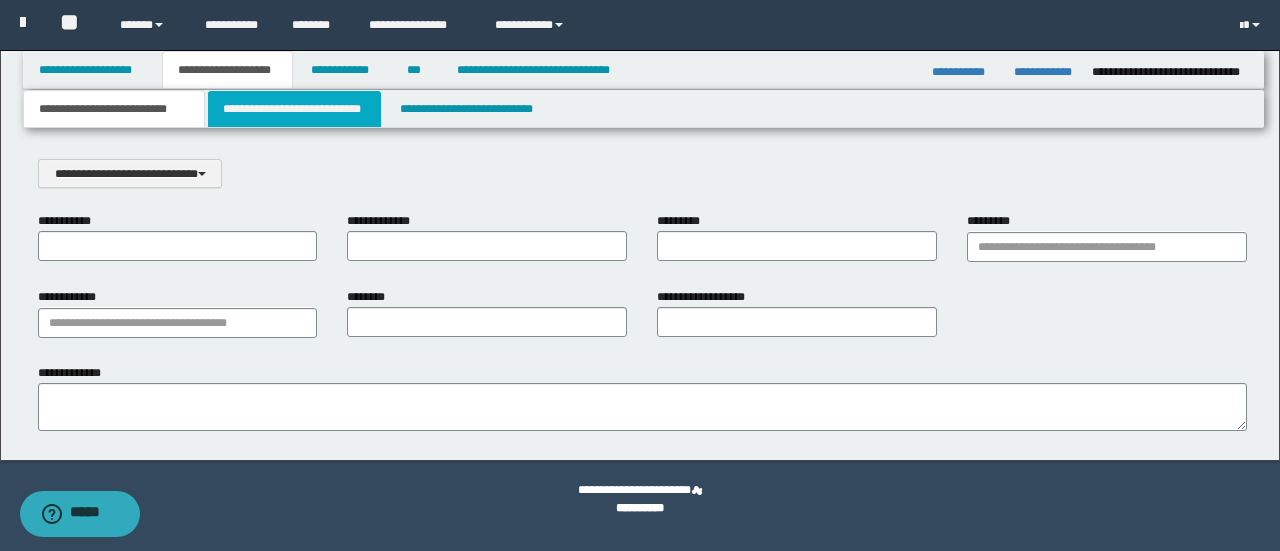 click on "**********" at bounding box center [294, 109] 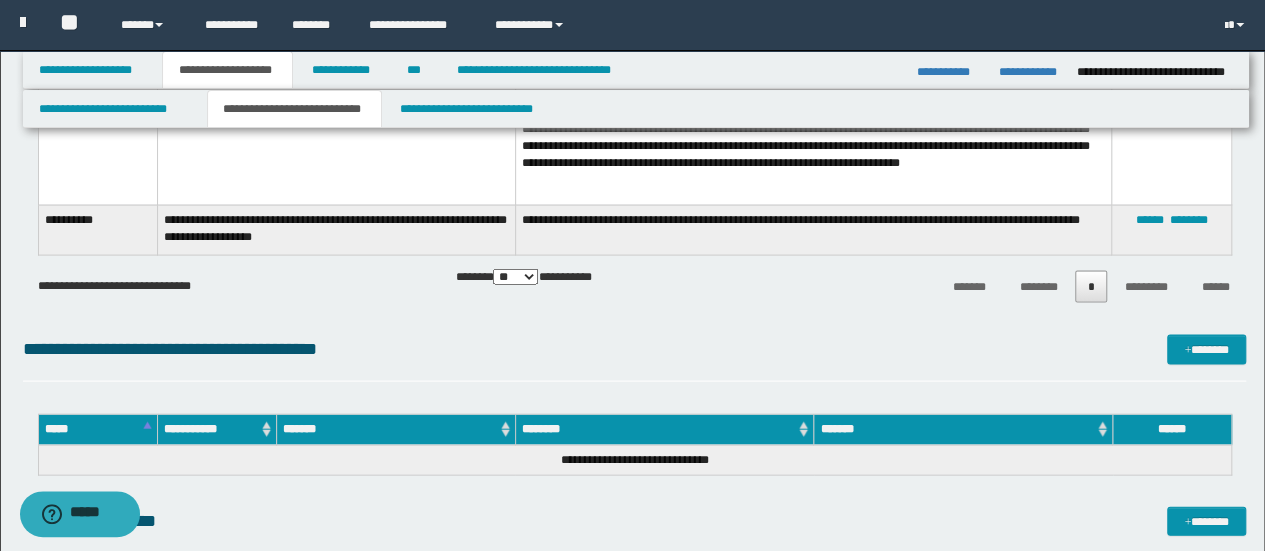 scroll, scrollTop: 1970, scrollLeft: 0, axis: vertical 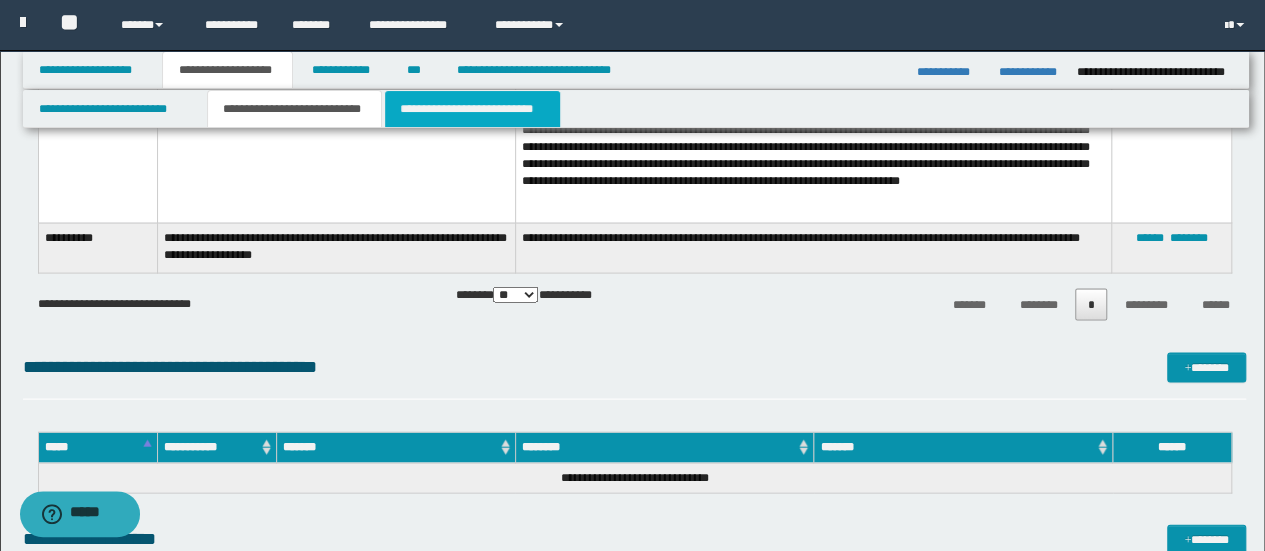 click on "**********" at bounding box center [472, 109] 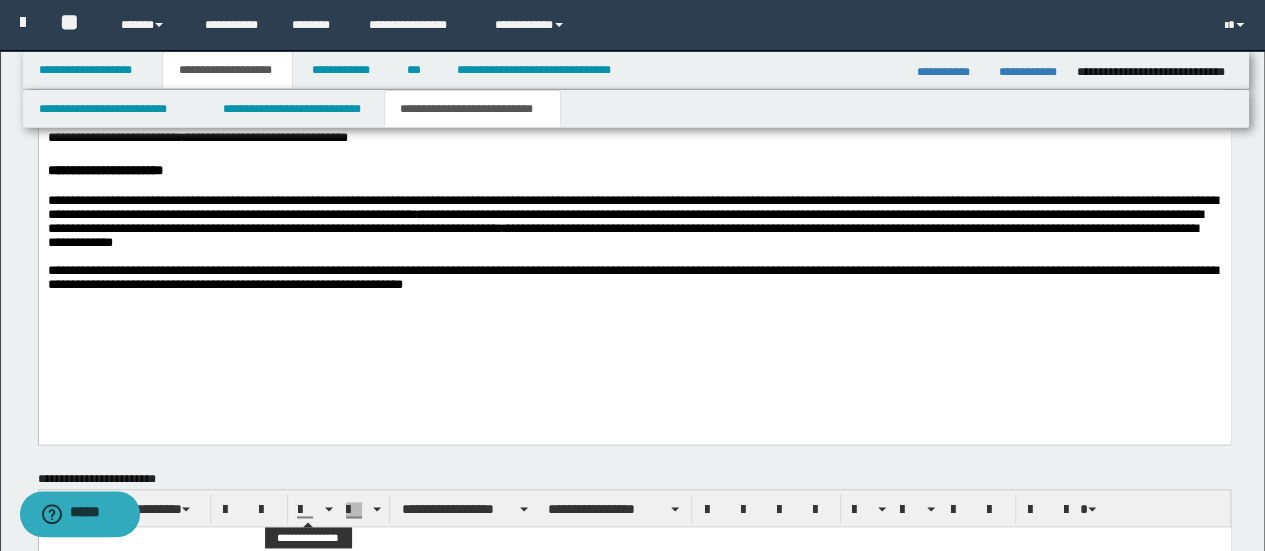 scroll, scrollTop: 1200, scrollLeft: 0, axis: vertical 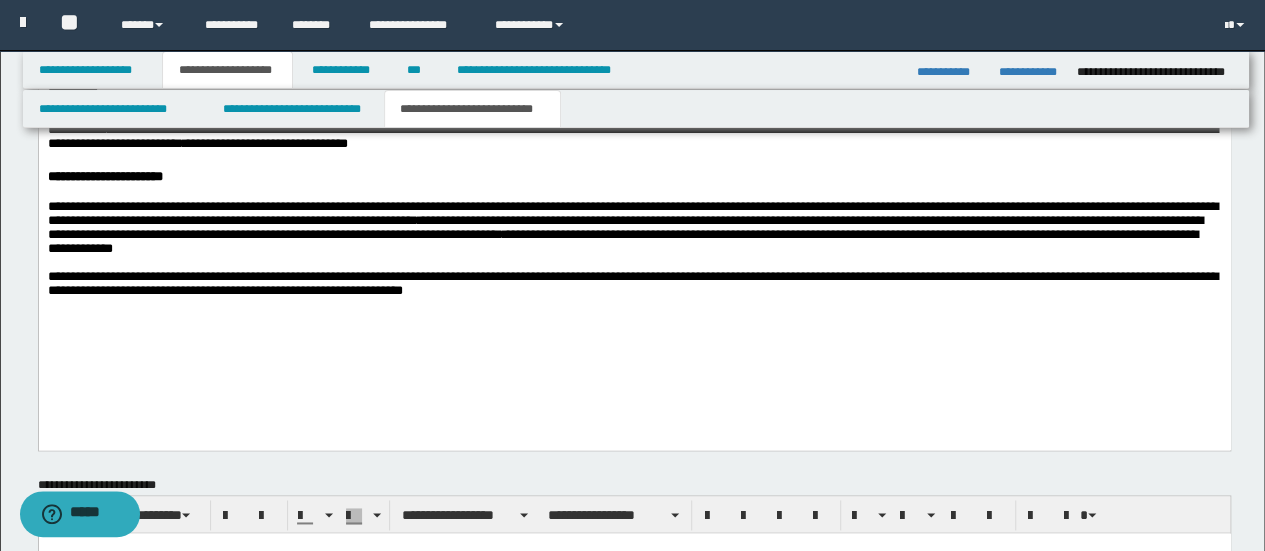 click on "**********" at bounding box center [634, 61] 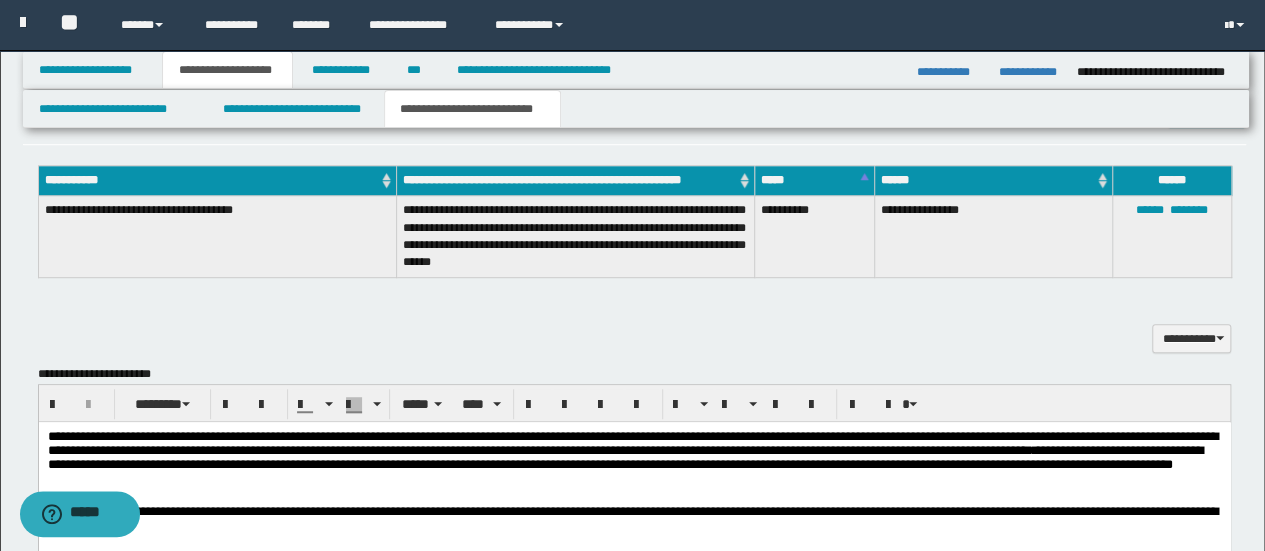 scroll, scrollTop: 500, scrollLeft: 0, axis: vertical 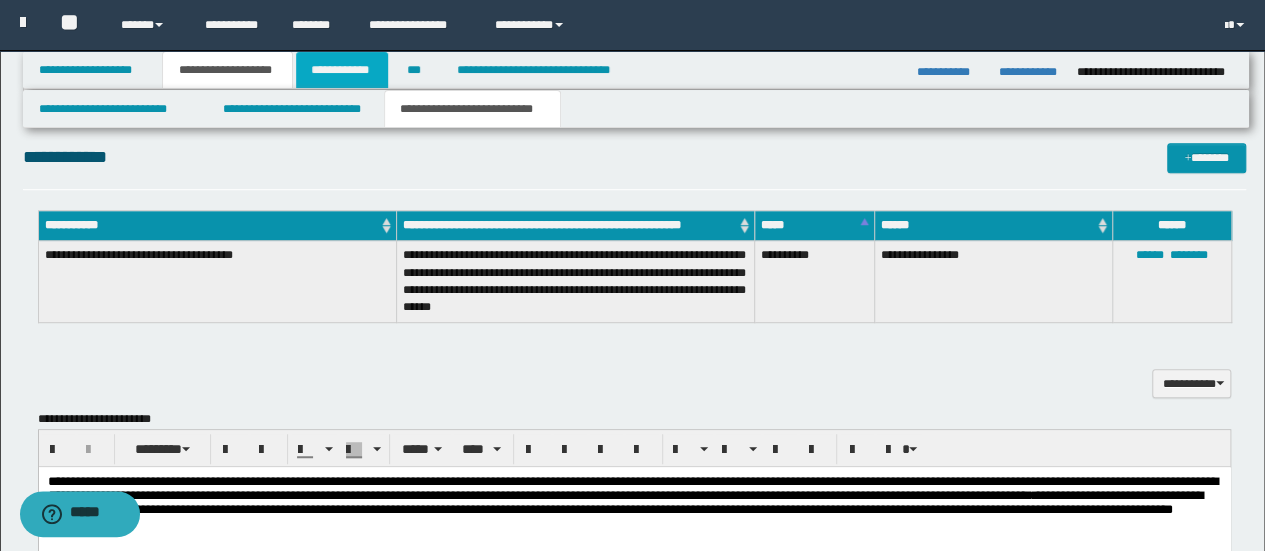click on "**********" at bounding box center [342, 70] 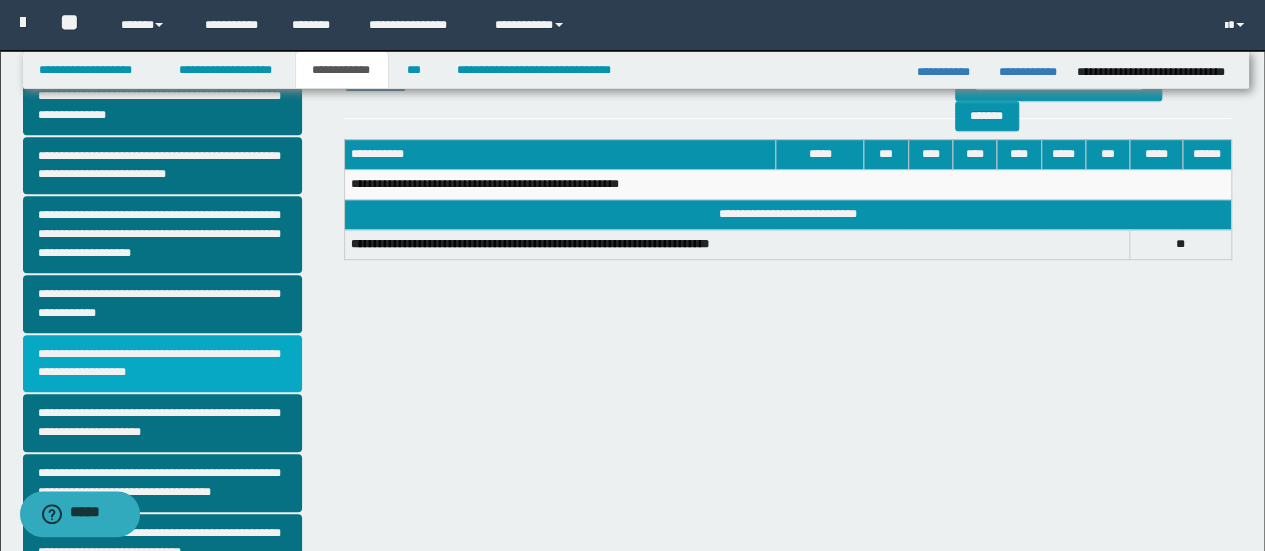 click on "**********" at bounding box center [162, 364] 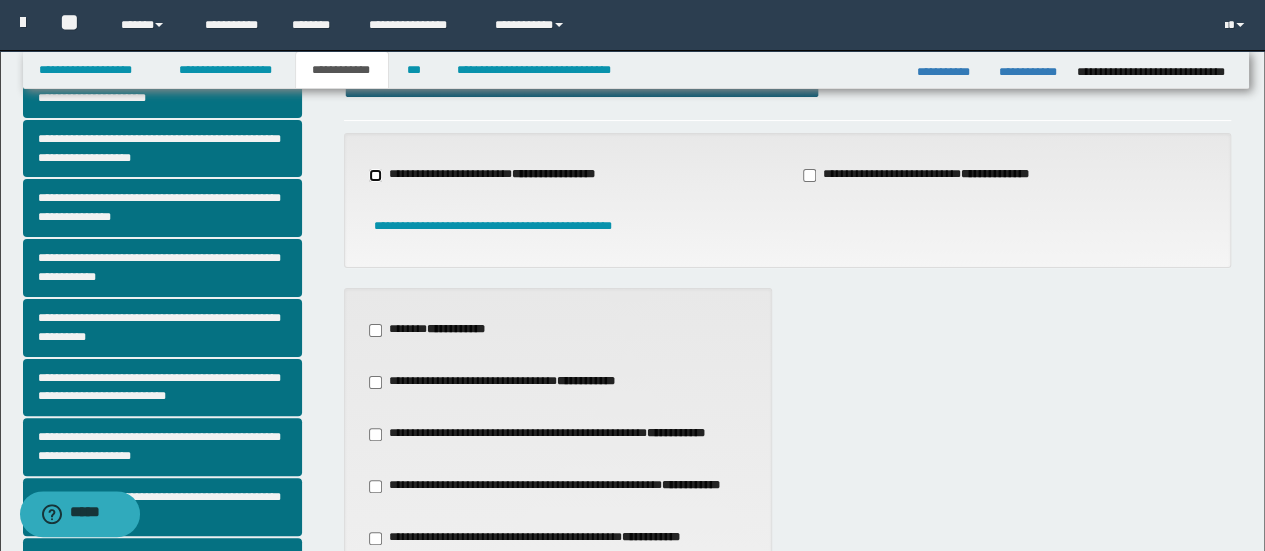 scroll, scrollTop: 200, scrollLeft: 0, axis: vertical 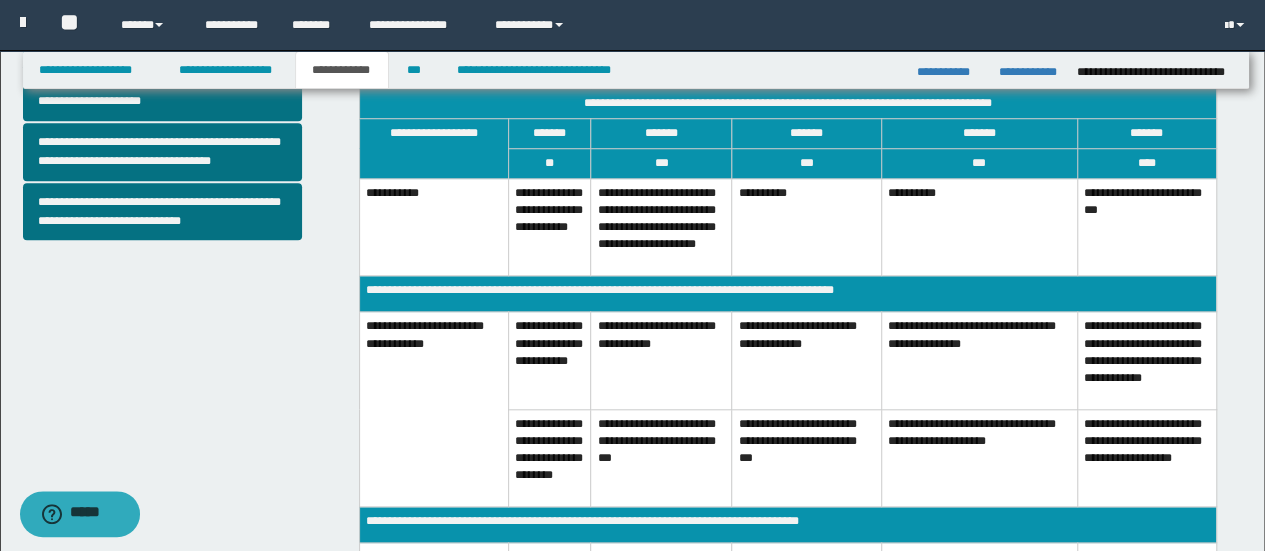 click on "**********" at bounding box center (806, 360) 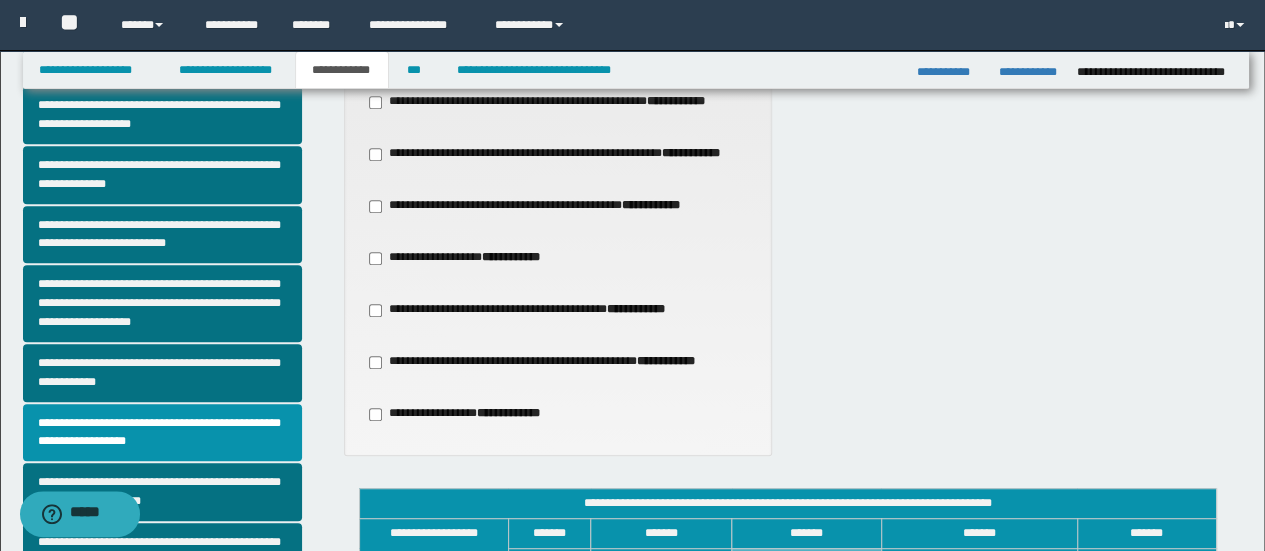 scroll, scrollTop: 374, scrollLeft: 0, axis: vertical 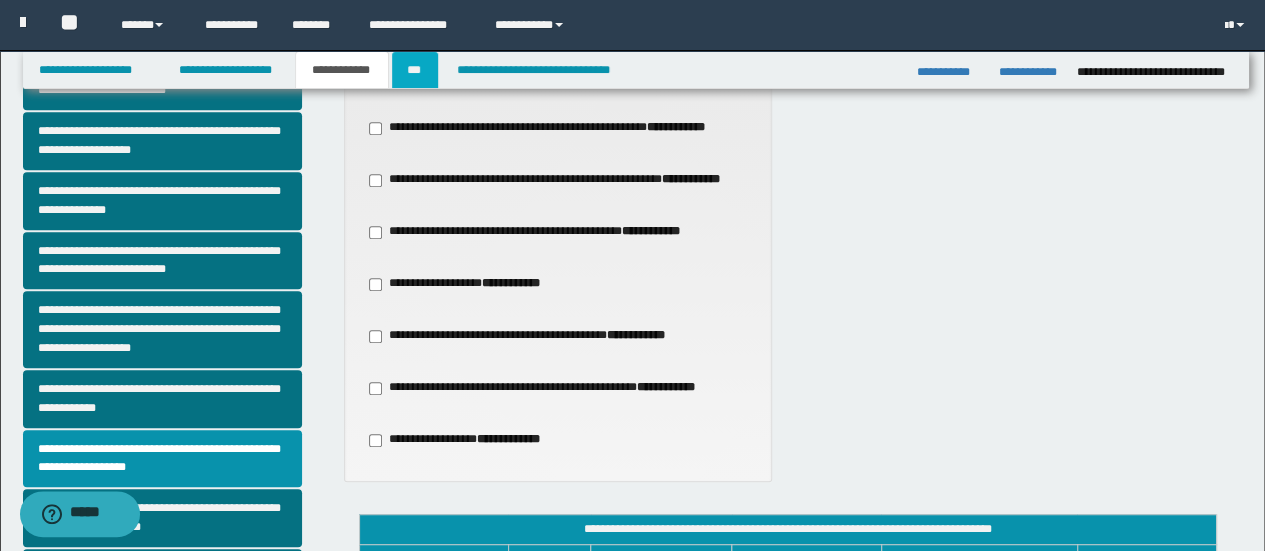 click on "***" at bounding box center (415, 70) 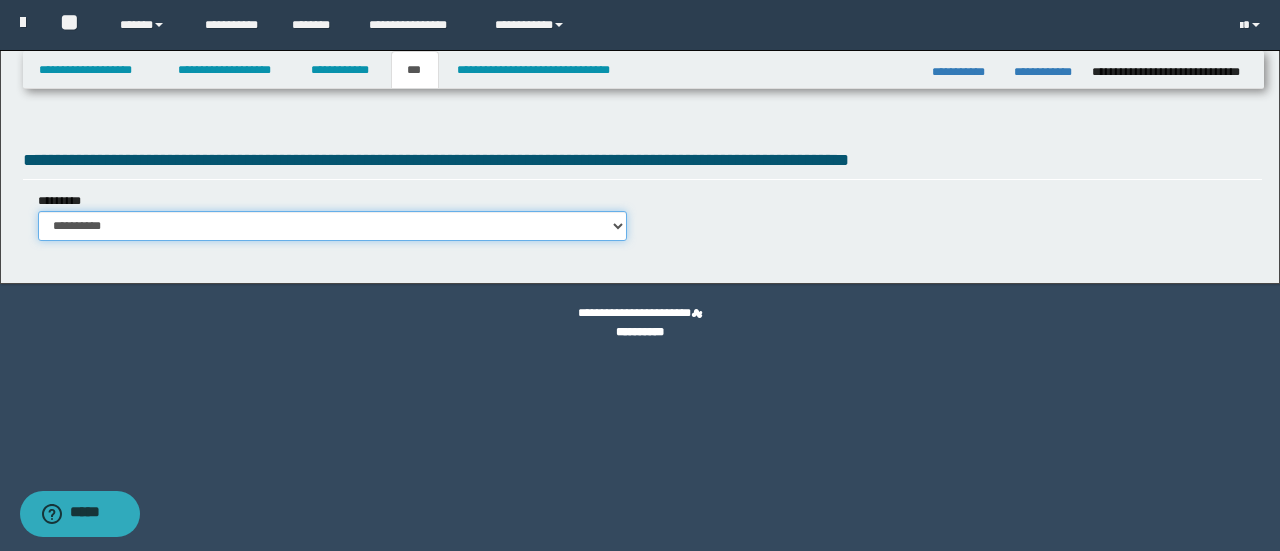 click on "**********" at bounding box center (333, 226) 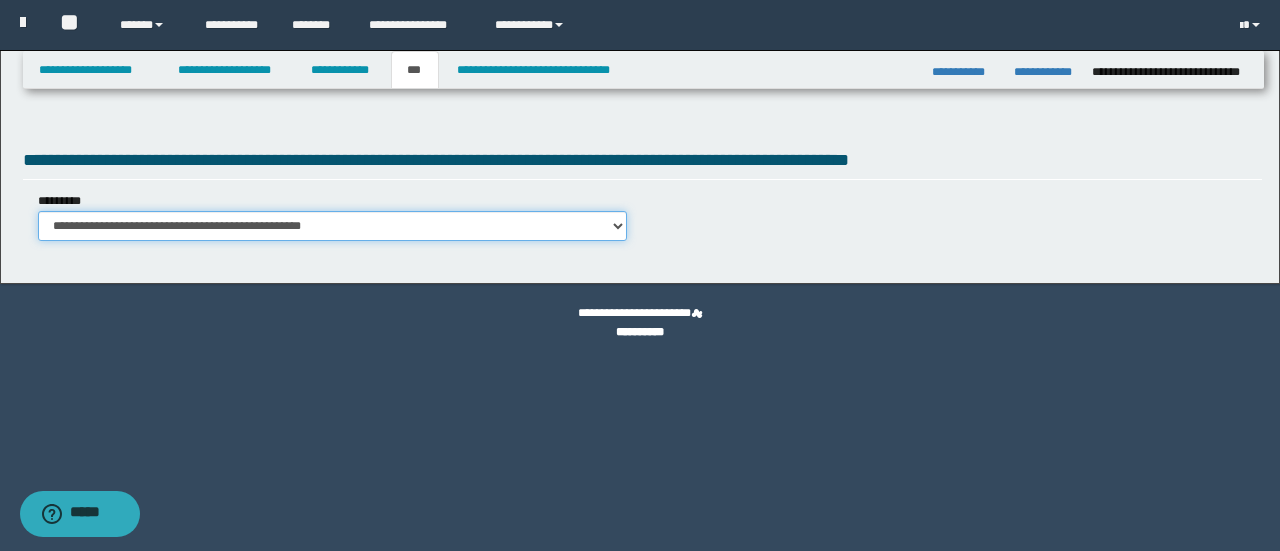 click on "**********" at bounding box center (333, 226) 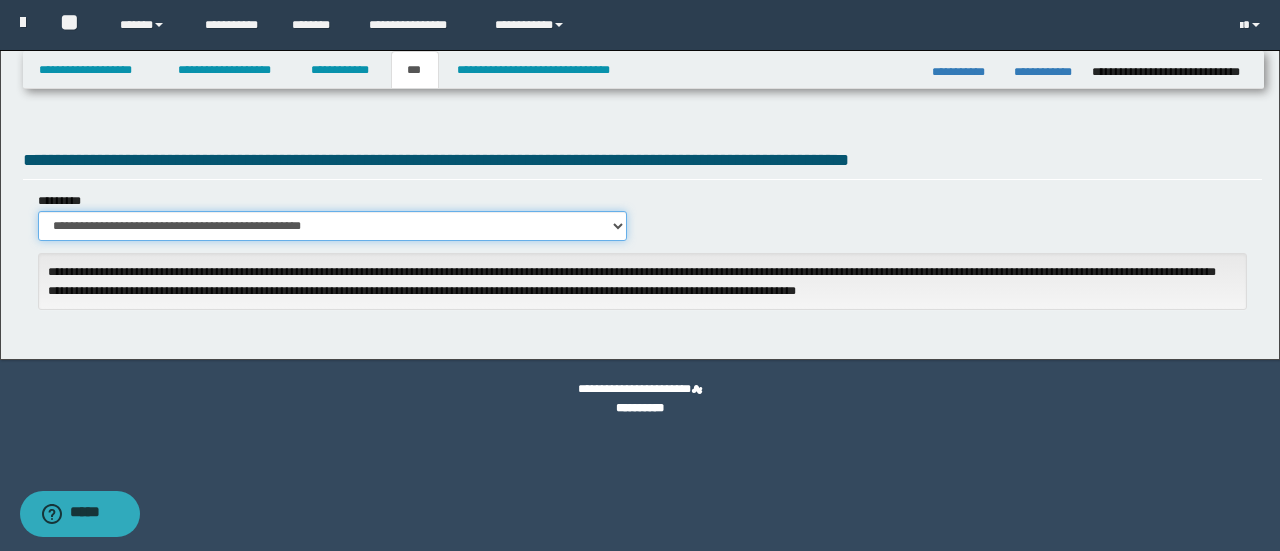 click on "**********" at bounding box center [333, 226] 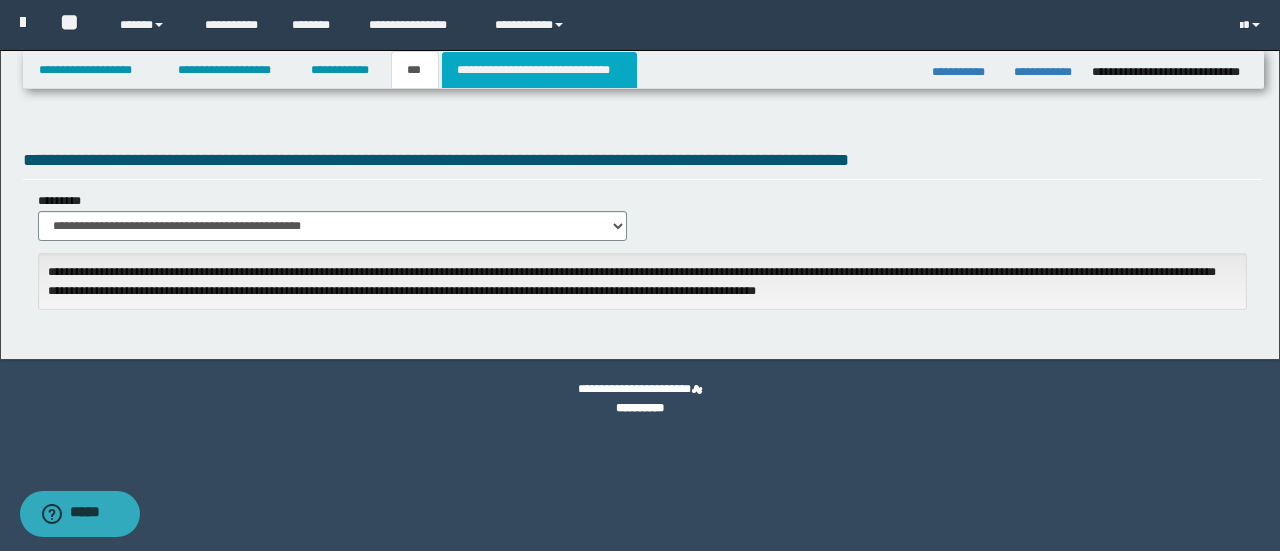click on "**********" at bounding box center [539, 70] 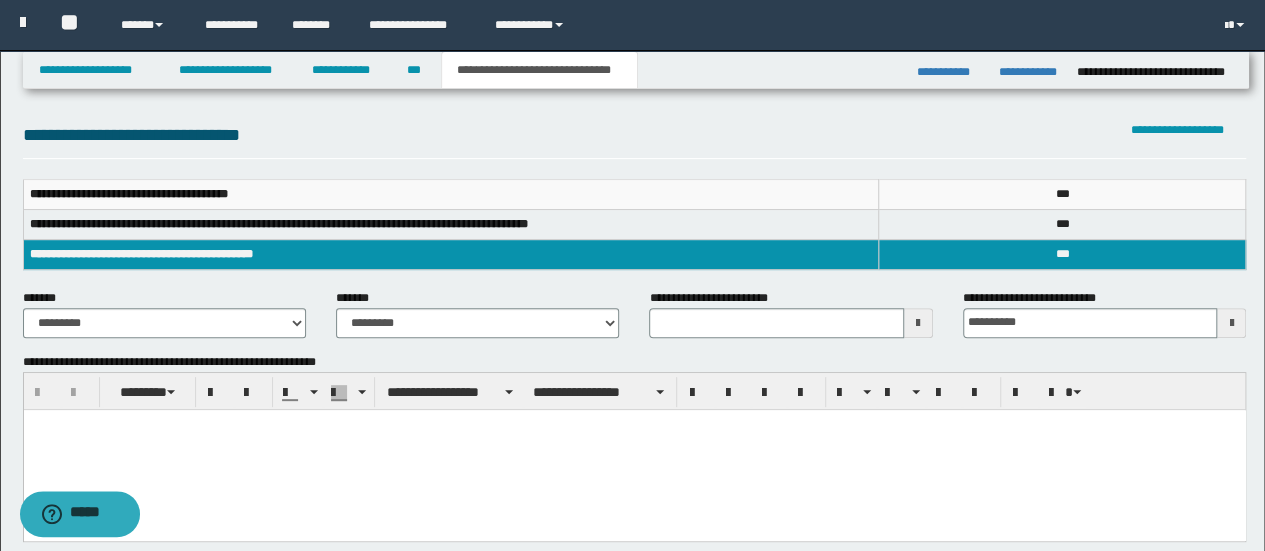 scroll, scrollTop: 200, scrollLeft: 0, axis: vertical 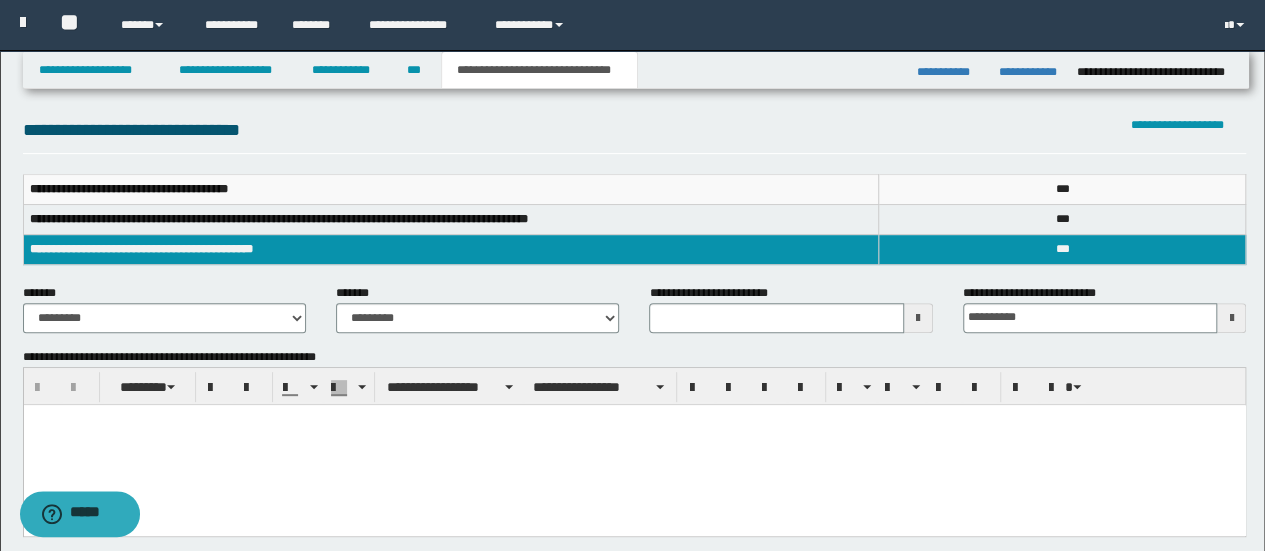 type 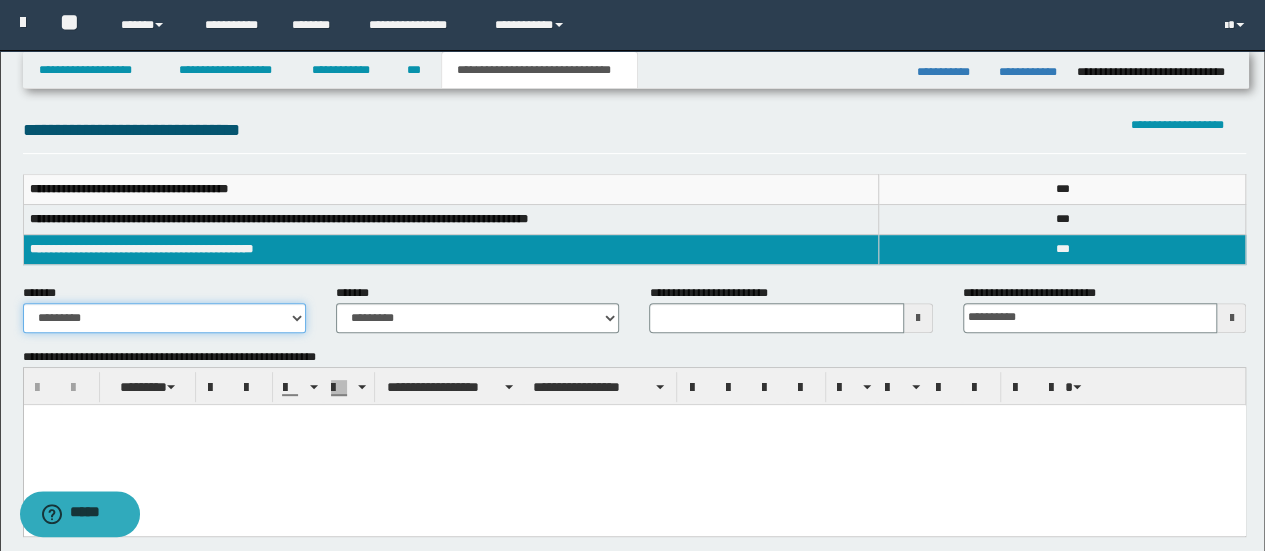 click on "**********" at bounding box center (164, 318) 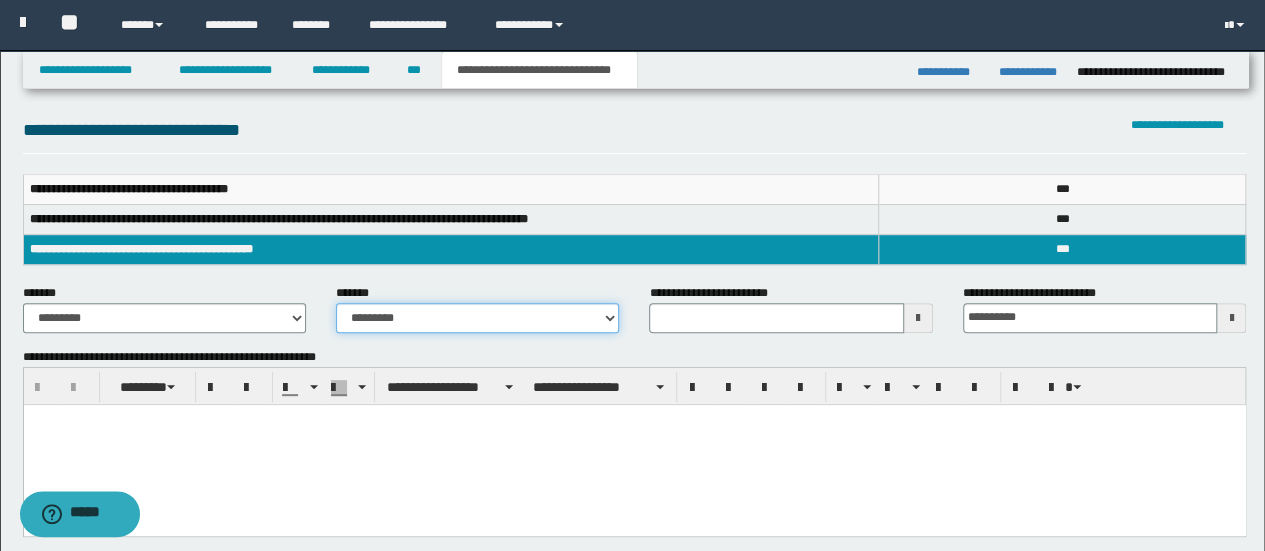 click on "**********" at bounding box center [477, 318] 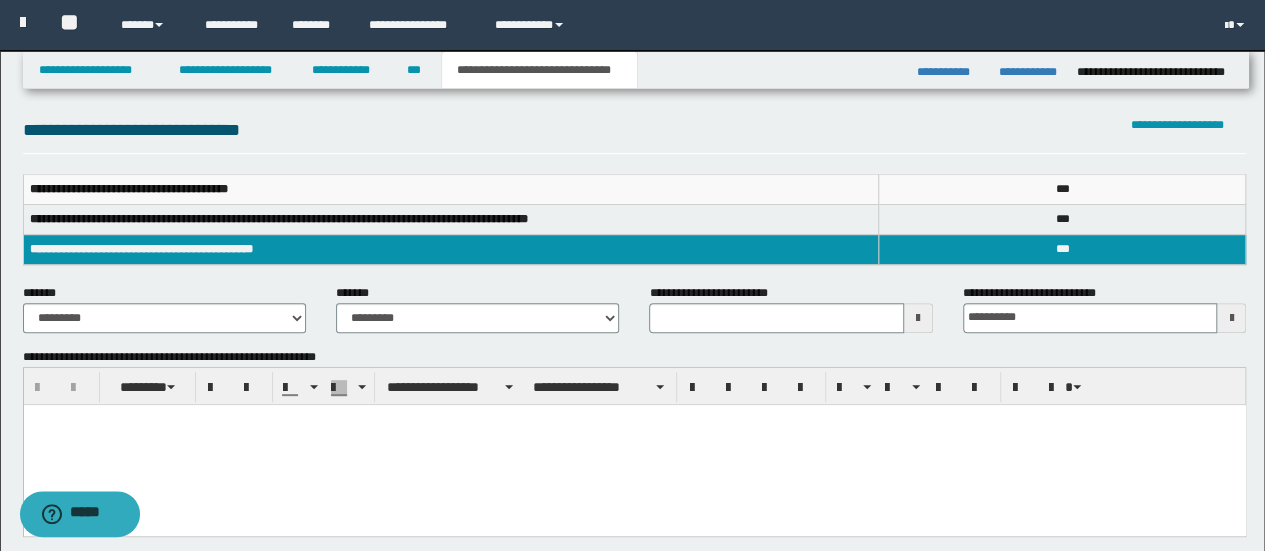 click at bounding box center (918, 318) 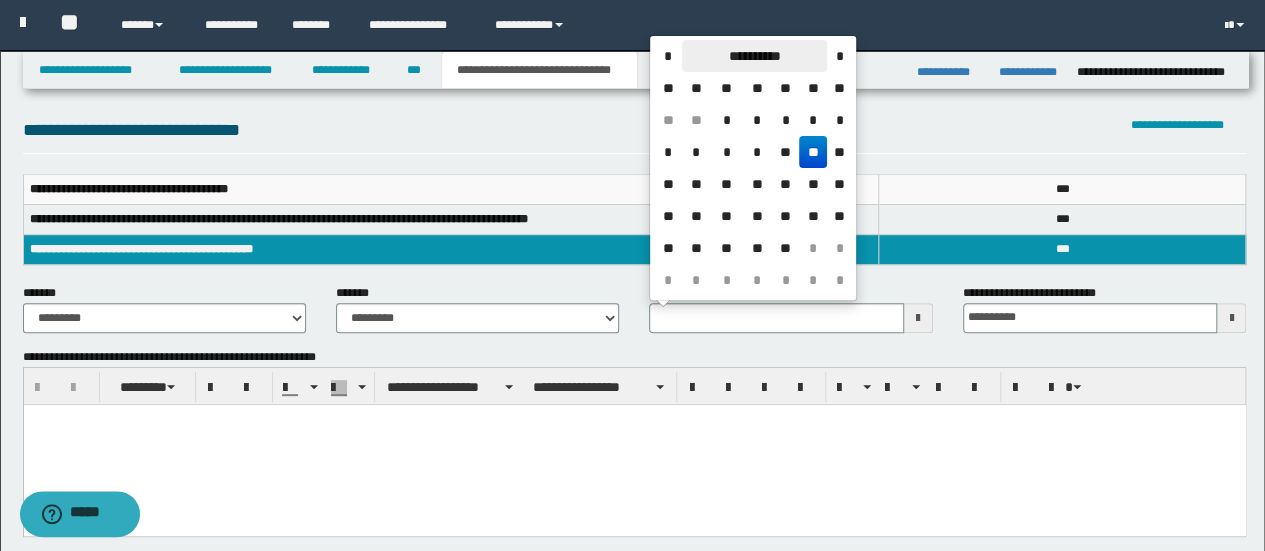click on "**********" at bounding box center [754, 56] 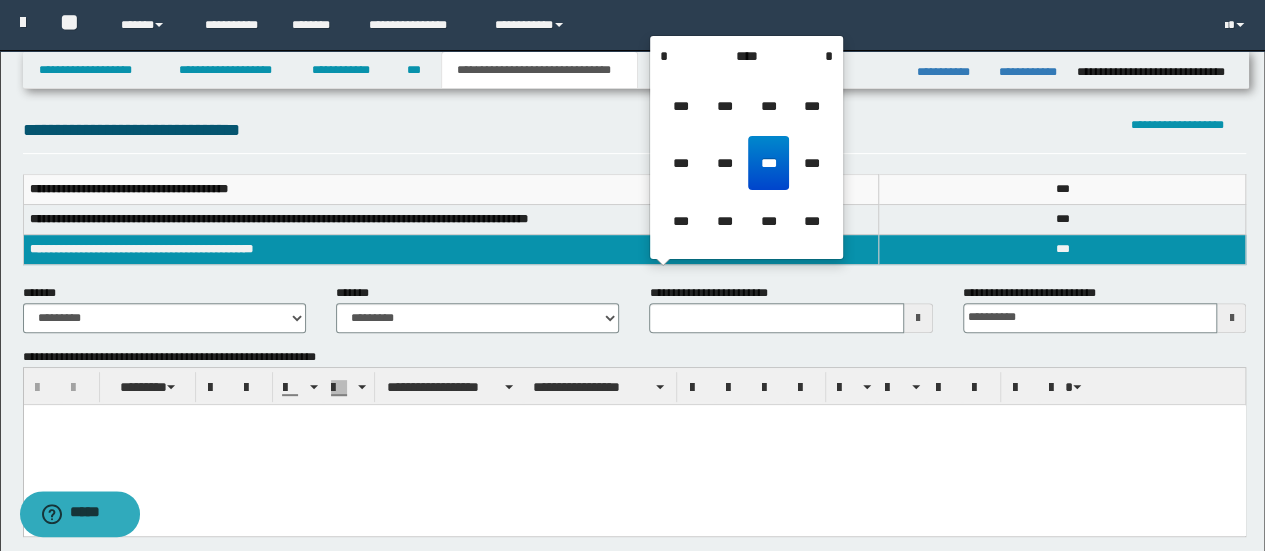 click on "****" at bounding box center [746, 56] 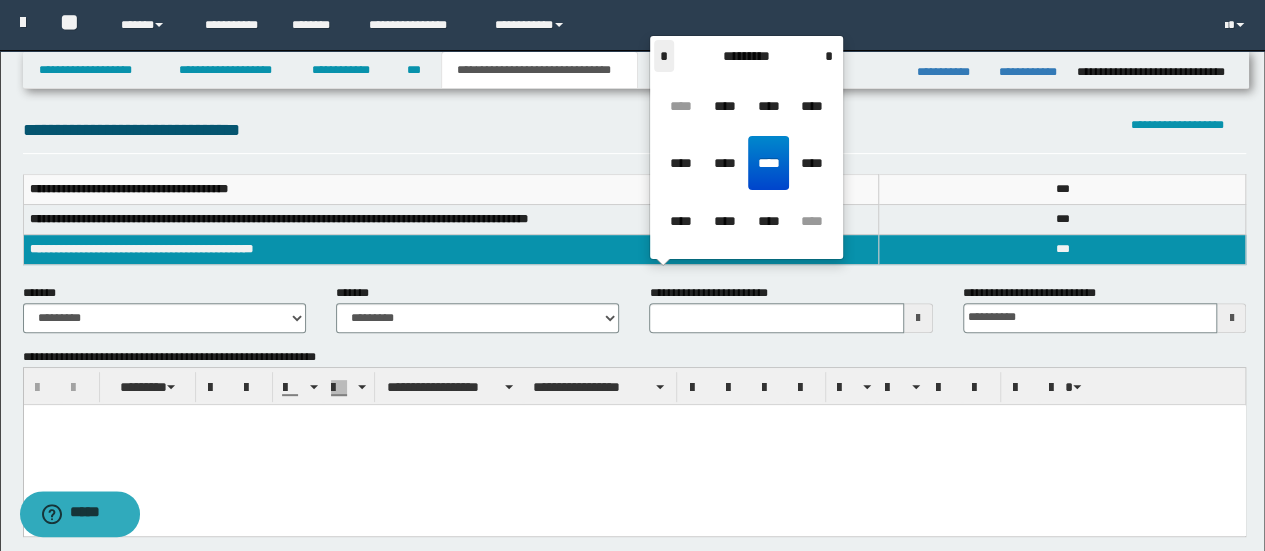 click on "*" at bounding box center [664, 56] 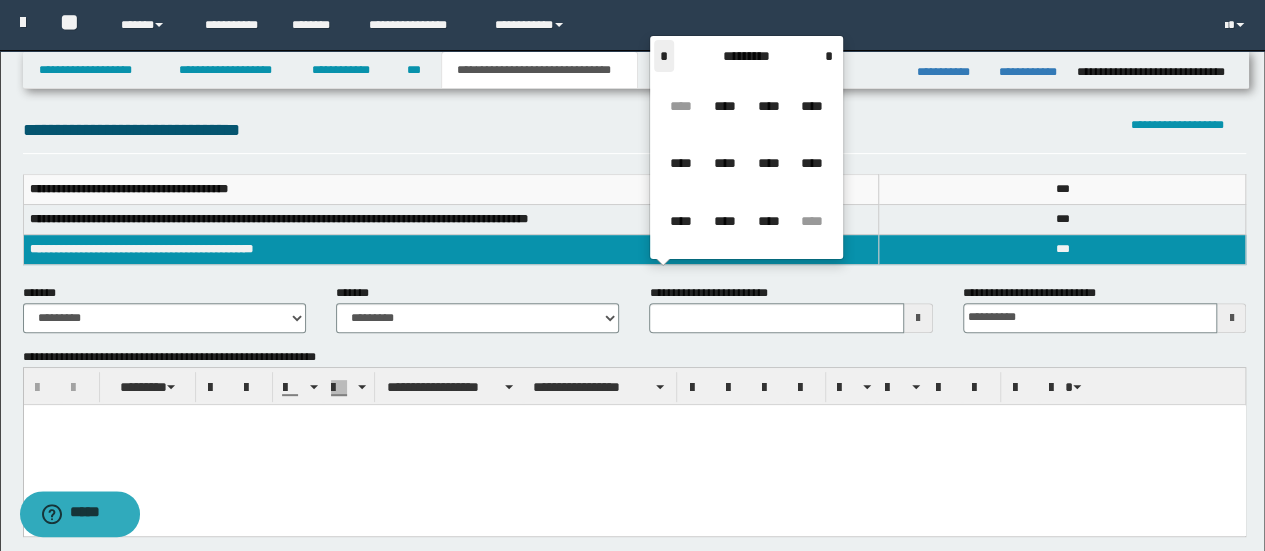 click on "*" at bounding box center (664, 56) 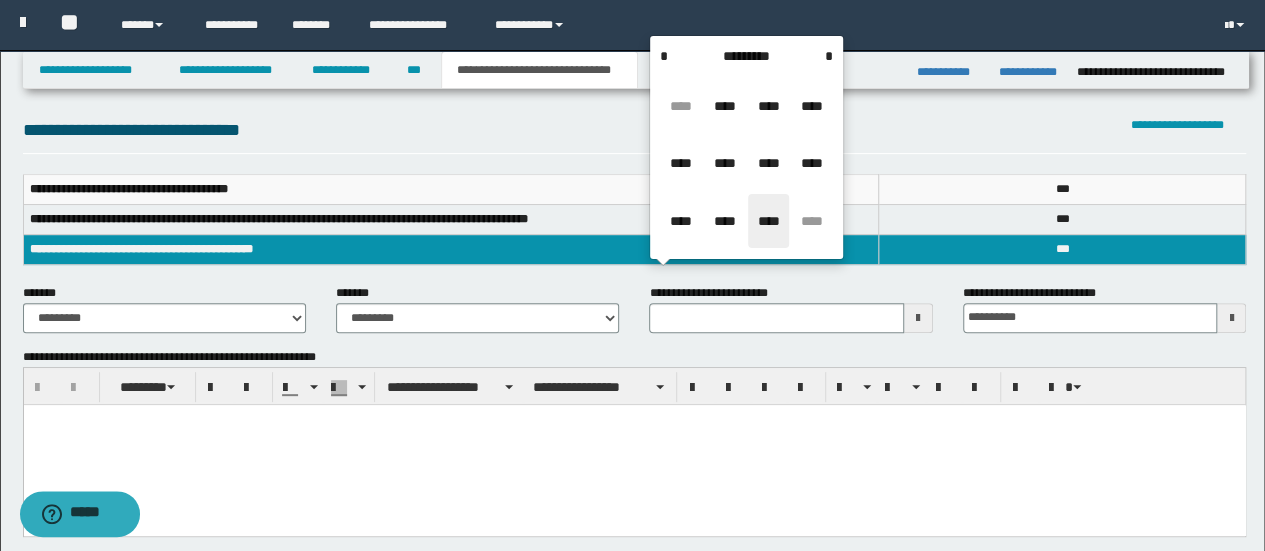 click on "****" at bounding box center [768, 221] 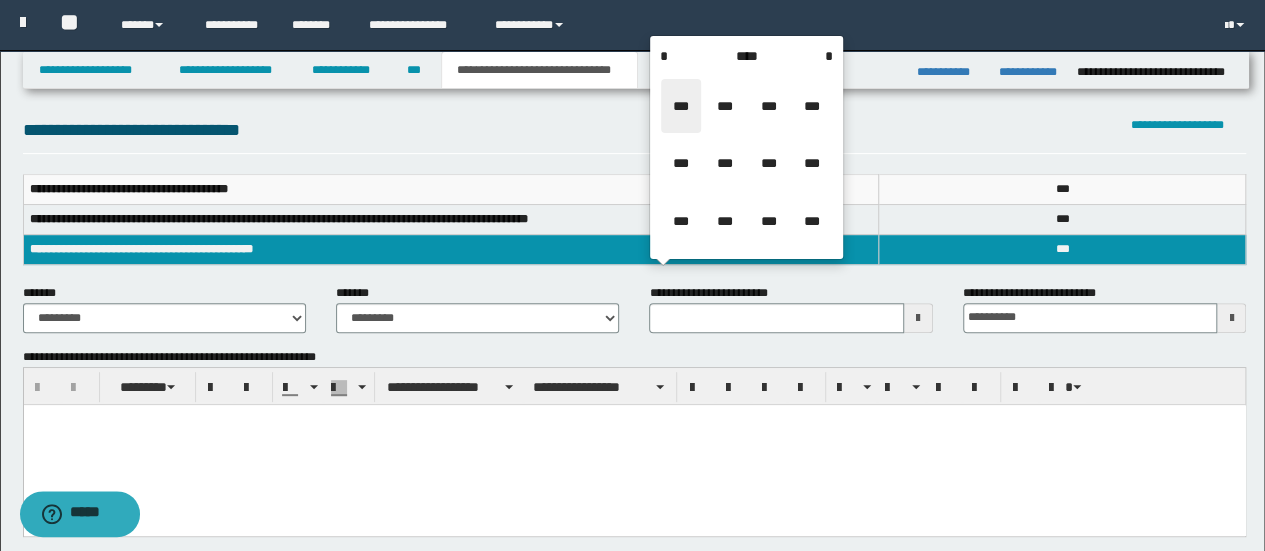 click on "***" at bounding box center (681, 106) 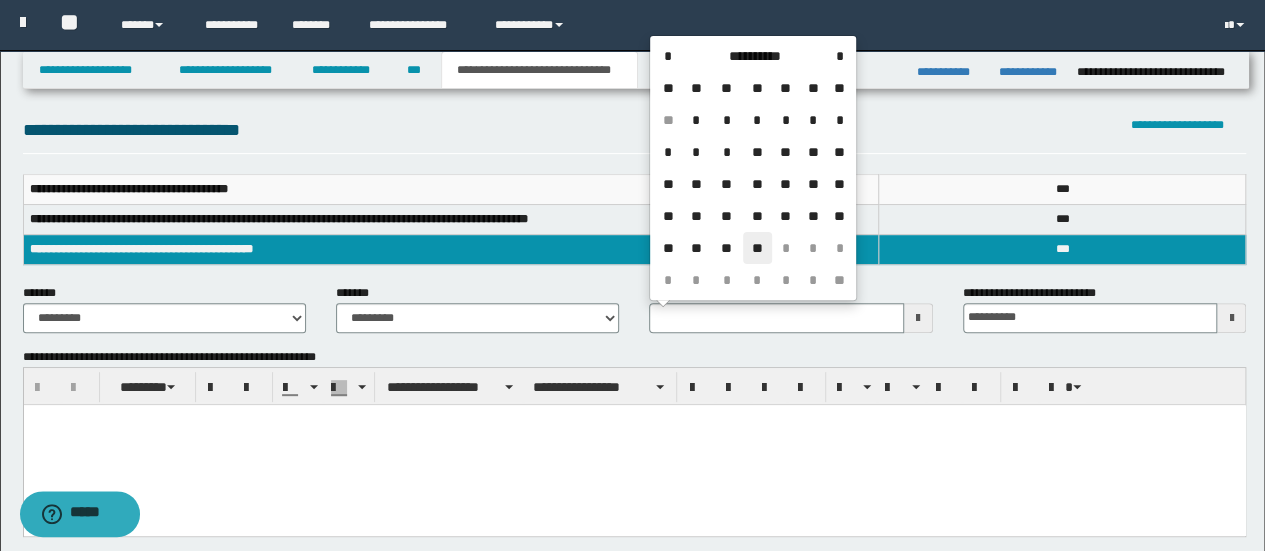 click on "**" at bounding box center (757, 248) 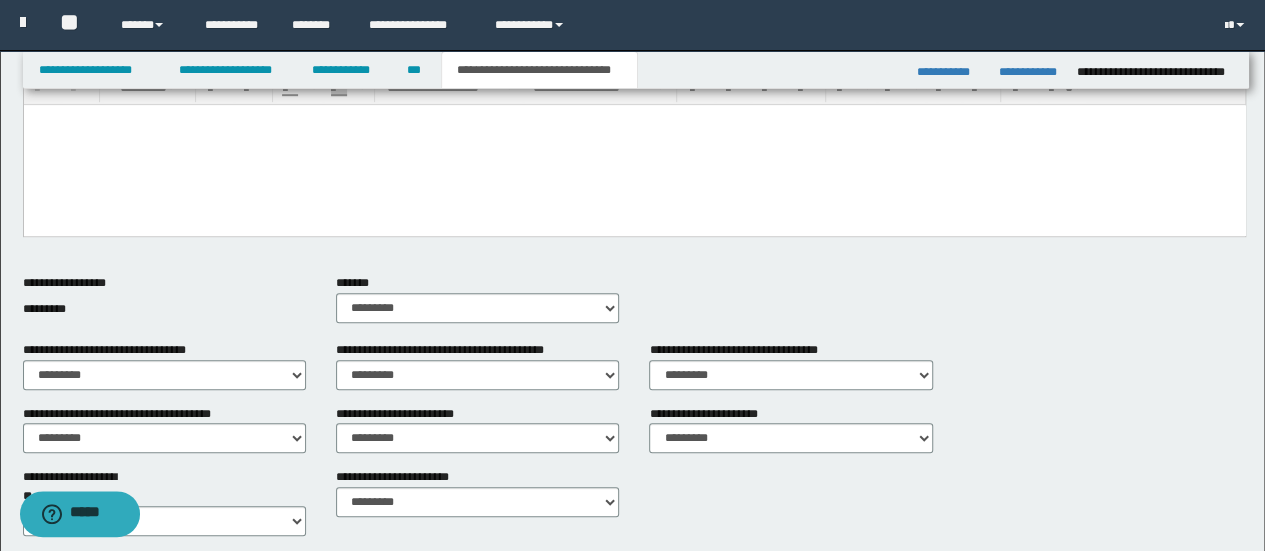 scroll, scrollTop: 600, scrollLeft: 0, axis: vertical 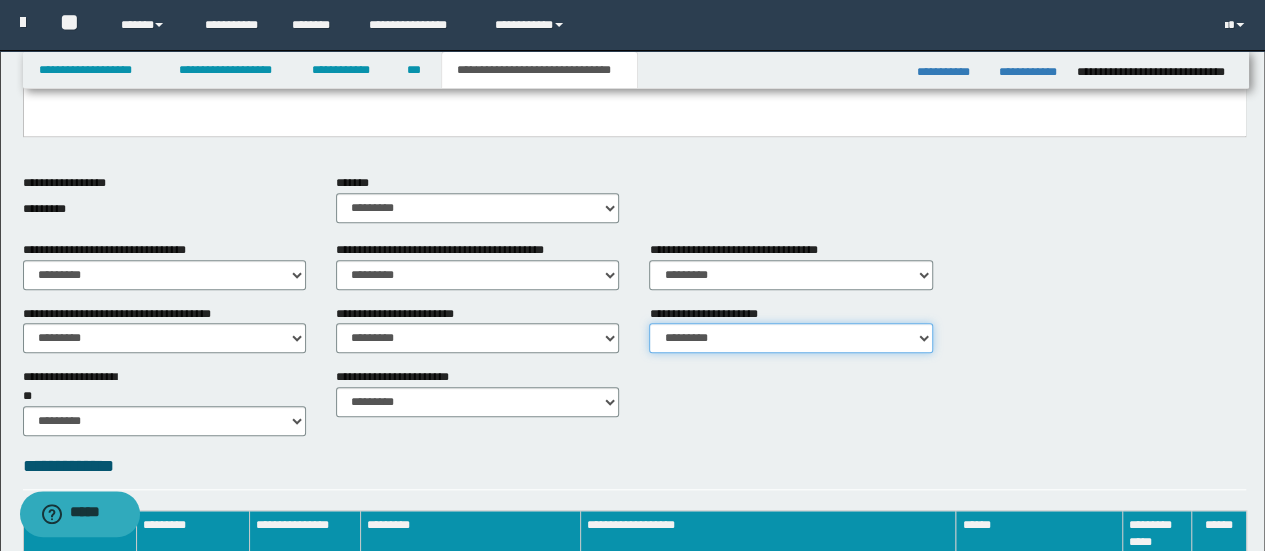 click on "*********
**
**" at bounding box center [790, 338] 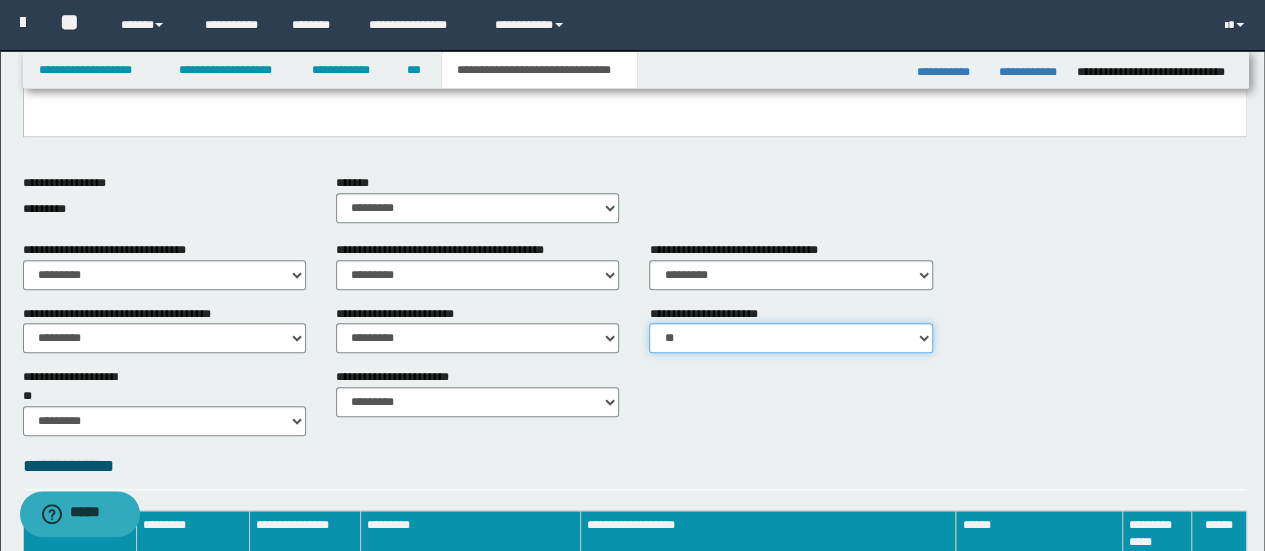 click on "*********
**
**" at bounding box center (790, 338) 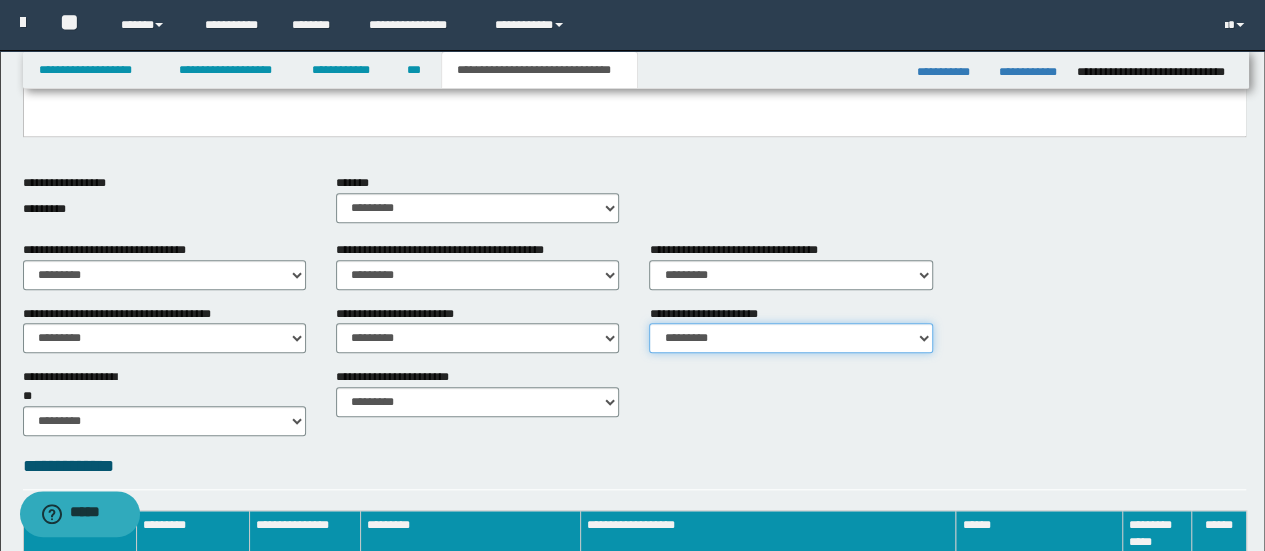 click on "*********
**
**" at bounding box center (790, 338) 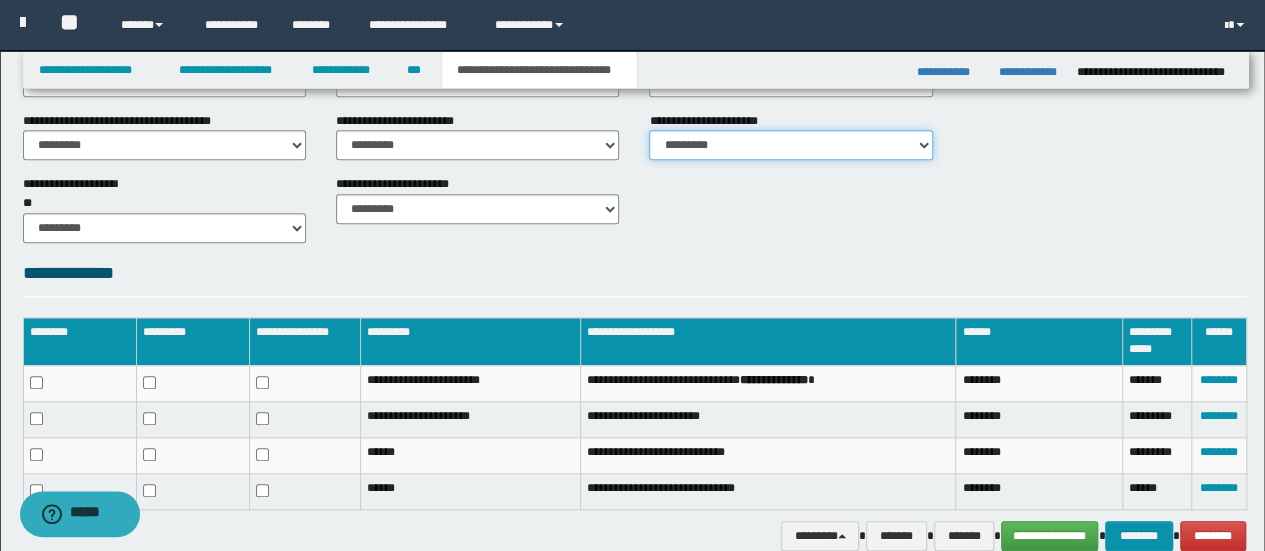 scroll, scrollTop: 800, scrollLeft: 0, axis: vertical 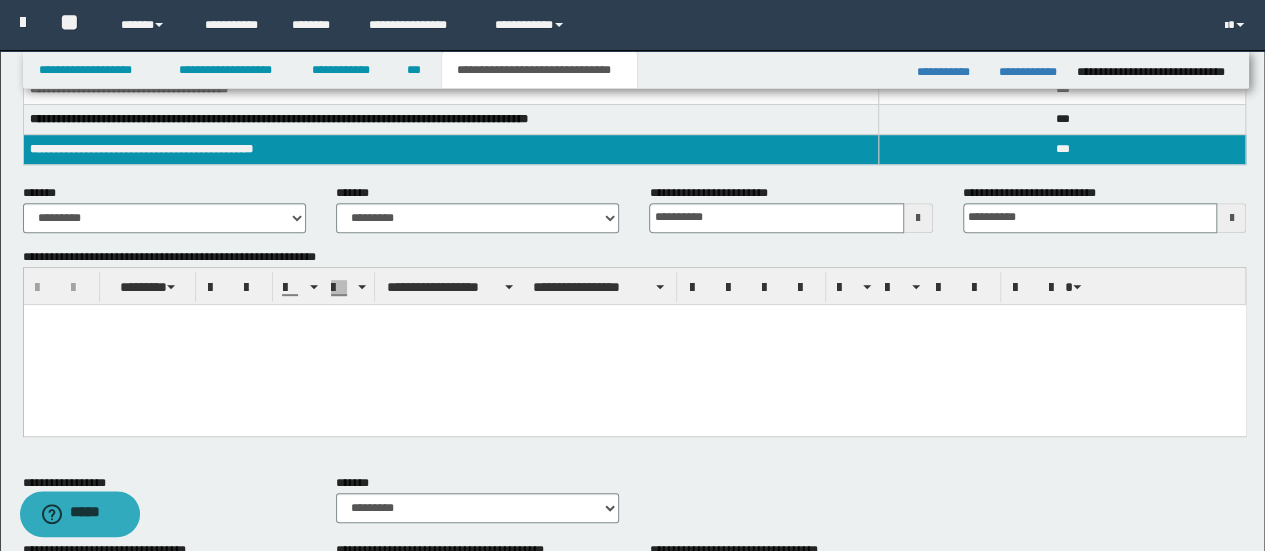 click at bounding box center [634, 344] 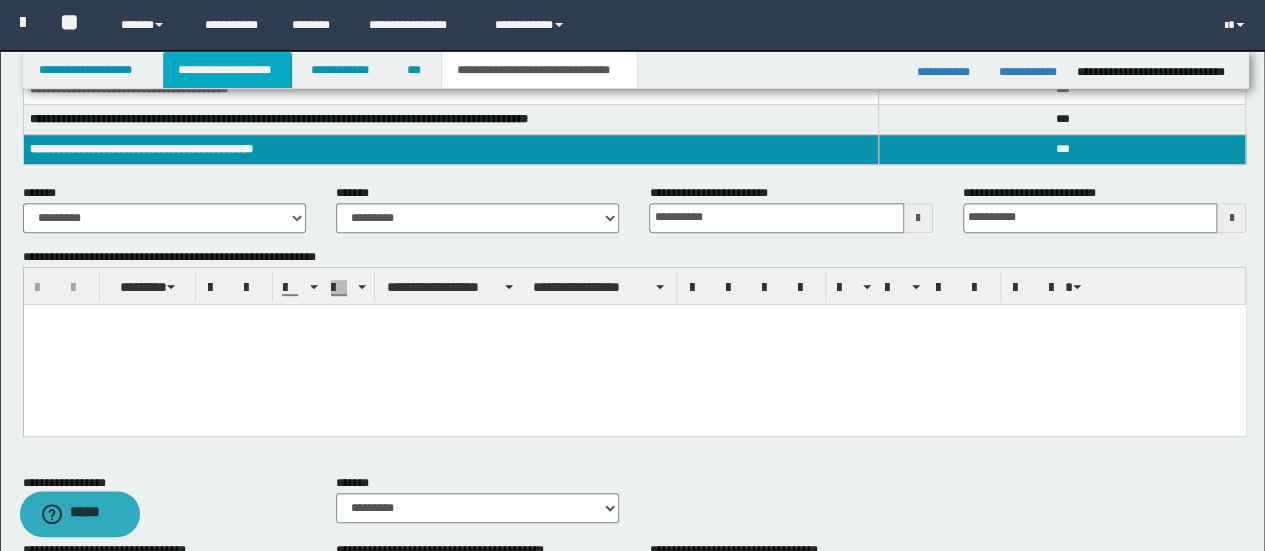 click on "**********" at bounding box center [227, 70] 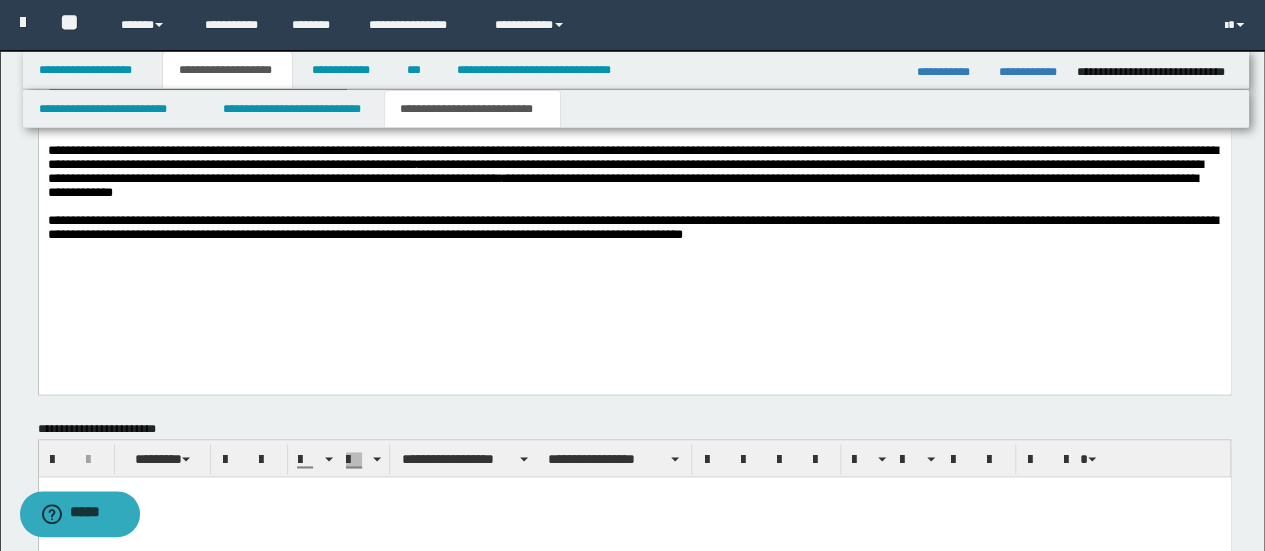 scroll, scrollTop: 1230, scrollLeft: 0, axis: vertical 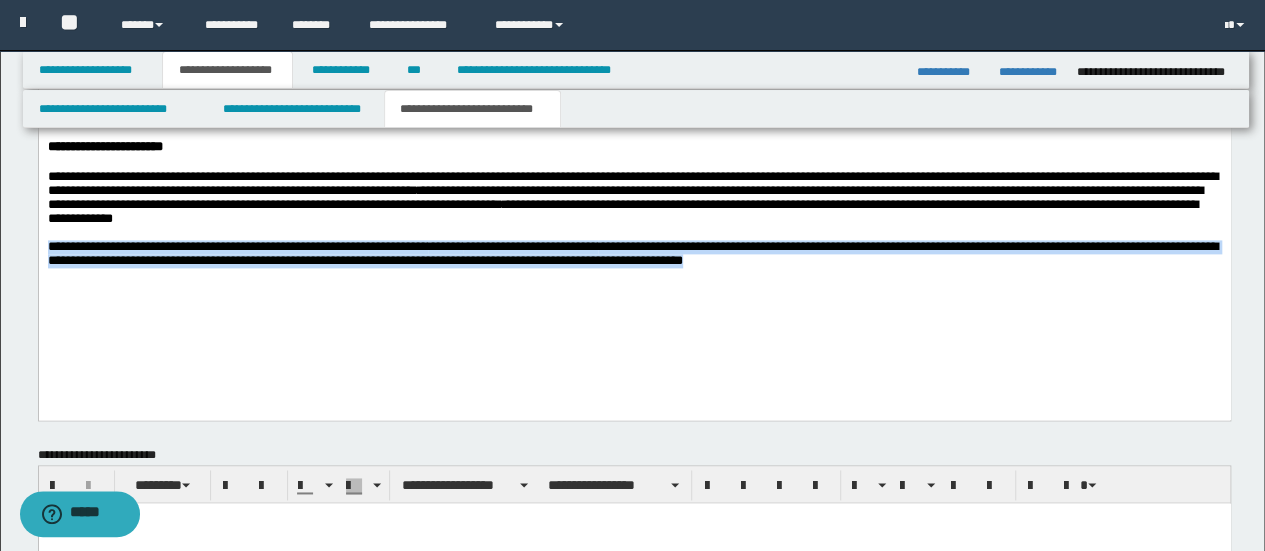 drag, startPoint x: 48, startPoint y: 289, endPoint x: 1080, endPoint y: 305, distance: 1032.124 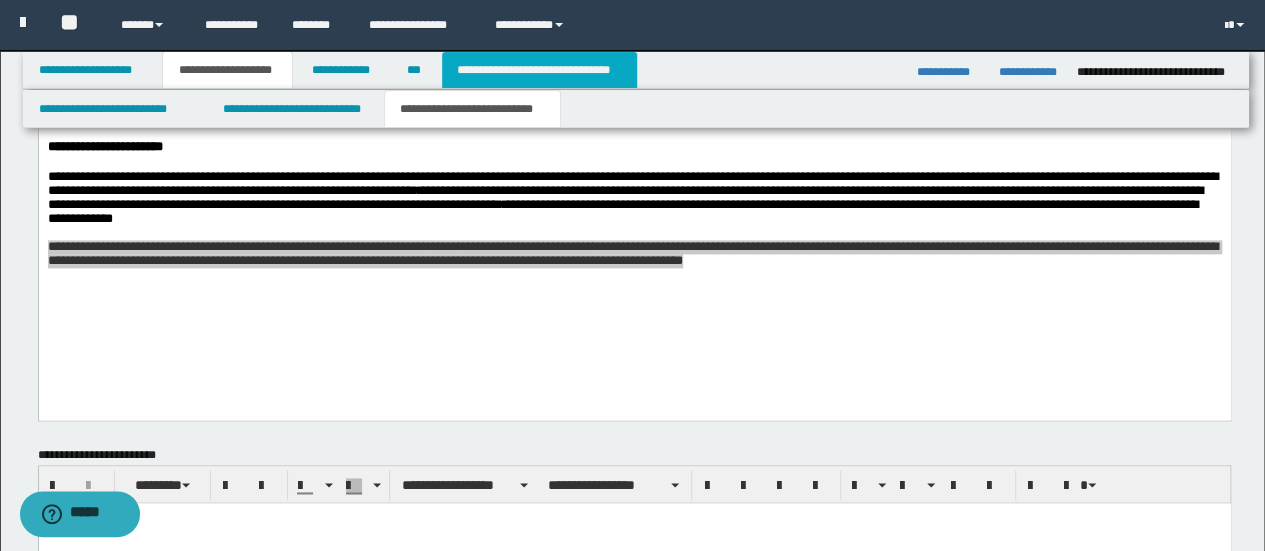click on "**********" at bounding box center (539, 70) 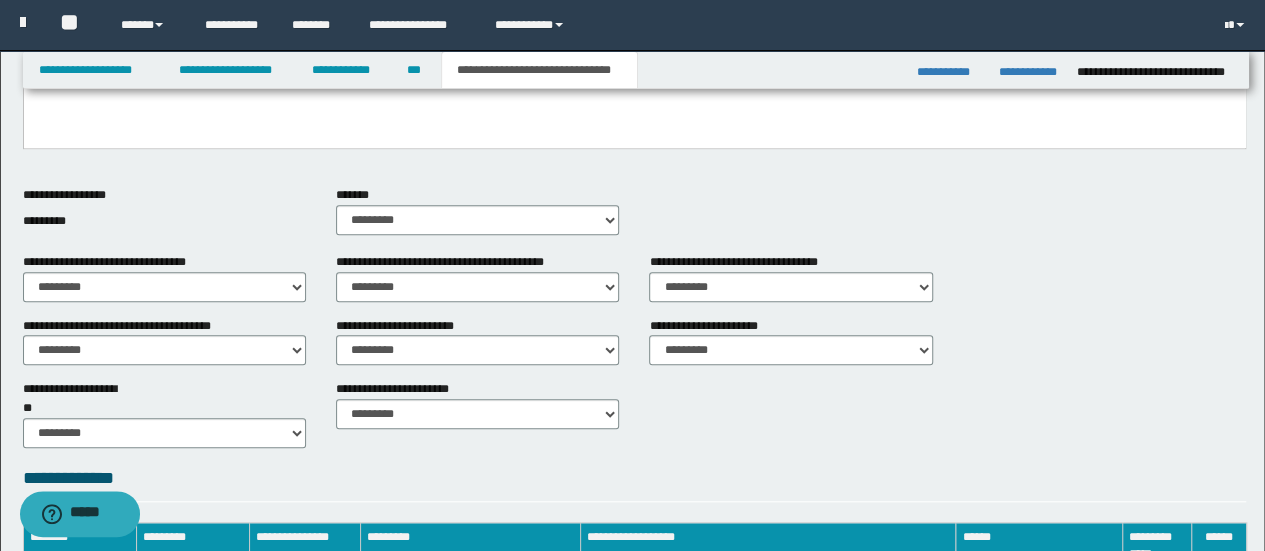 scroll, scrollTop: 388, scrollLeft: 0, axis: vertical 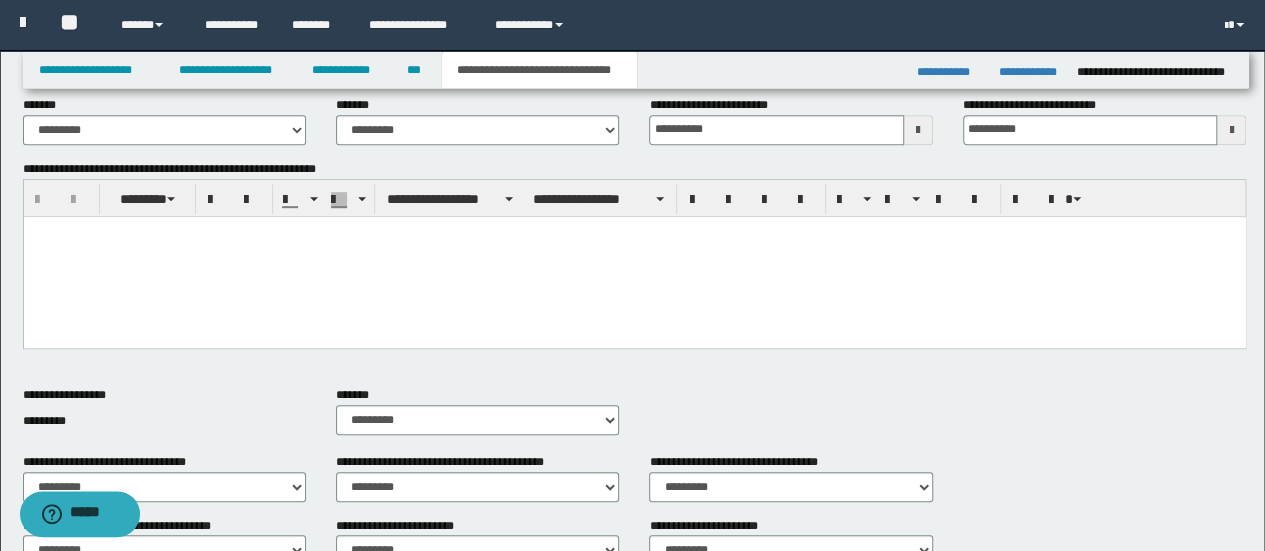 click at bounding box center (634, 231) 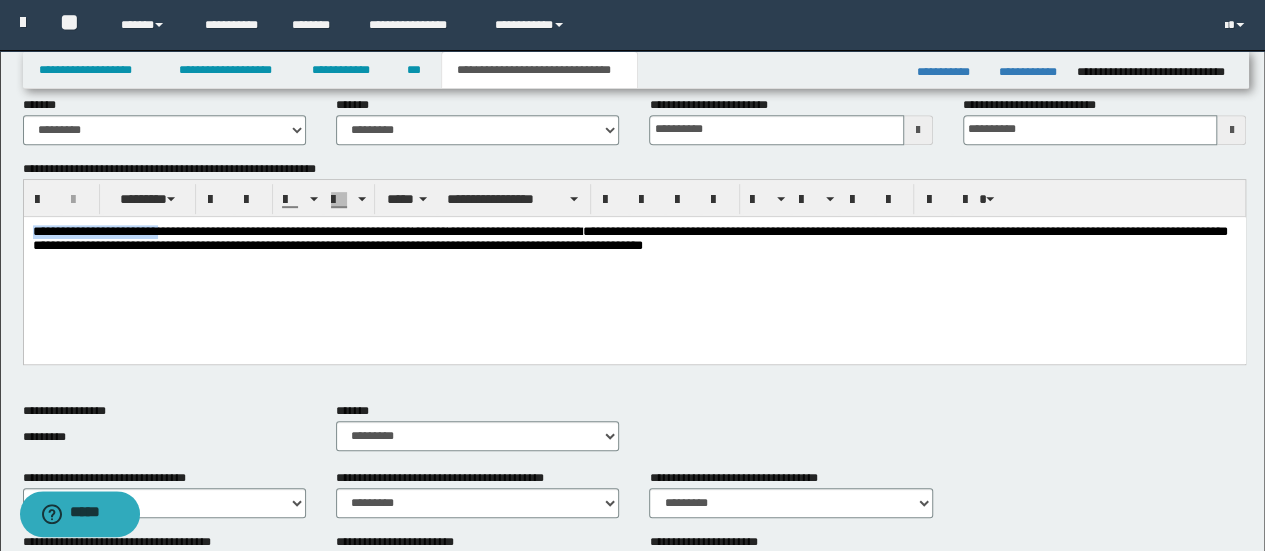 drag, startPoint x: 182, startPoint y: 233, endPoint x: 26, endPoint y: 227, distance: 156.11534 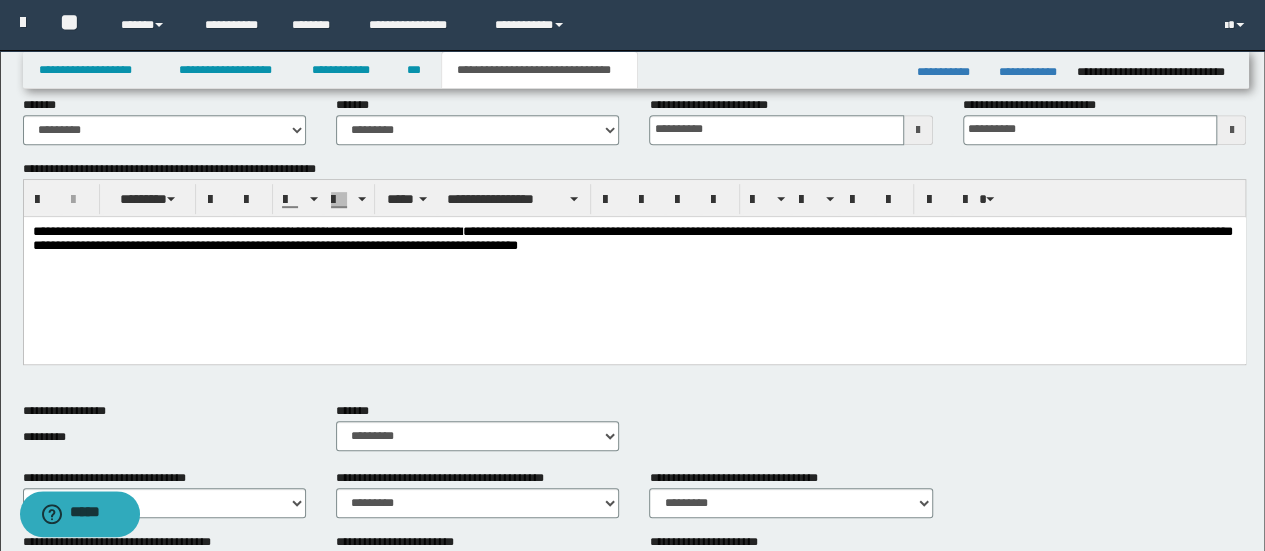 click on "**********" at bounding box center (632, 237) 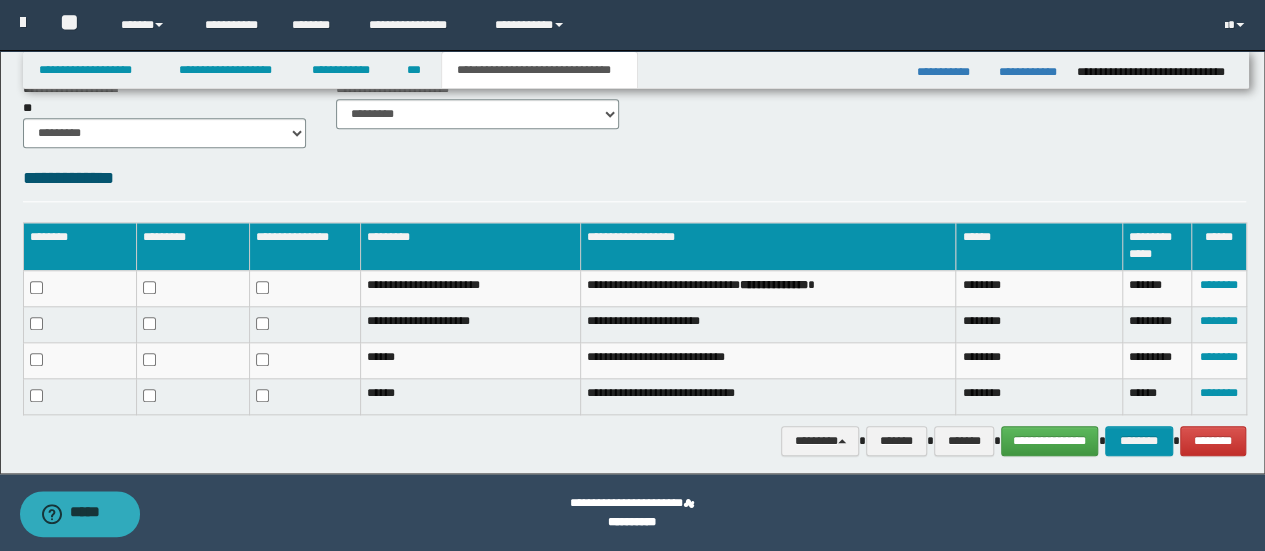 scroll, scrollTop: 904, scrollLeft: 0, axis: vertical 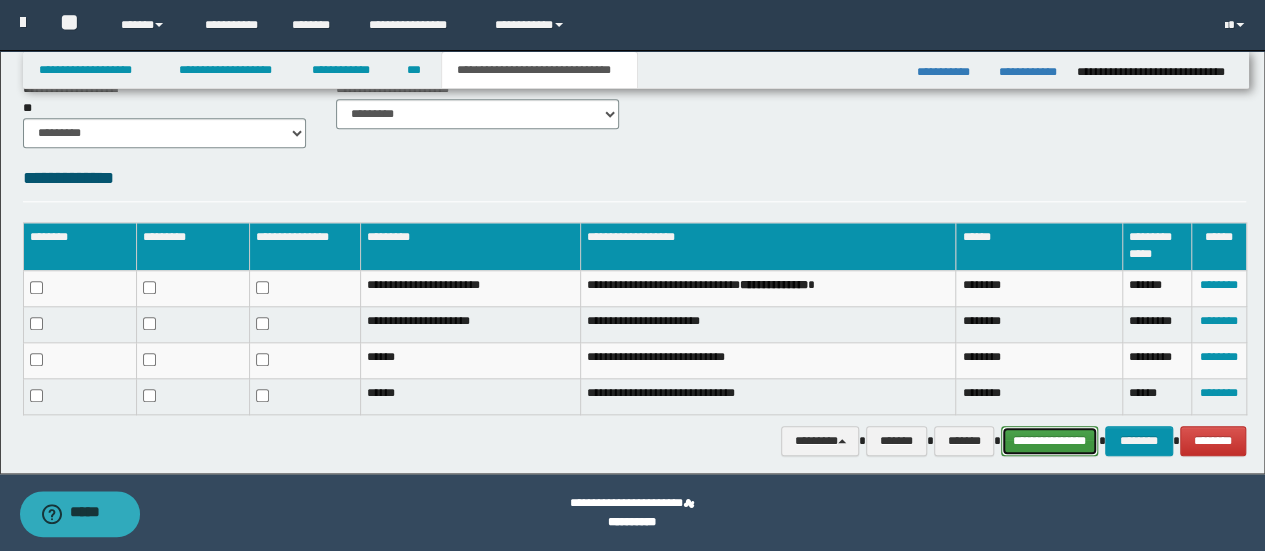 click on "**********" at bounding box center (1050, 440) 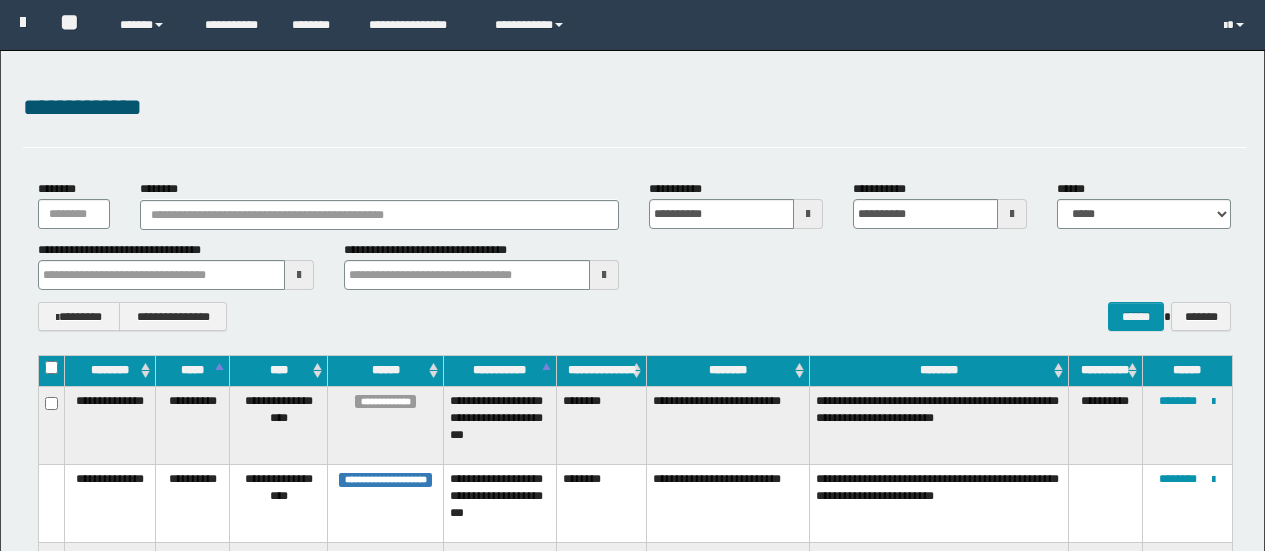 scroll, scrollTop: 800, scrollLeft: 0, axis: vertical 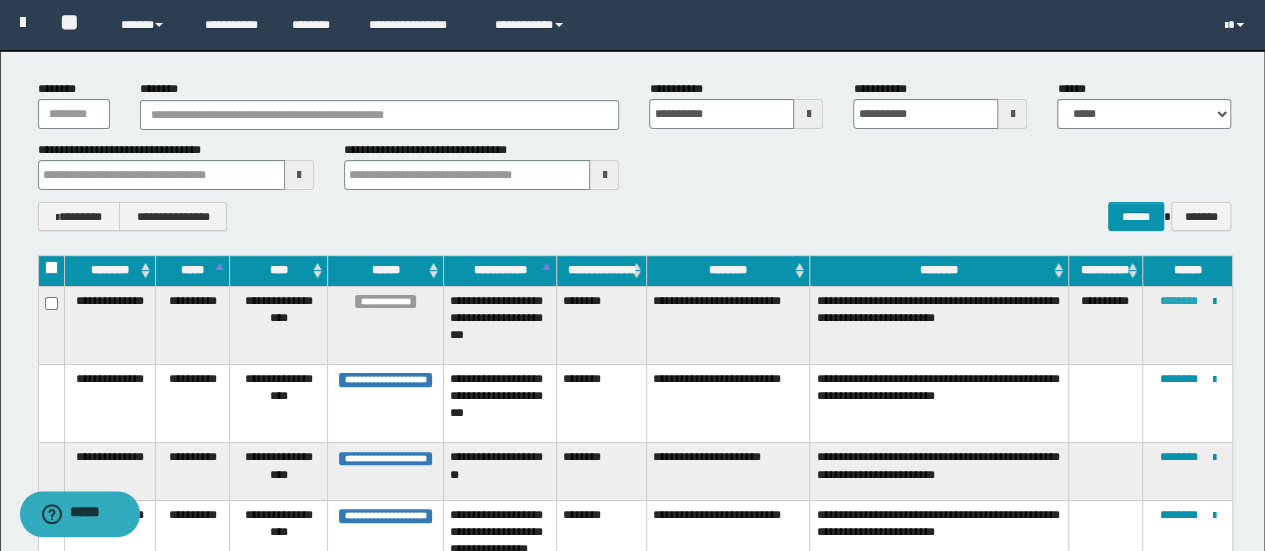 click on "********" at bounding box center [1178, 301] 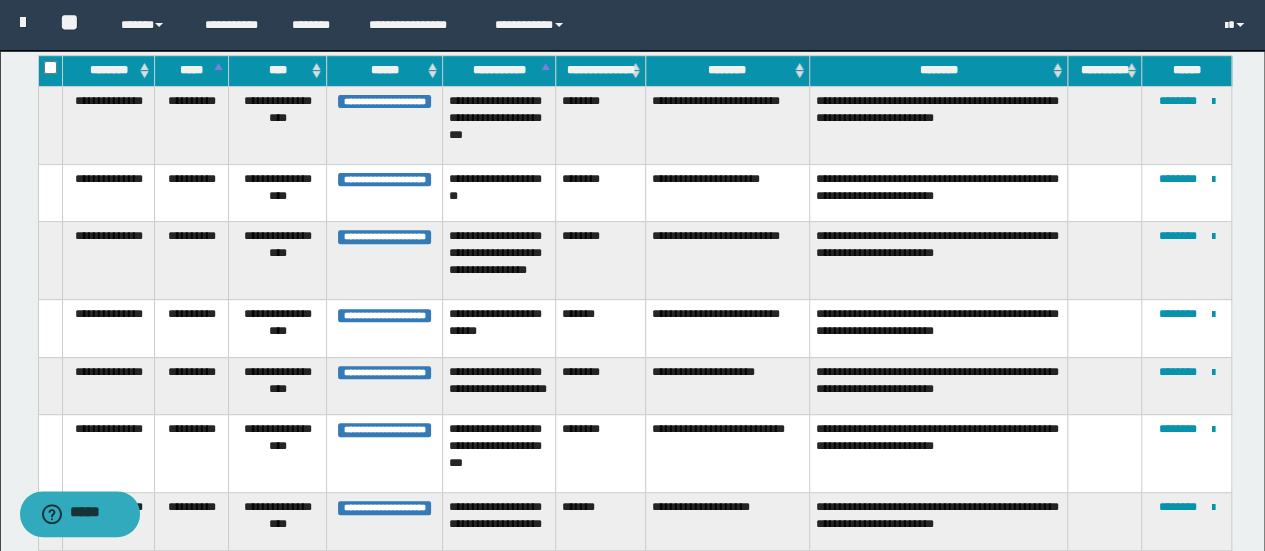 scroll, scrollTop: 200, scrollLeft: 0, axis: vertical 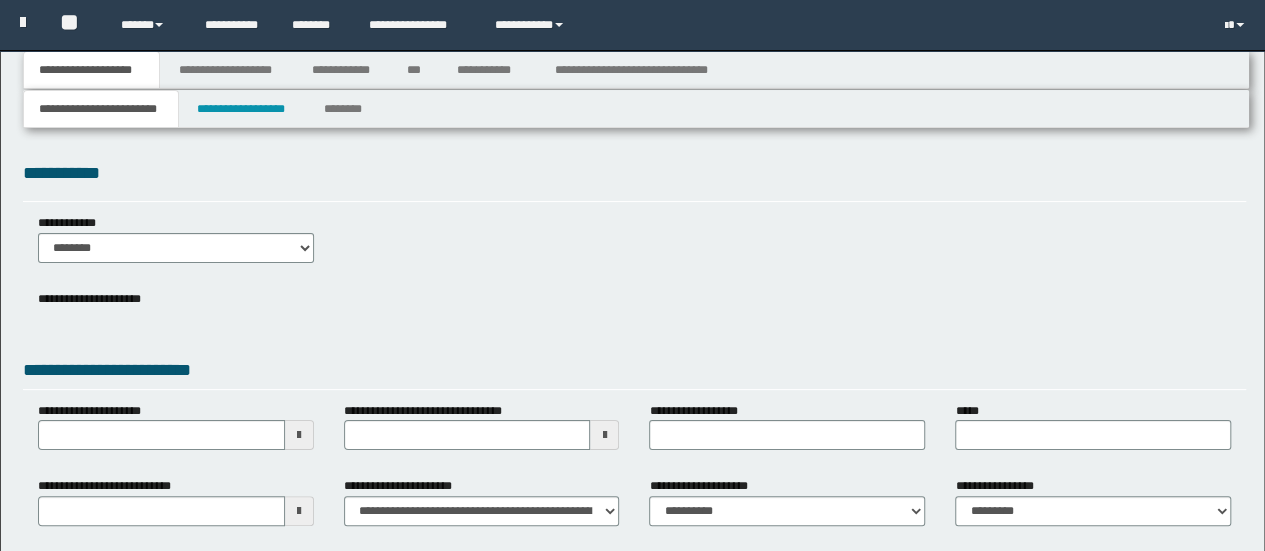 type 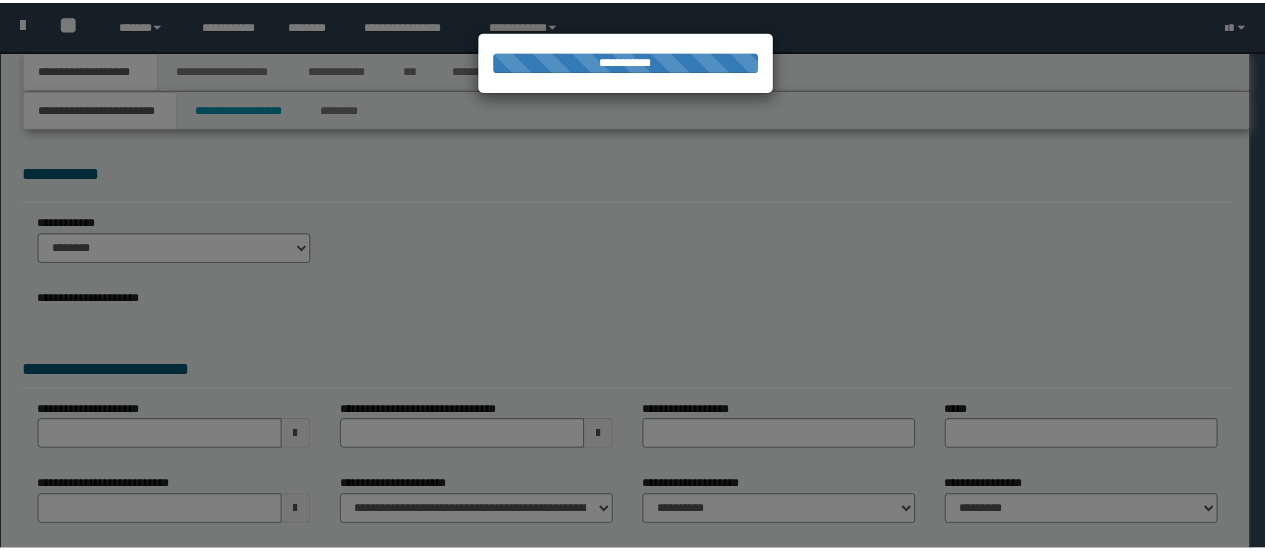 scroll, scrollTop: 0, scrollLeft: 0, axis: both 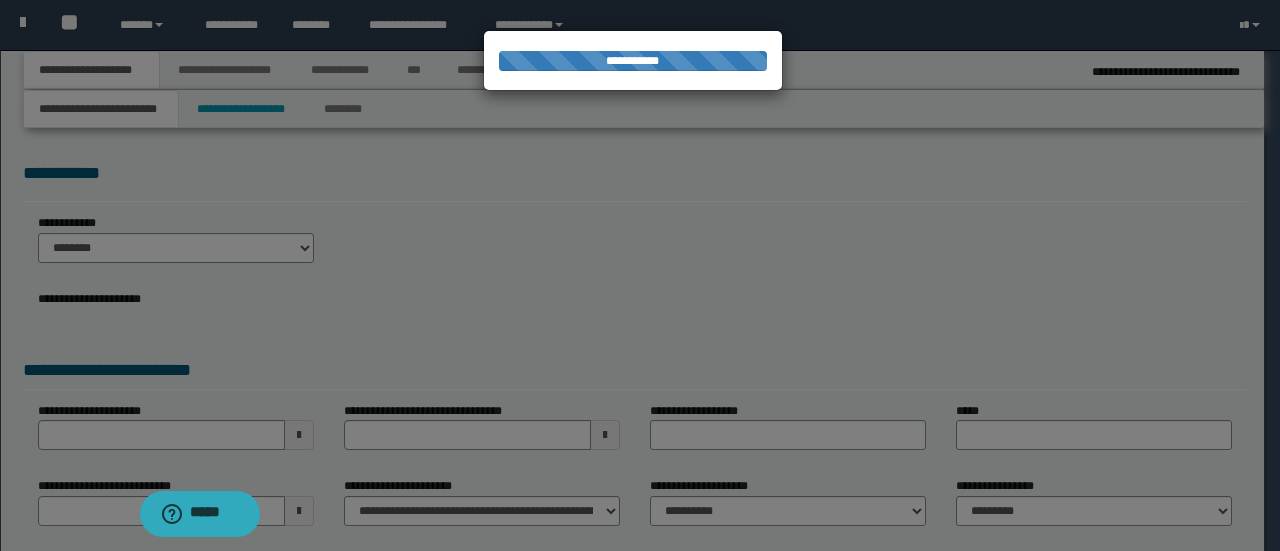 type on "**********" 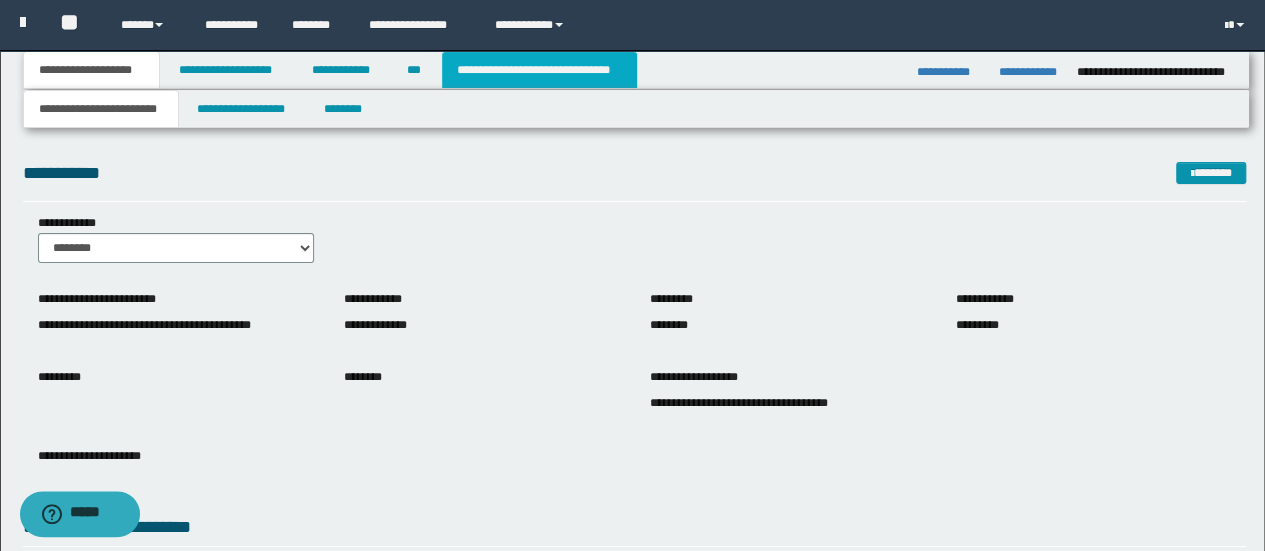 click on "**********" at bounding box center (539, 70) 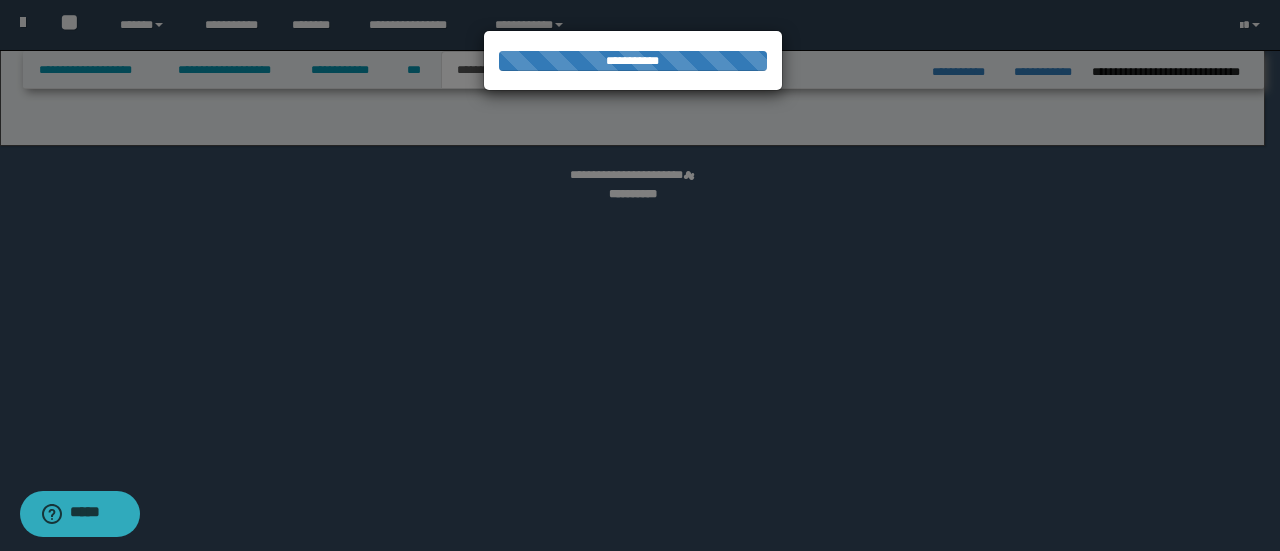 select on "*" 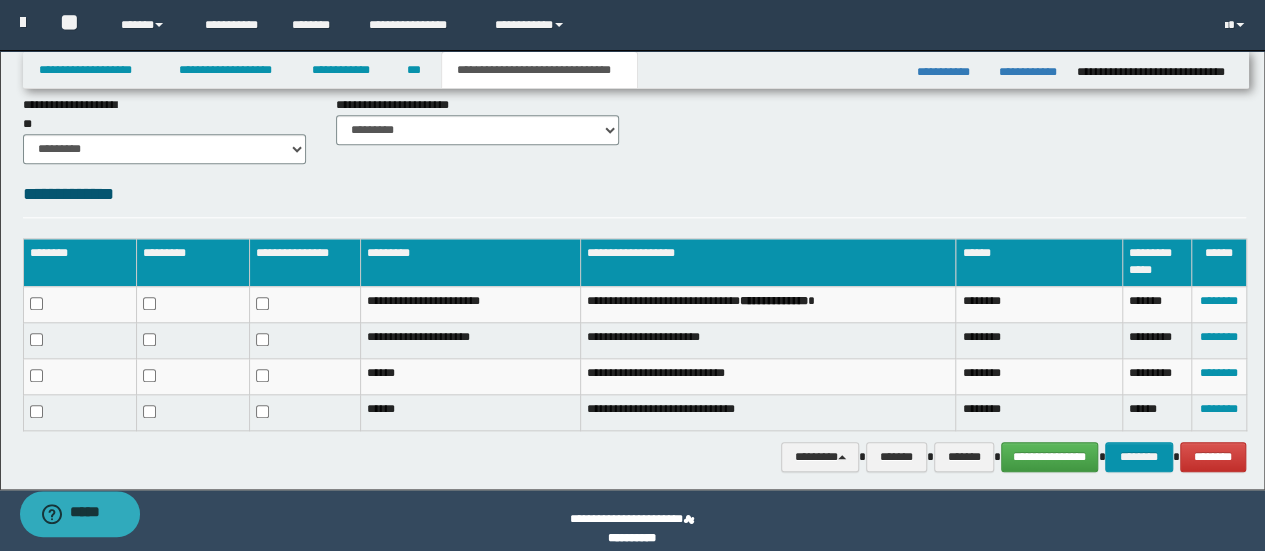 scroll, scrollTop: 900, scrollLeft: 0, axis: vertical 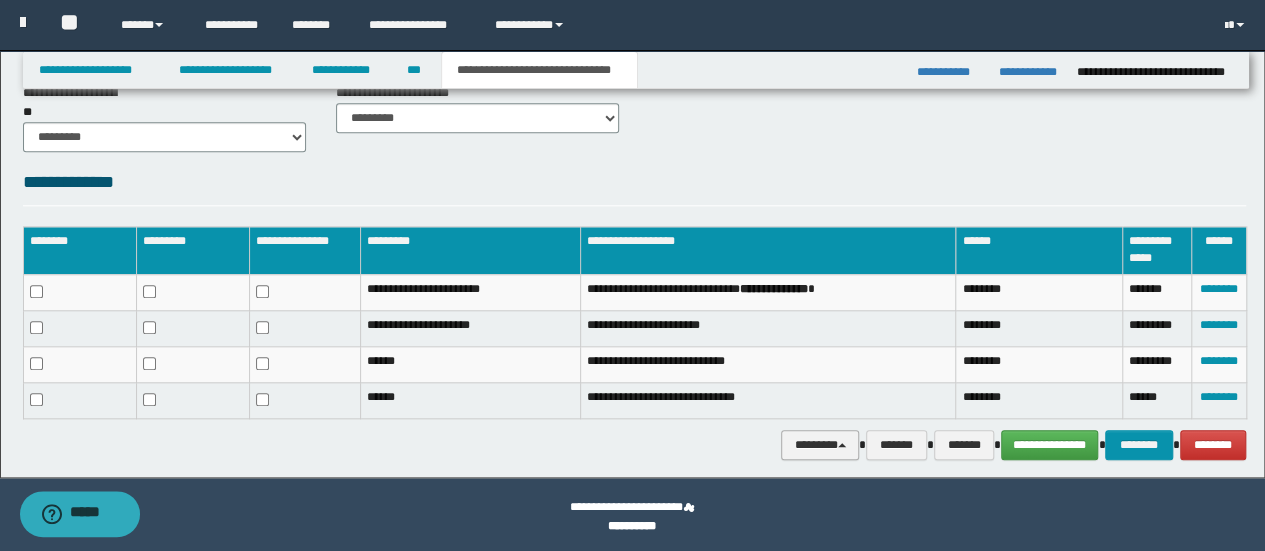 click on "********" at bounding box center (820, 444) 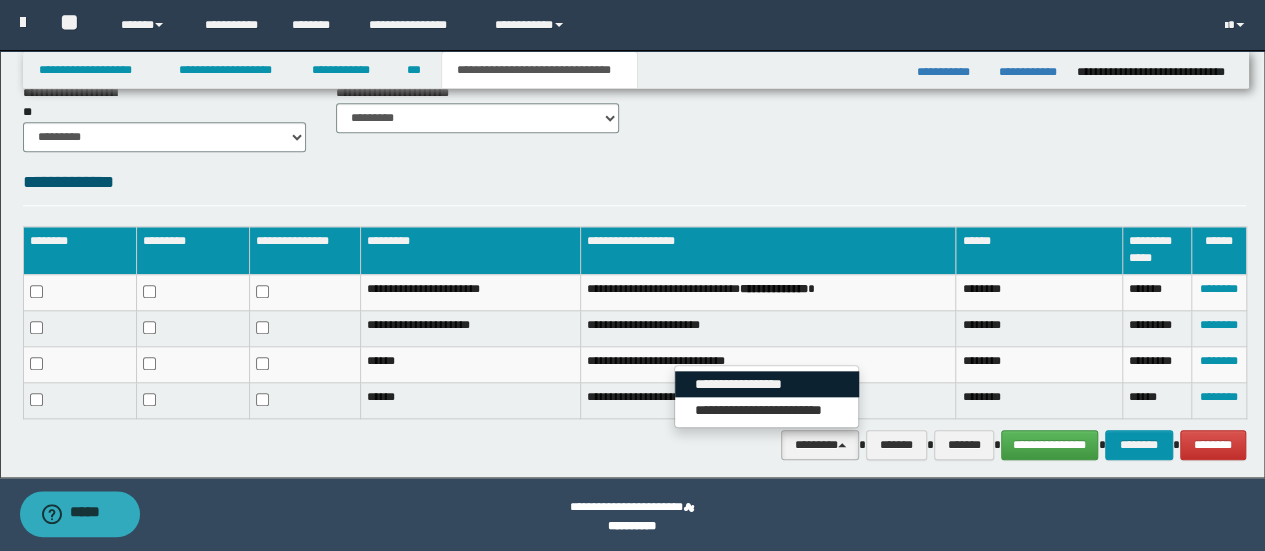 click on "**********" at bounding box center [767, 384] 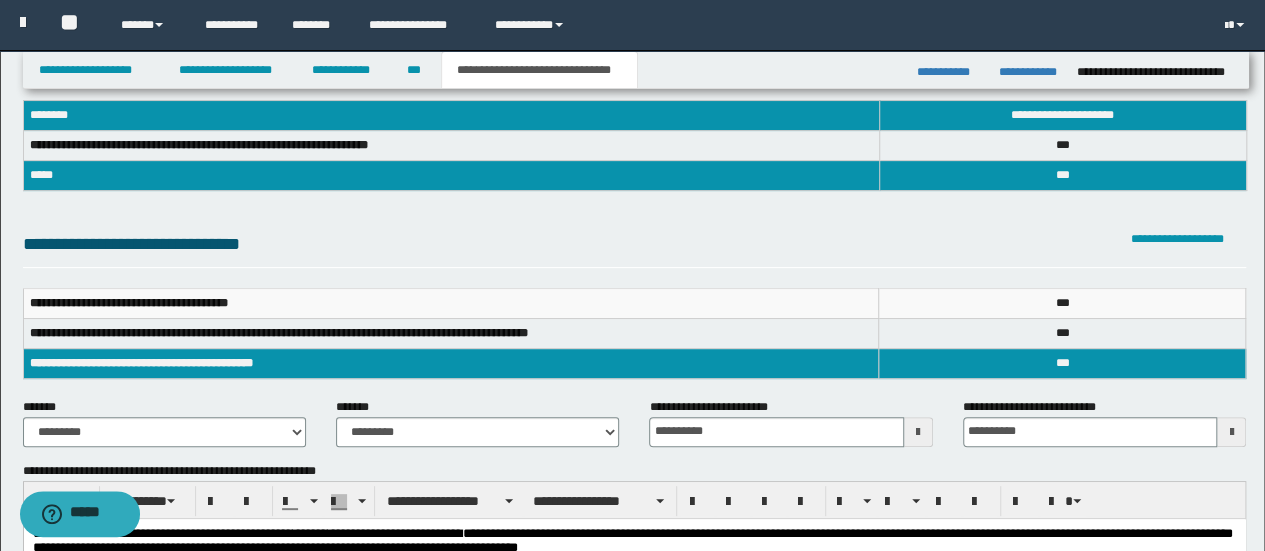 scroll, scrollTop: 0, scrollLeft: 0, axis: both 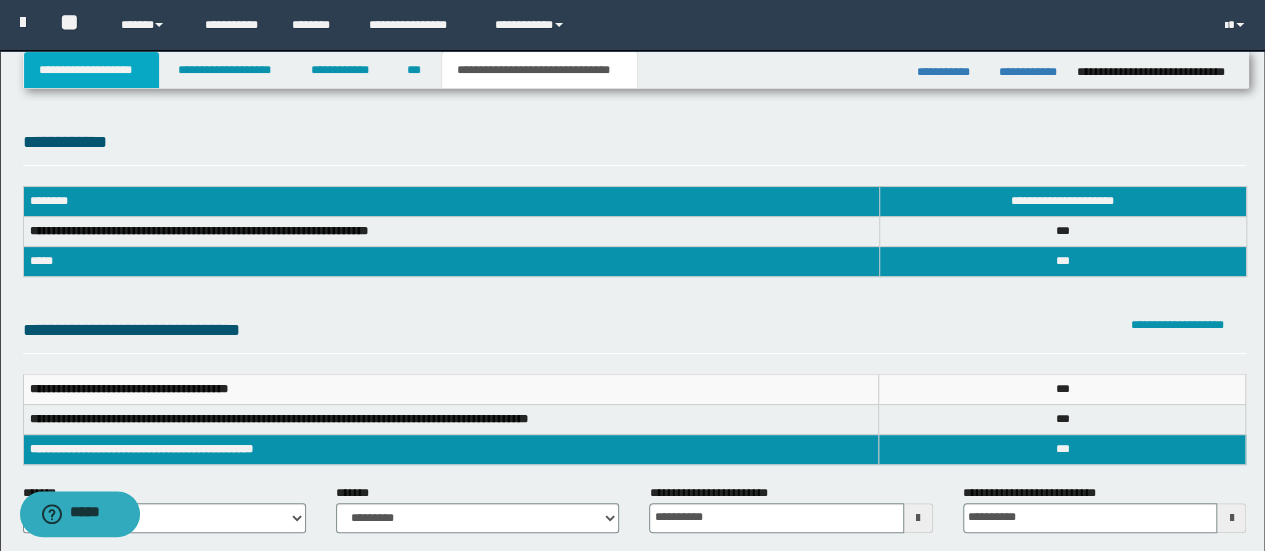 click on "**********" at bounding box center [92, 70] 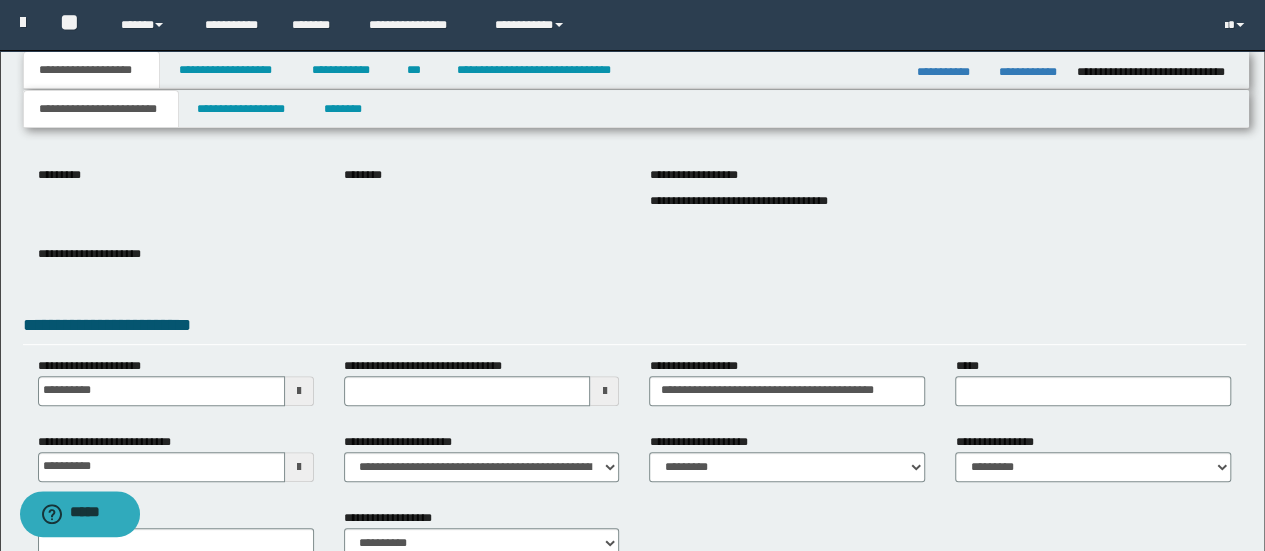 scroll, scrollTop: 131, scrollLeft: 0, axis: vertical 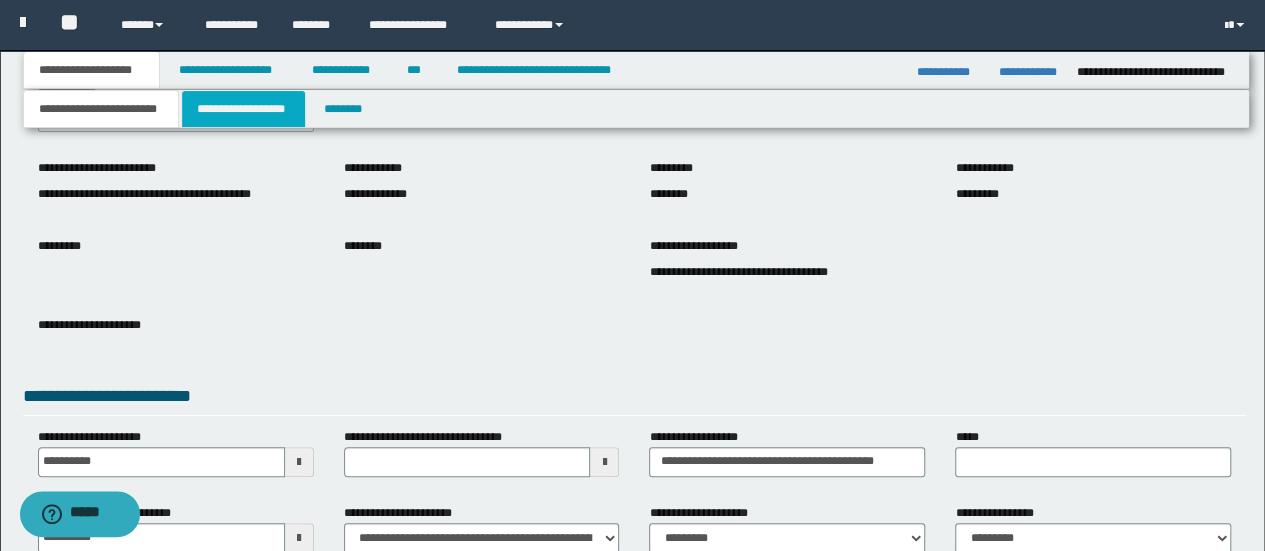click on "**********" at bounding box center (243, 109) 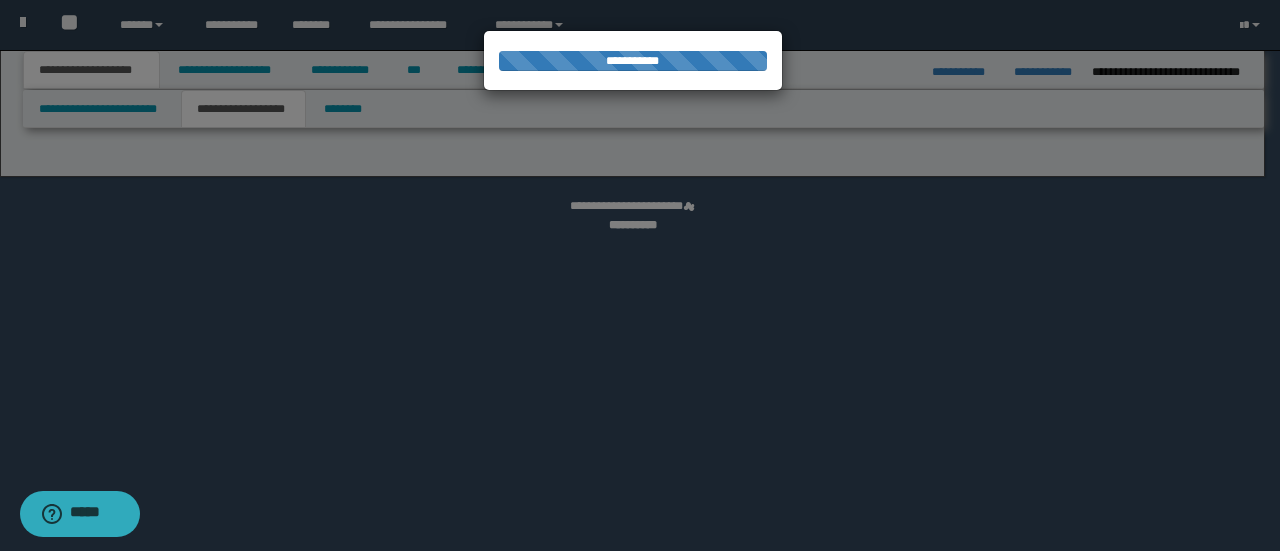 select on "*" 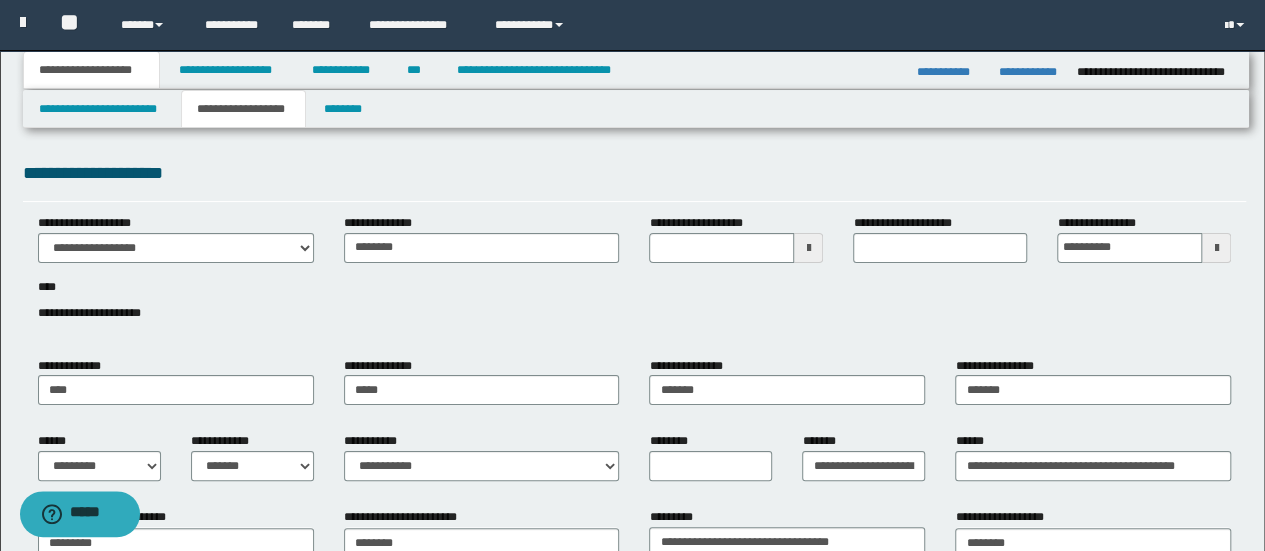 scroll, scrollTop: 100, scrollLeft: 0, axis: vertical 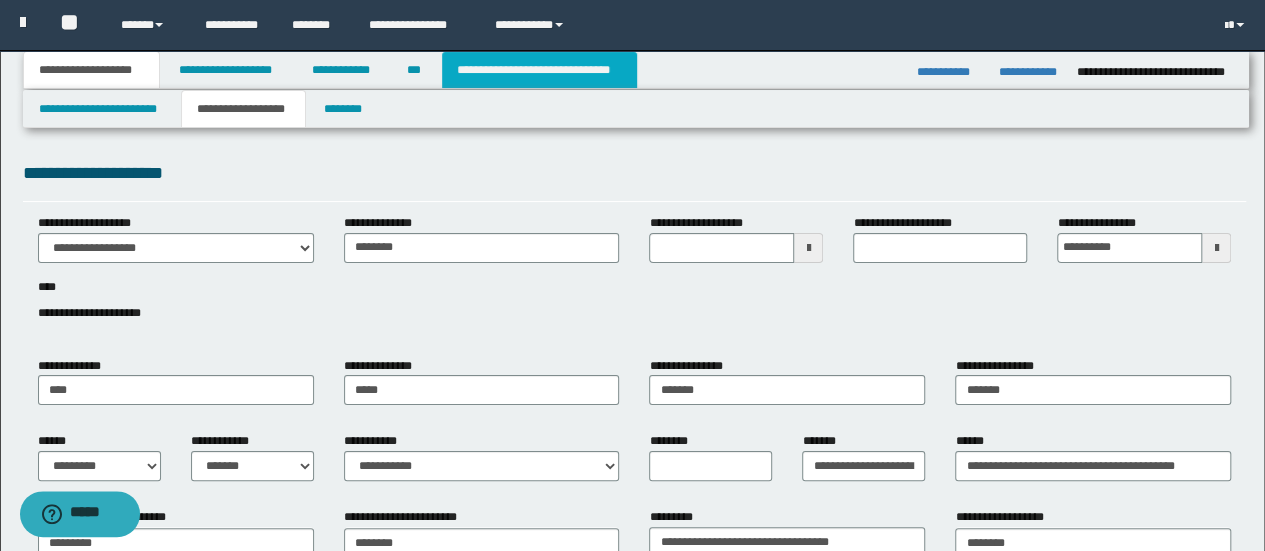 click on "**********" at bounding box center [539, 70] 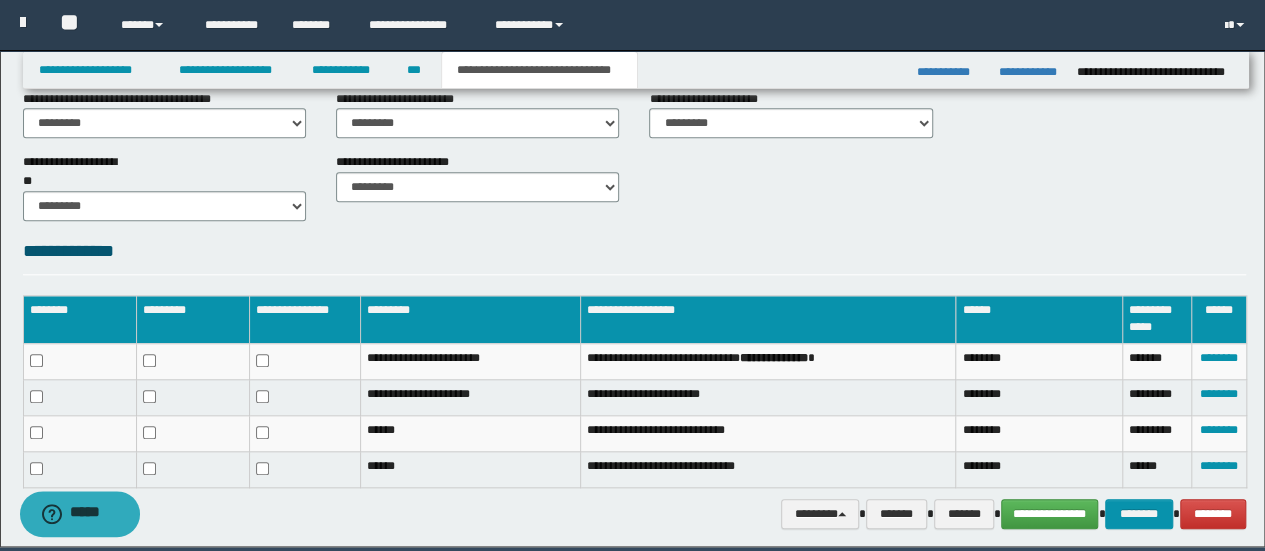 scroll, scrollTop: 800, scrollLeft: 0, axis: vertical 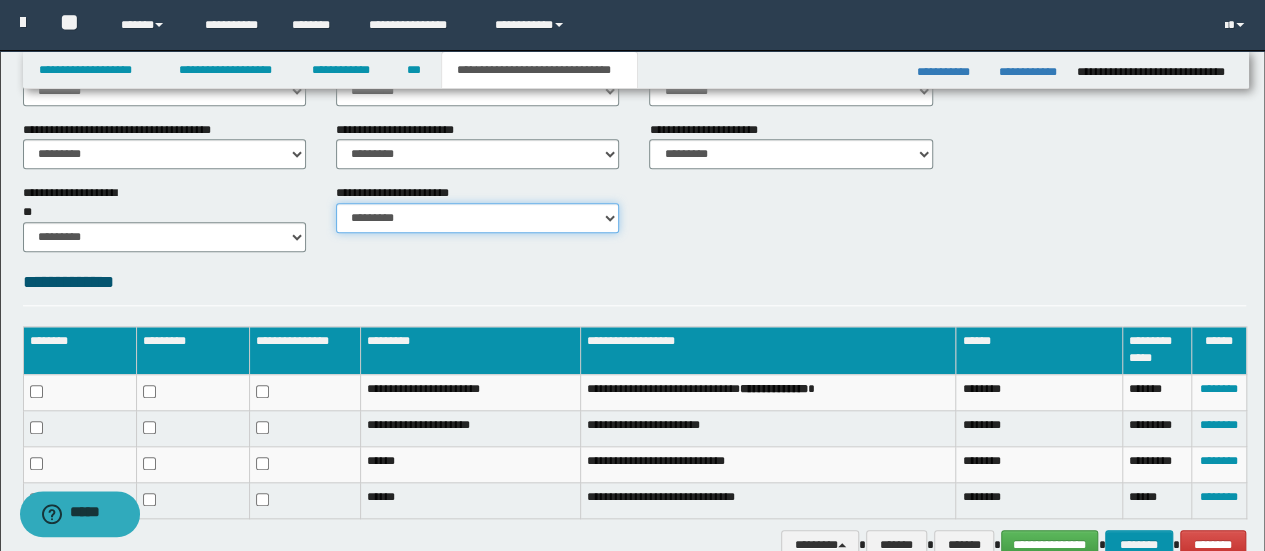 click on "*********
*********
*********" at bounding box center (477, 218) 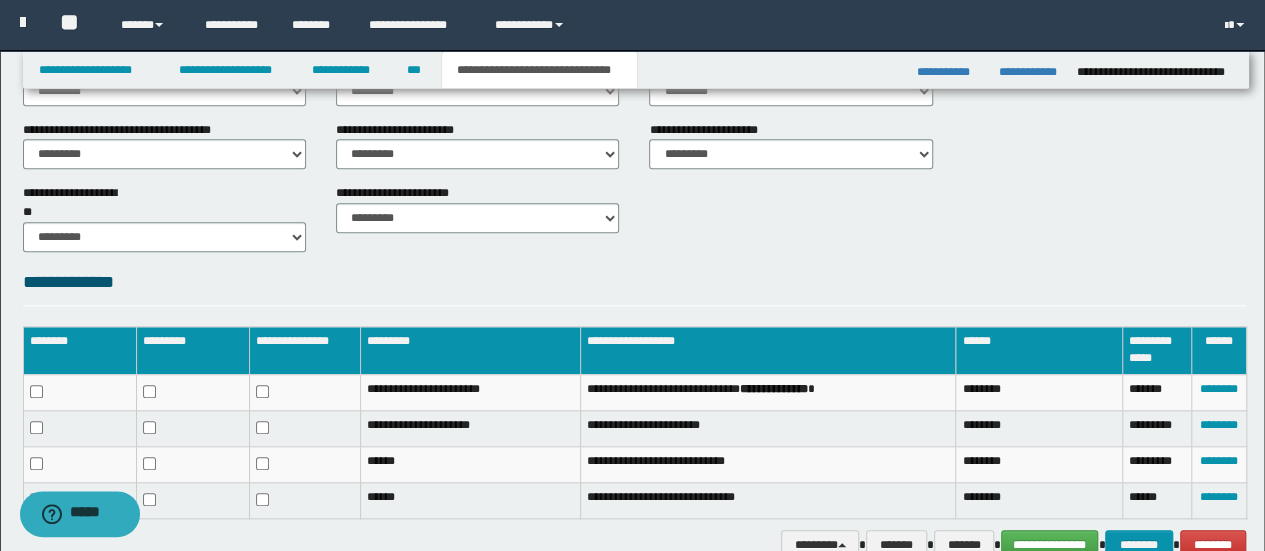 click on "**********" at bounding box center [635, 216] 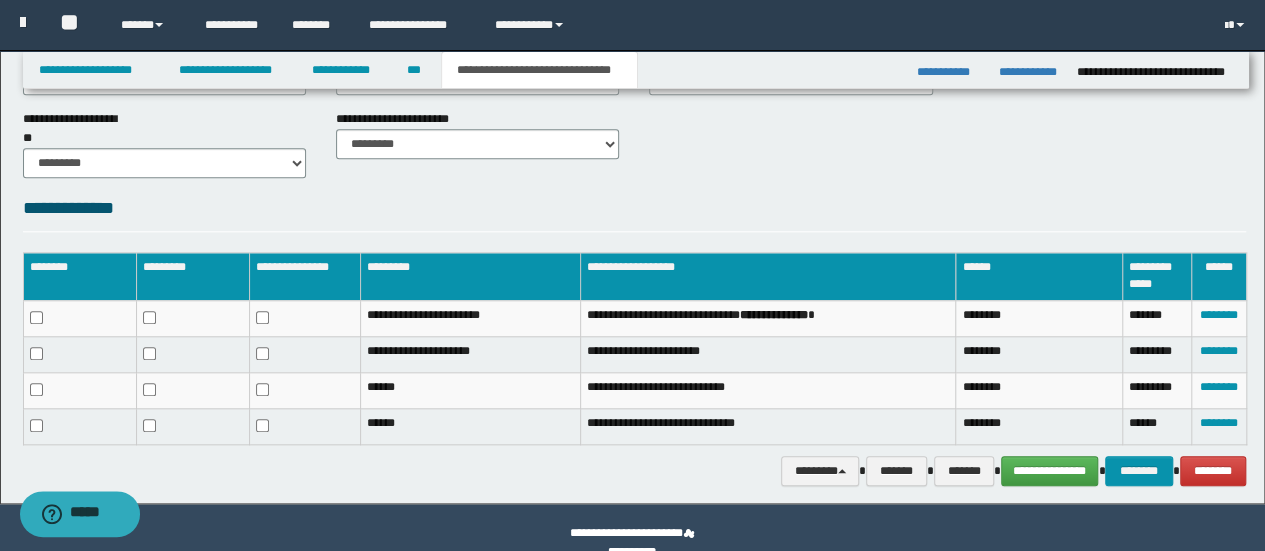 scroll, scrollTop: 904, scrollLeft: 0, axis: vertical 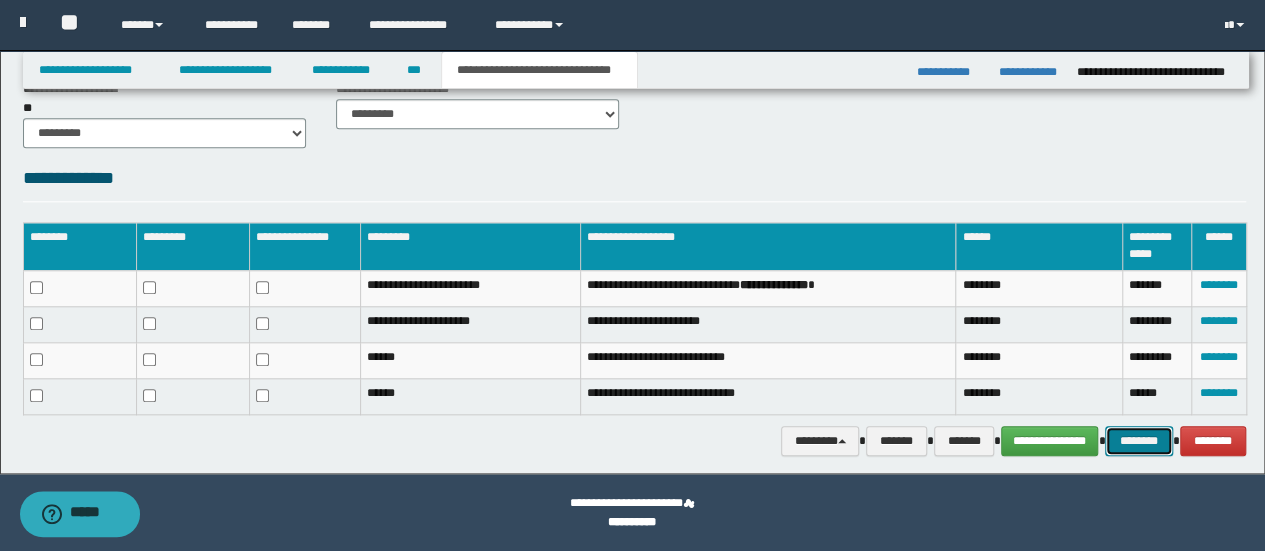 click on "********" at bounding box center [1138, 440] 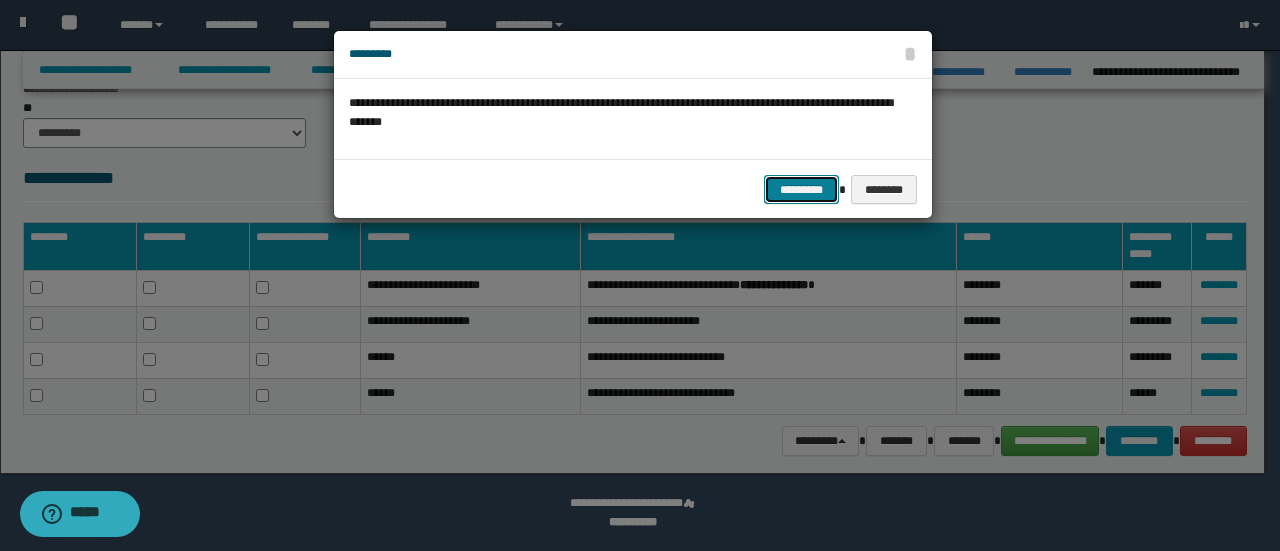 click on "*********" at bounding box center (801, 189) 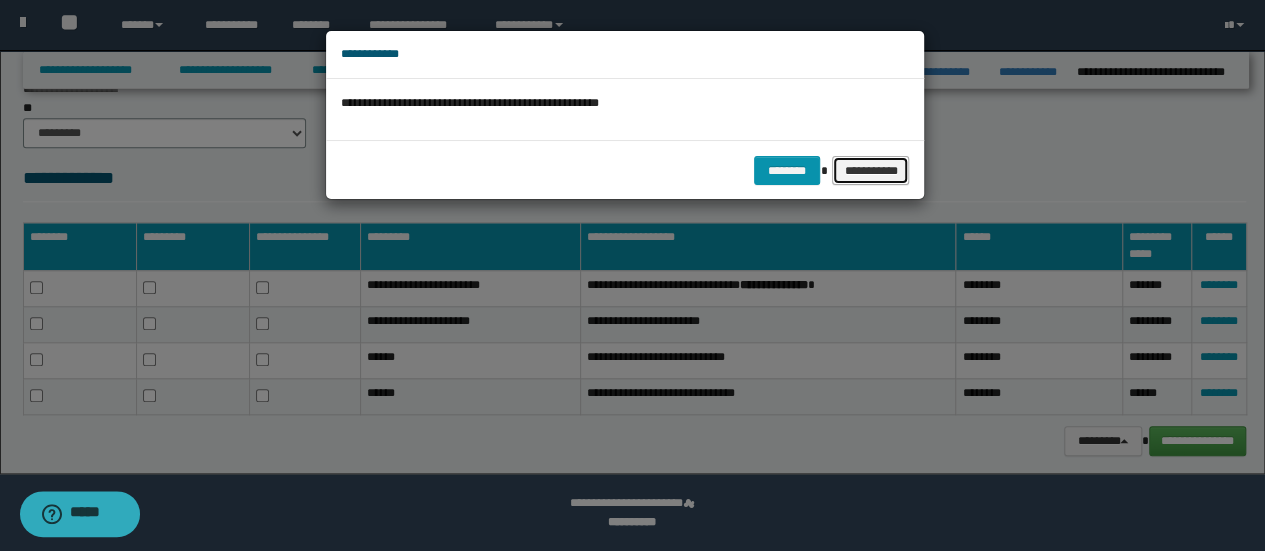 click on "**********" at bounding box center (870, 170) 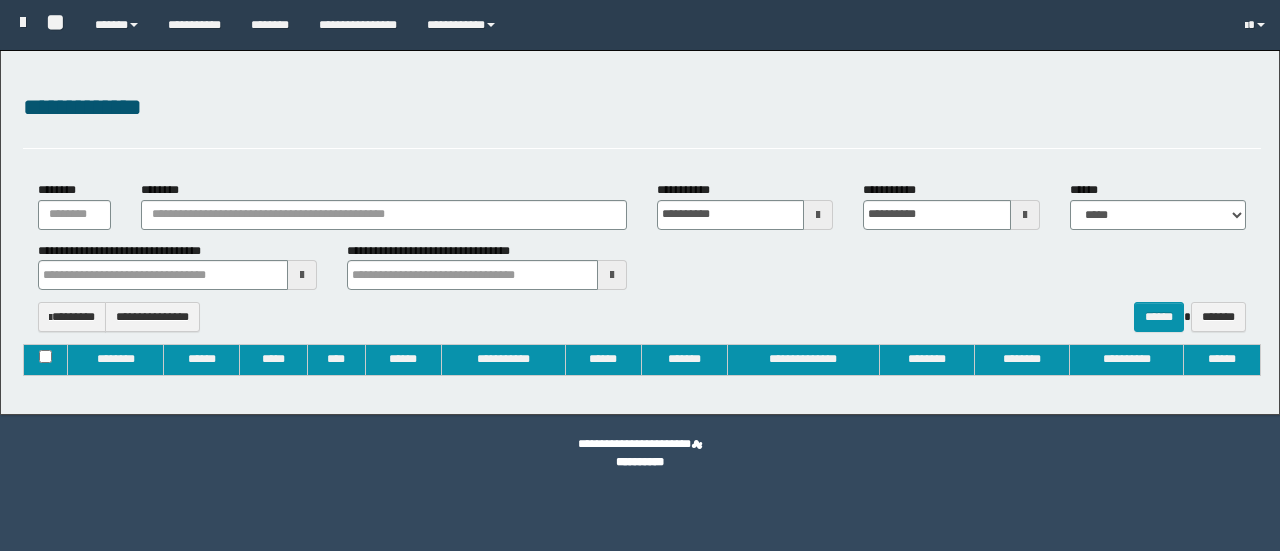 type on "**********" 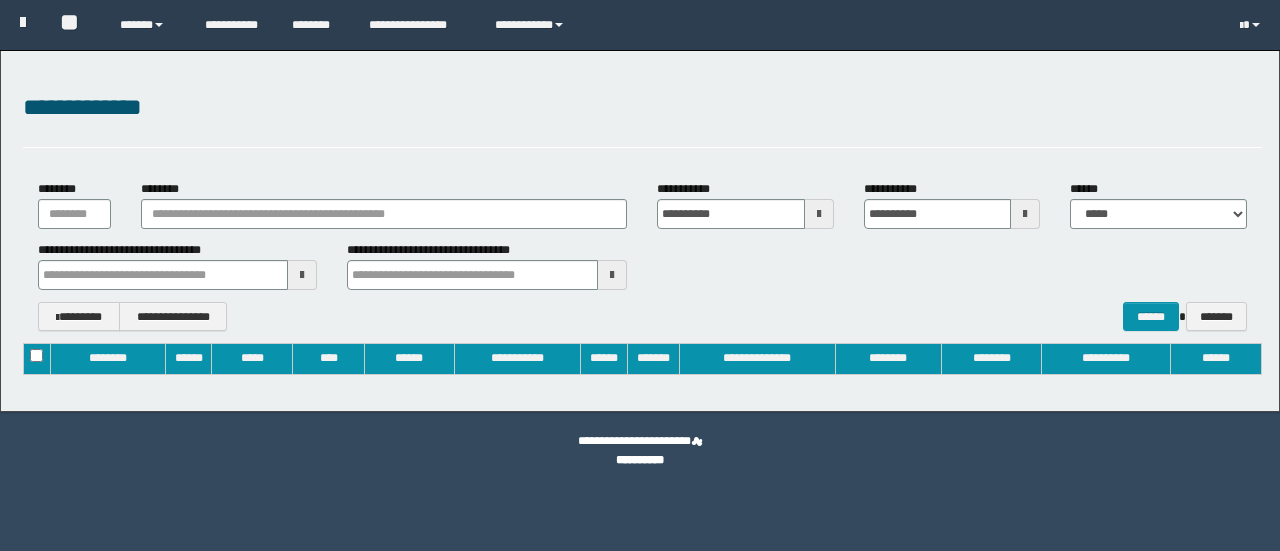 scroll, scrollTop: 0, scrollLeft: 0, axis: both 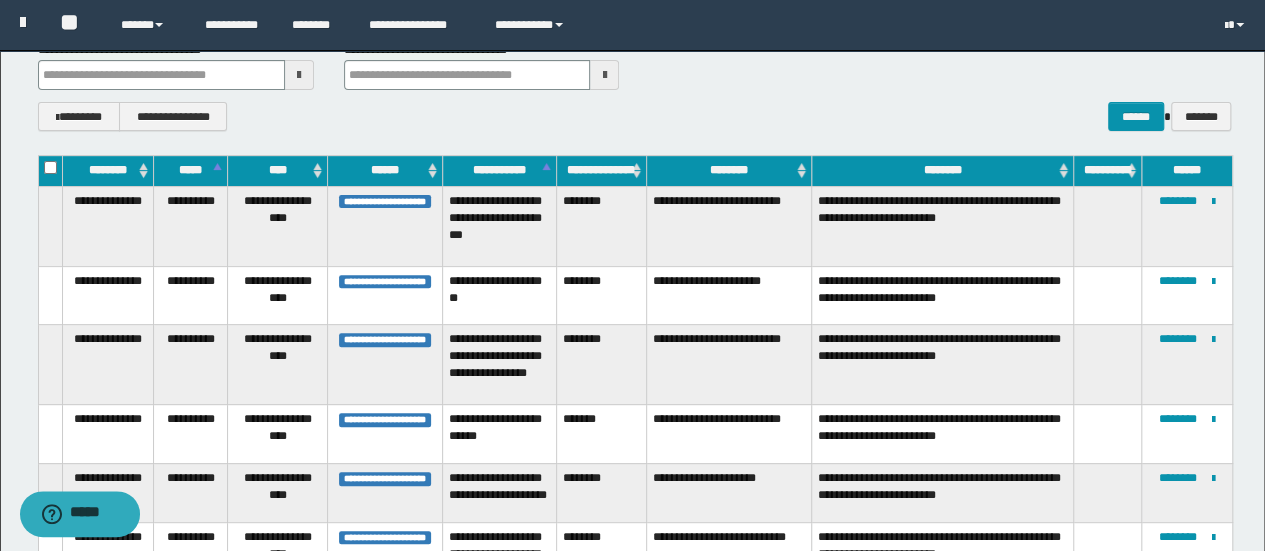 type 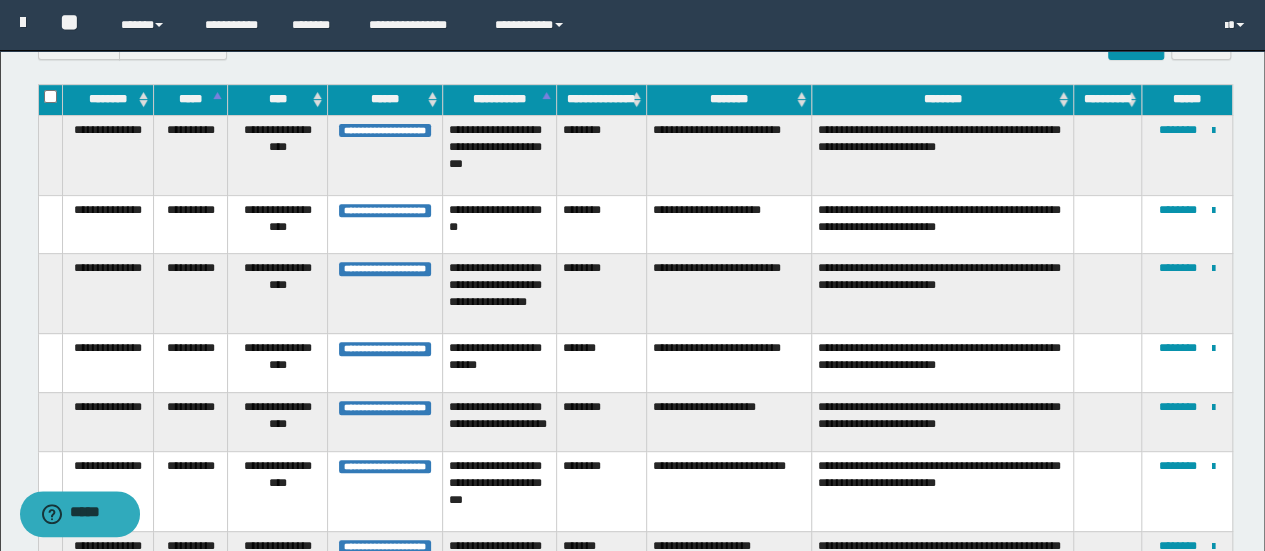 scroll, scrollTop: 258, scrollLeft: 0, axis: vertical 